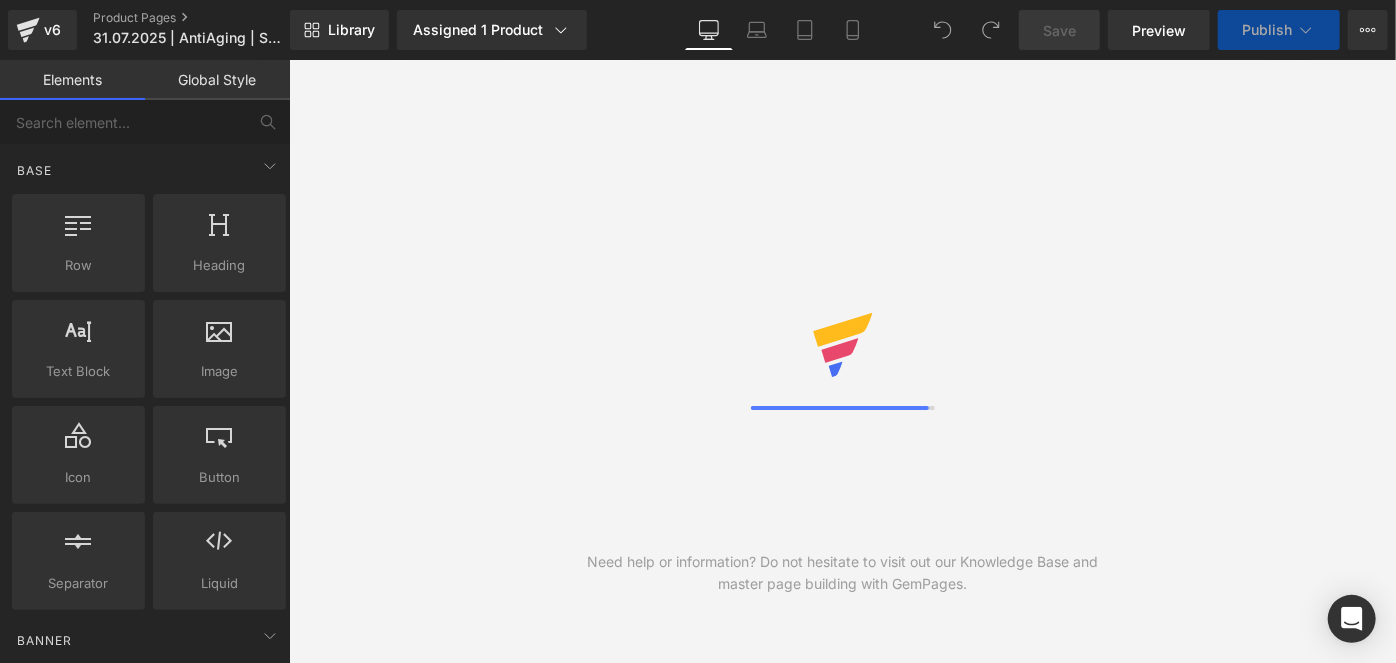 scroll, scrollTop: 0, scrollLeft: 0, axis: both 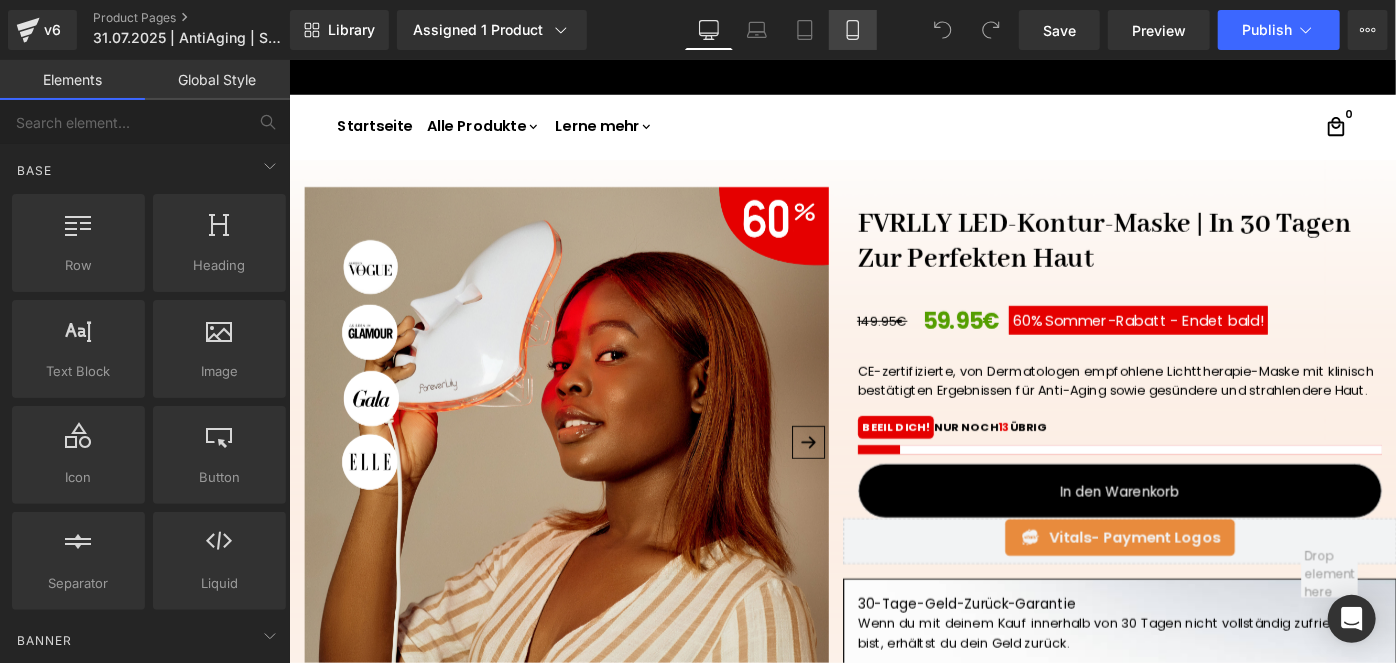 click 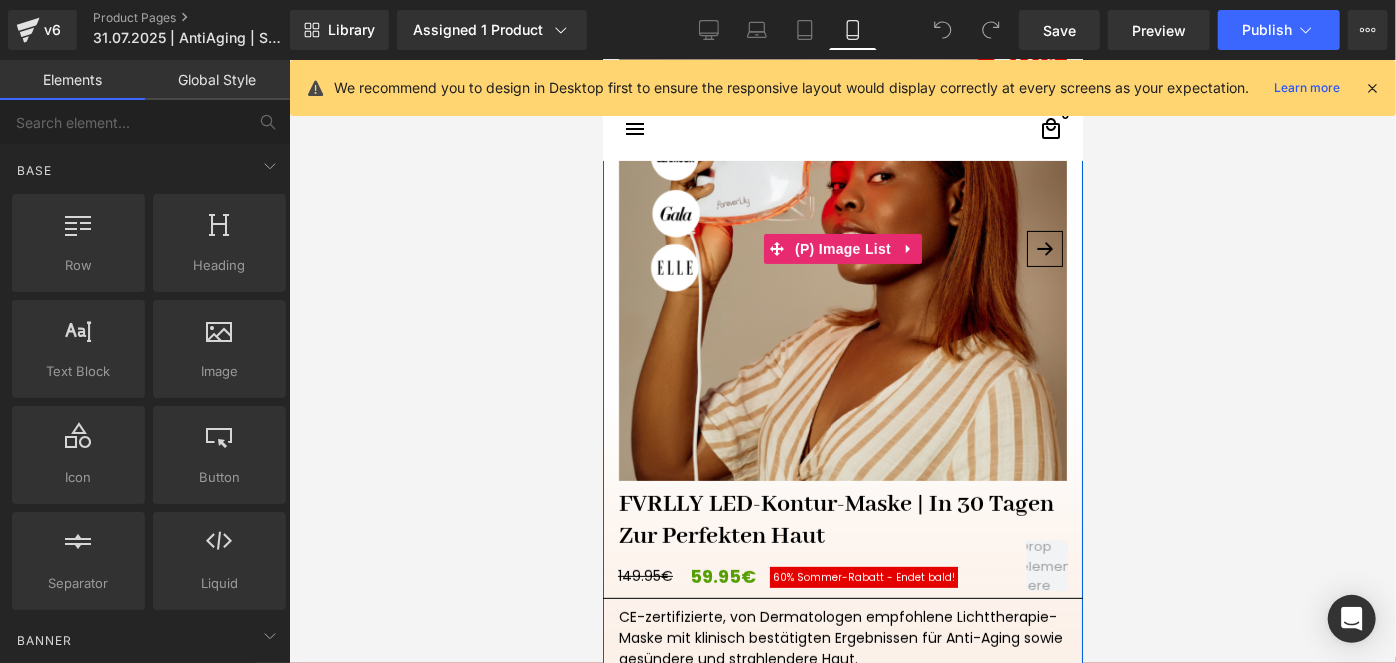 scroll, scrollTop: 562, scrollLeft: 0, axis: vertical 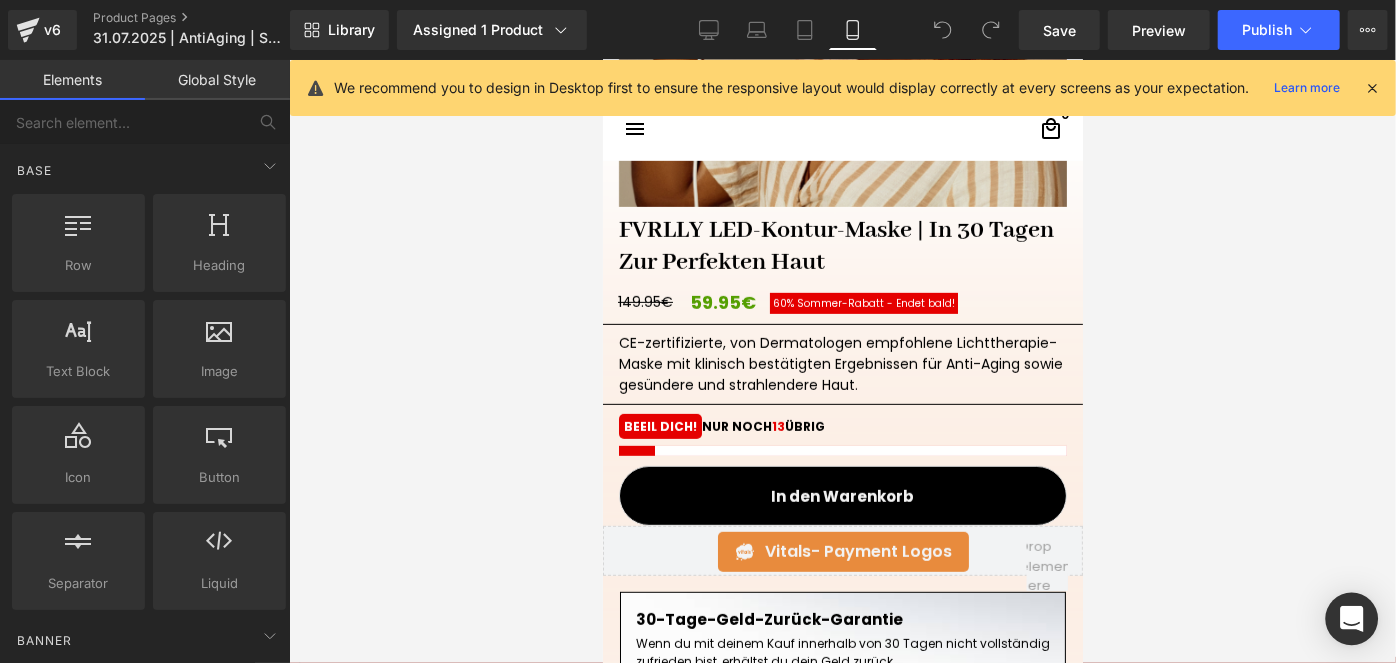 click 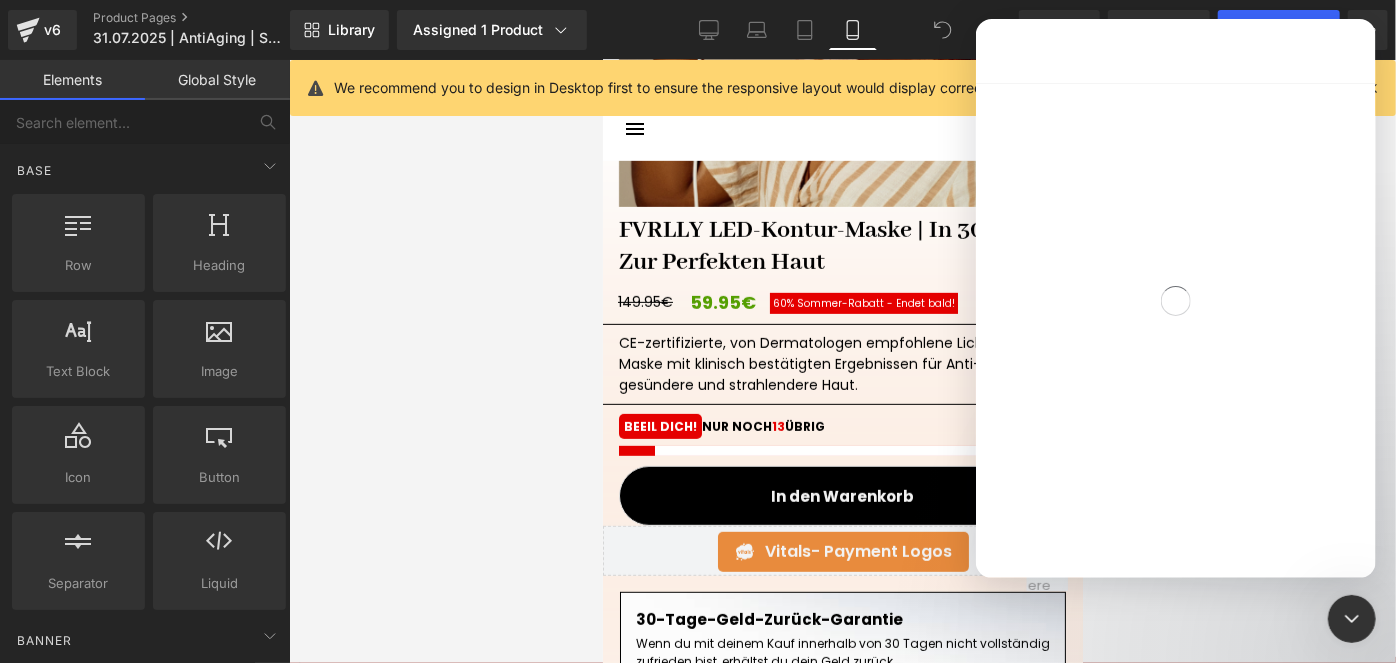 scroll, scrollTop: 0, scrollLeft: 0, axis: both 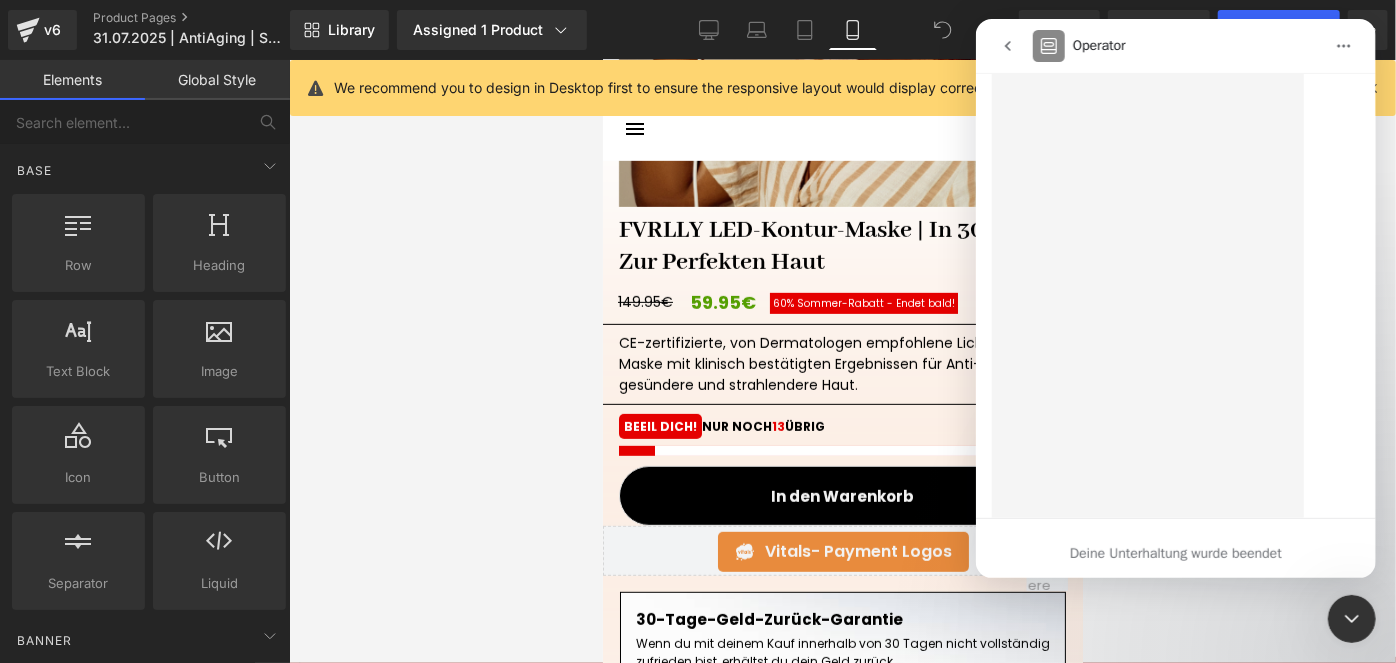 click 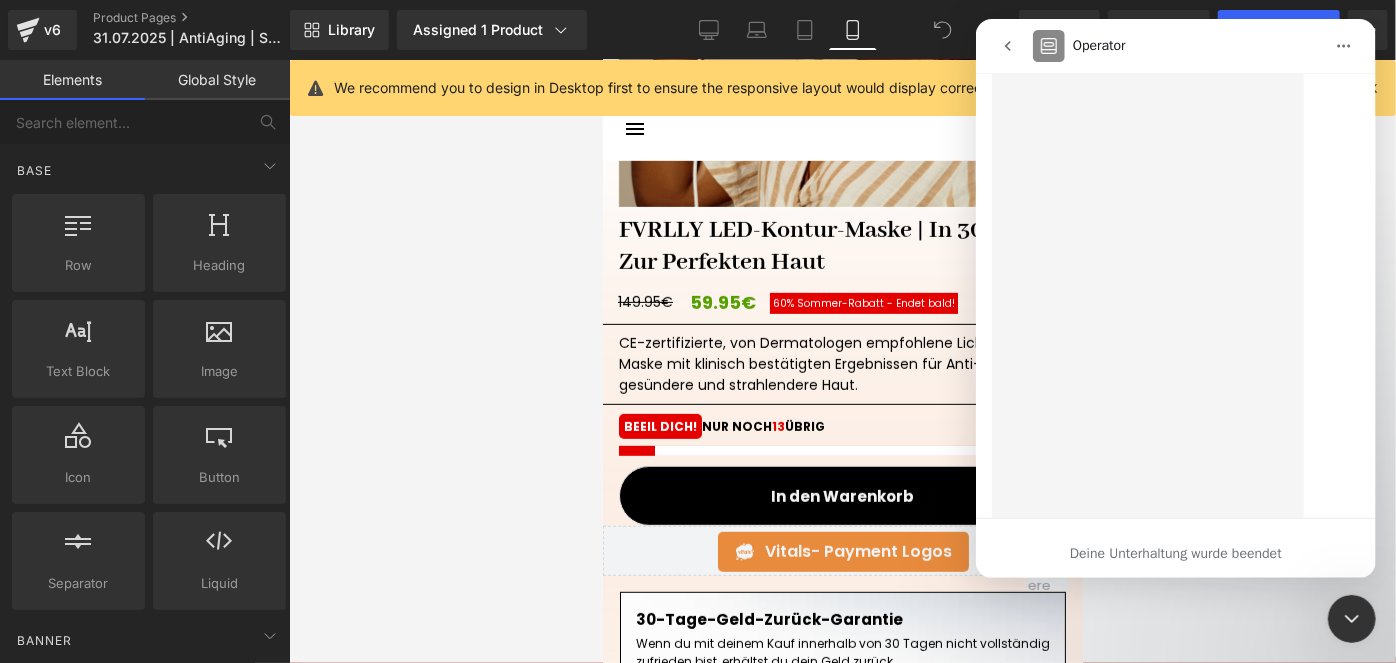 scroll, scrollTop: 0, scrollLeft: 0, axis: both 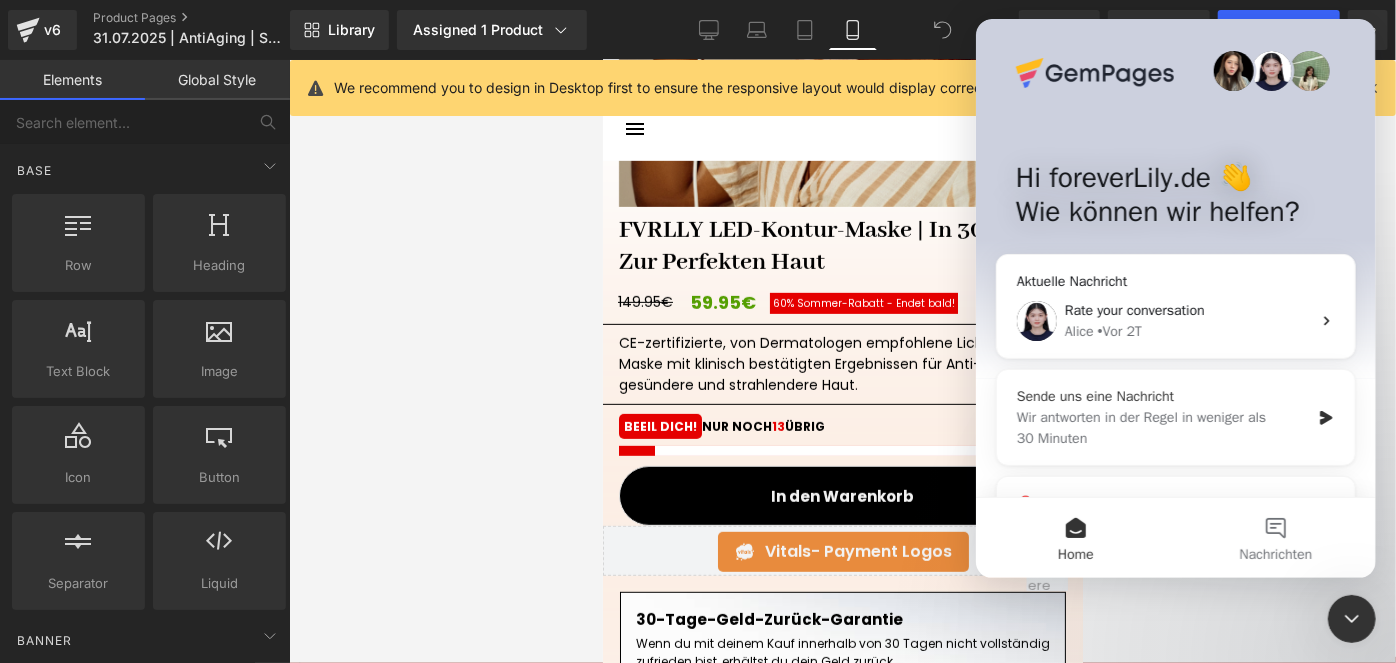 click on "Wir antworten in der Regel in weniger als 30 Minuten" at bounding box center (1162, 428) 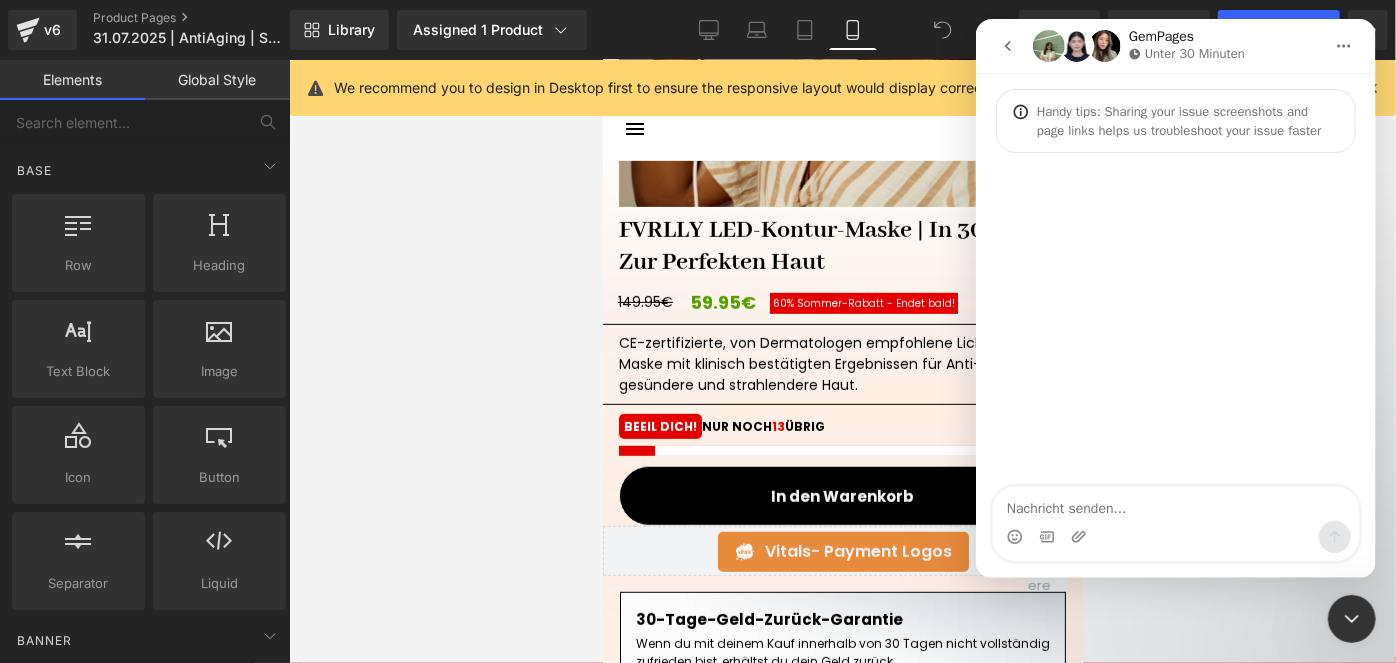click at bounding box center [1175, 504] 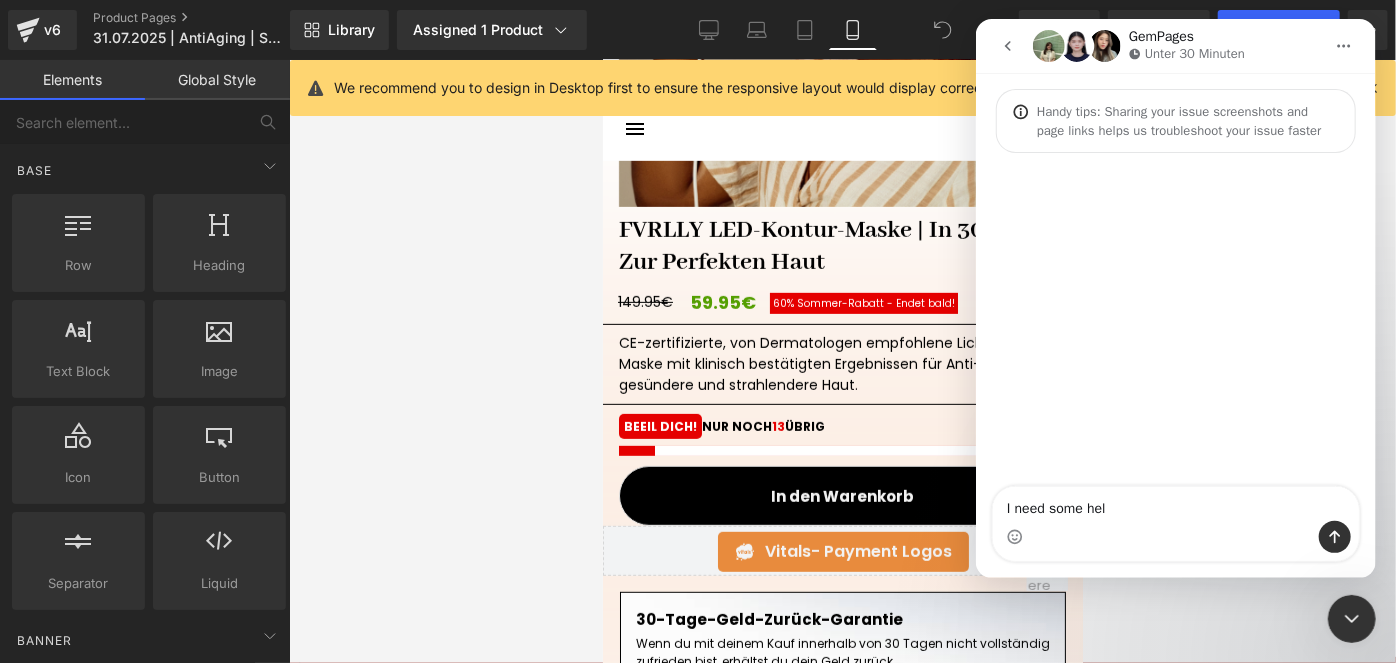 type on "I need some help" 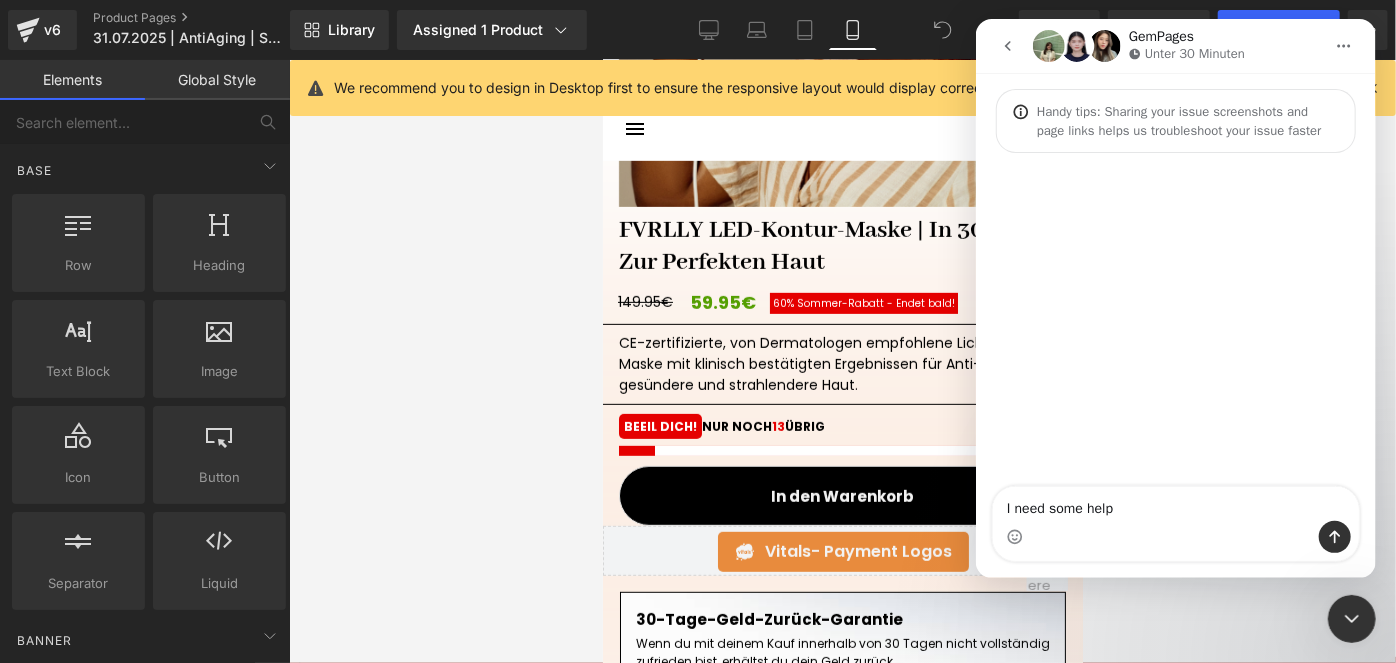 type 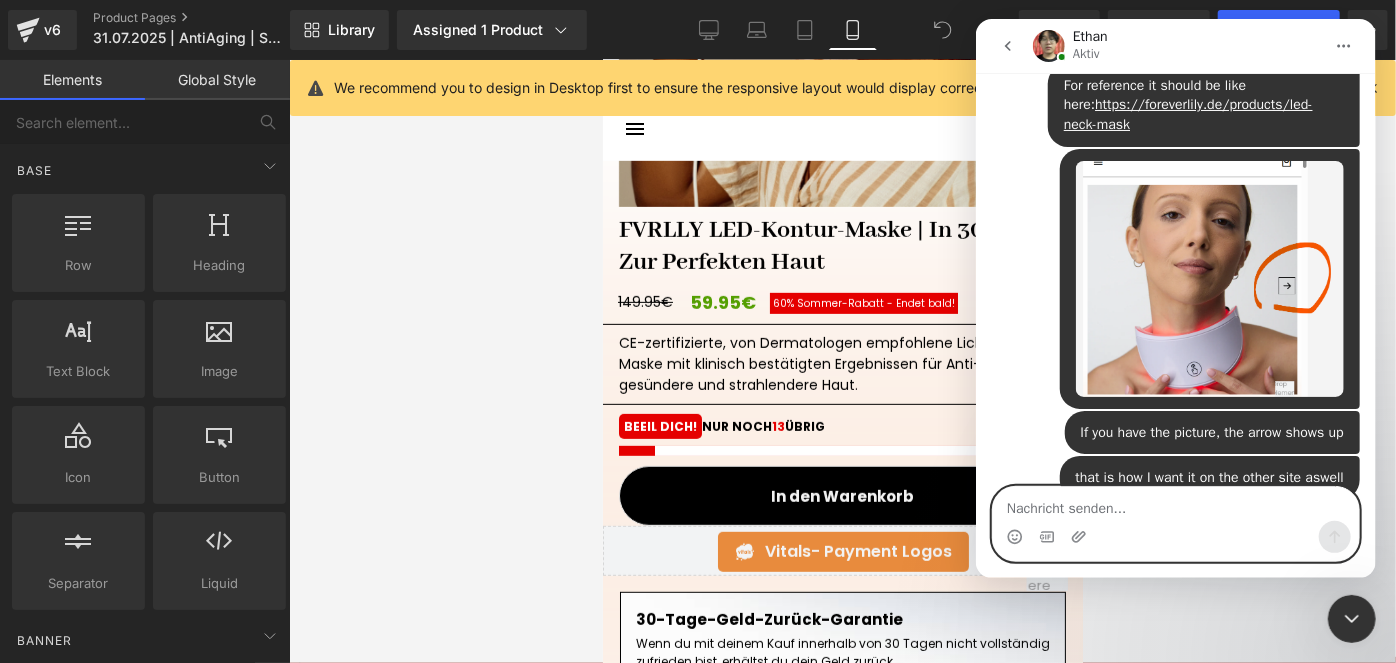 scroll, scrollTop: 821, scrollLeft: 0, axis: vertical 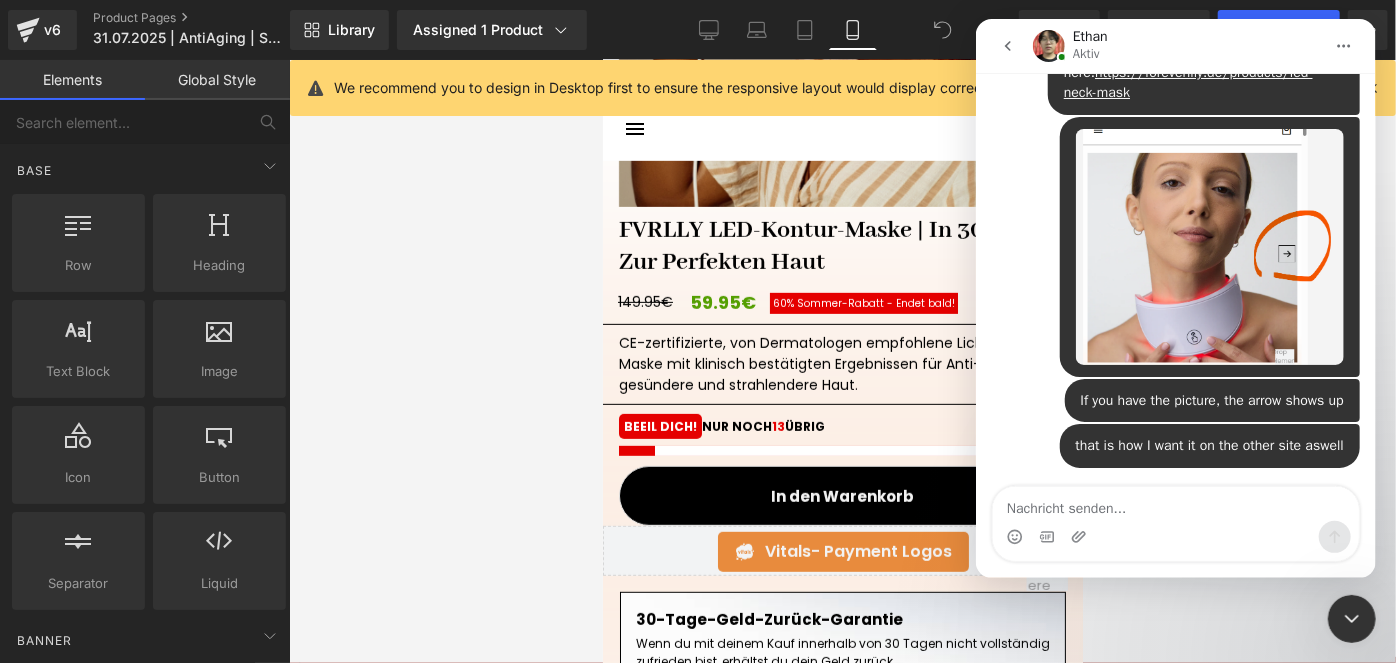 click 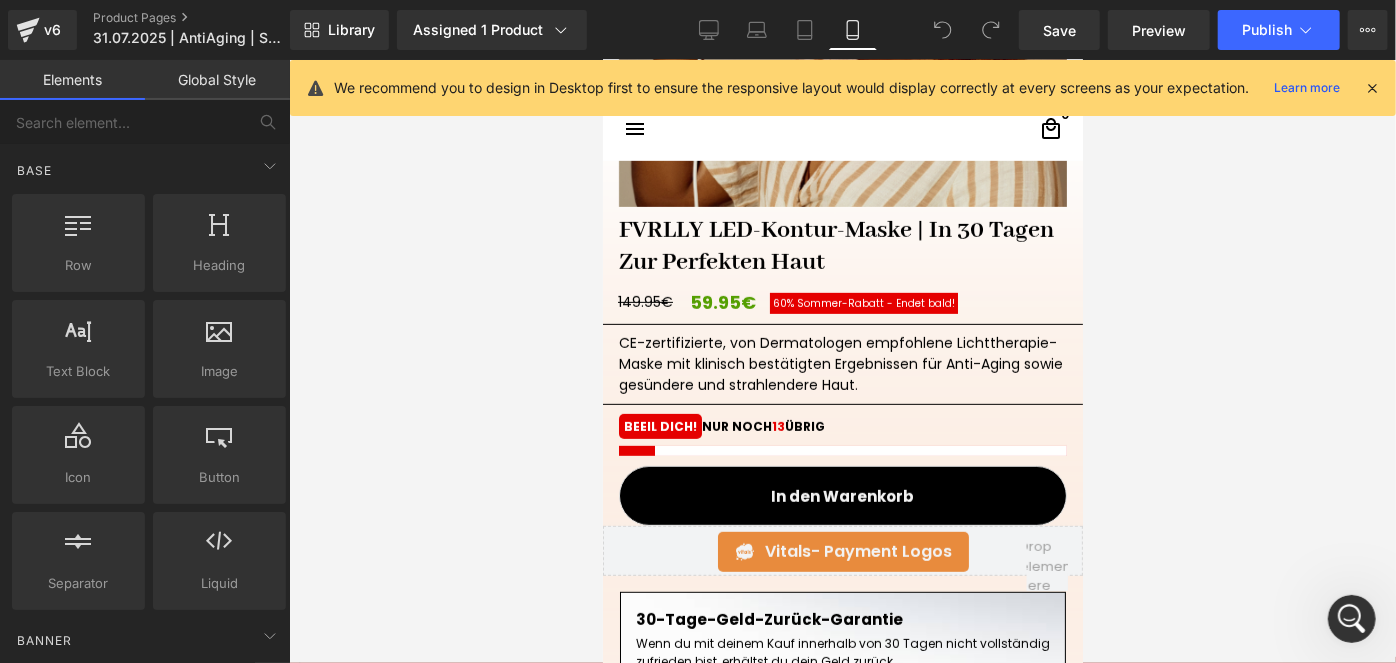scroll, scrollTop: 0, scrollLeft: 0, axis: both 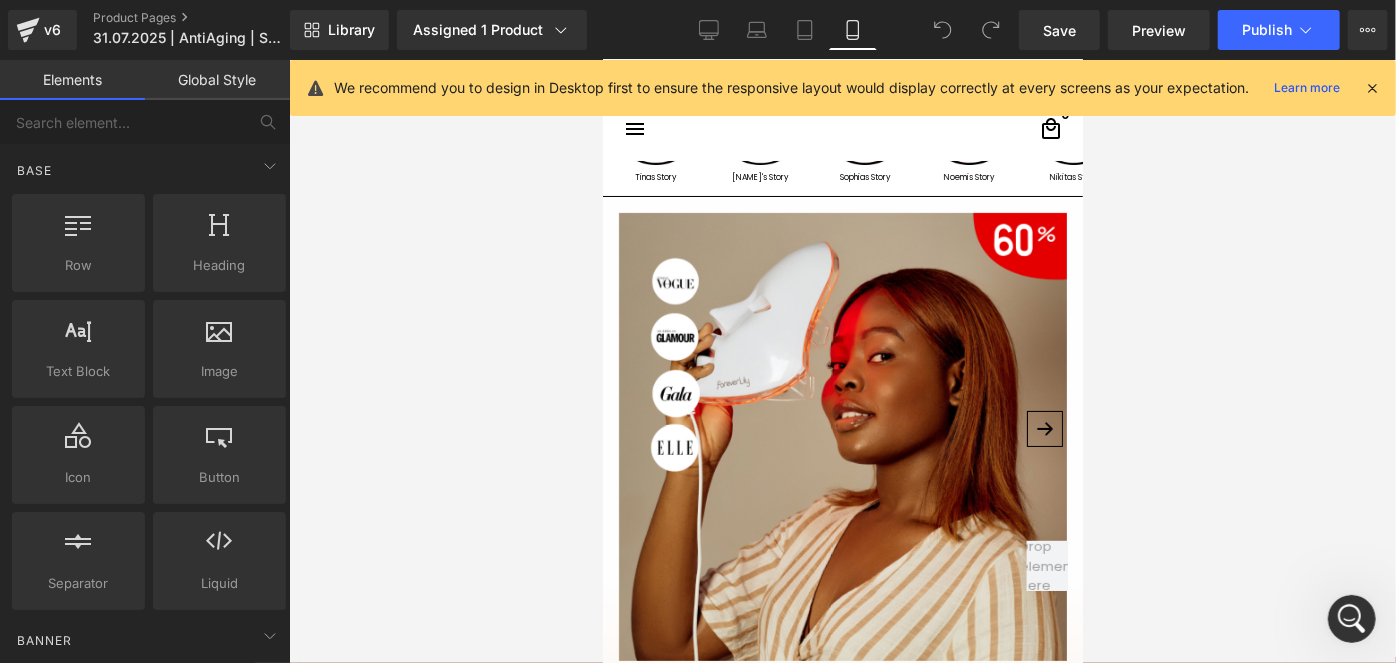 click at bounding box center (842, 436) 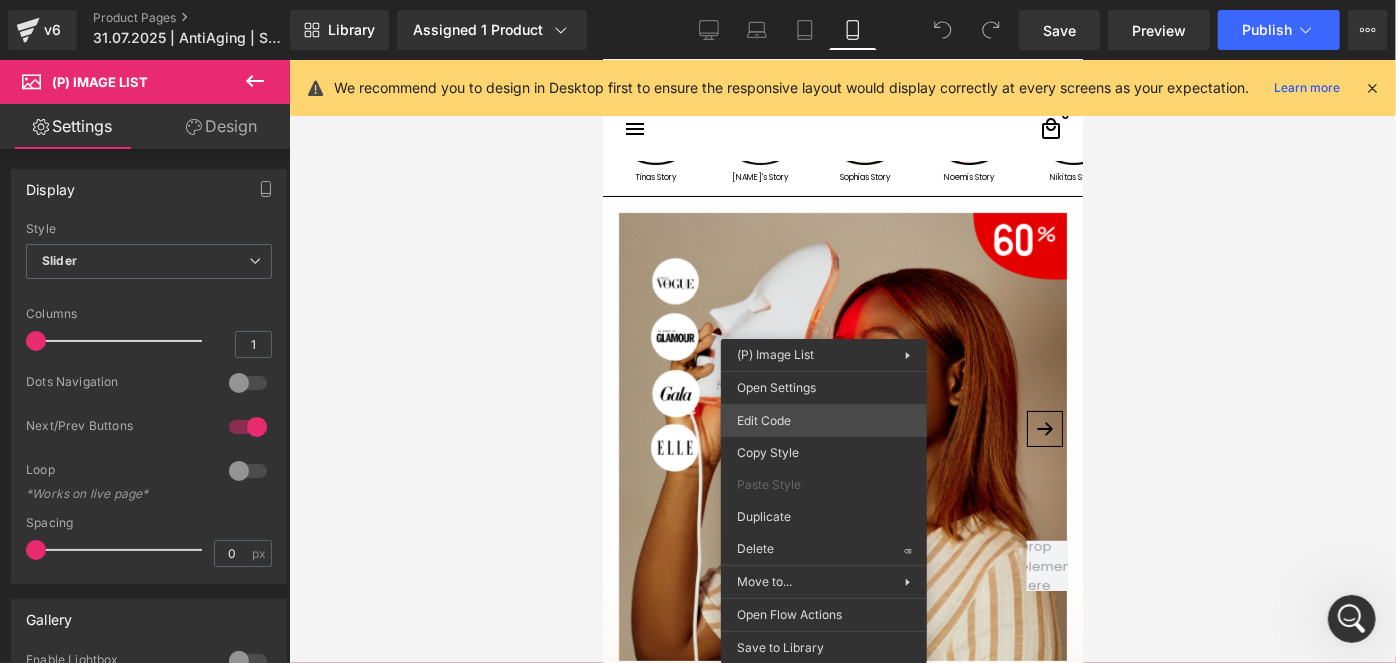 click on "You are previewing how the   will restyle your page. You can not edit Elements in Preset Preview Mode.  v6 Product Pages 31.07.2025 | AntiAging | Scarcity Library Assigned 1 Product  Product Preview
FVRLLY LED-Kontur-Maske | In 30 Tagen Zur Perfekten Haut Manage assigned products Mobile Desktop Laptop Tablet Mobile Save Preview Publish Scheduled View Live Page View with current Template Save Template to Library Schedule Publish  Optimize  Publish Settings Shortcuts We recommend you to design in Desktop first to ensure the responsive layout would display correctly at every screens as your expectation. Learn more  Your page can’t be published   You've reached the maximum number of published pages on your plan  (10/999999).  You need to upgrade your plan or unpublish all your pages to get 1 publish slot.   Unpublish pages   Upgrade plan  Elements Global Style Base Row  rows, columns, layouts, div Heading  headings, titles, h1,h2,h3,h4,h5,h6 Text Block  texts, paragraphs, contents, blocks Image  app" at bounding box center (698, 0) 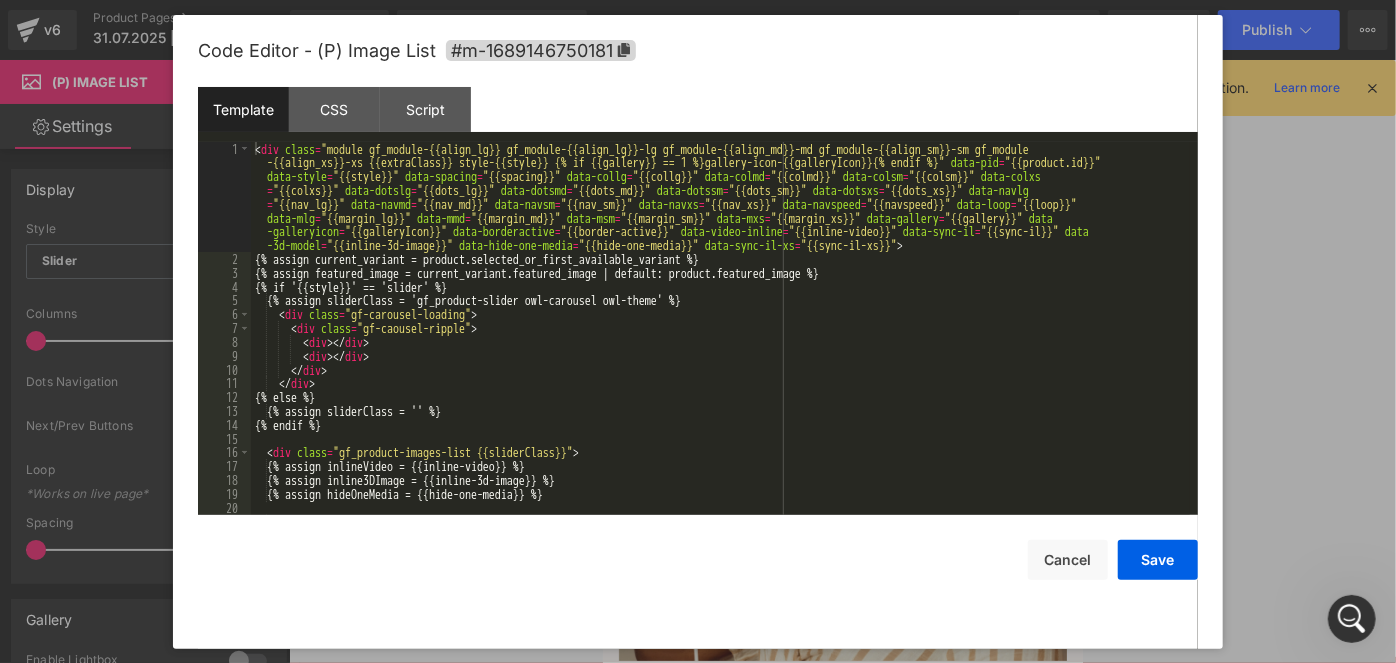 scroll, scrollTop: 898, scrollLeft: 0, axis: vertical 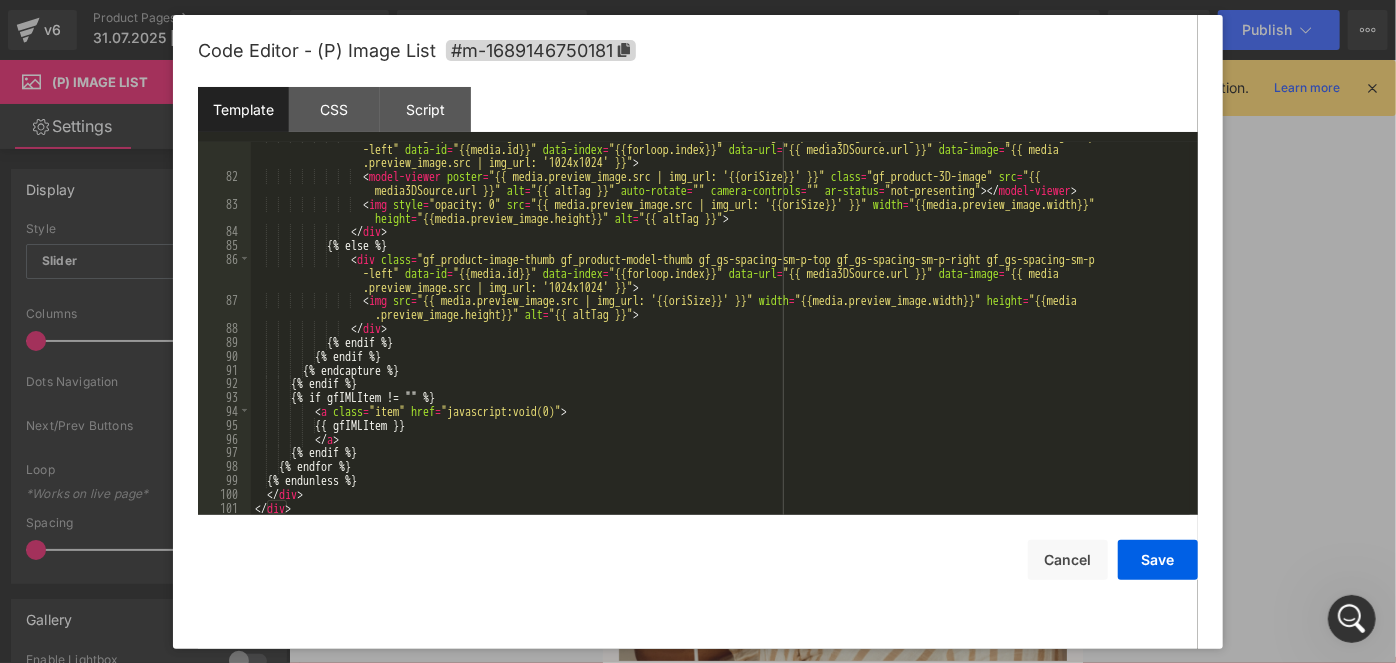 click on "CSS" at bounding box center (334, 109) 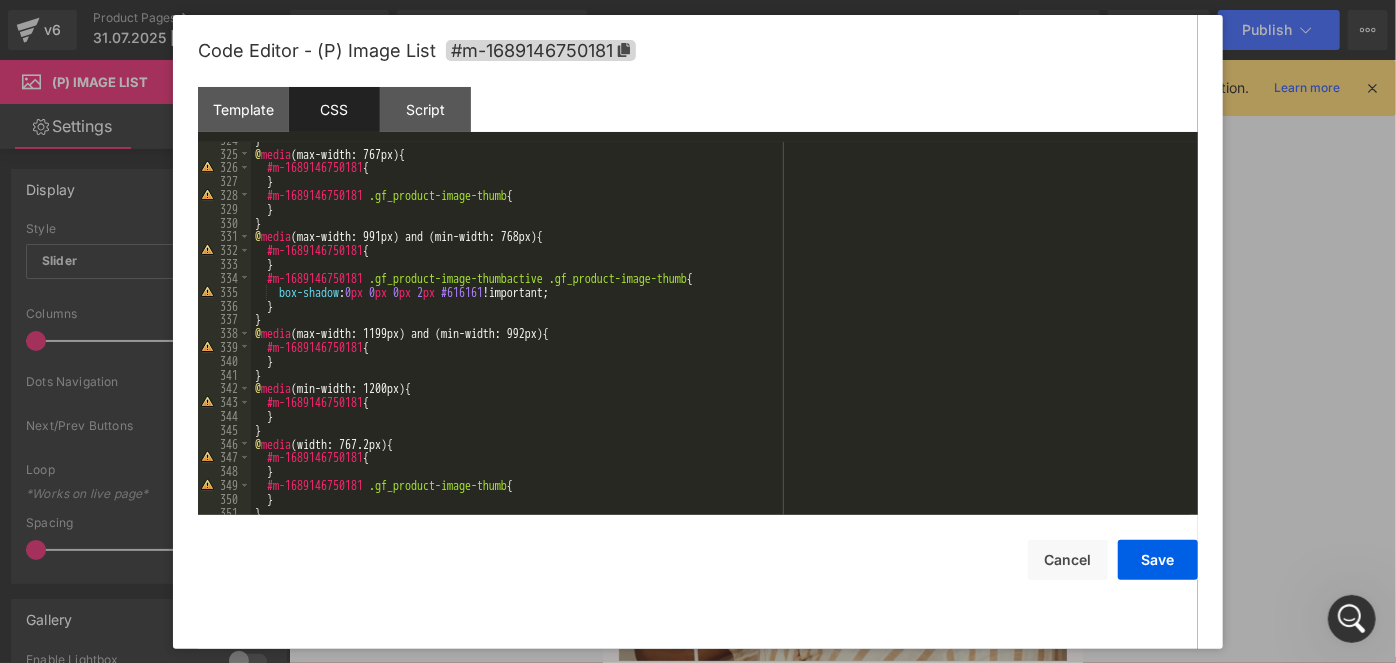 scroll, scrollTop: 4587, scrollLeft: 0, axis: vertical 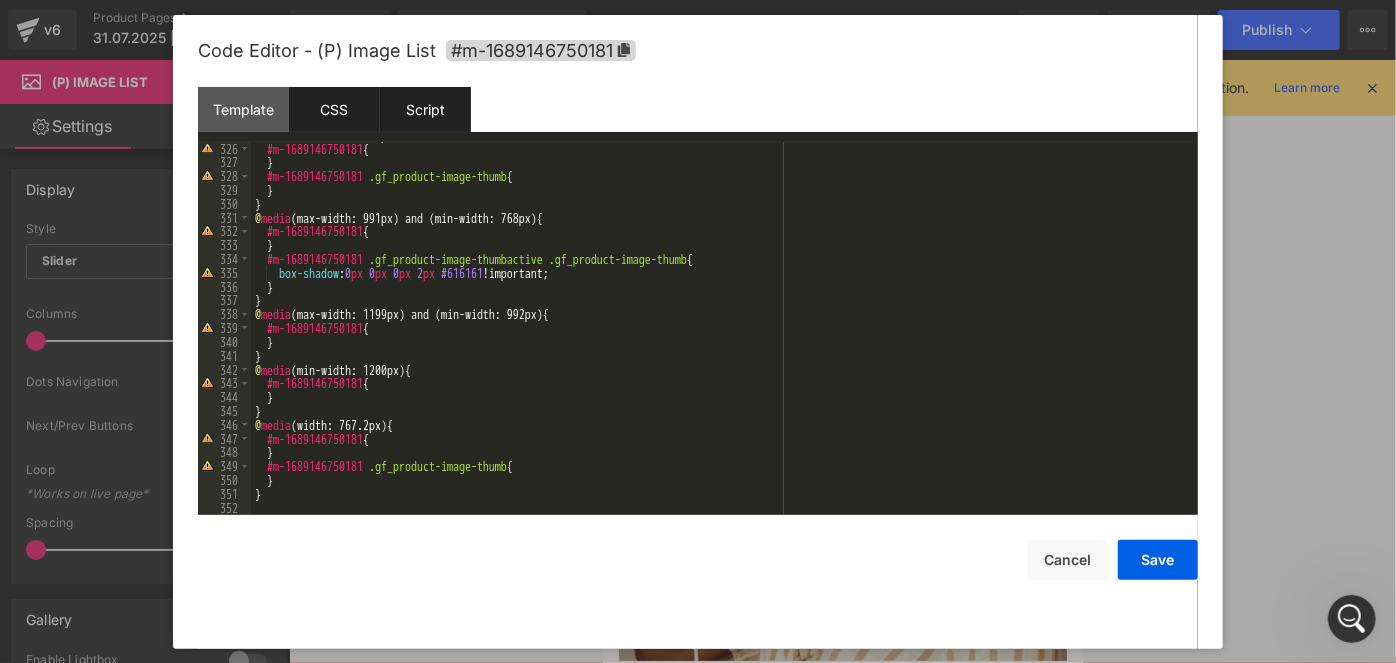 click on "Script" at bounding box center [425, 109] 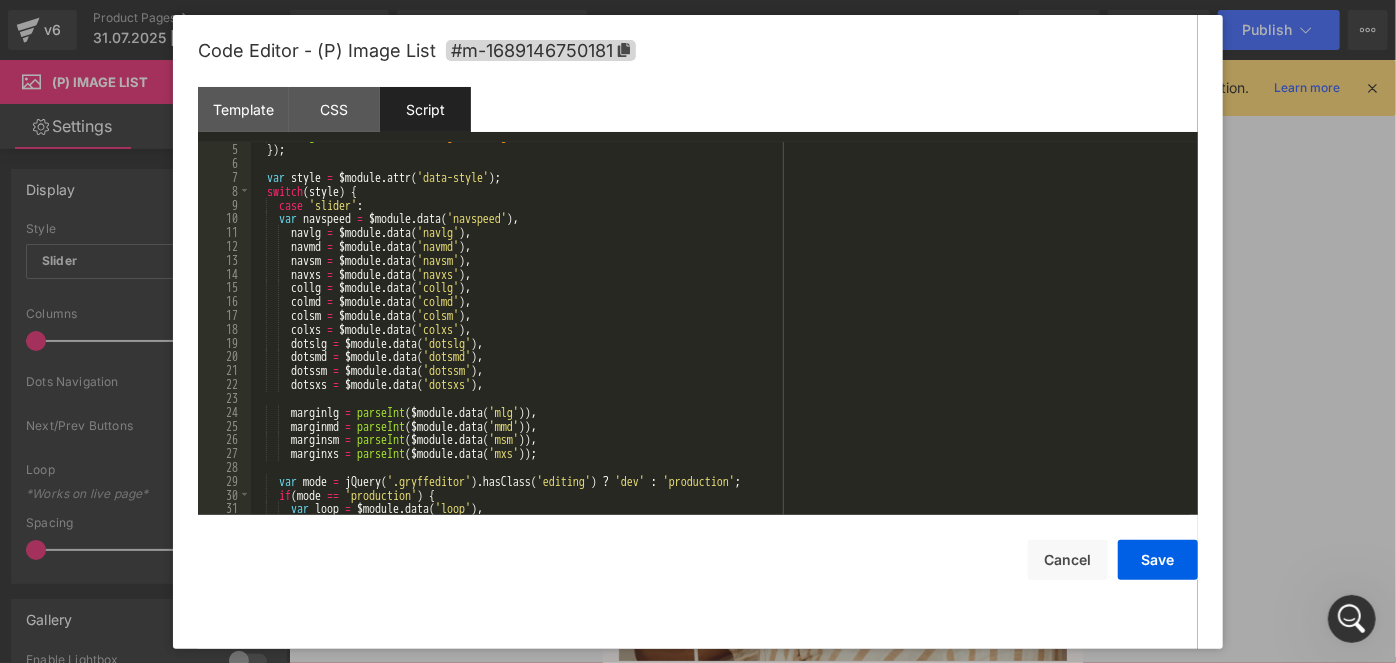 scroll, scrollTop: 381, scrollLeft: 0, axis: vertical 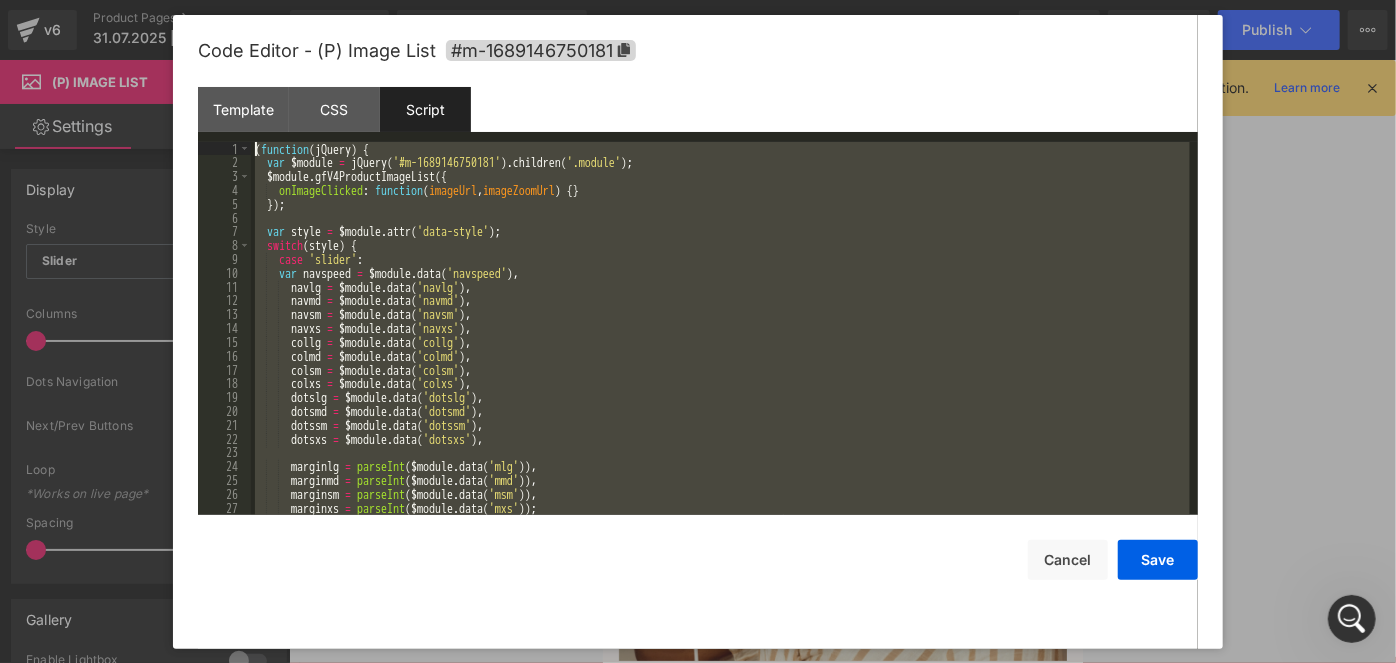 drag, startPoint x: 491, startPoint y: 501, endPoint x: 72, endPoint y: -5, distance: 656.96045 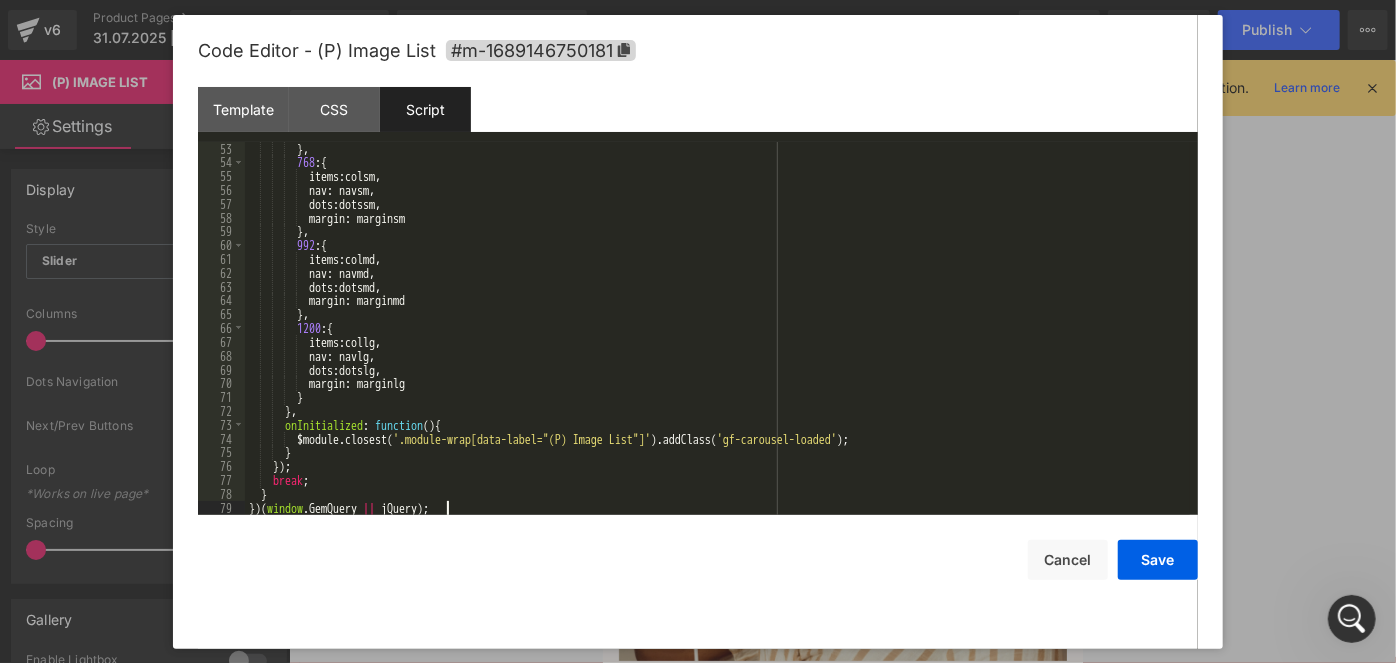 scroll, scrollTop: 718, scrollLeft: 0, axis: vertical 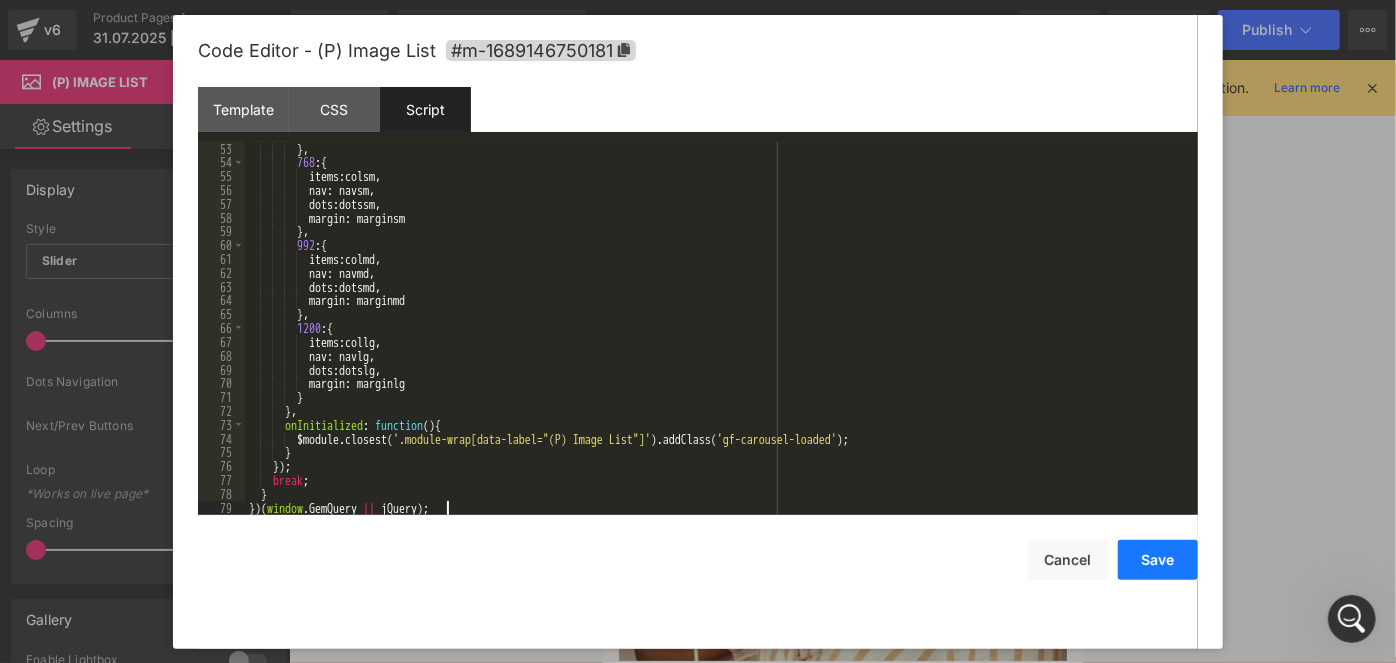 click on "Save" at bounding box center (1158, 560) 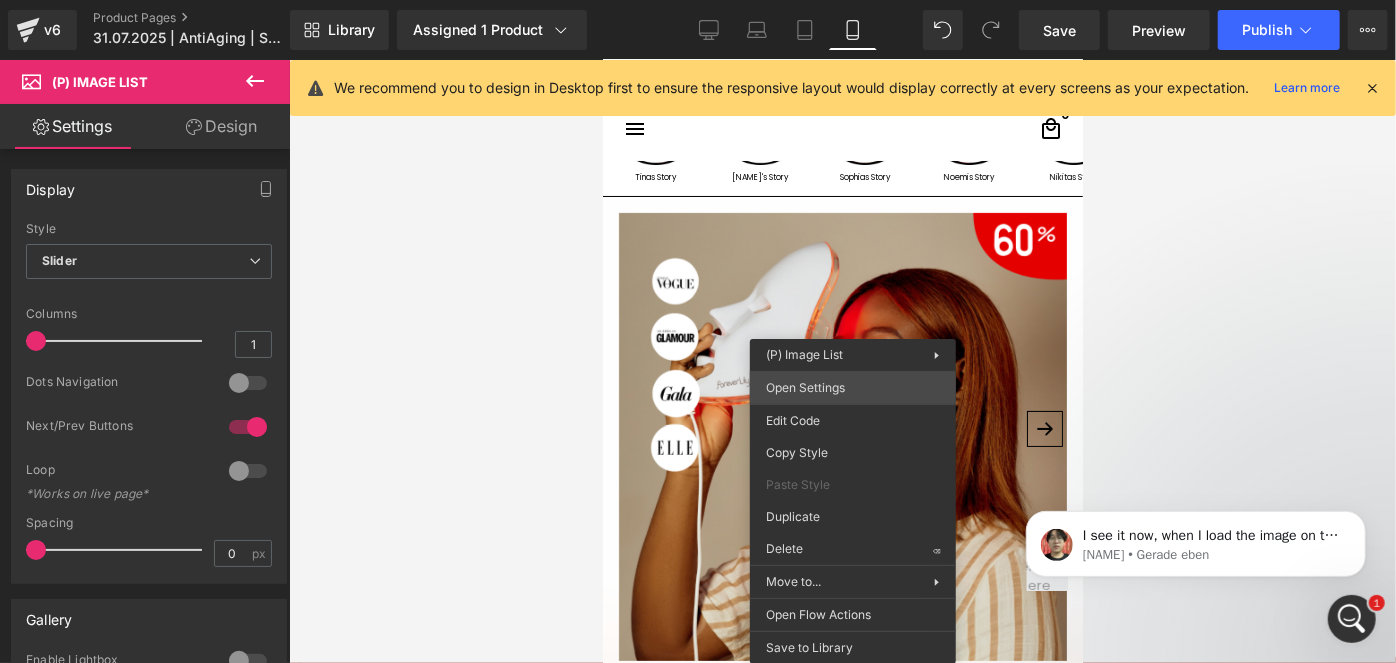scroll, scrollTop: 0, scrollLeft: 0, axis: both 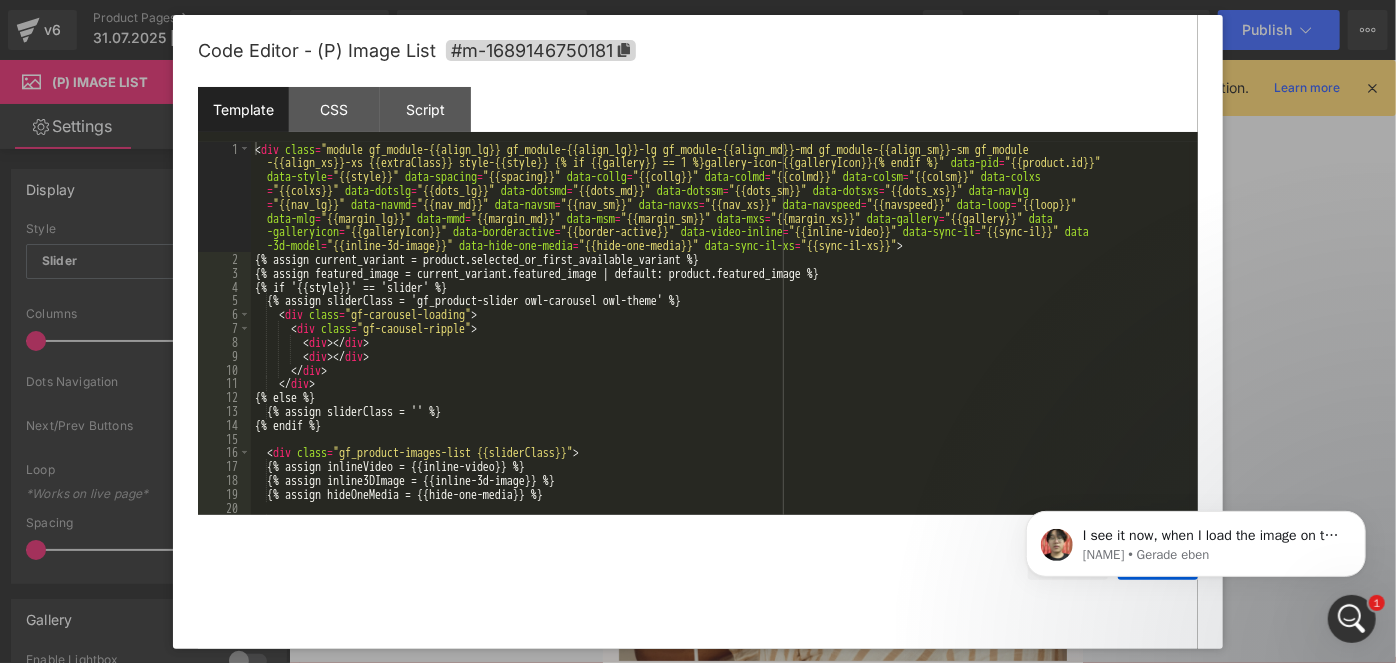 click on "You are previewing how the   will restyle your page. You can not edit Elements in Preset Preview Mode.  v6 Product Pages 31.07.2025 | AntiAging | Scarcity Library Assigned 1 Product  Product Preview
FVRLLY LED-Kontur-Maske | In 30 Tagen Zur Perfekten Haut Manage assigned products Mobile Desktop Laptop Tablet Mobile Save Preview Publish Scheduled View Live Page View with current Template Save Template to Library Schedule Publish  Optimize  Publish Settings Shortcuts We recommend you to design in Desktop first to ensure the responsive layout would display correctly at every screens as your expectation. Learn more  Your page can’t be published   You've reached the maximum number of published pages on your plan  (10/999999).  You need to upgrade your plan or unpublish all your pages to get 1 publish slot.   Unpublish pages   Upgrade plan  Elements Global Style Base Row  rows, columns, layouts, div Heading  headings, titles, h1,h2,h3,h4,h5,h6 Text Block  texts, paragraphs, contents, blocks Image  app" at bounding box center [698, 0] 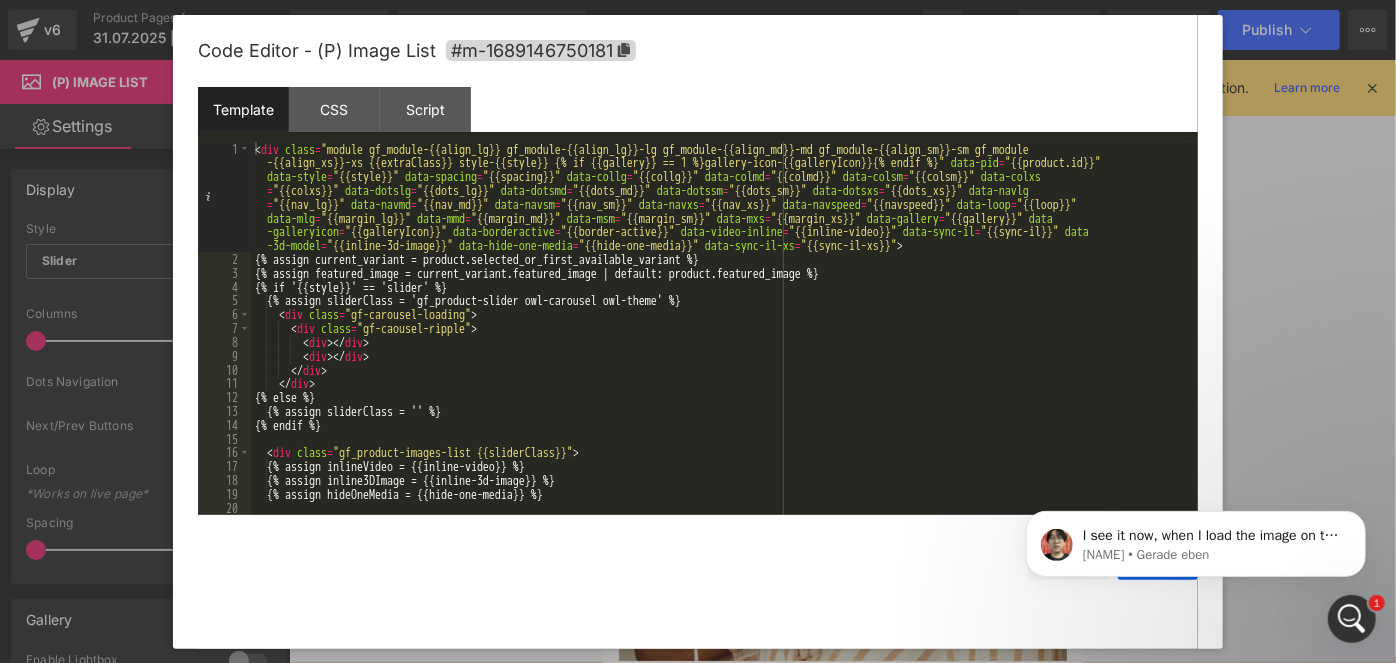 click at bounding box center (1351, 618) 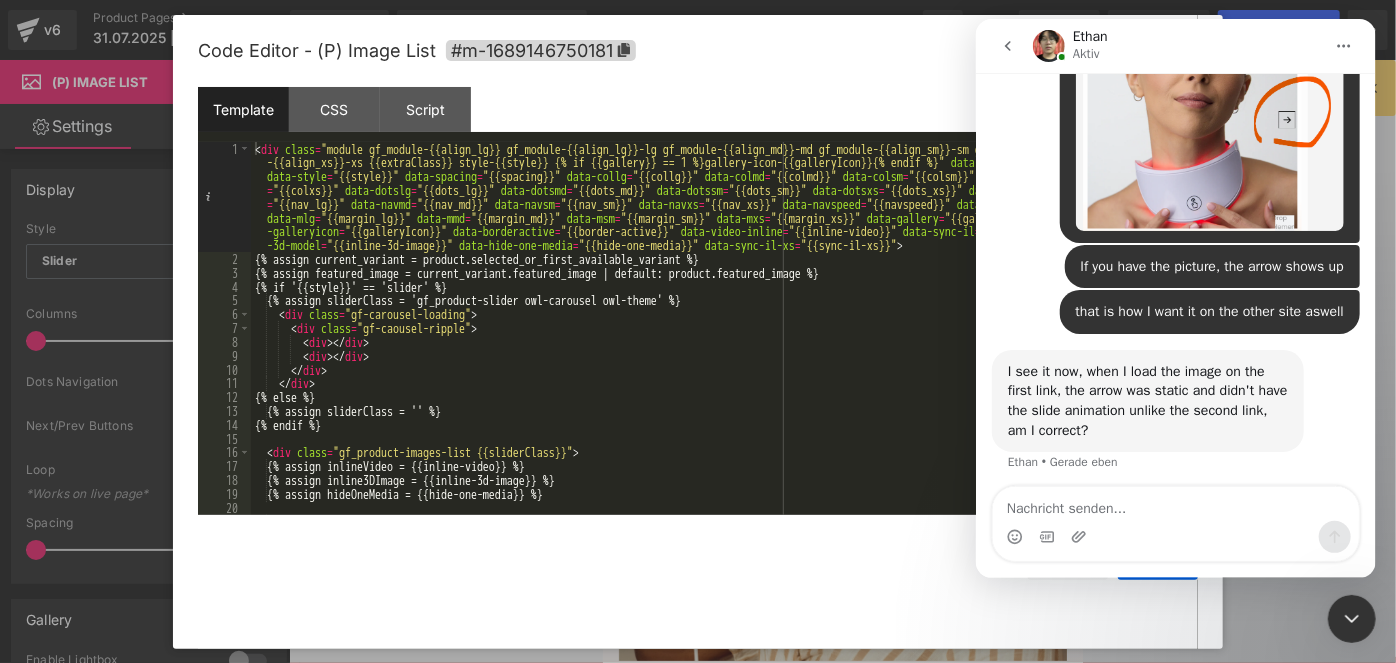 scroll, scrollTop: 940, scrollLeft: 0, axis: vertical 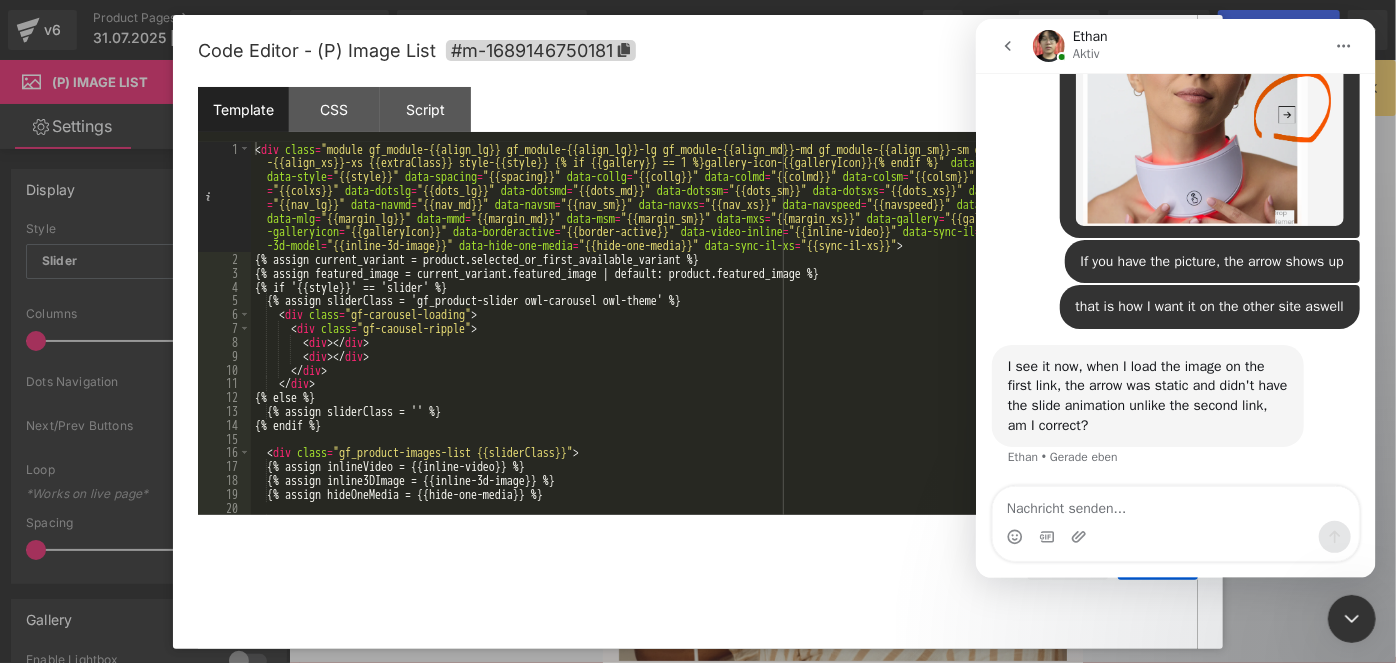 click on "I see it now, when I load the image on the first link, the arrow was static and didn't have the slide animation unlike the second link, am I correct? Ethan    •   Gerade eben" at bounding box center [1175, 418] 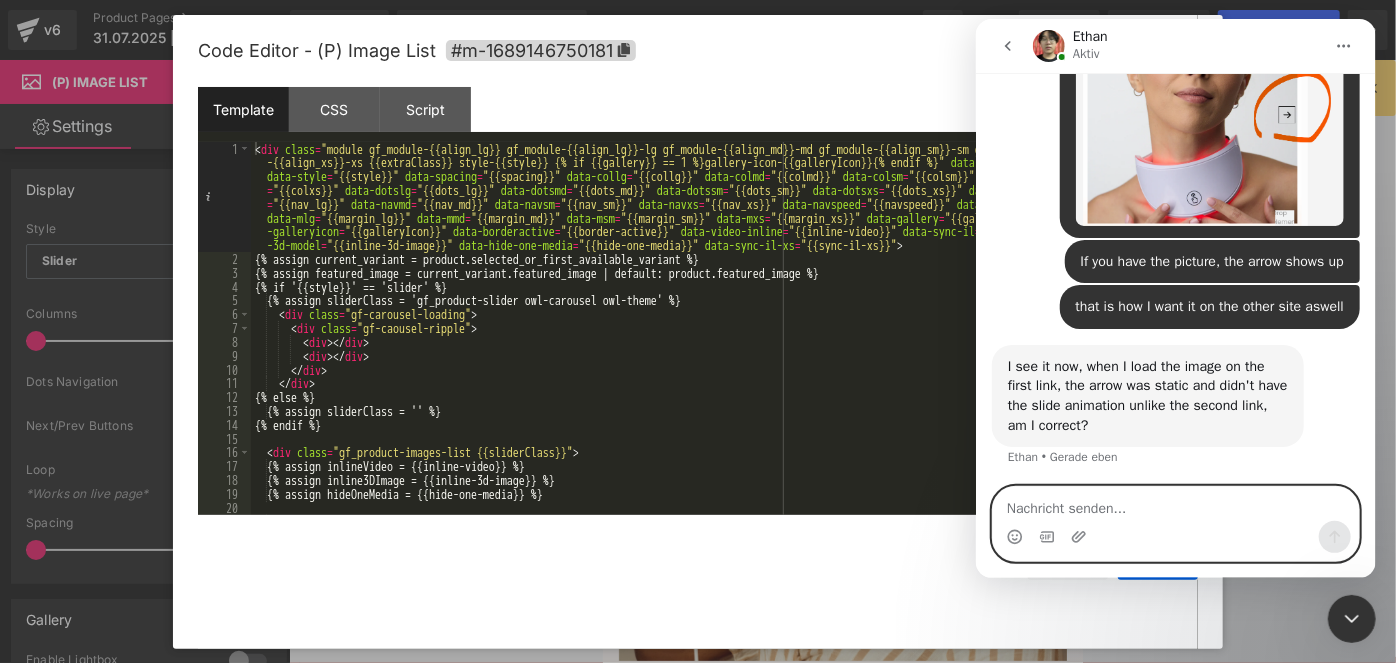 click at bounding box center (1175, 504) 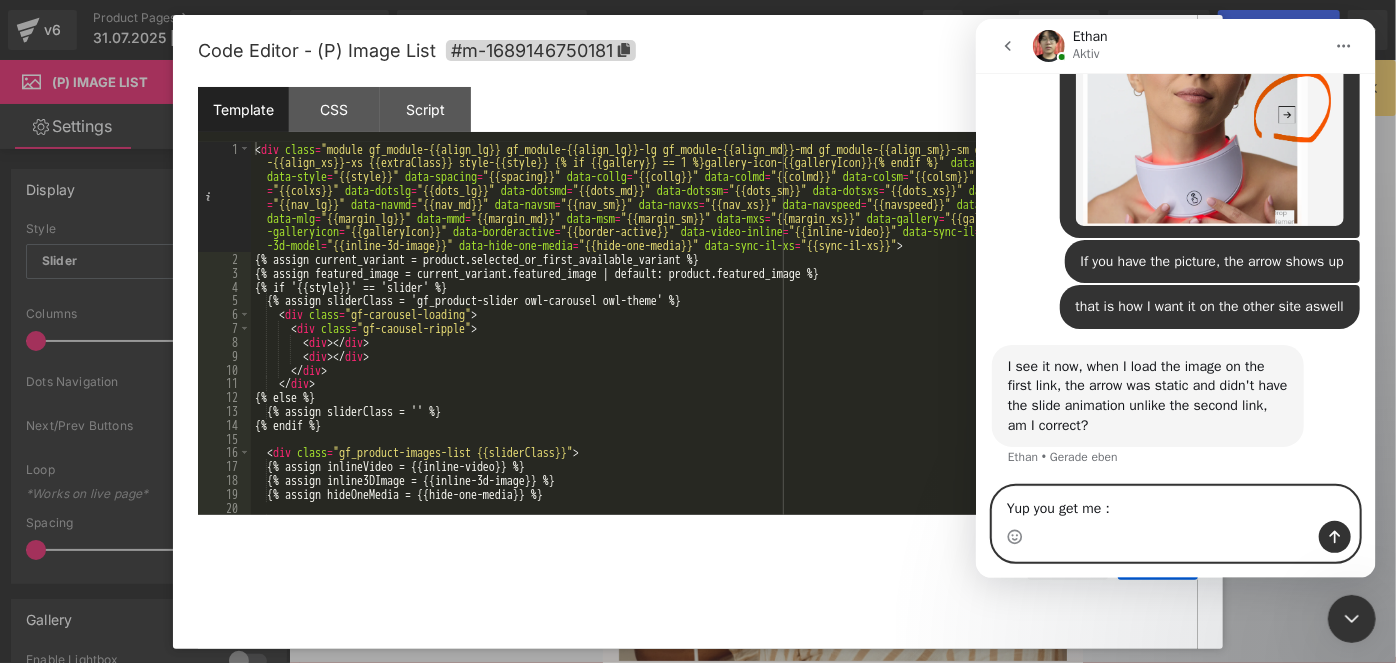 type on "Yup you get me :D" 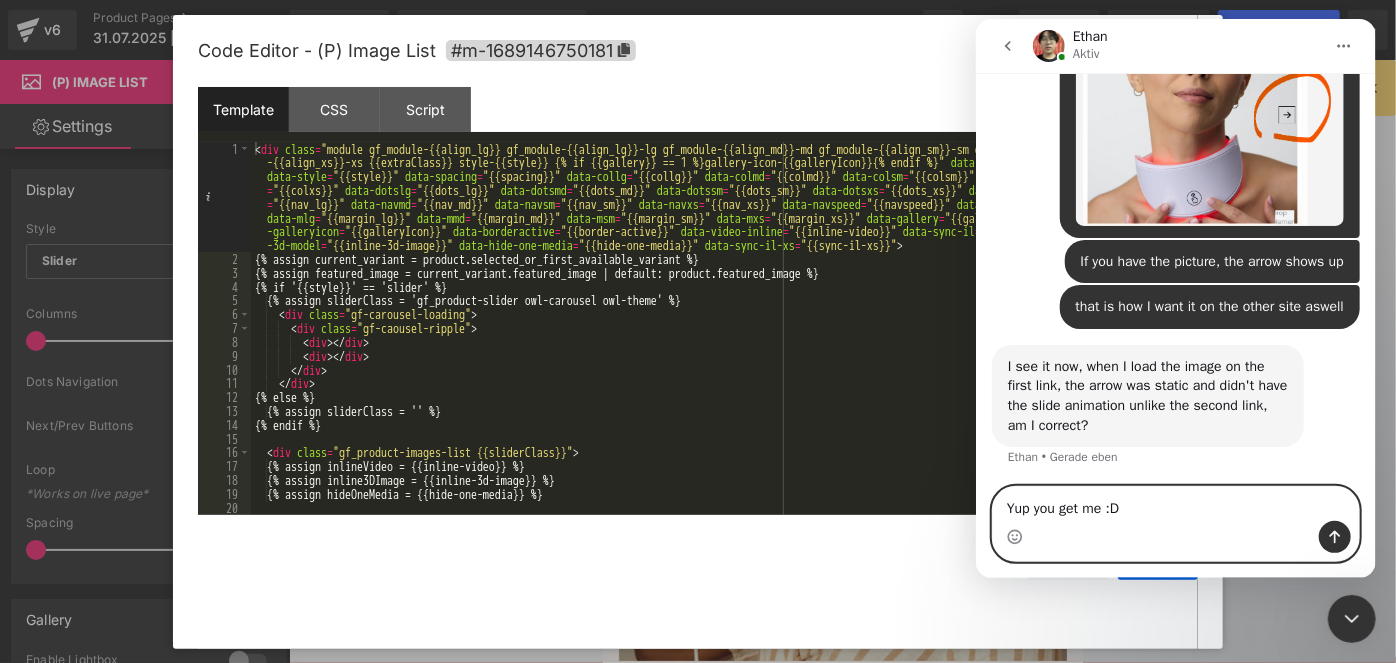 type 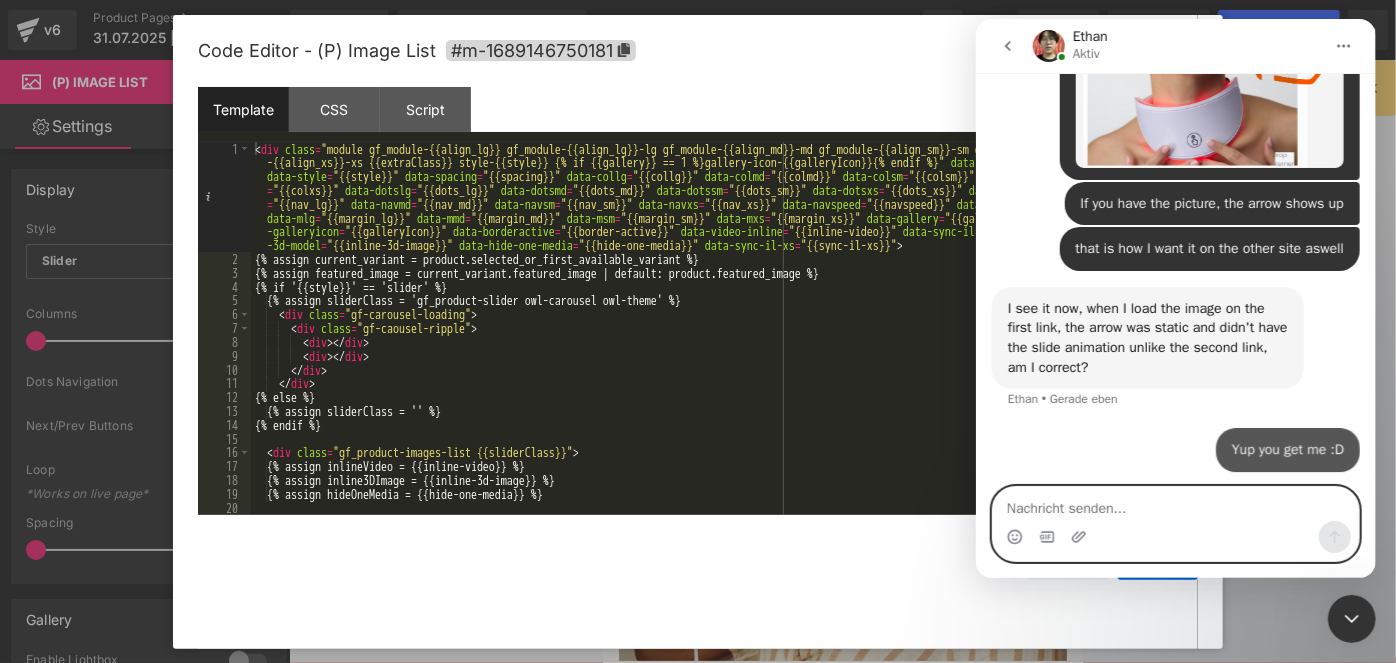 scroll, scrollTop: 1000, scrollLeft: 0, axis: vertical 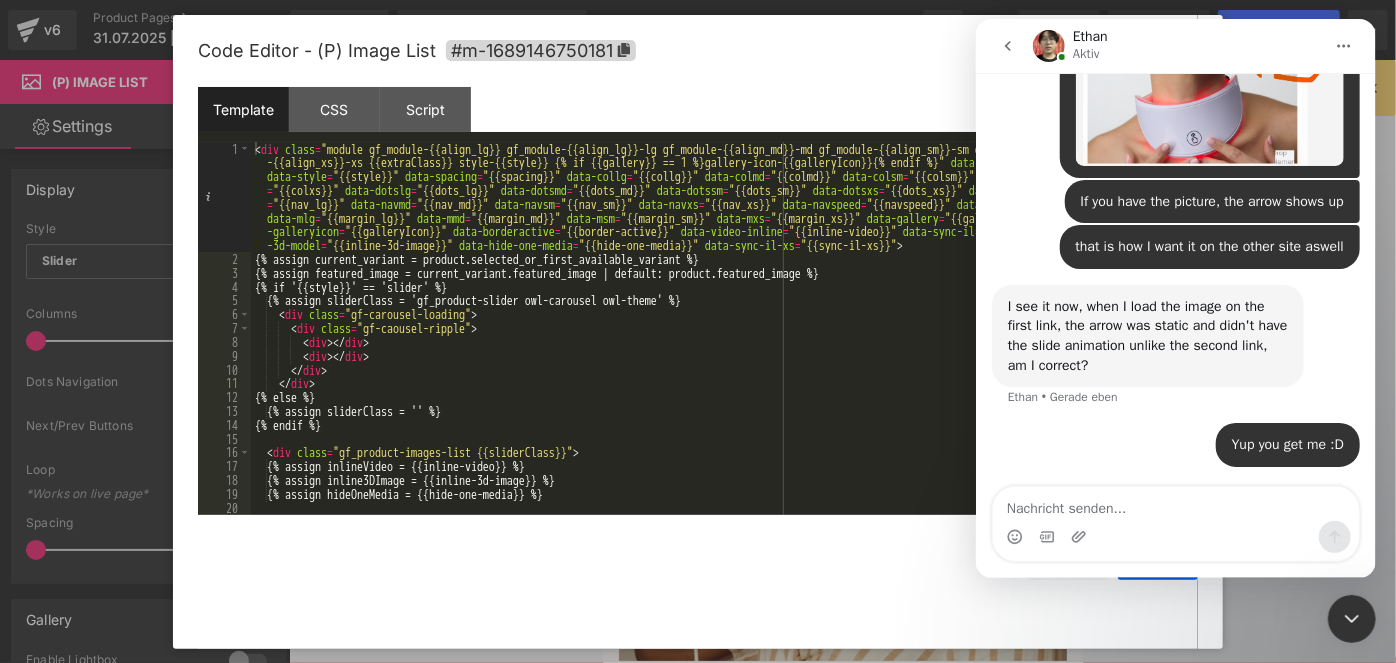 click at bounding box center [698, 301] 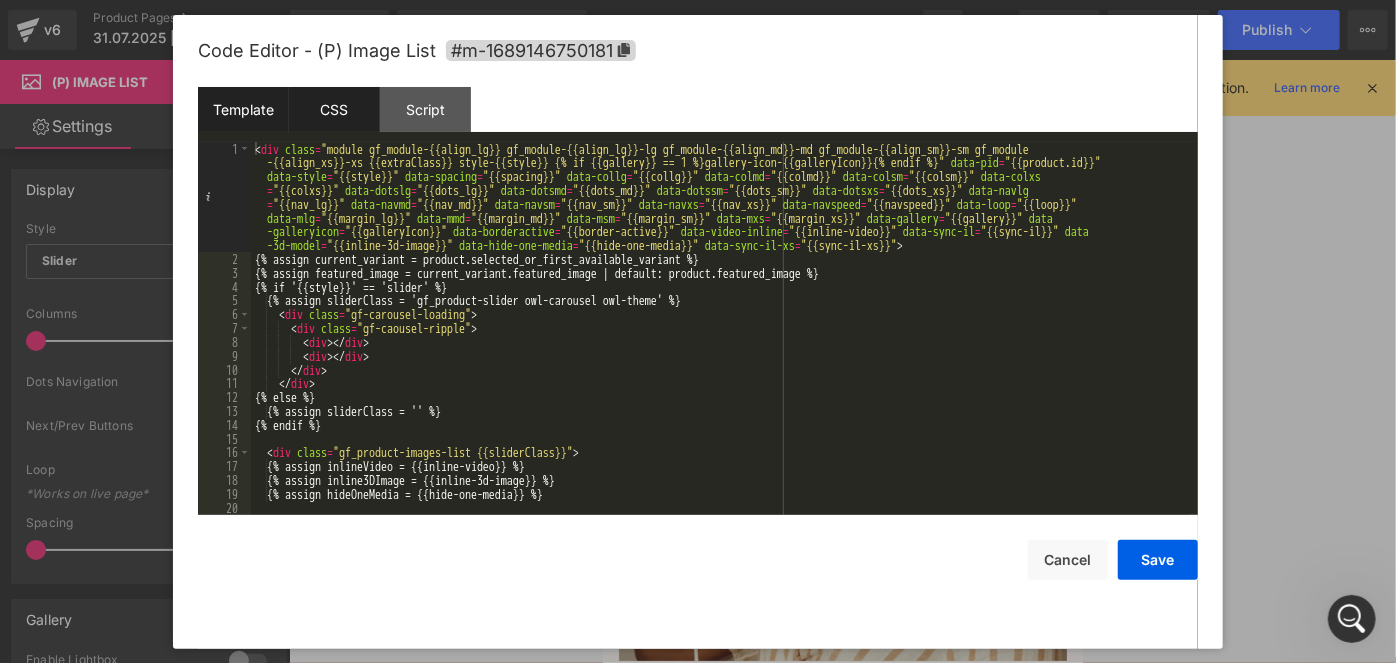click on "CSS" at bounding box center [334, 109] 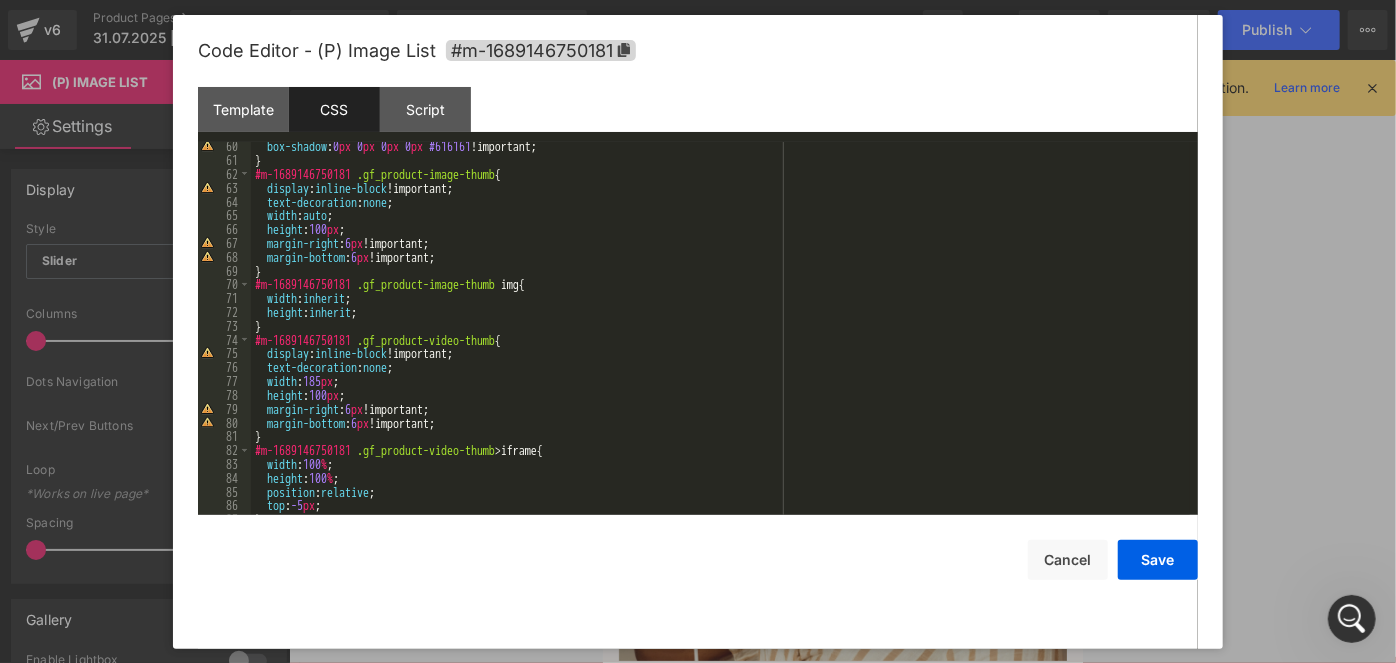 scroll, scrollTop: 1253, scrollLeft: 0, axis: vertical 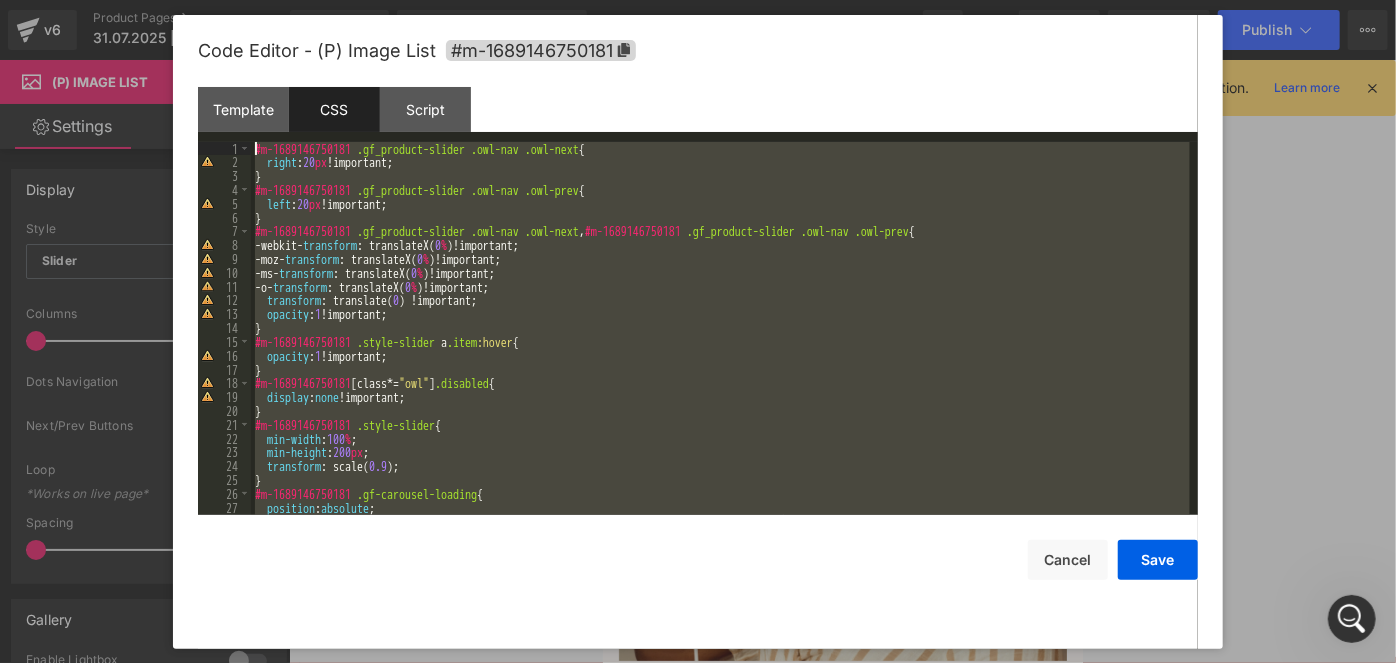drag, startPoint x: 270, startPoint y: 511, endPoint x: 8, endPoint y: -80, distance: 646.4712 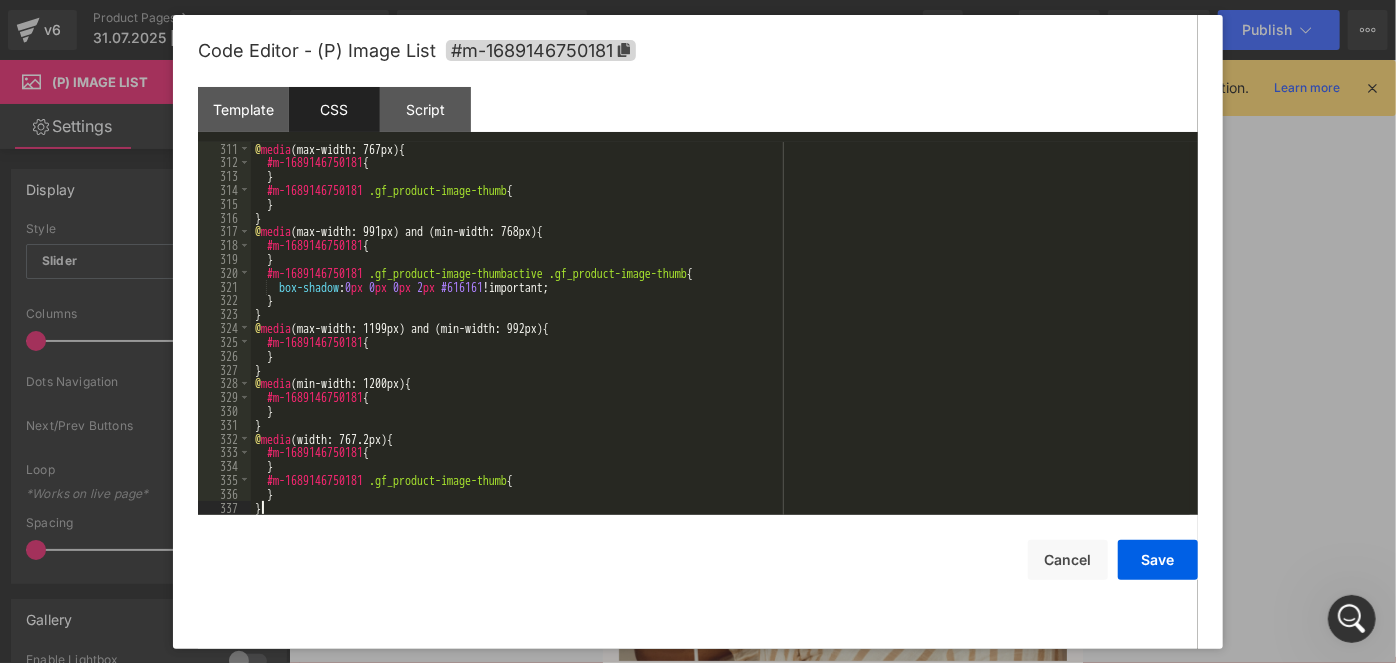 scroll, scrollTop: 4380, scrollLeft: 0, axis: vertical 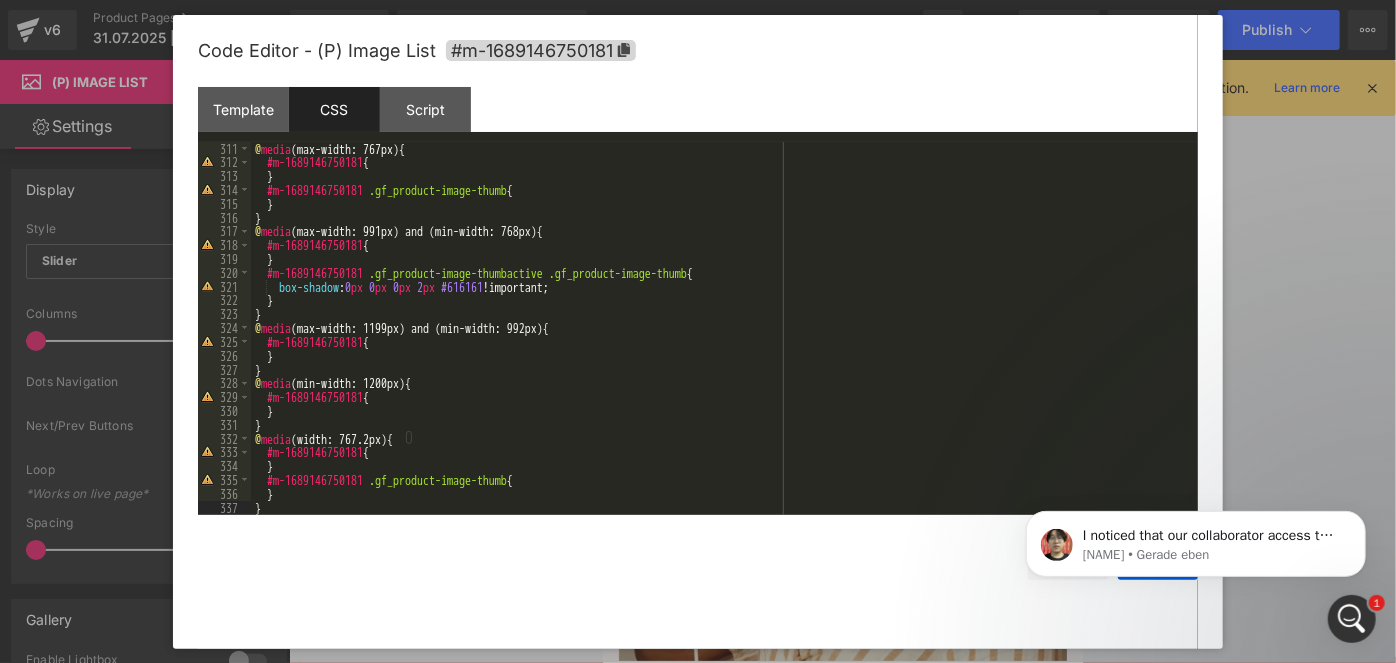 click on "I noticed that our collaborator access to your store is still active. I’ll investigate and provide further guidance shortly. Please rest assured, the access is strictly for support purposes and could be removed once the issue is resolved. Please refer here for our Data Privacy.   If you have any questions or concerns, feel free to let me know. Ethan • Gerade eben" at bounding box center (1195, 538) 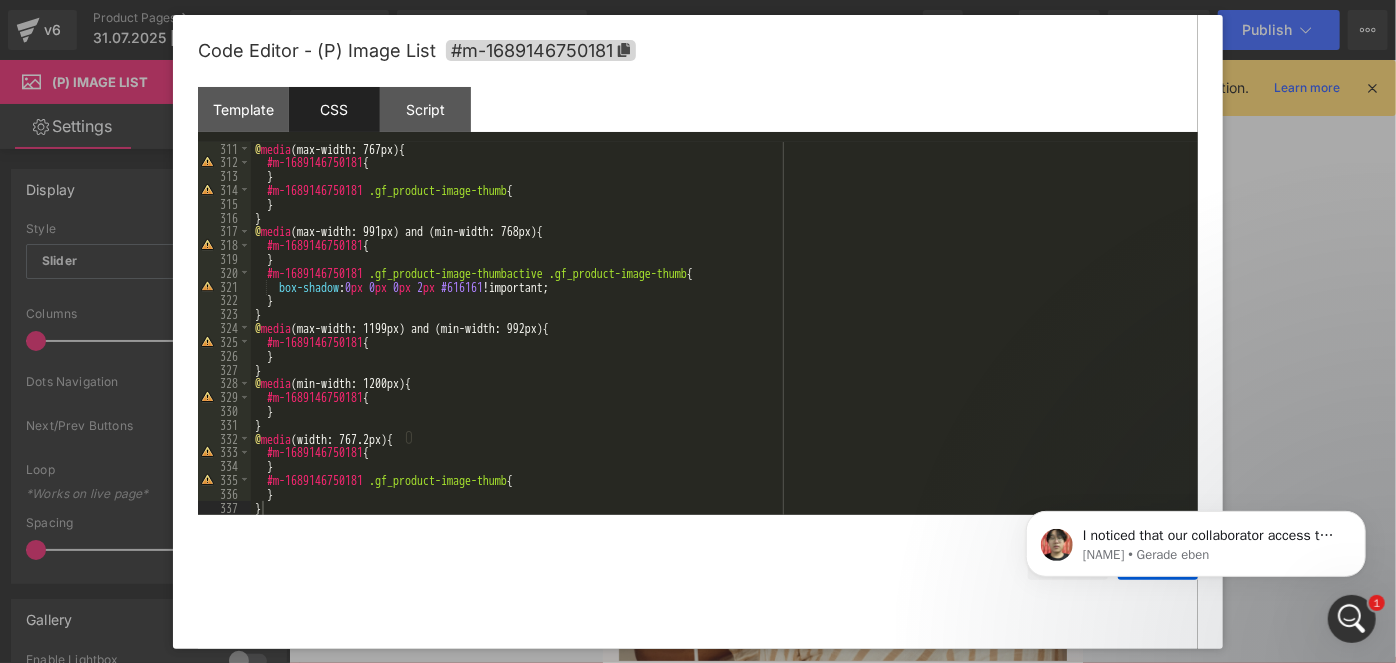 click at bounding box center [1351, 618] 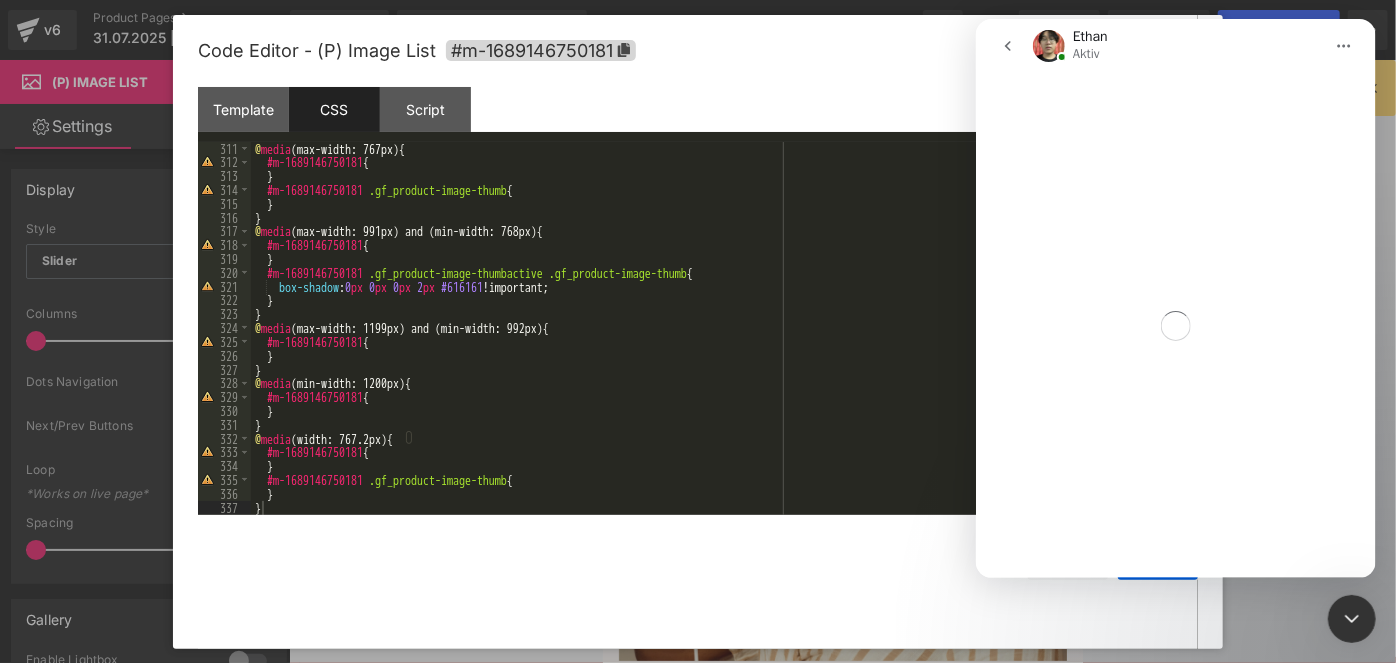 click at bounding box center (1351, 618) 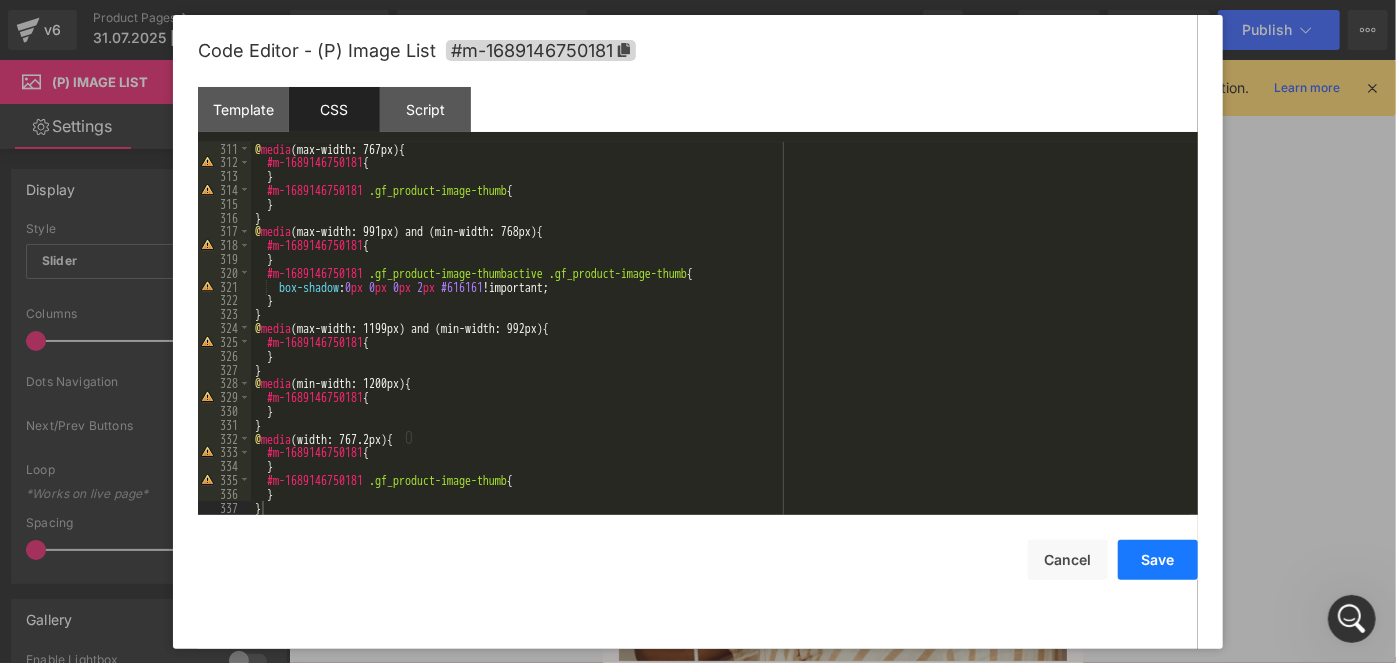 click on "Save" at bounding box center [1158, 560] 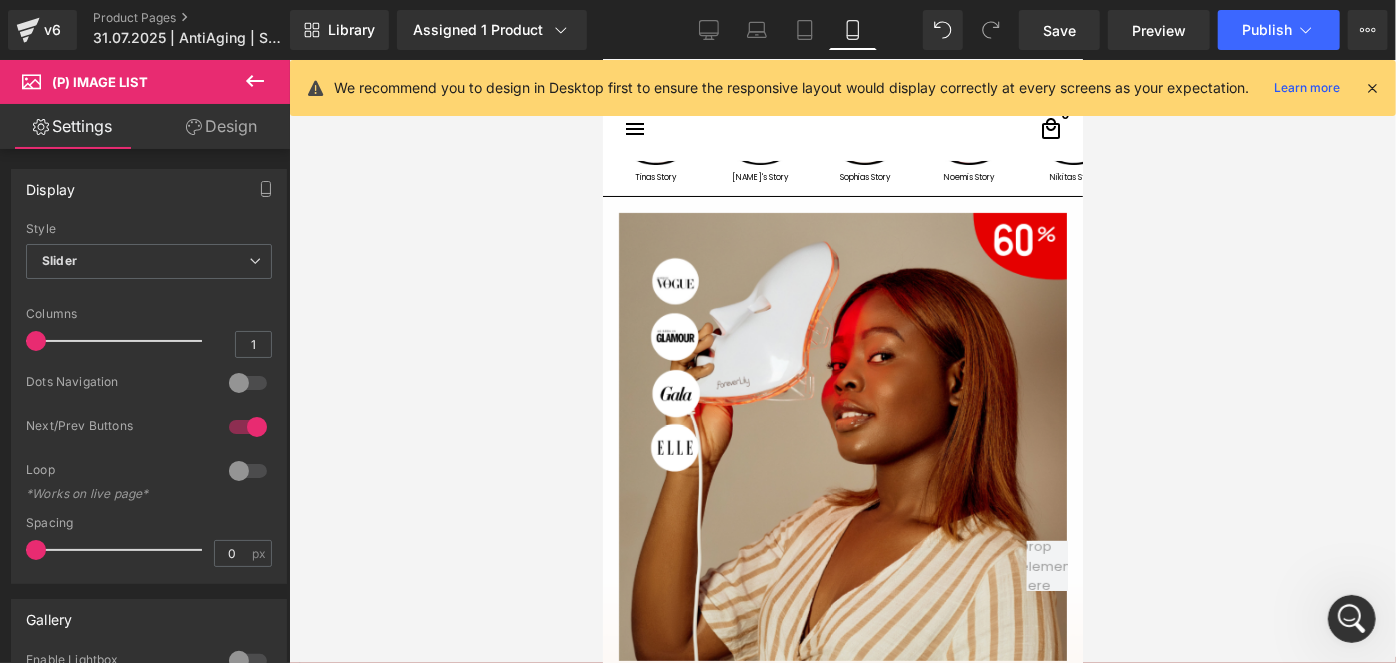 scroll, scrollTop: 256, scrollLeft: 0, axis: vertical 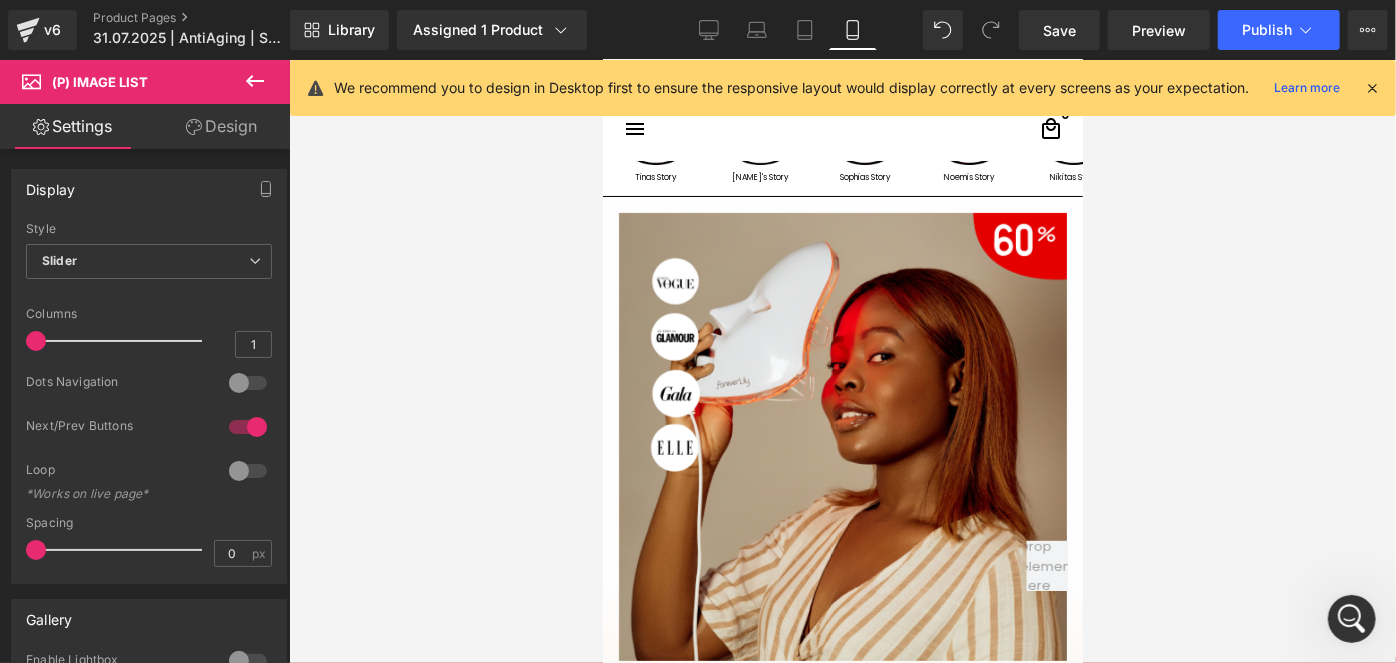 click 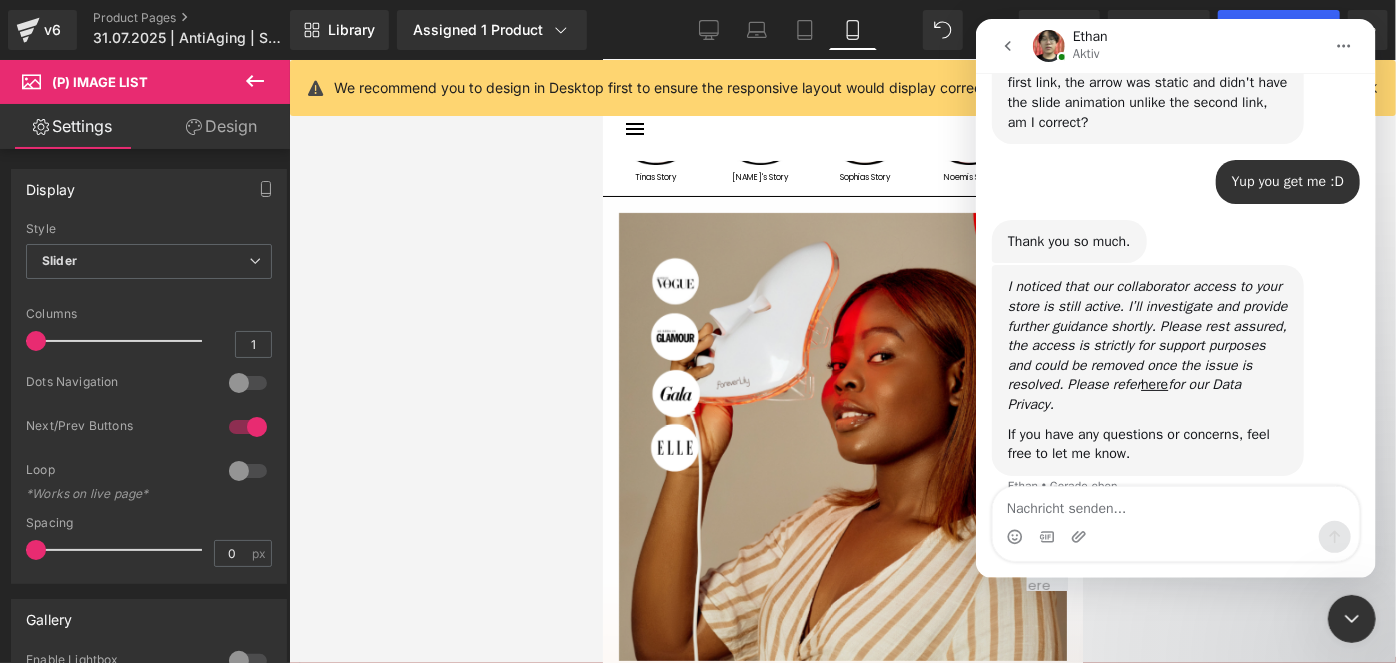 scroll, scrollTop: 1252, scrollLeft: 0, axis: vertical 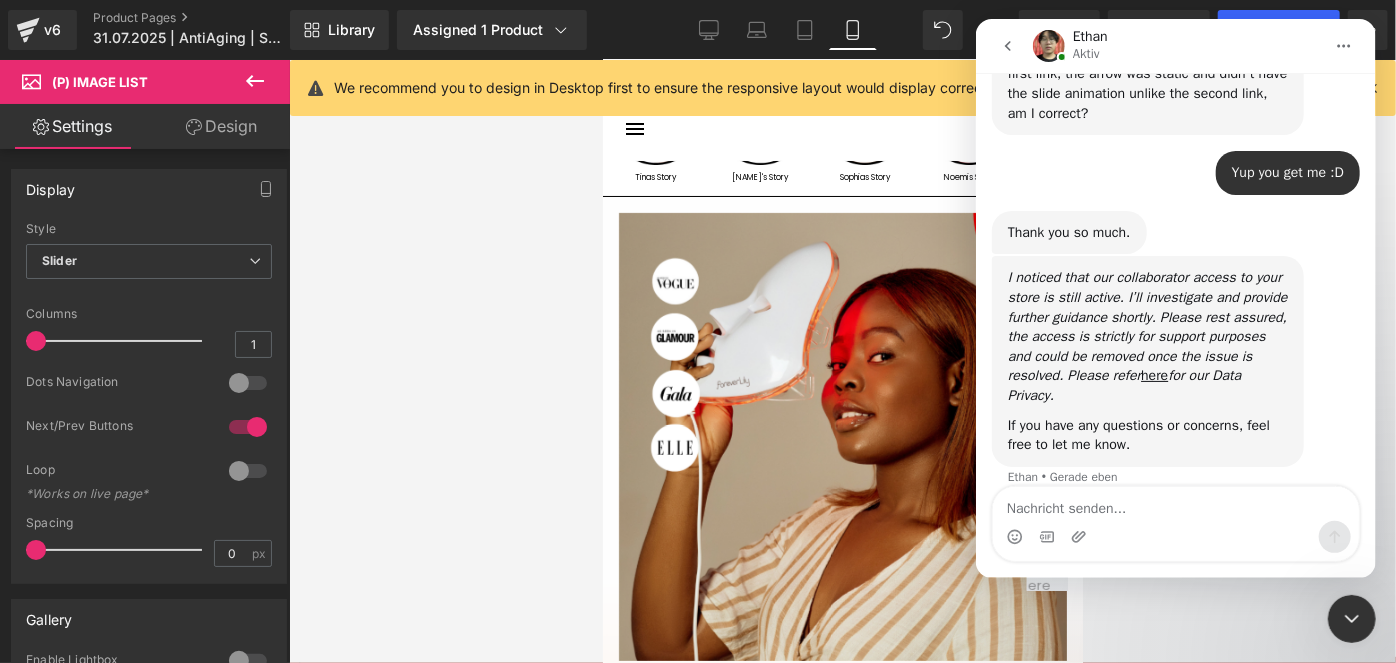 click at bounding box center (1175, 504) 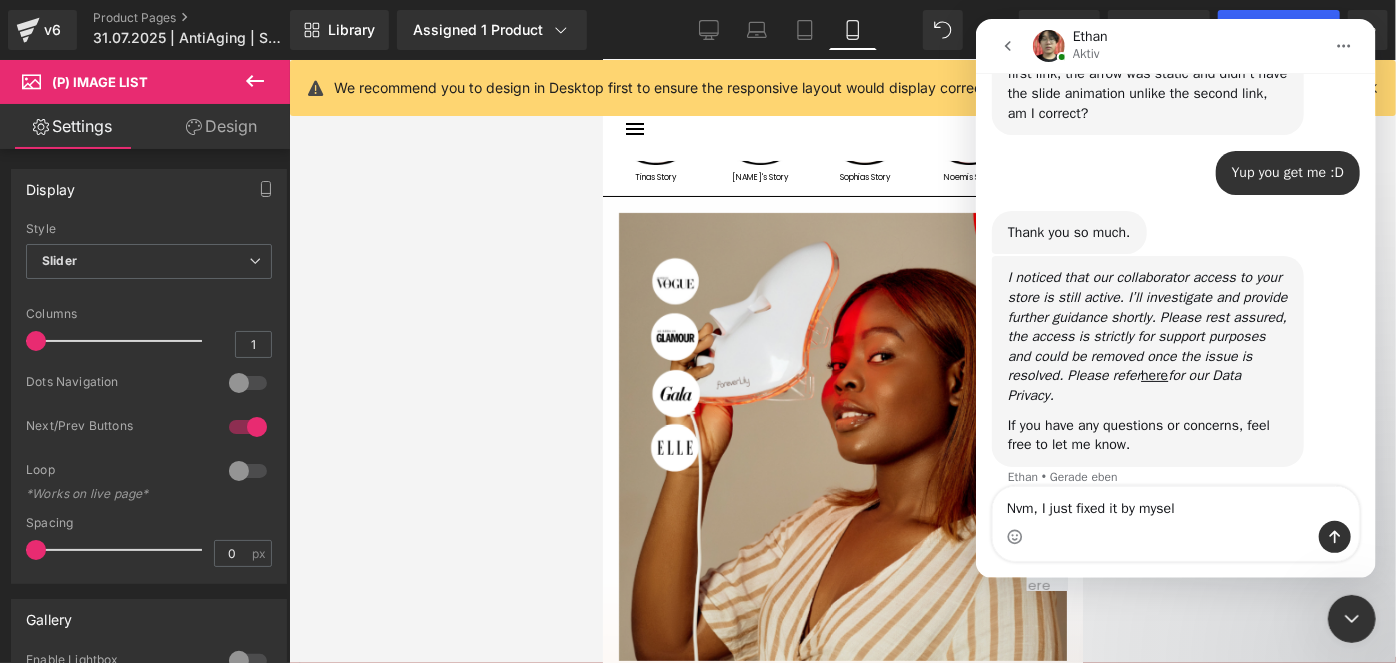 type on "Nvm, I just fixed it by myself" 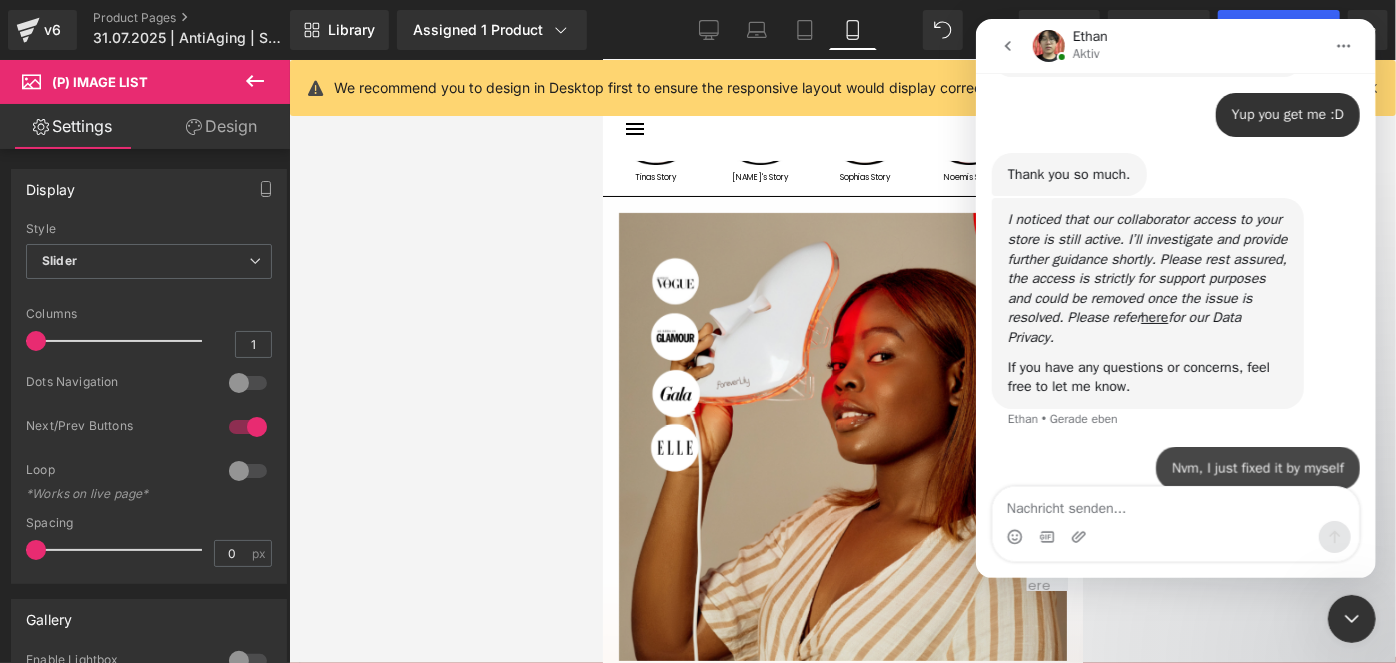 scroll, scrollTop: 1312, scrollLeft: 0, axis: vertical 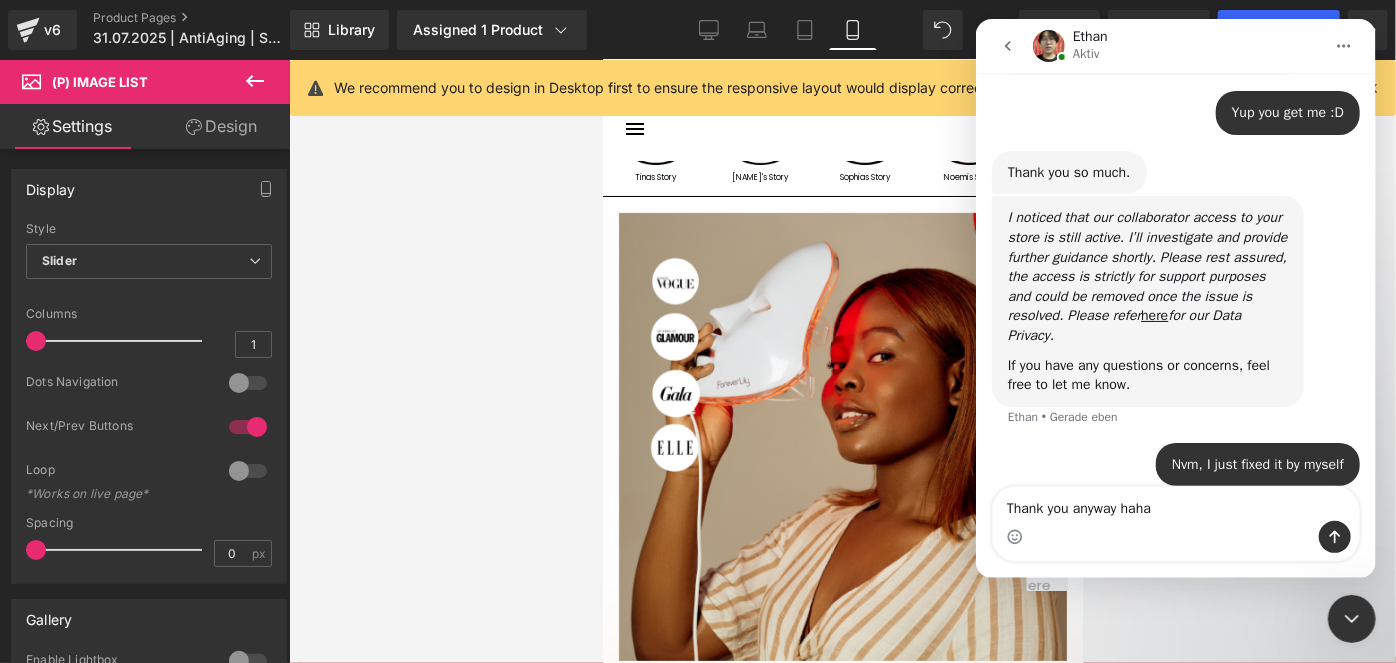 type on "Thank you anyway haha" 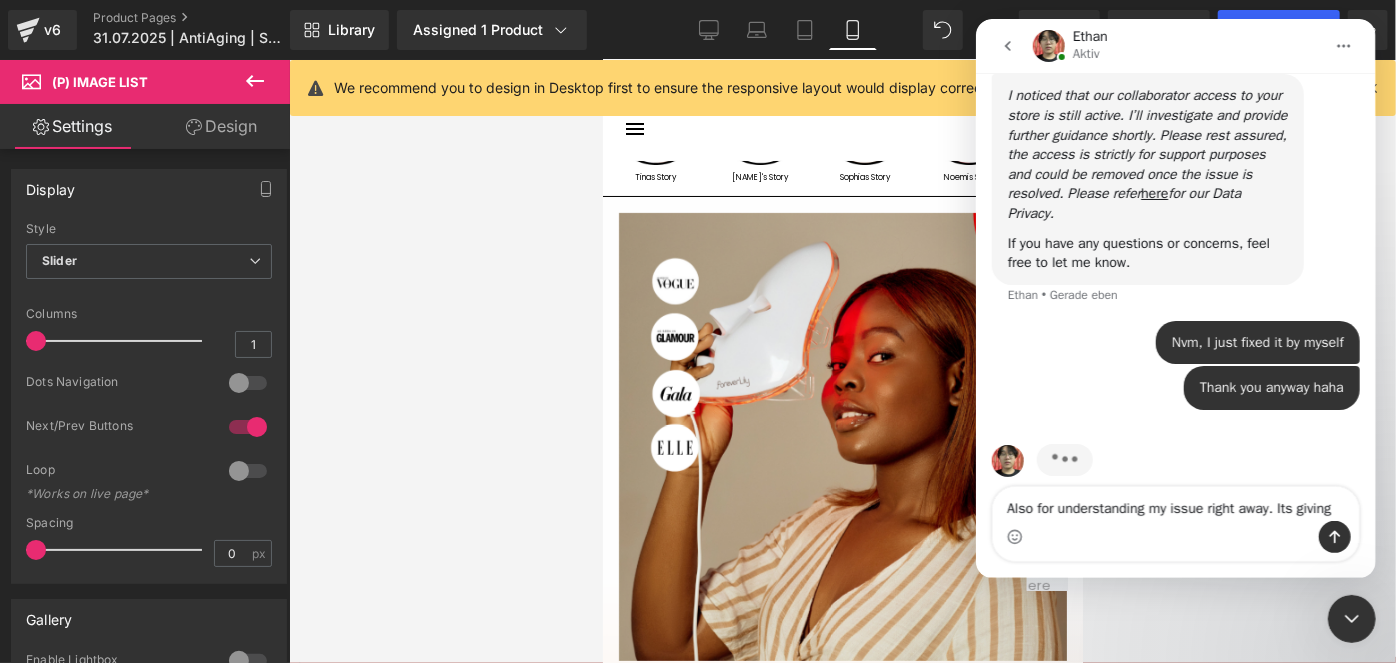 scroll, scrollTop: 1454, scrollLeft: 0, axis: vertical 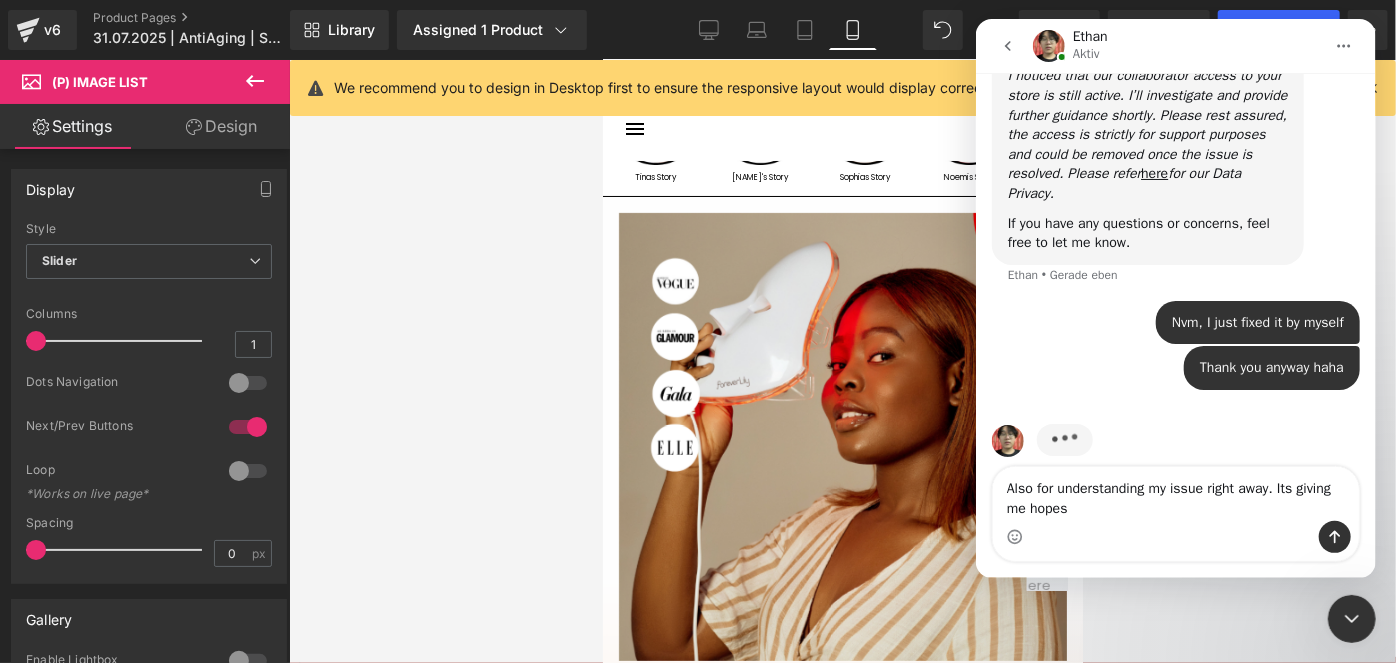 click at bounding box center (1175, 537) 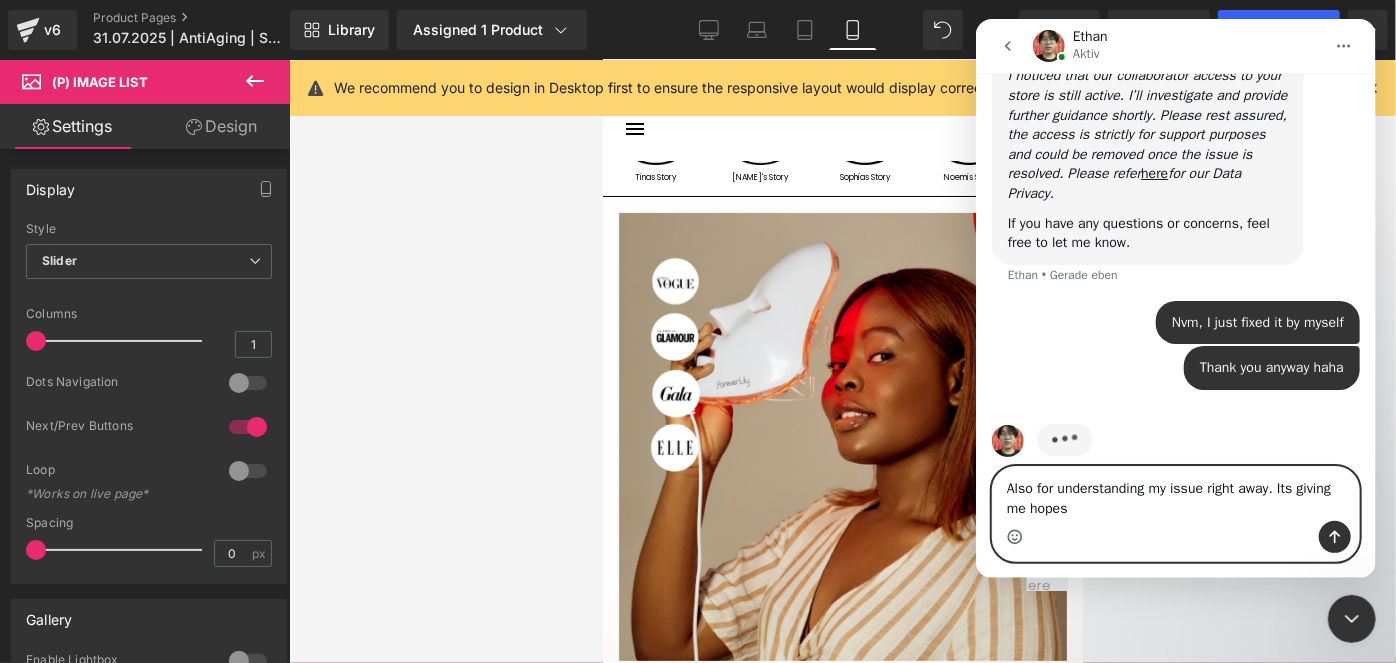 click 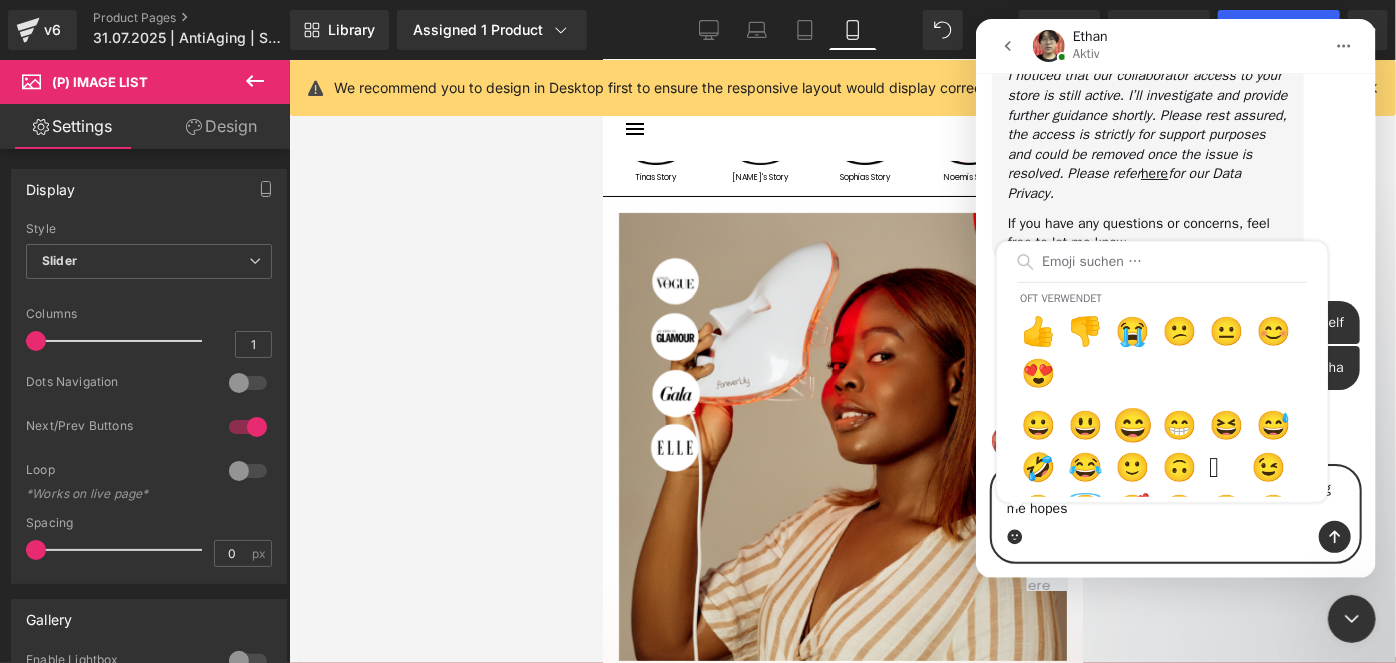 type on "Also for understanding my issue right away. Its giving me hopes 😄" 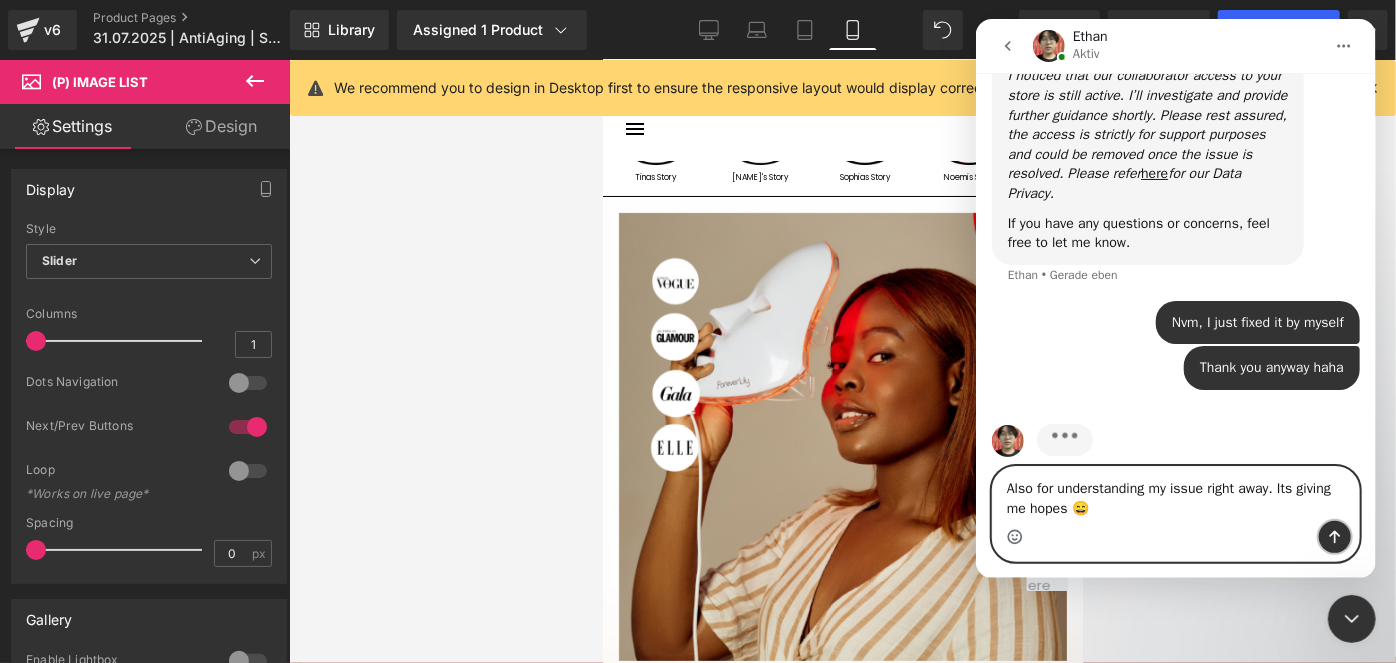 click 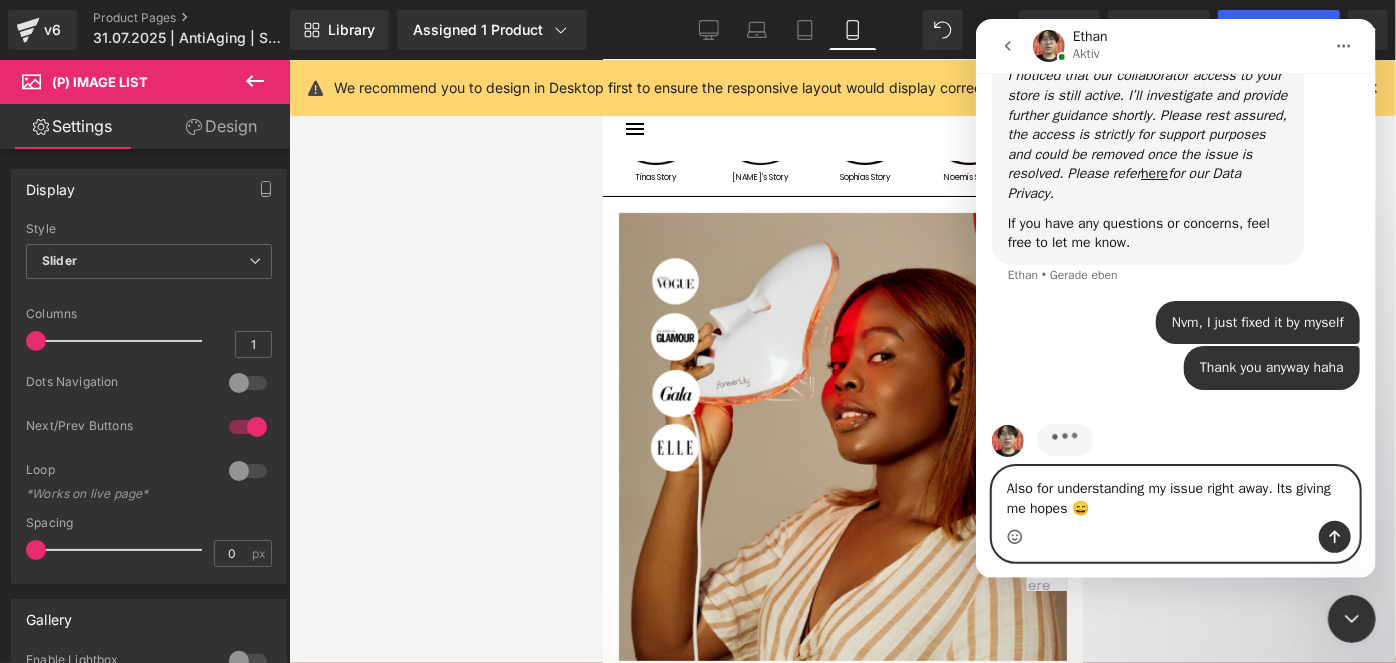 type 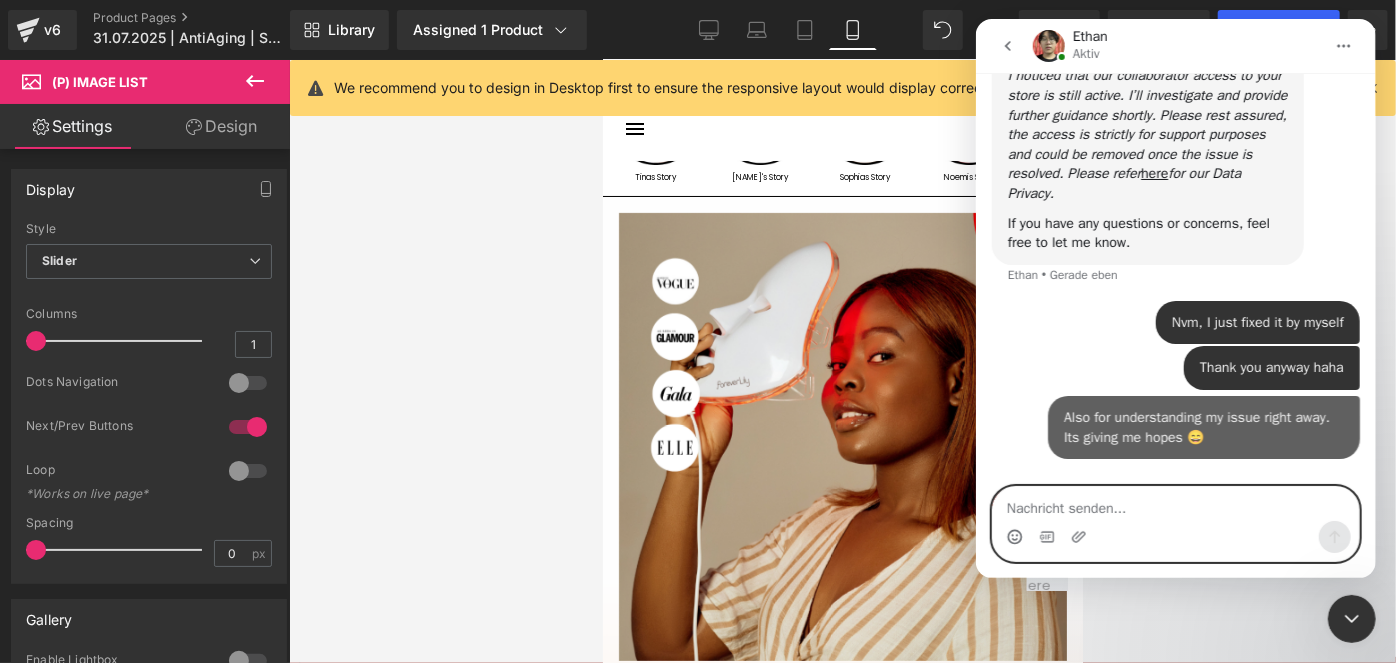 scroll, scrollTop: 1499, scrollLeft: 0, axis: vertical 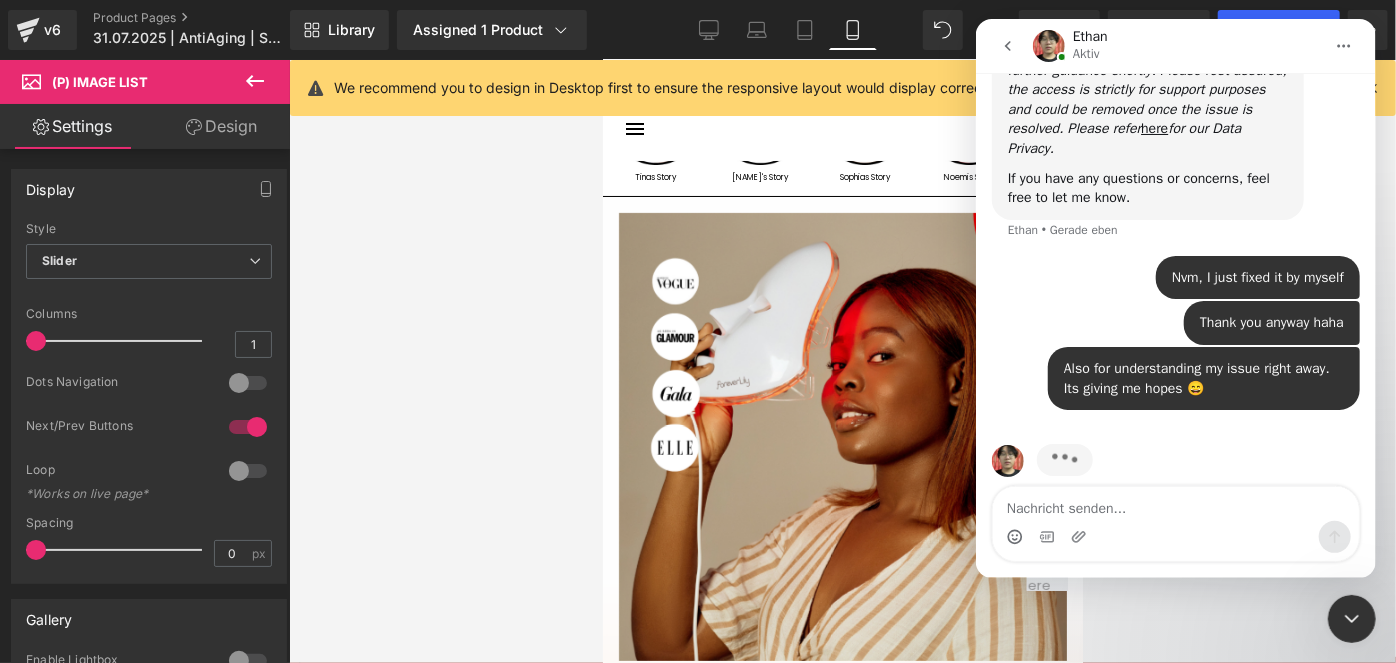 click at bounding box center [1351, 618] 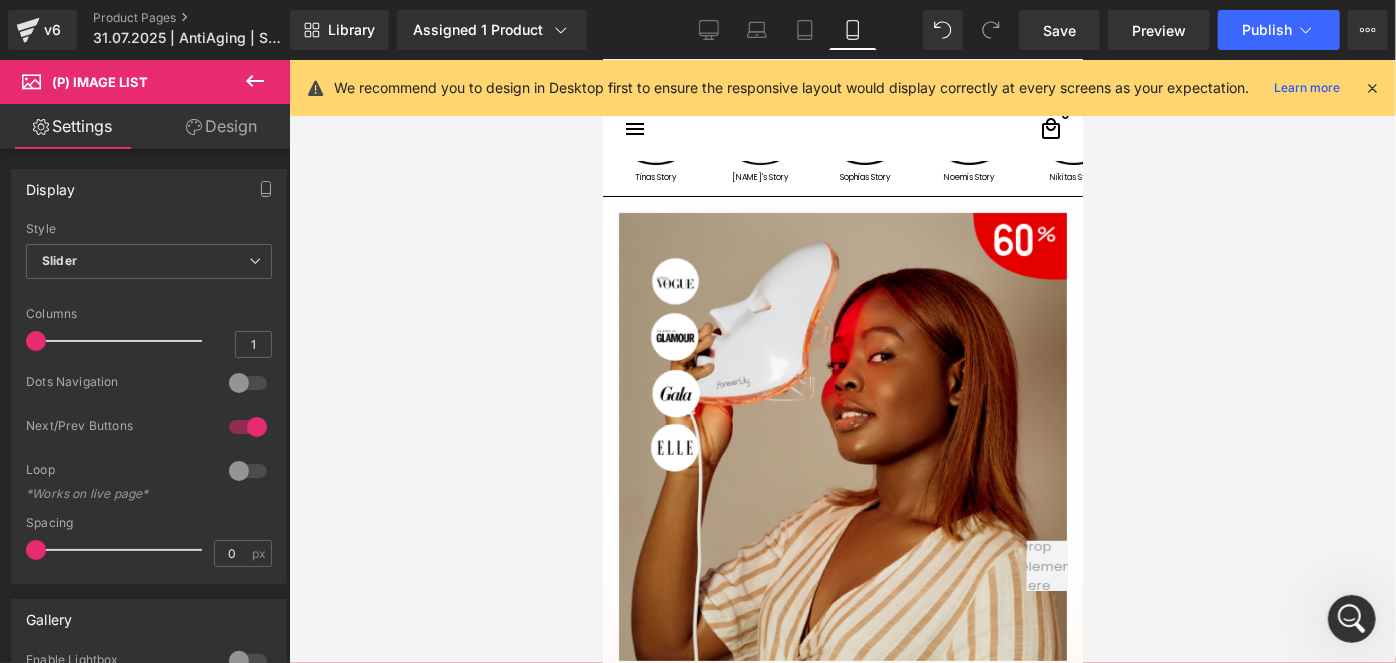 scroll, scrollTop: 1499, scrollLeft: 0, axis: vertical 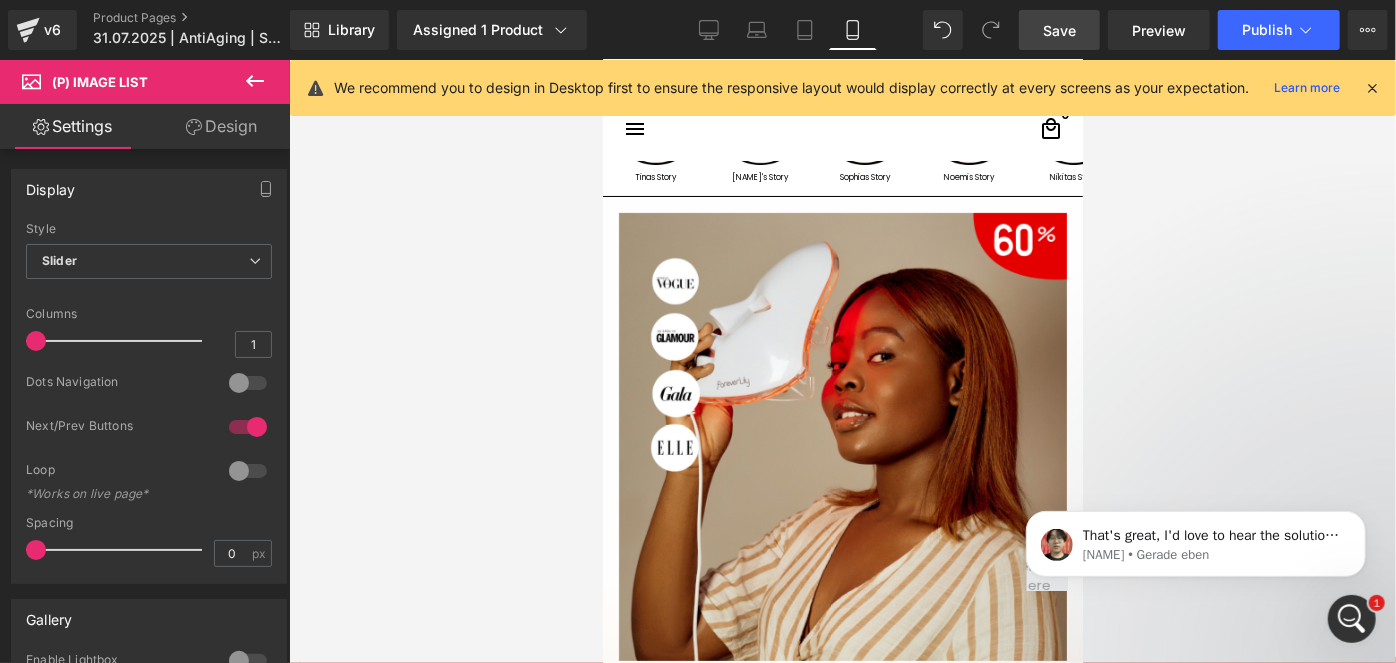 click on "Save" at bounding box center [1059, 30] 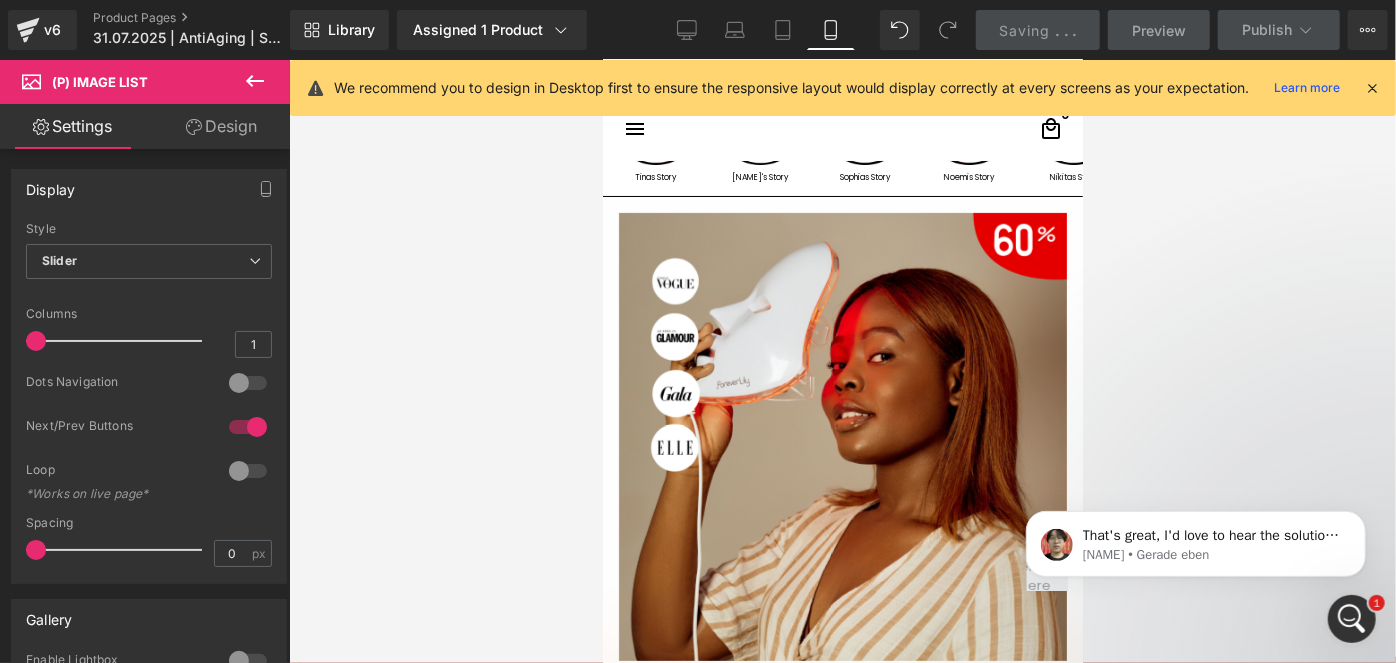 click 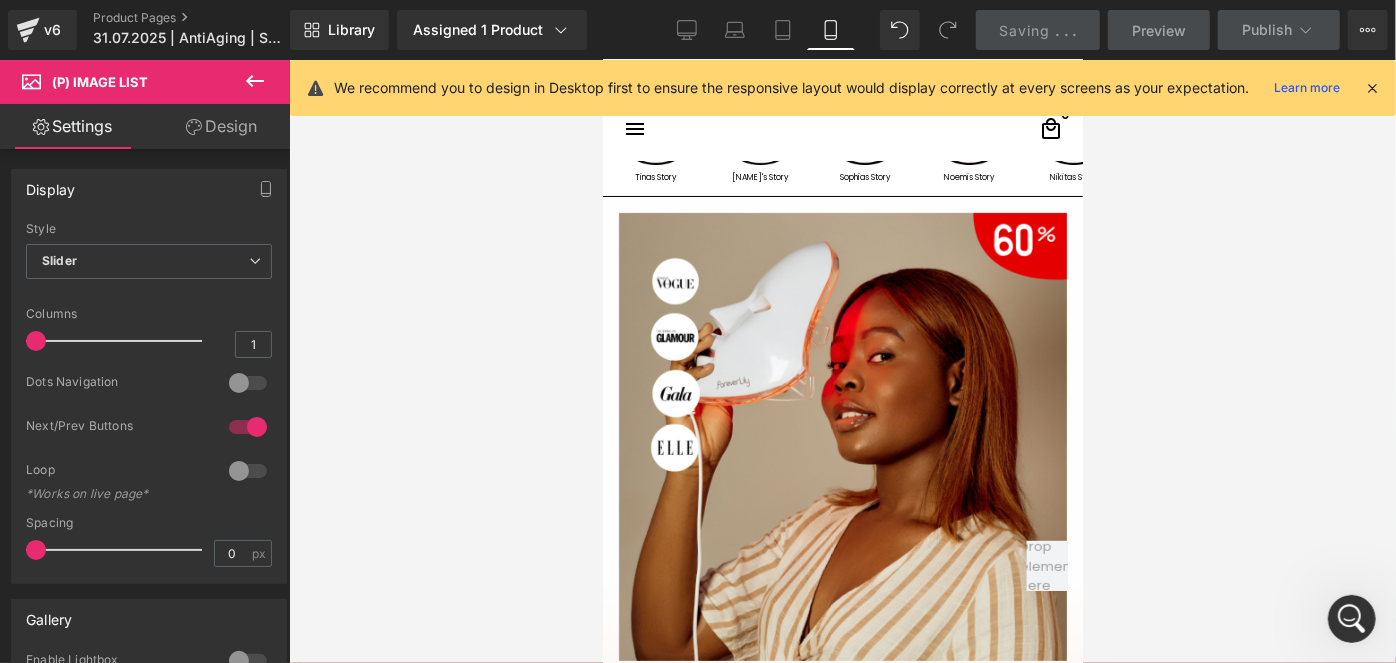 click 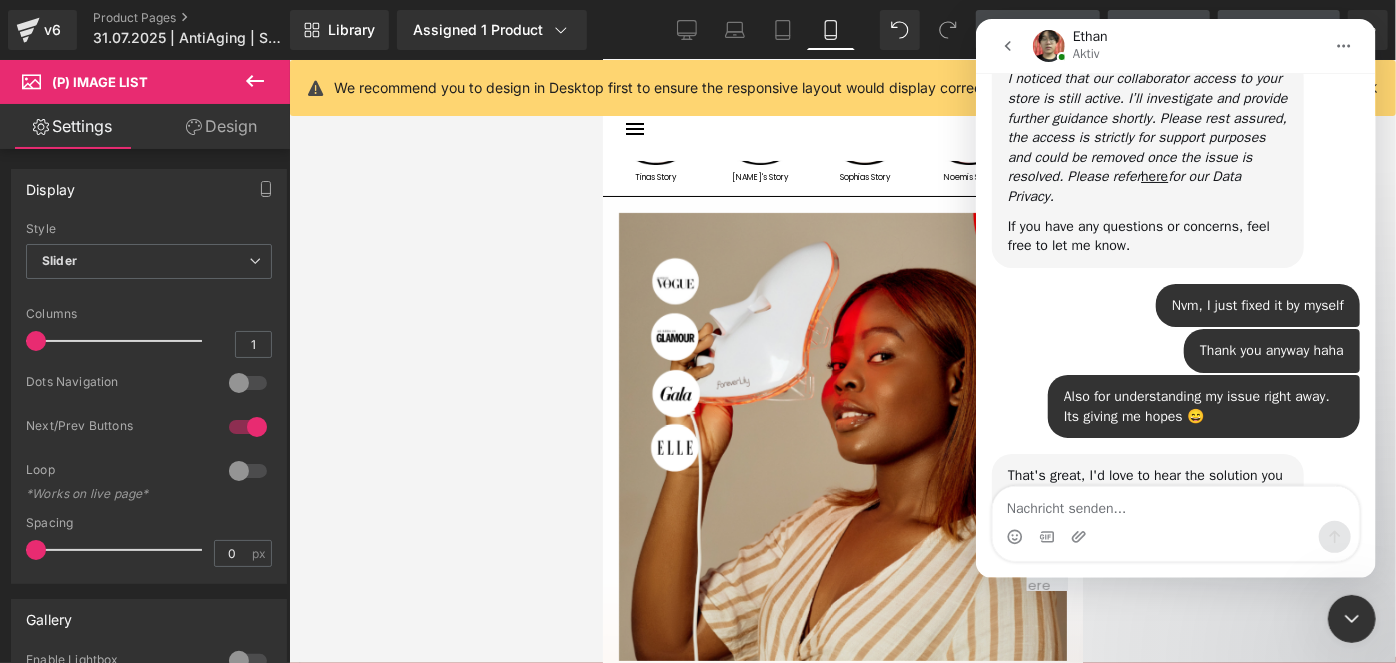 scroll, scrollTop: 1501, scrollLeft: 0, axis: vertical 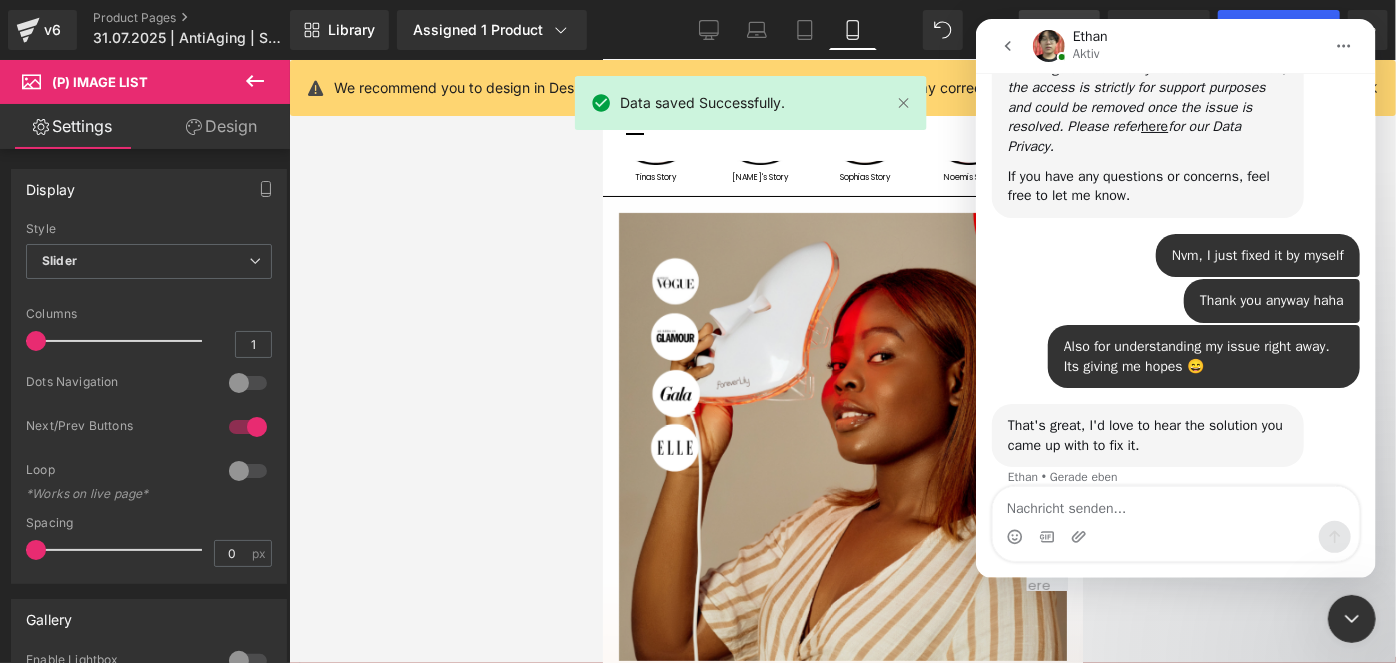 click at bounding box center (1175, 504) 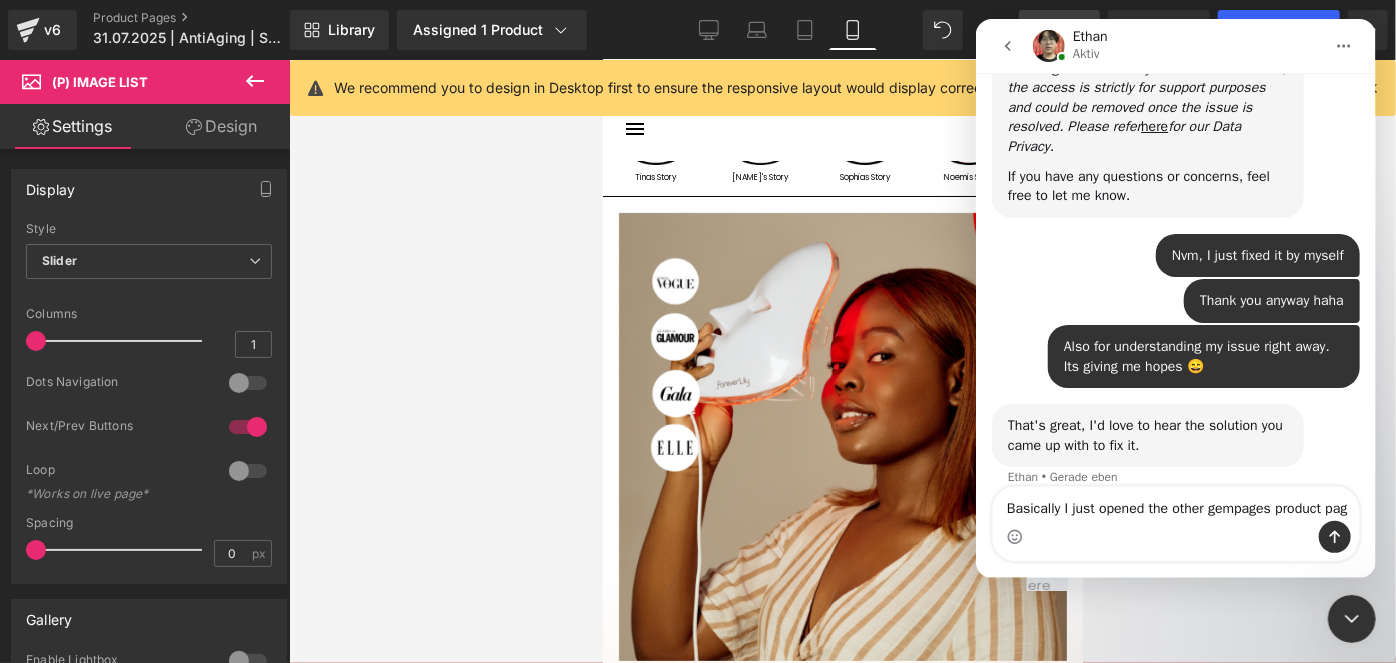 type on "Basically I just opened the other gempages product page" 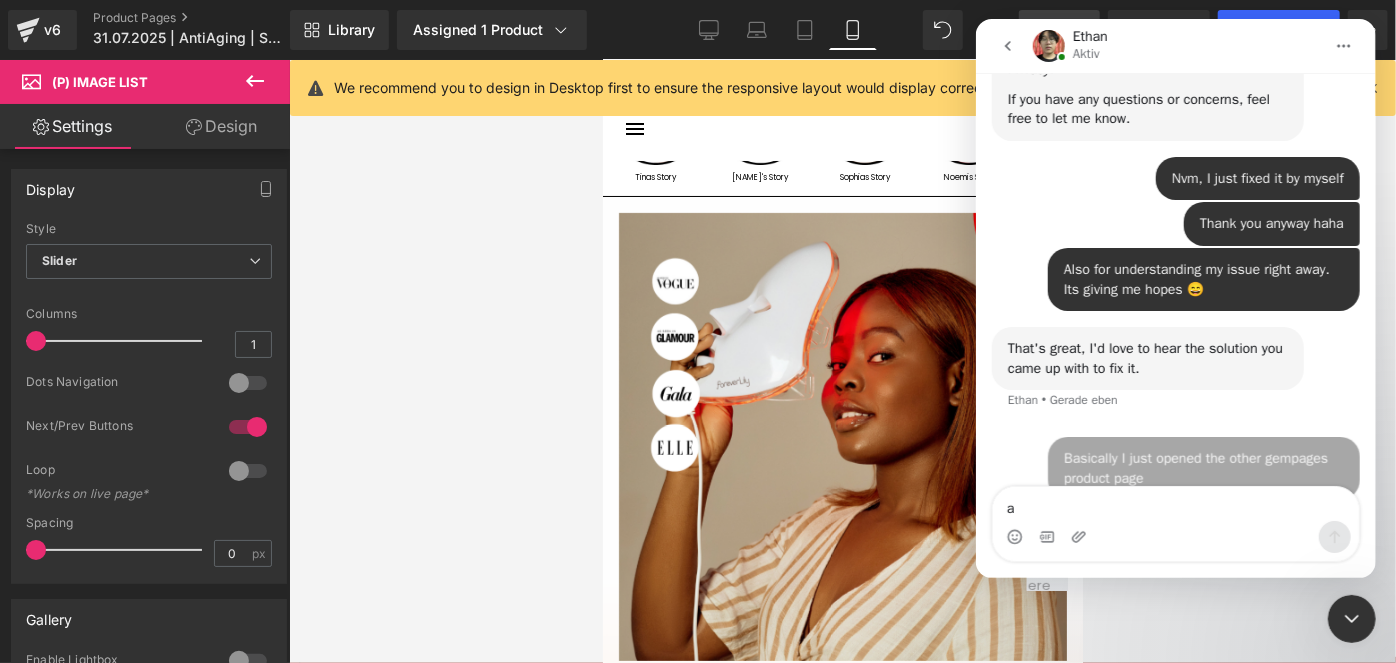 scroll, scrollTop: 1581, scrollLeft: 0, axis: vertical 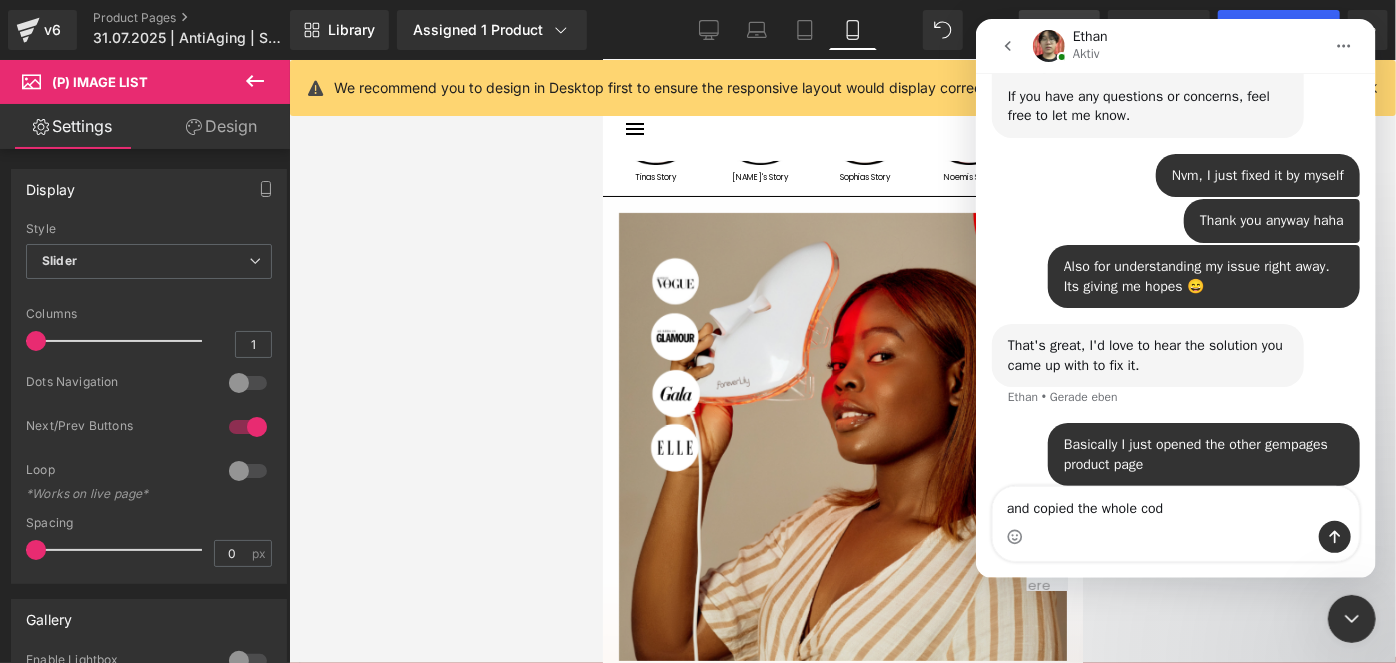 type on "and copied the whole code" 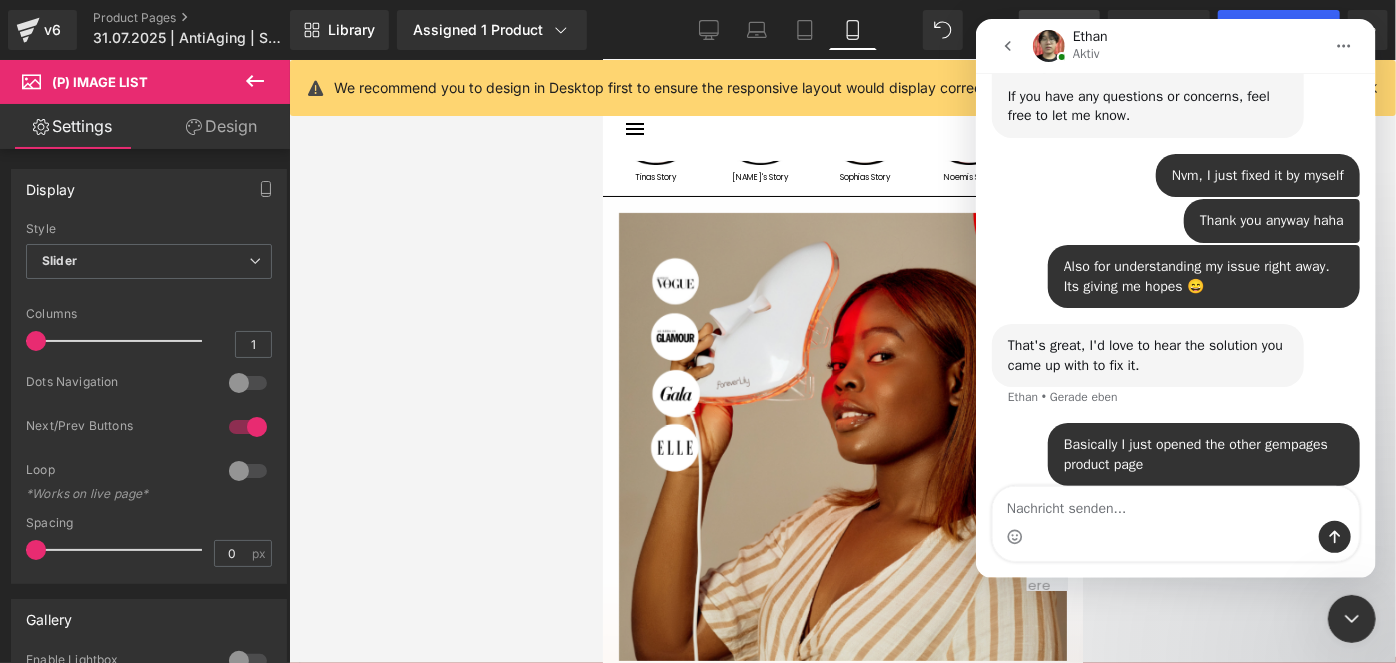 scroll, scrollTop: 1626, scrollLeft: 0, axis: vertical 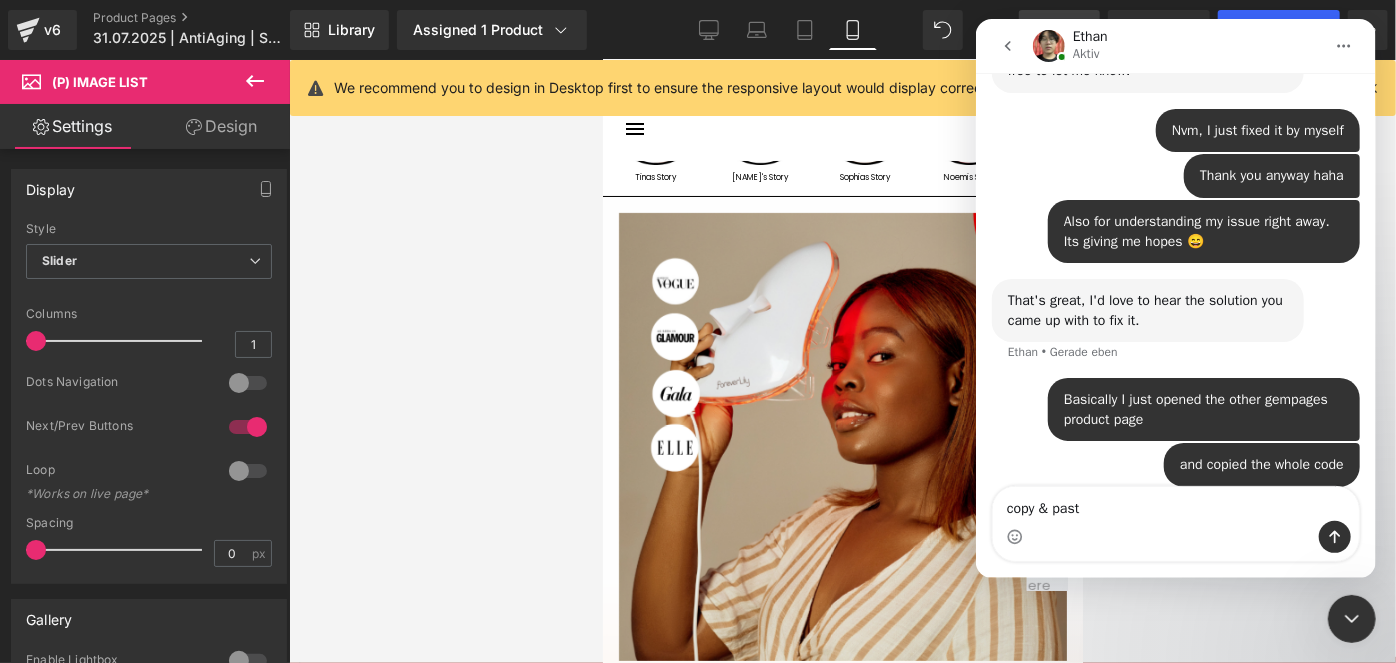 type on "copy & paste" 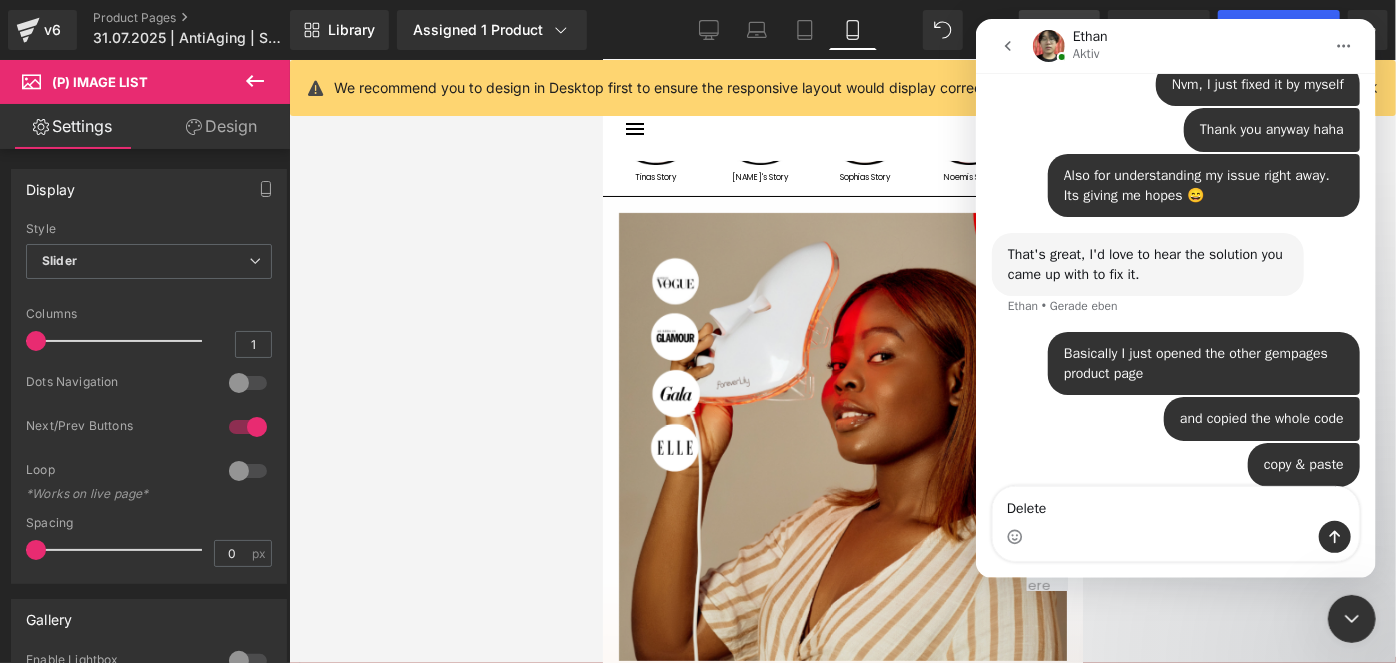 scroll, scrollTop: 1749, scrollLeft: 0, axis: vertical 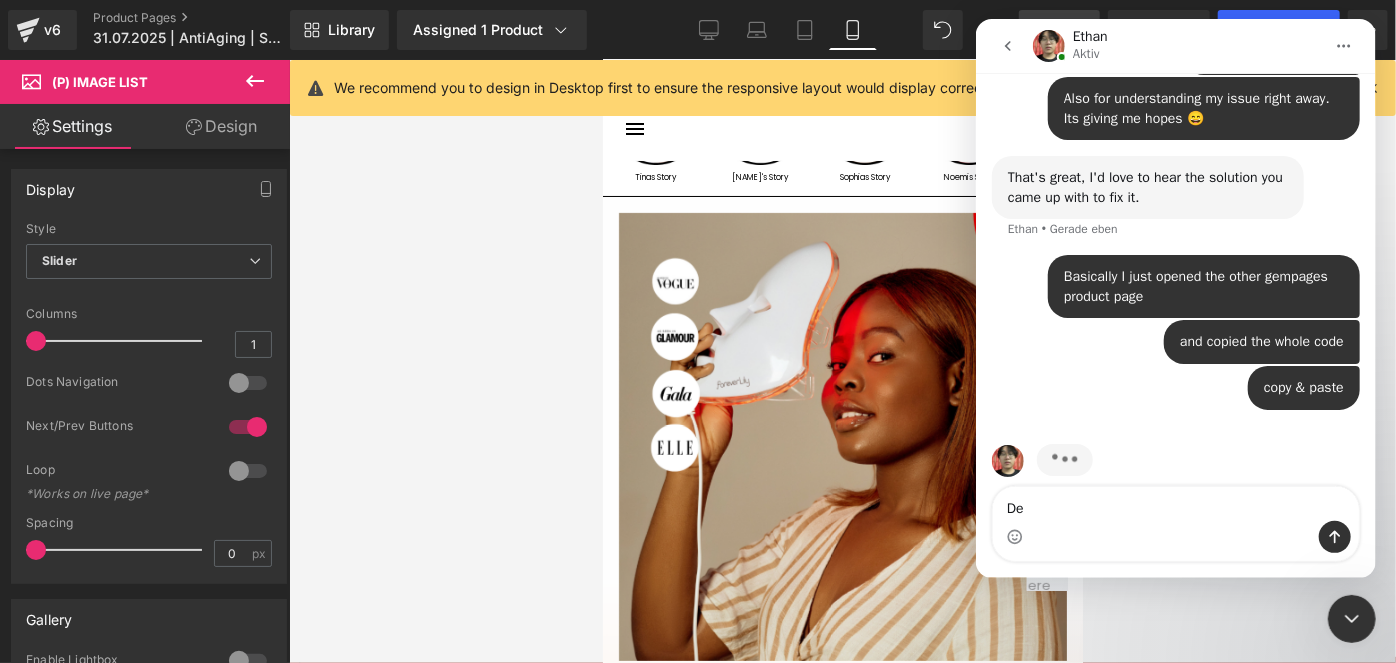 type on "D" 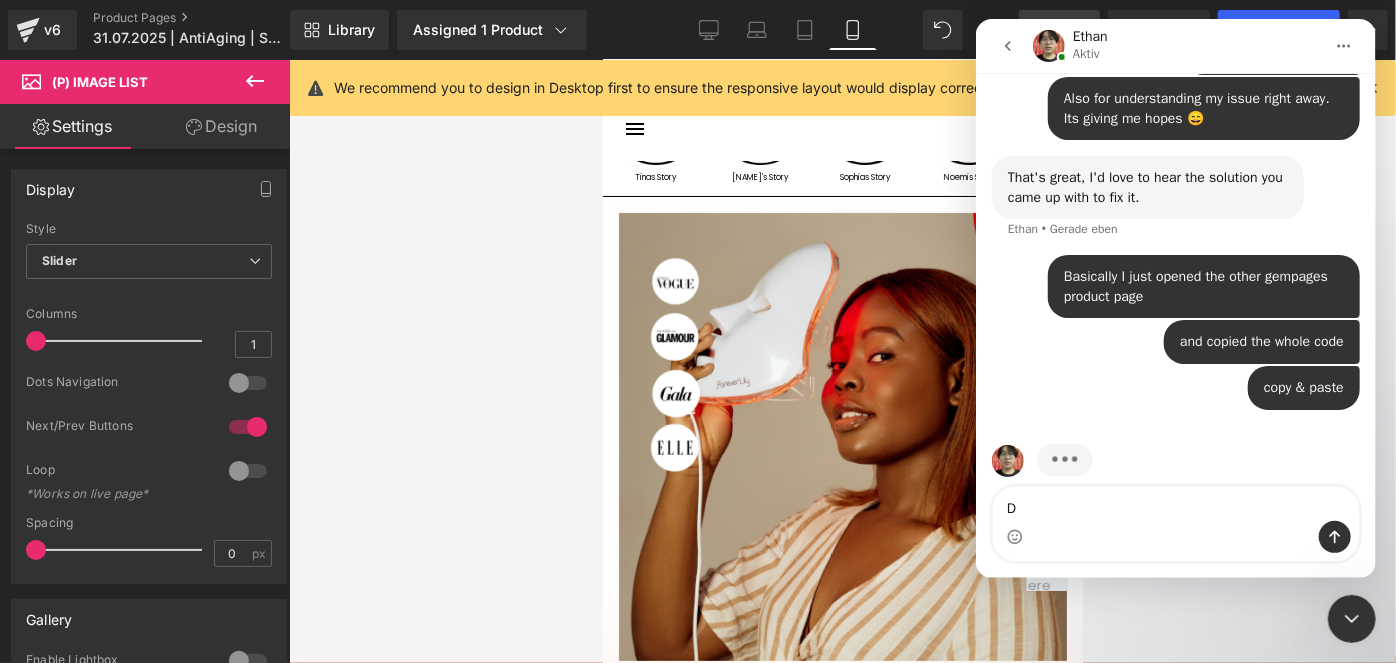 type 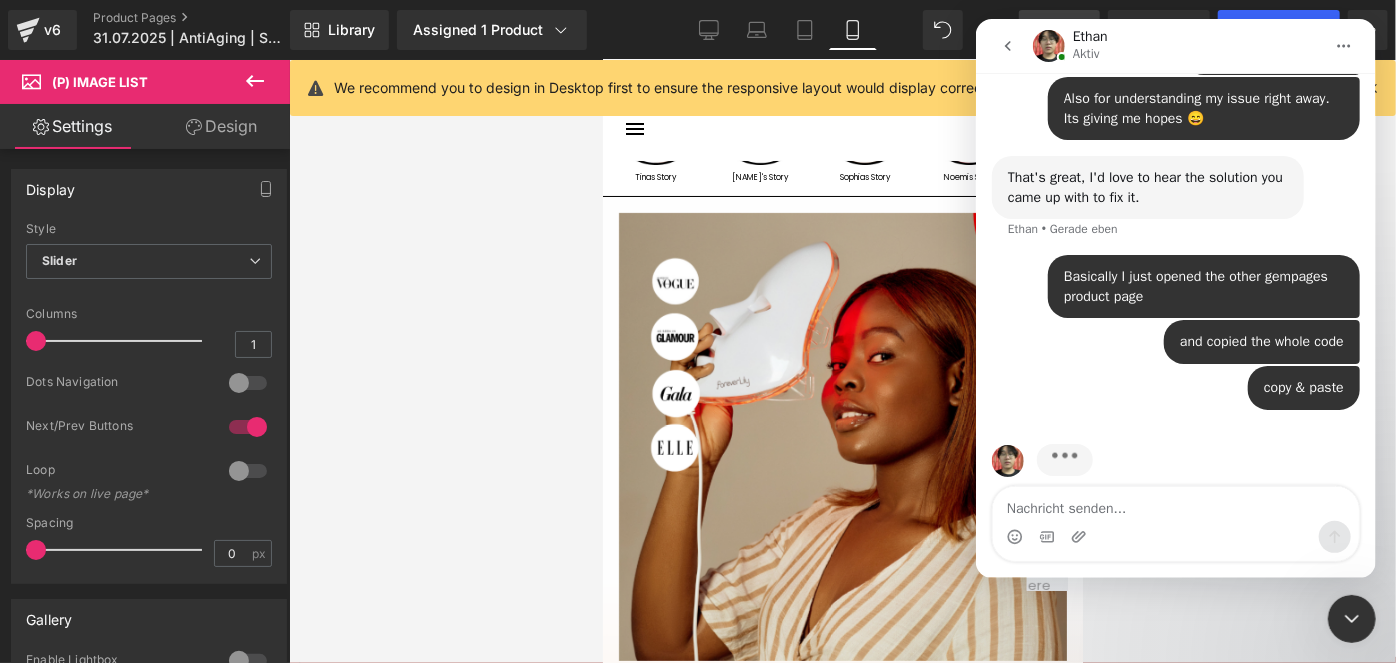 click 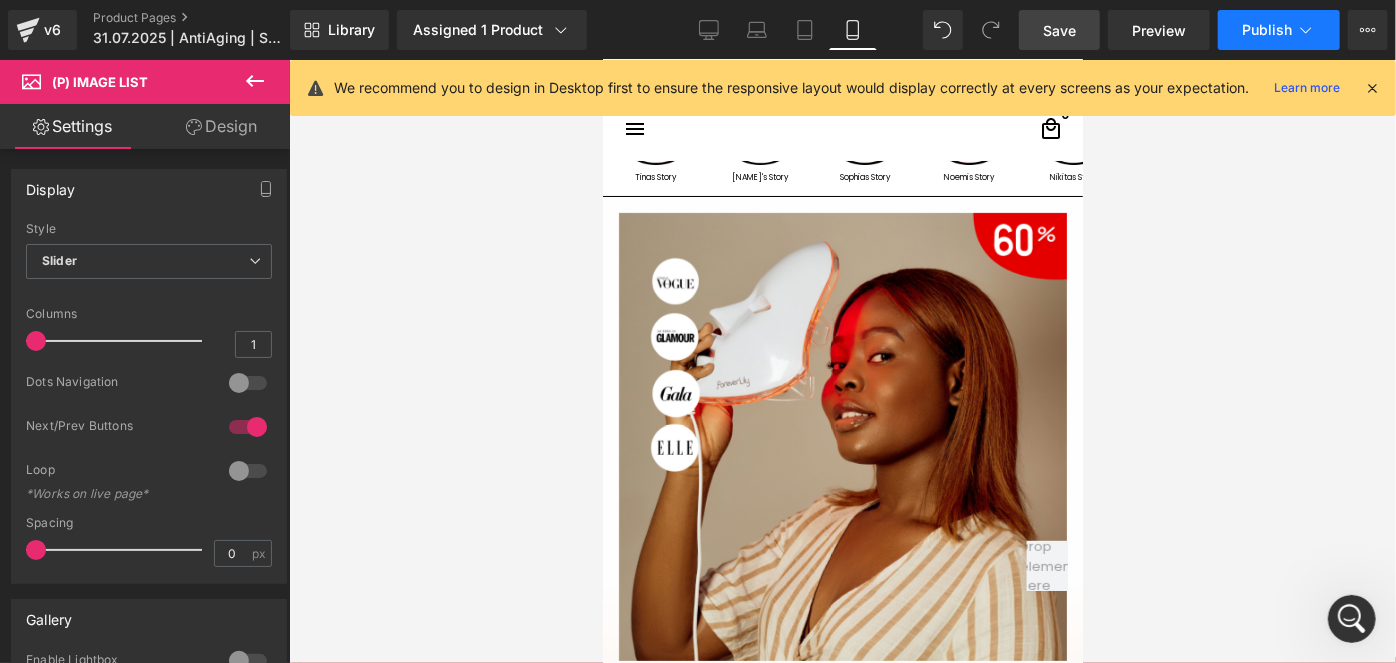 click on "Publish" at bounding box center [1279, 30] 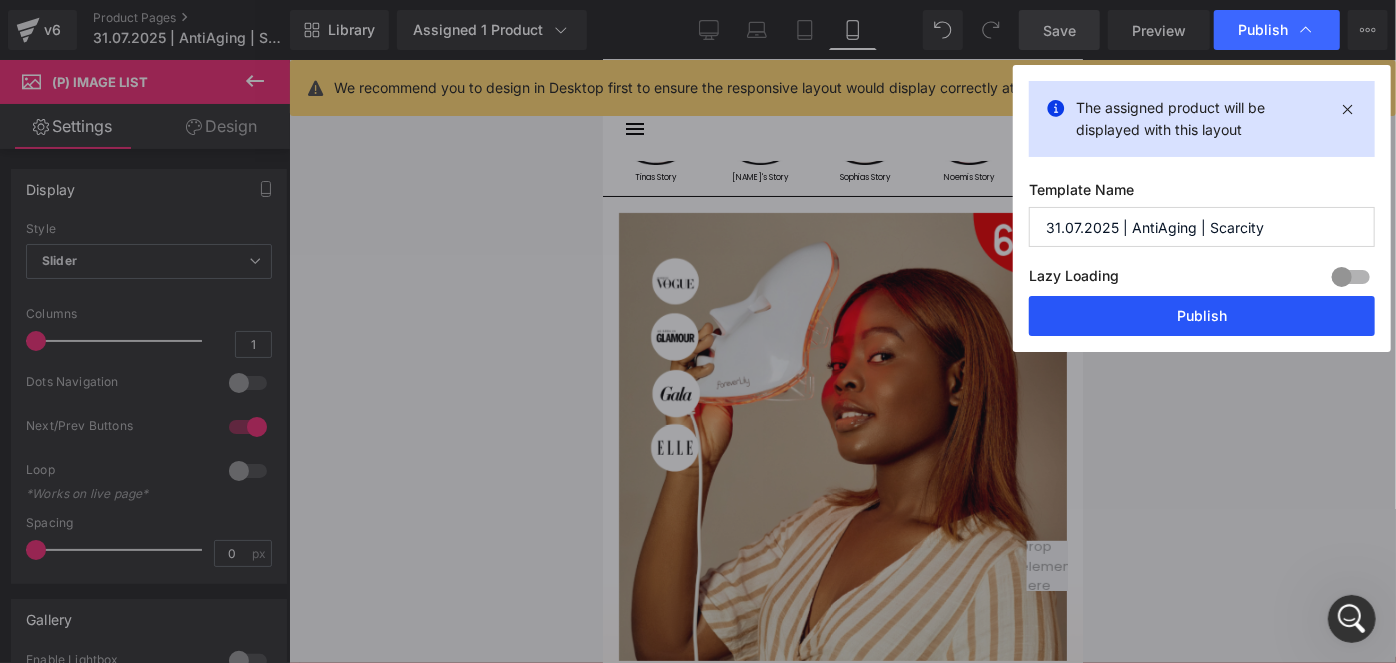 click on "Publish" at bounding box center [1202, 316] 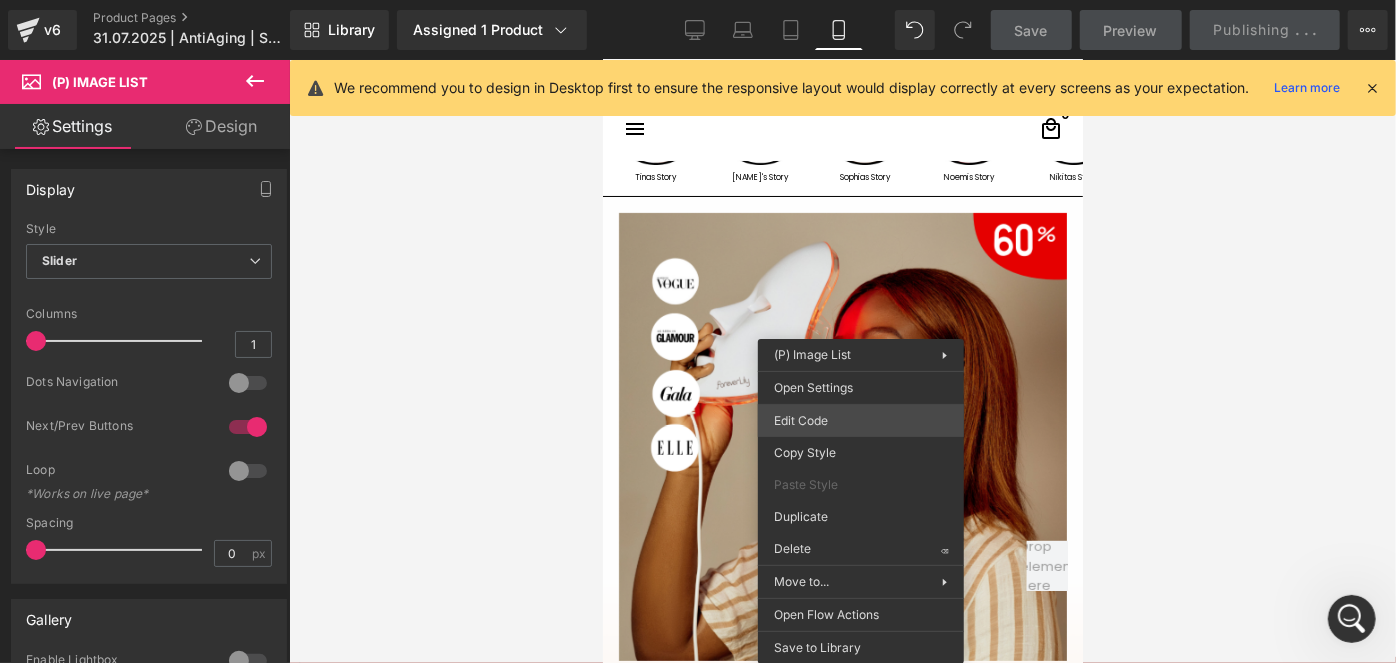 click on "You are previewing how the   will restyle your page. You can not edit Elements in Preset Preview Mode.  v6 Product Pages 31.07.2025 | AntiAging | Scarcity Library Assigned 1 Product  Product Preview
FVRLLY LED-Kontur-Maske | In 30 Tagen Zur Perfekten Haut Manage assigned products Mobile Desktop Laptop Tablet Mobile Save Preview   Publishing   .   .   .   Scheduled View Live Page View with current Template Save Template to Library Schedule Publish  Optimize  Publish Settings Shortcuts We recommend you to design in Desktop first to ensure the responsive layout would display correctly at every screens as your expectation. Learn more  Your page can’t be published   You've reached the maximum number of published pages on your plan  (10/999999).  You need to upgrade your plan or unpublish all your pages to get 1 publish slot.   Unpublish pages   Upgrade plan  Elements Global Style Base Row  rows, columns, layouts, div Heading  headings, titles, h1,h2,h3,h4,h5,h6 Text Block  Image  Icon  icons, symbols" at bounding box center [698, 0] 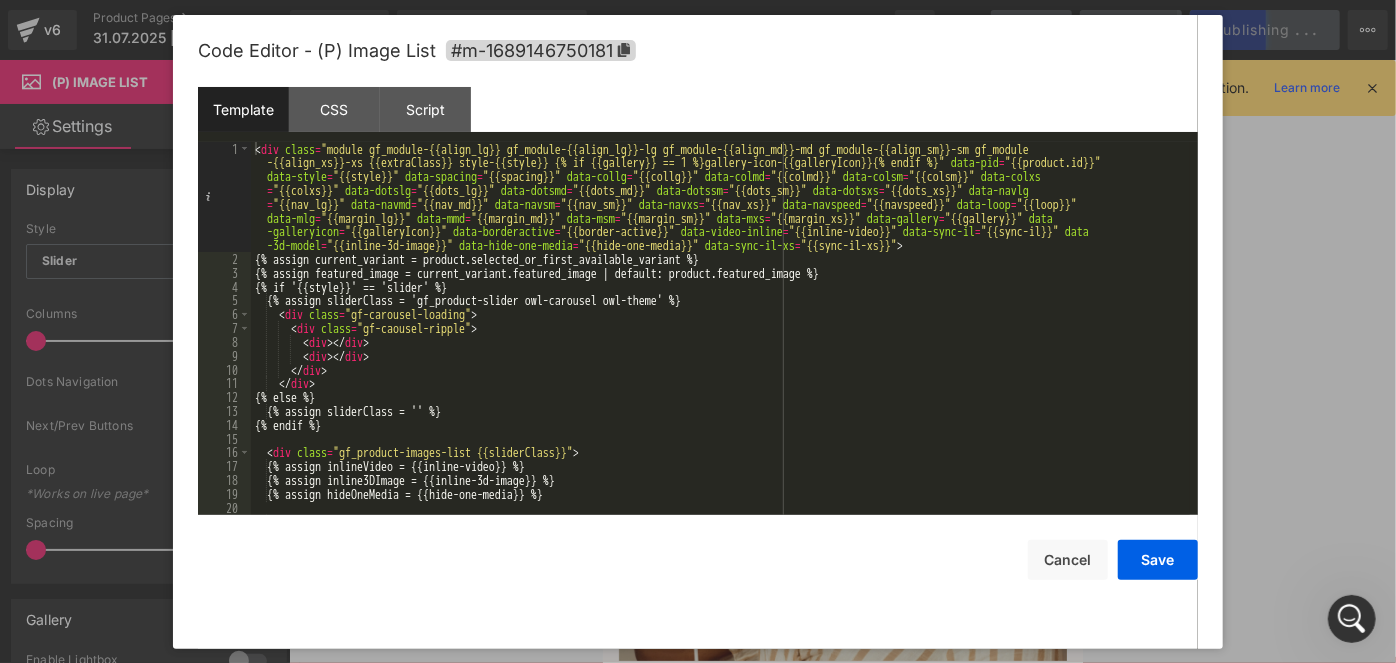 click at bounding box center (1351, 618) 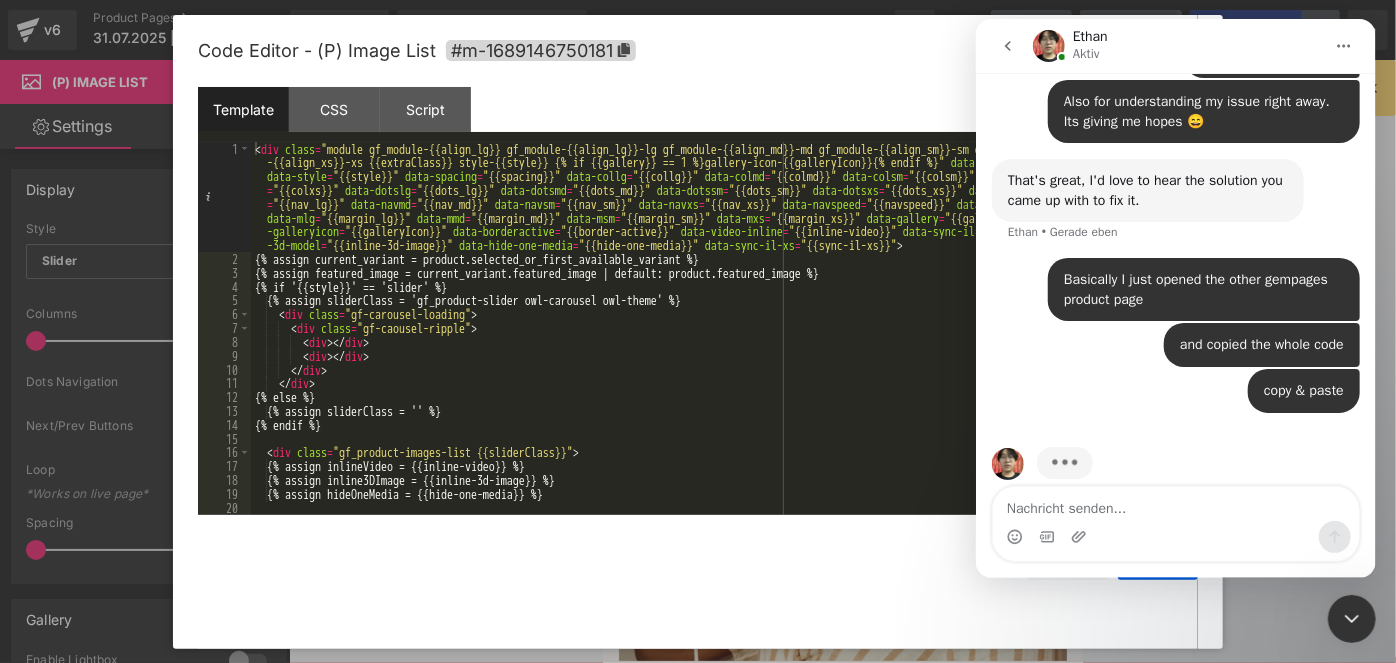 scroll, scrollTop: 1749, scrollLeft: 0, axis: vertical 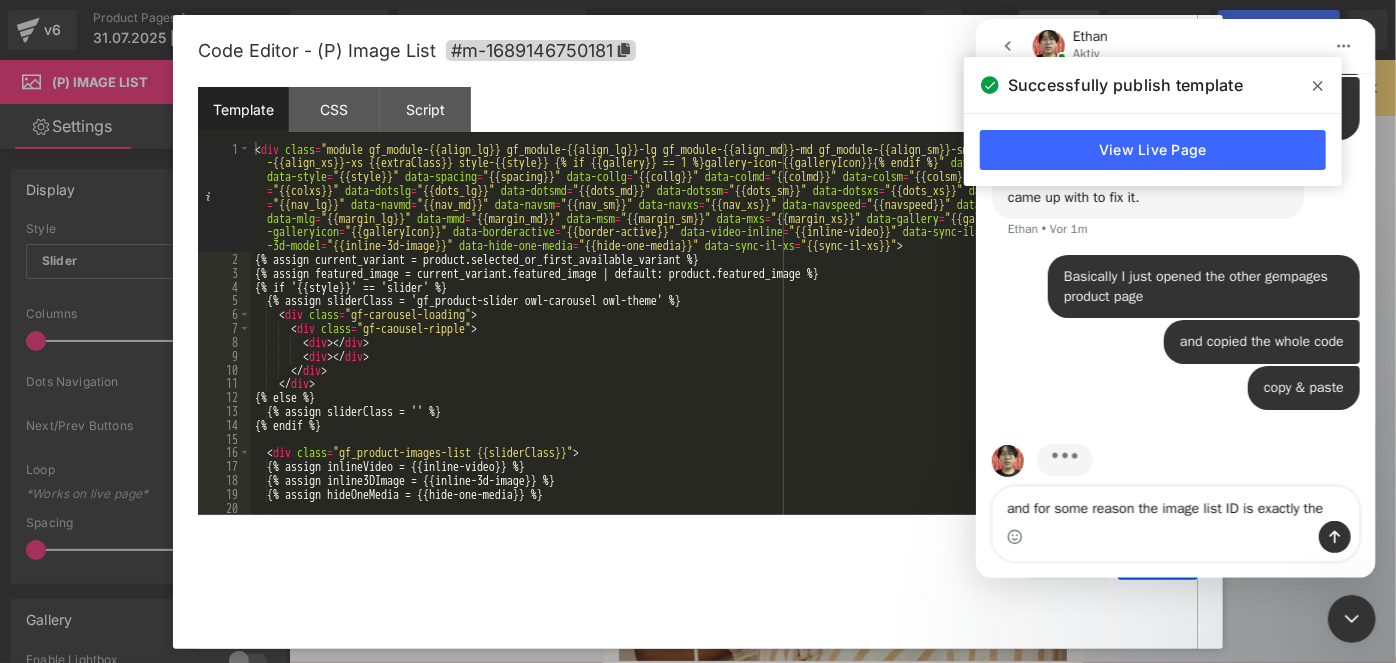 type on "and for some reason the image list ID is exactly the same" 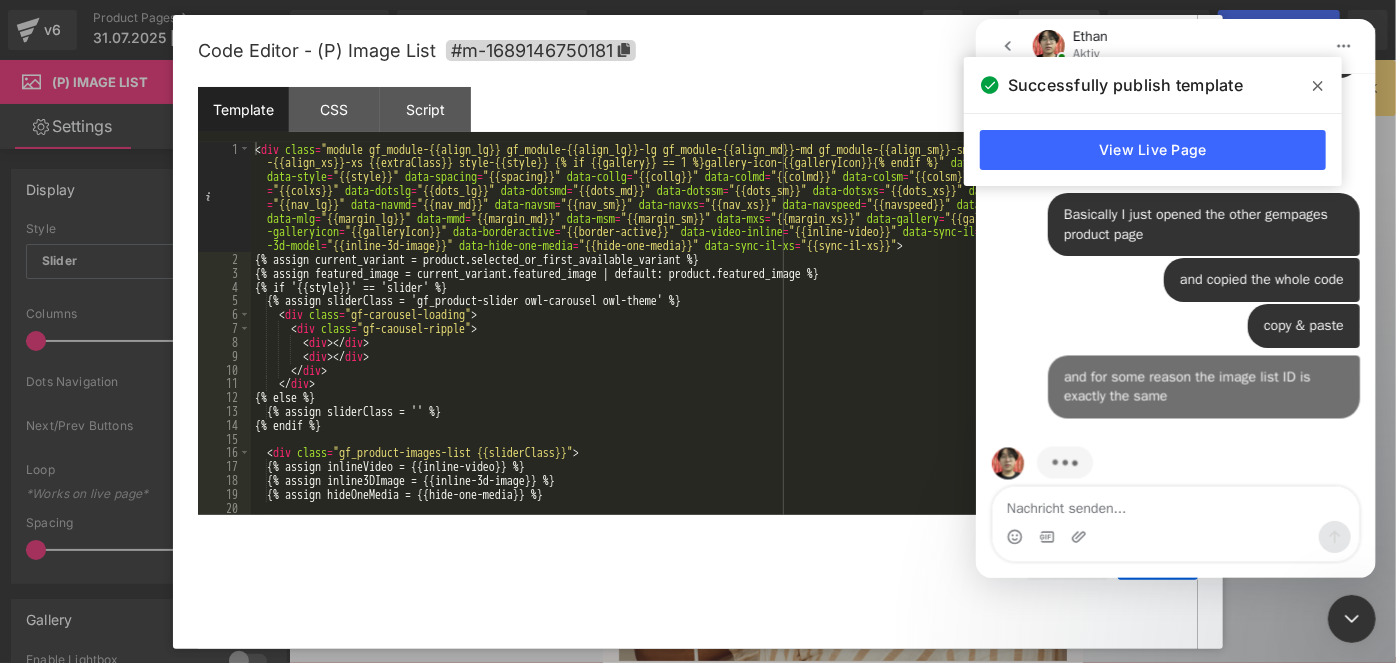 scroll, scrollTop: 1814, scrollLeft: 0, axis: vertical 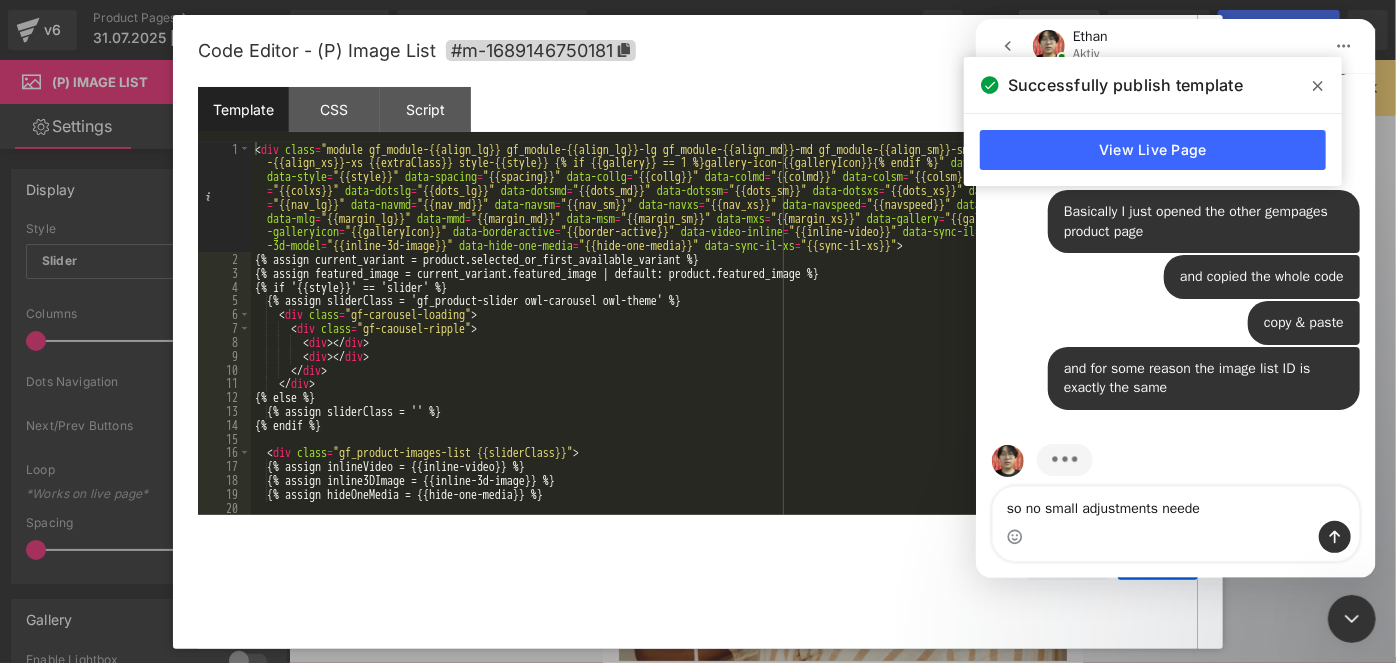 type on "so no small adjustments needed" 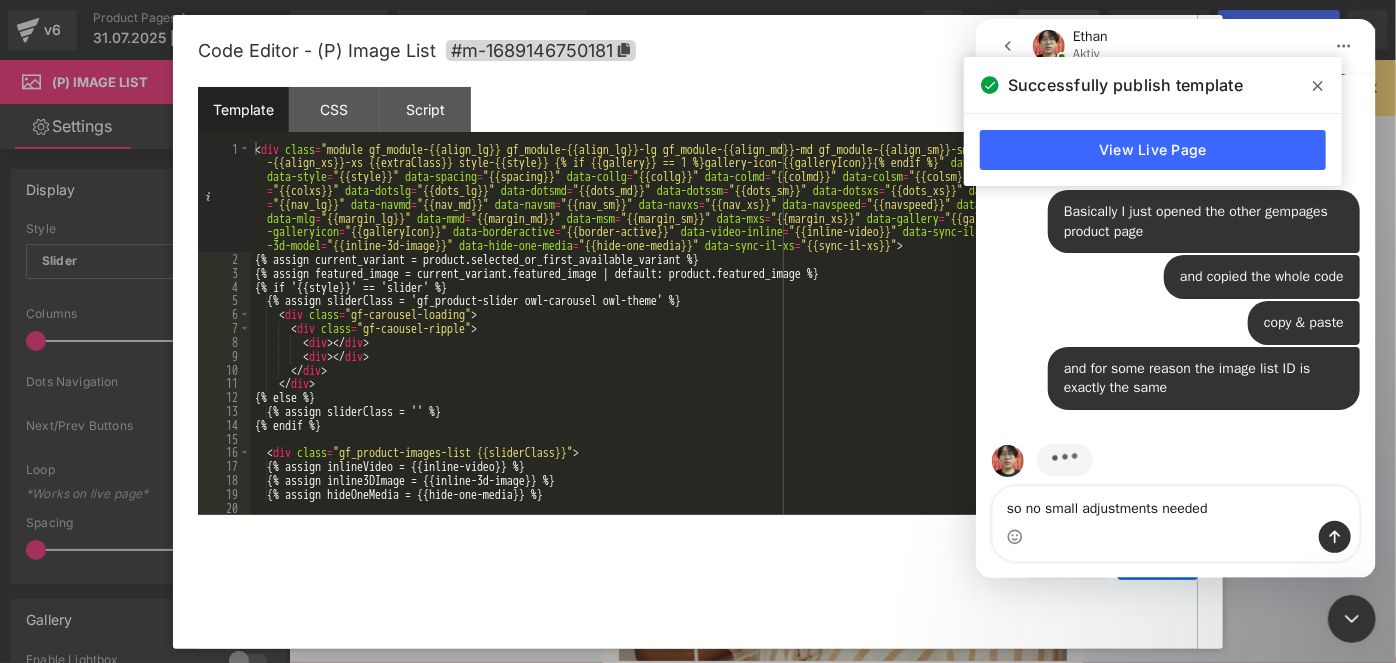 type 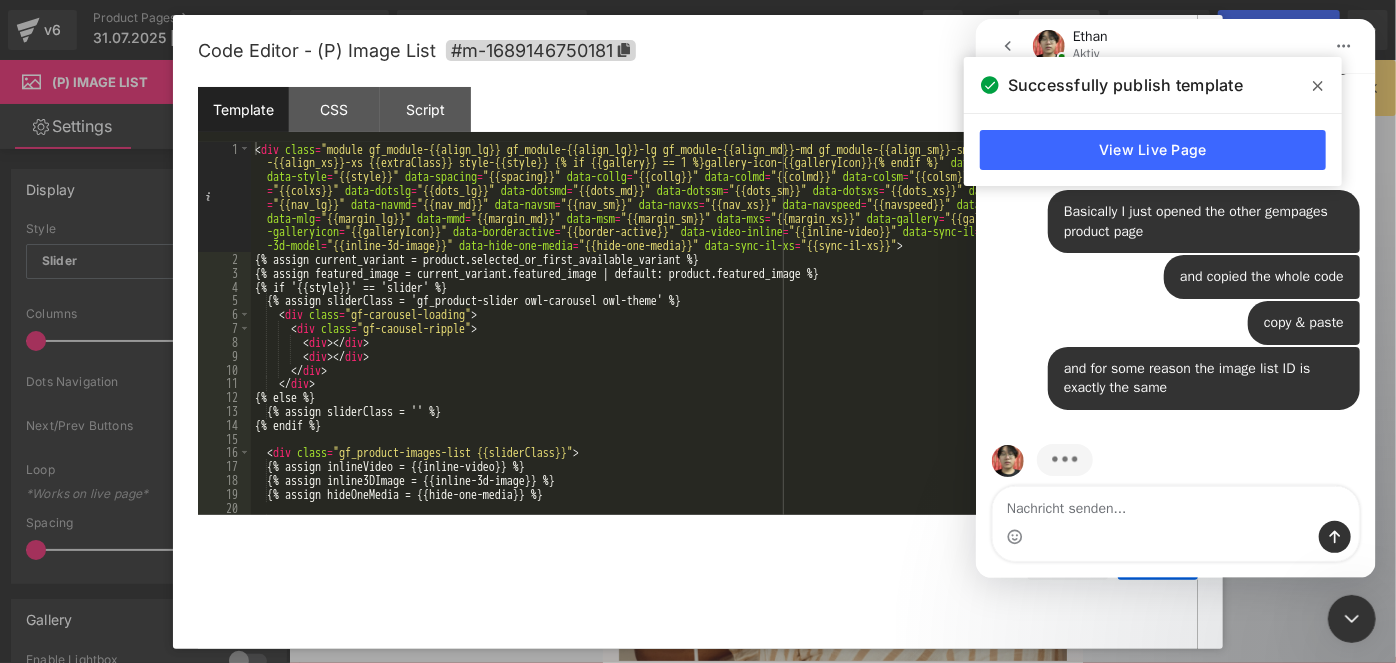 scroll, scrollTop: 1859, scrollLeft: 0, axis: vertical 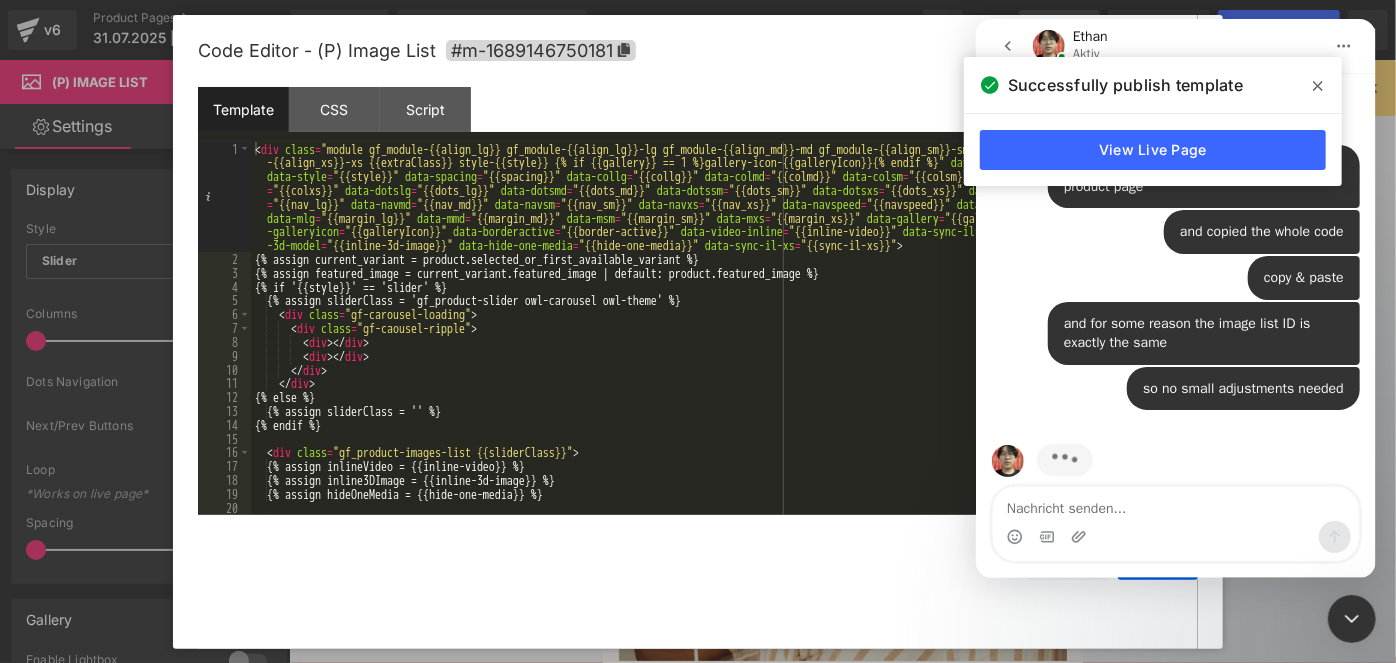 click 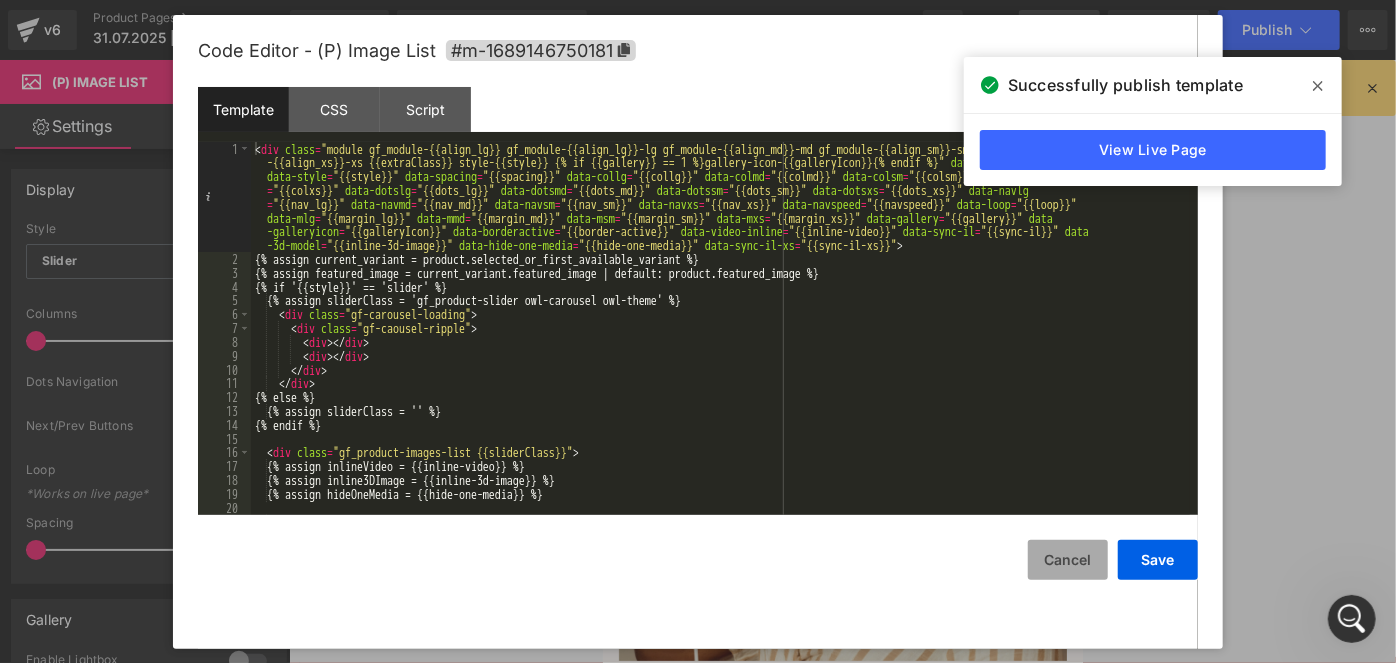 click on "Cancel" at bounding box center [1068, 560] 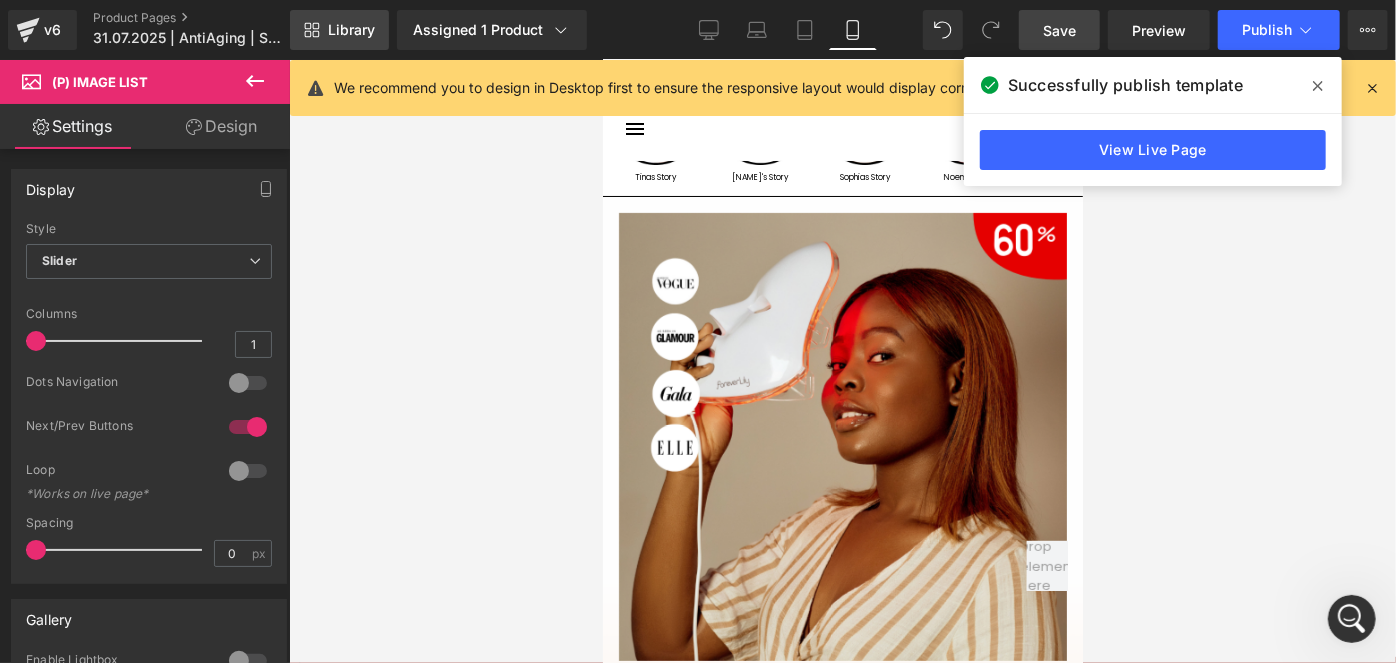 click on "Library" at bounding box center (351, 30) 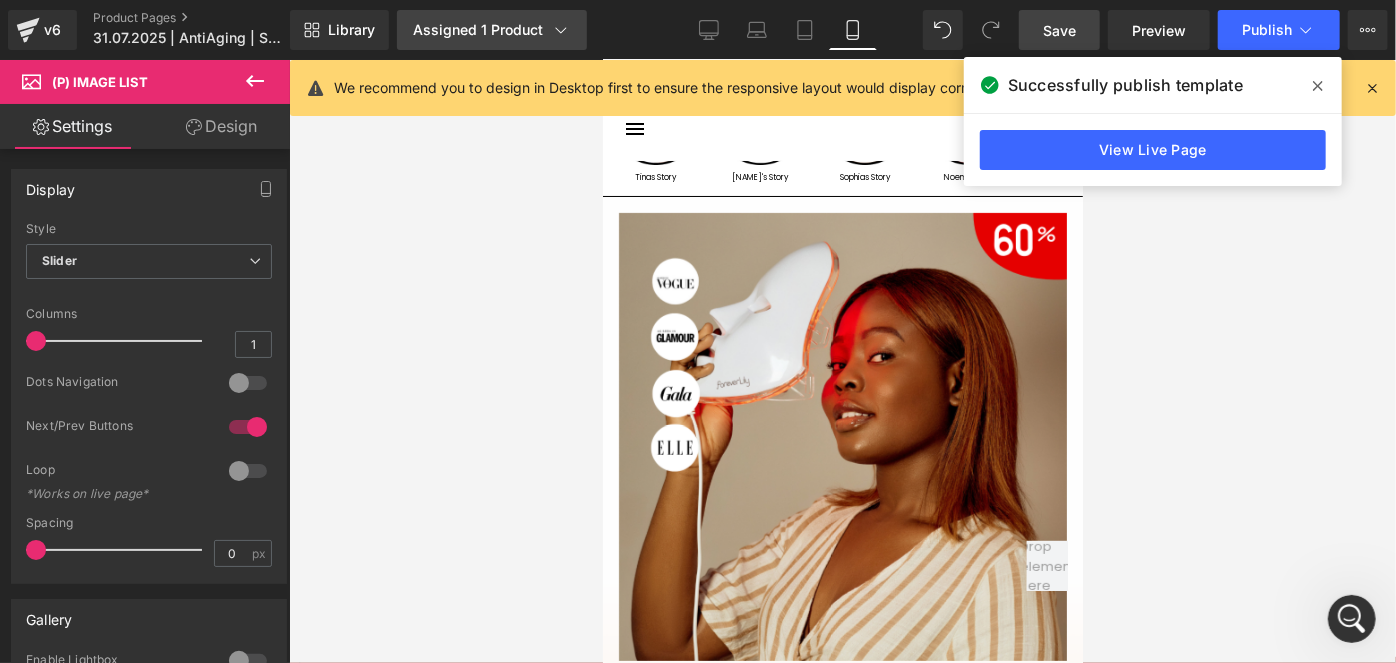 click on "You are previewing how the   will restyle your page. You can not edit Elements in Preset Preview Mode.  v6 Product Pages 31.07.2025 | AntiAging | Scarcity Library Assigned 1 Product  Product Preview
FVRLLY LED-Kontur-Maske | In 30 Tagen Zur Perfekten Haut Manage assigned products Mobile Desktop Laptop Tablet Mobile Save Preview Publish Scheduled View Live Page View with current Template Save Template to Library Schedule Publish  Optimize  Publish Settings Shortcuts We recommend you to design in Desktop first to ensure the responsive layout would display correctly at every screens as your expectation. Learn more  Your page can’t be published   You've reached the maximum number of published pages on your plan  (10/999999).  You need to upgrade your plan or unpublish all your pages to get 1 publish slot.   Unpublish pages   Upgrade plan  Elements Global Style Base Row  rows, columns, layouts, div Heading  headings, titles, h1,h2,h3,h4,h5,h6 Text Block  texts, paragraphs, contents, blocks Image  app" at bounding box center [698, 0] 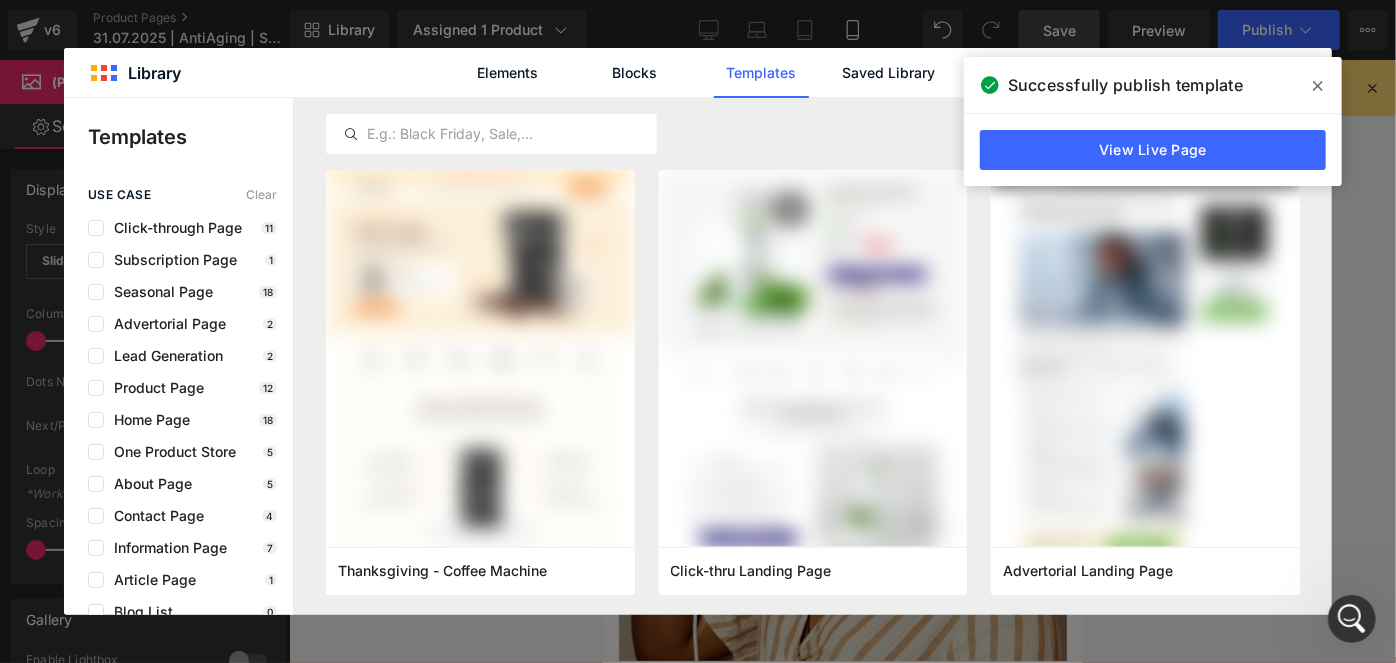 click at bounding box center [1318, 86] 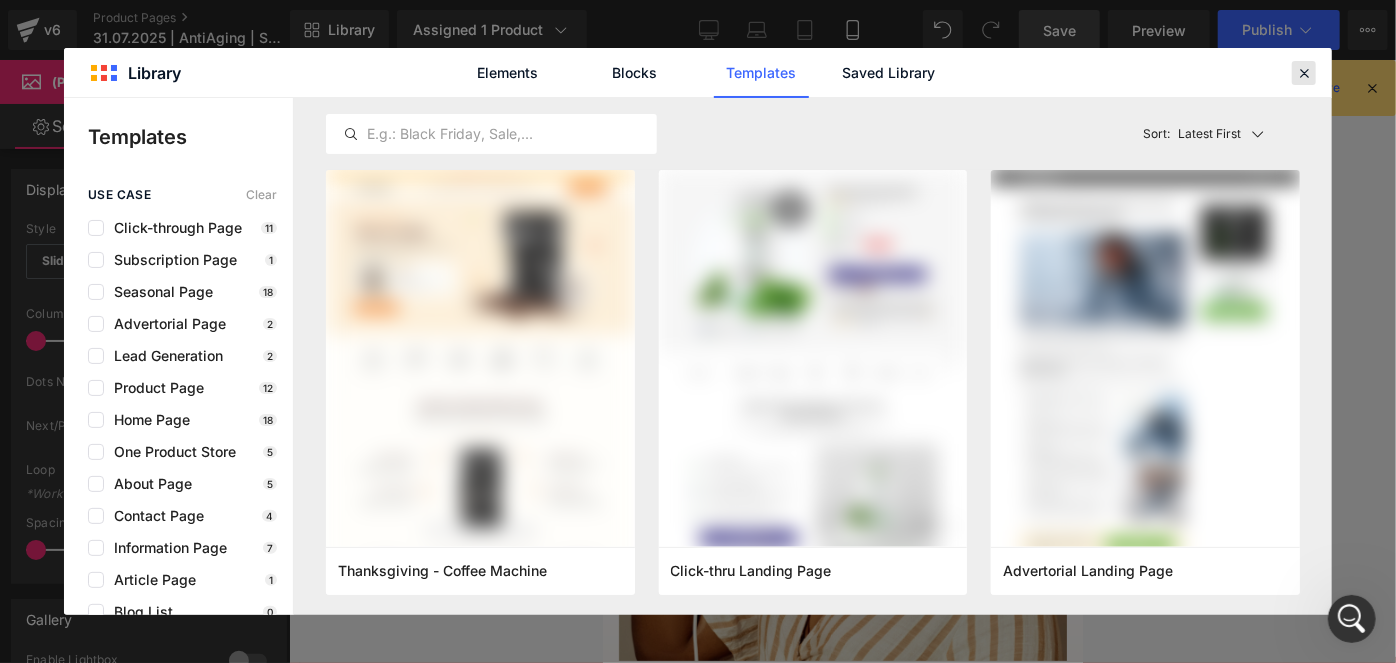 click at bounding box center (1304, 73) 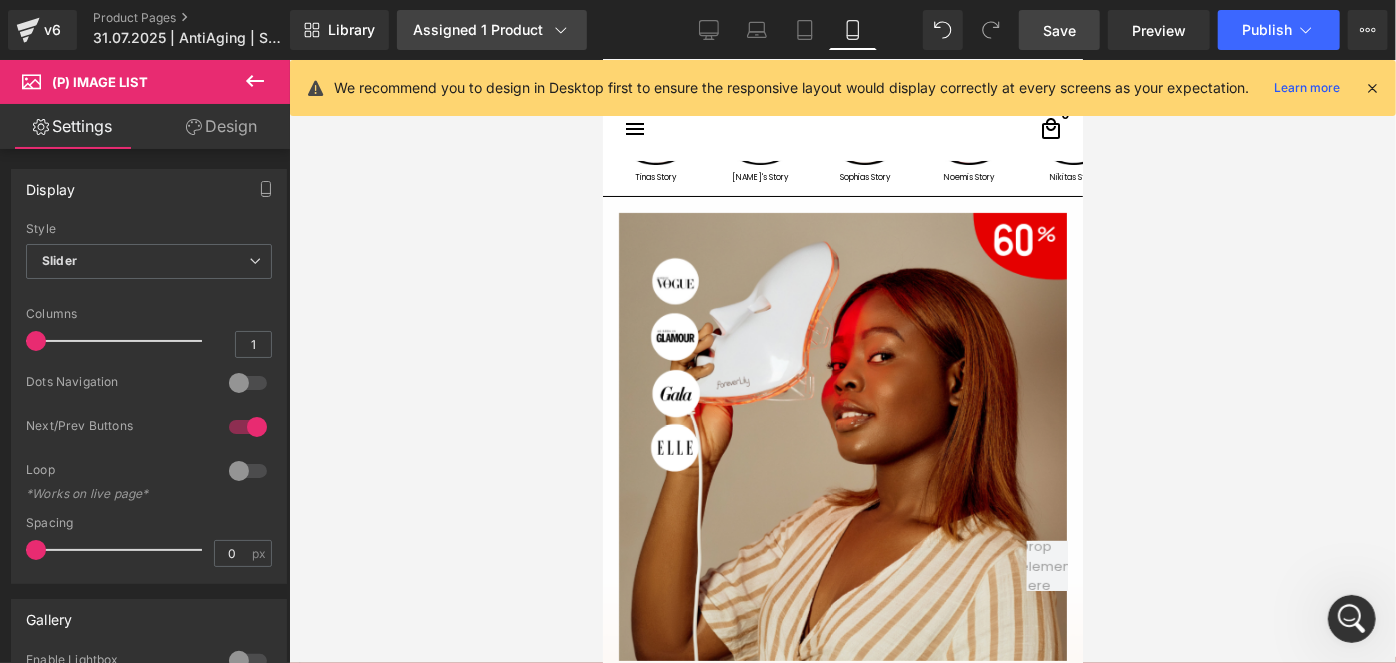 click 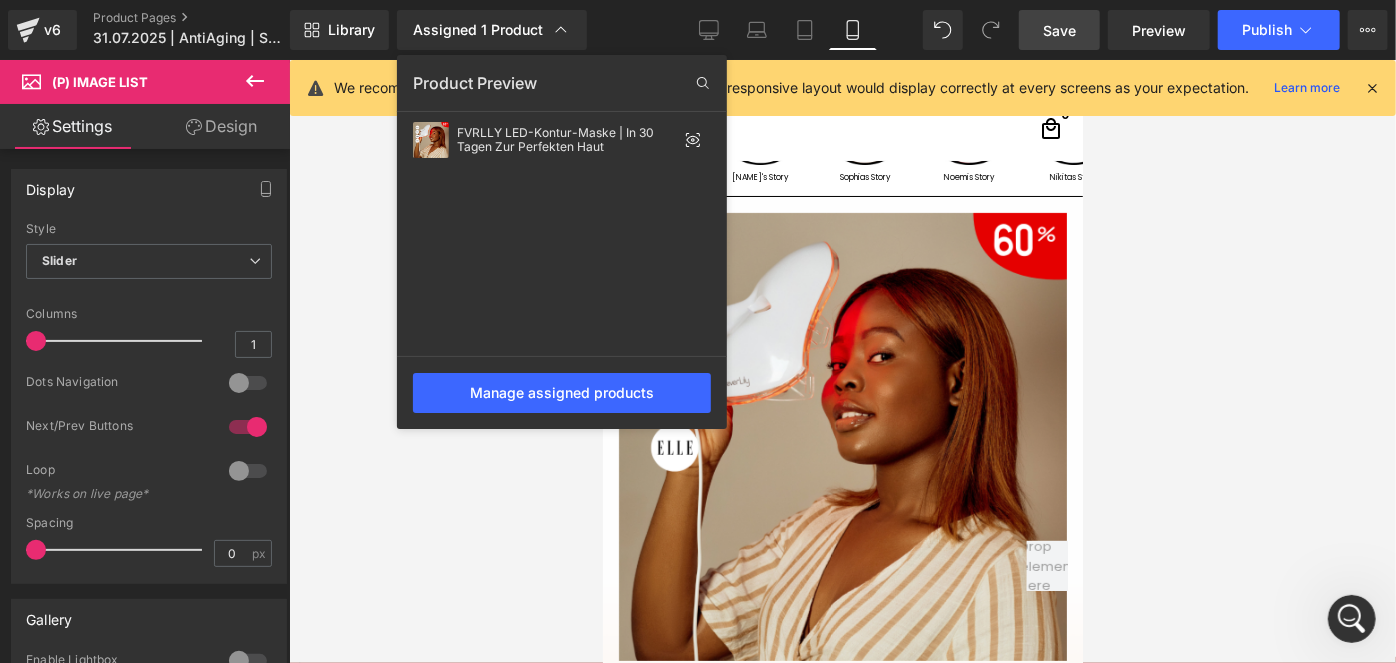 click on "Save" at bounding box center [1059, 30] 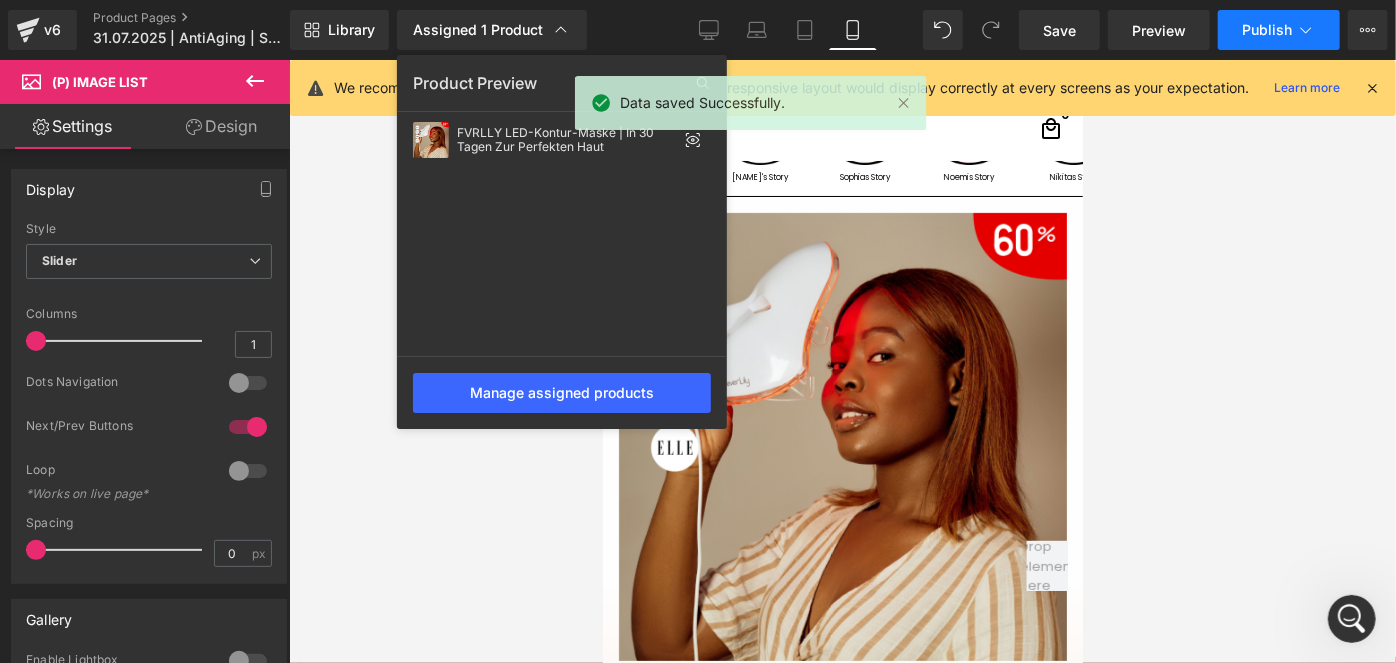click on "Publish" at bounding box center (1279, 30) 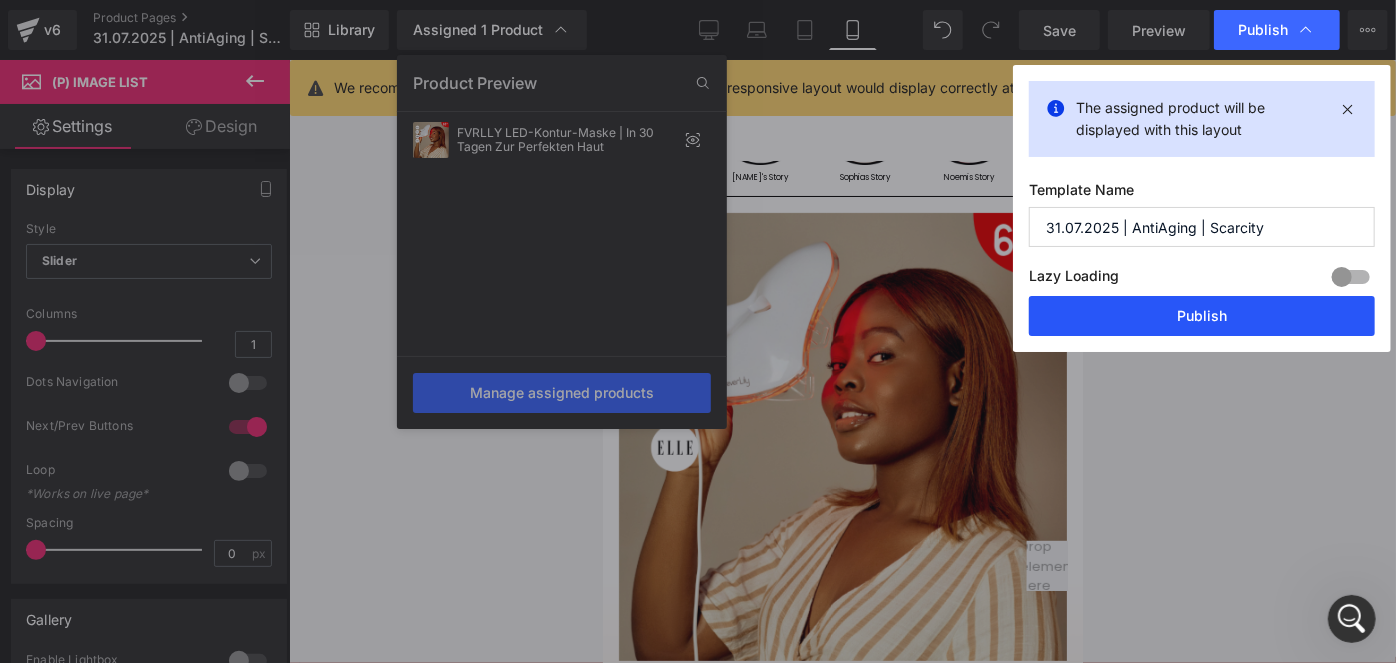 click on "Publish" at bounding box center [1202, 316] 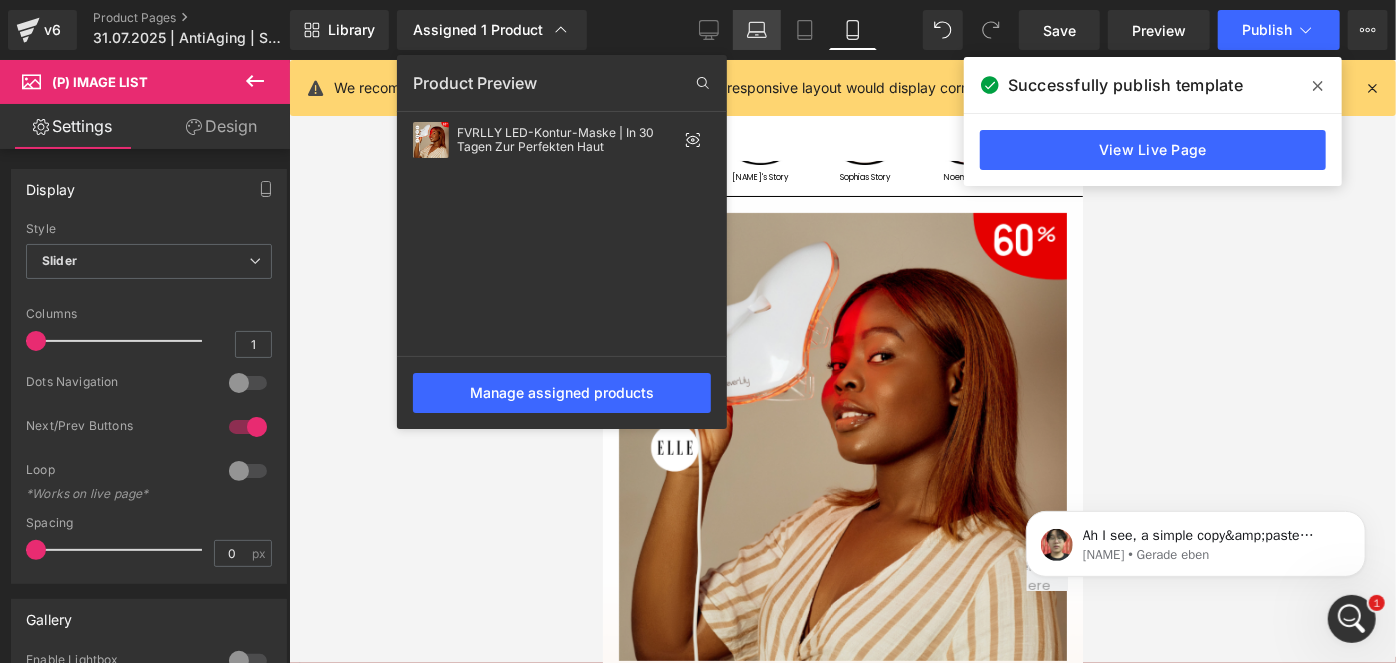 scroll, scrollTop: 0, scrollLeft: 0, axis: both 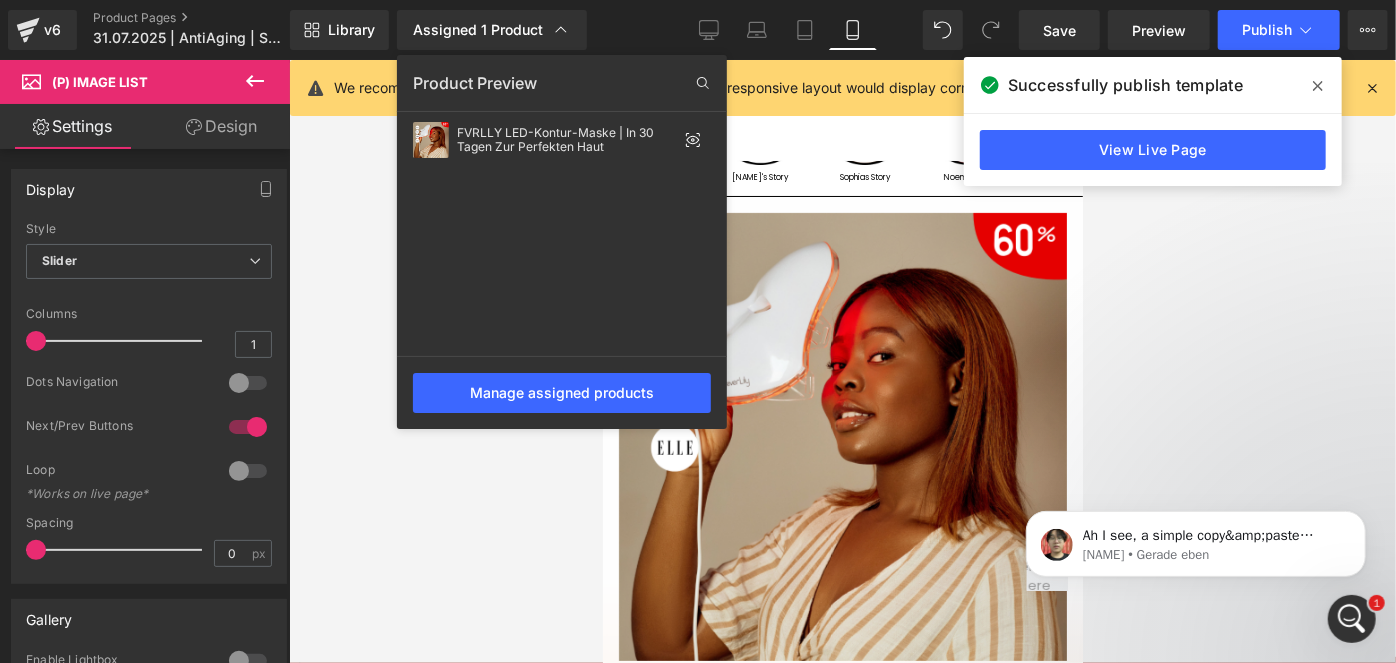 click at bounding box center [1351, 618] 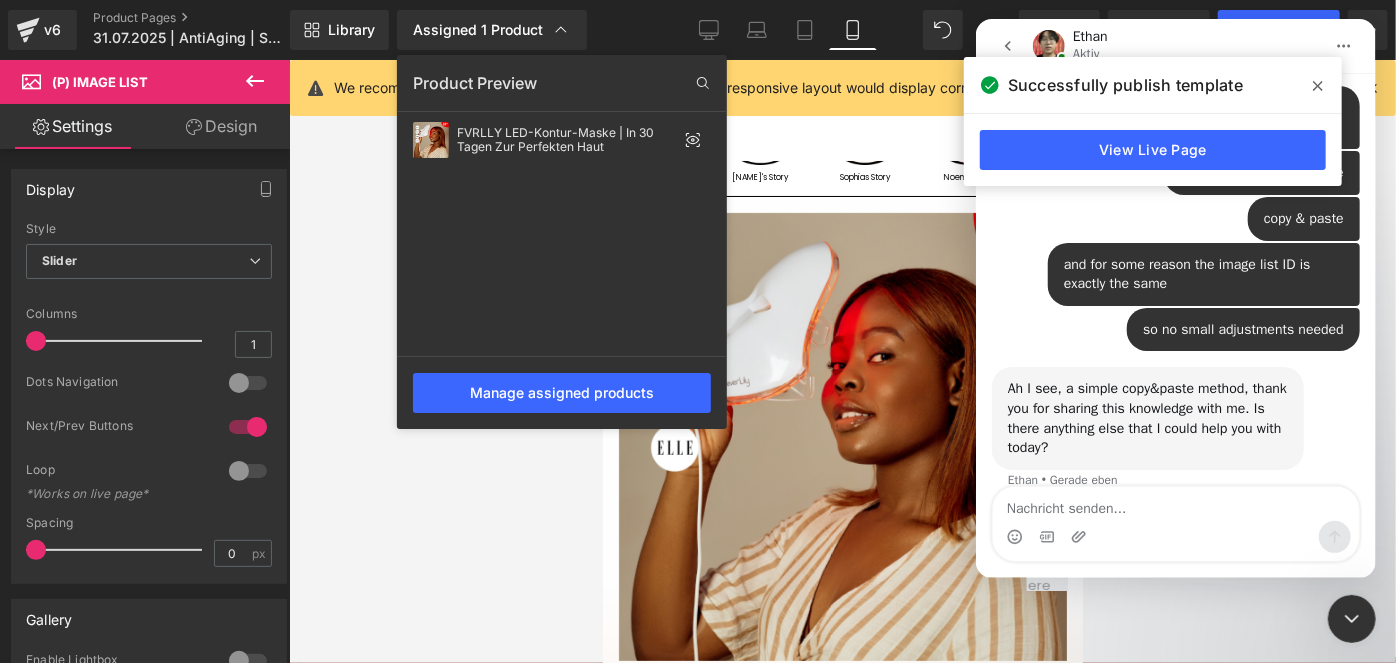 scroll, scrollTop: 1901, scrollLeft: 0, axis: vertical 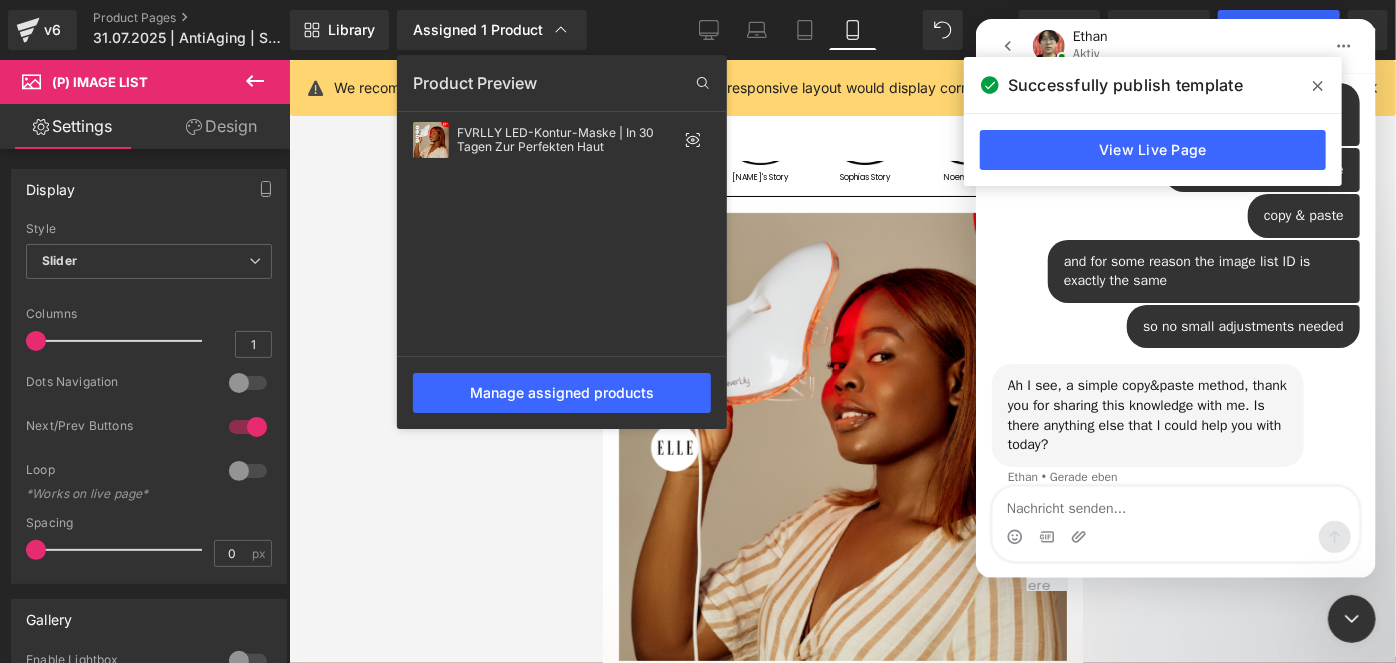 click 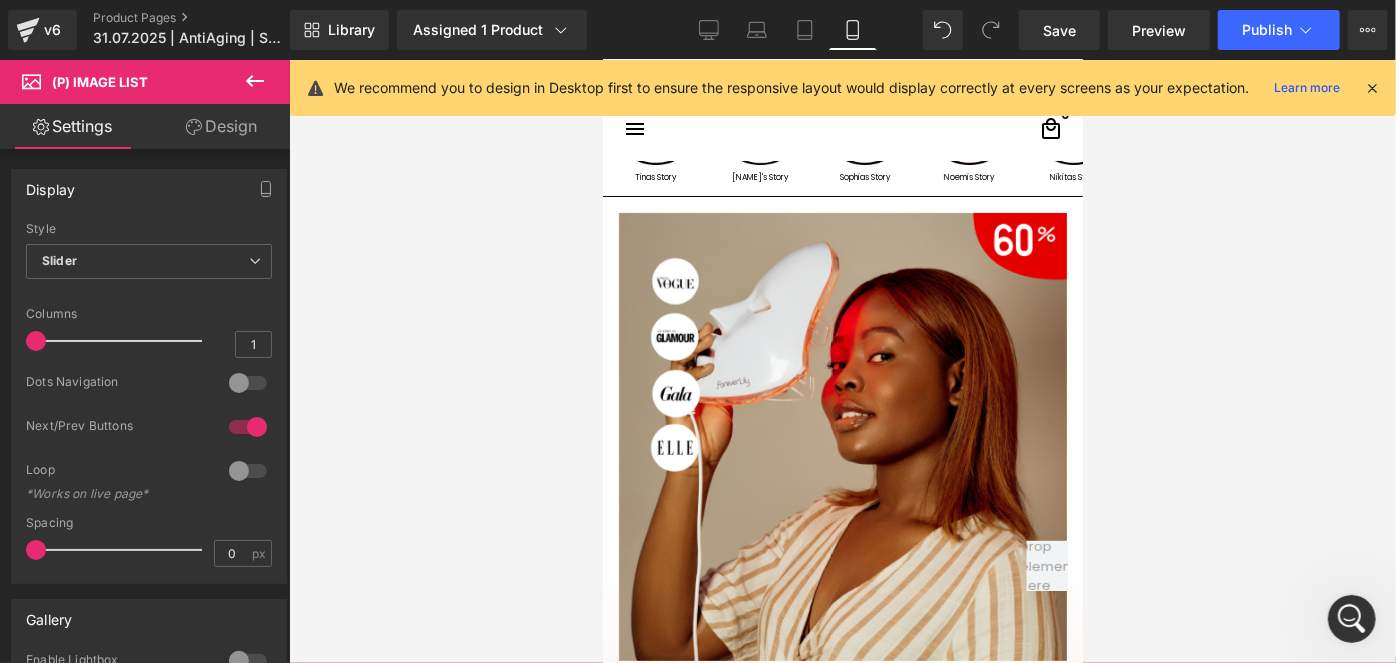 click 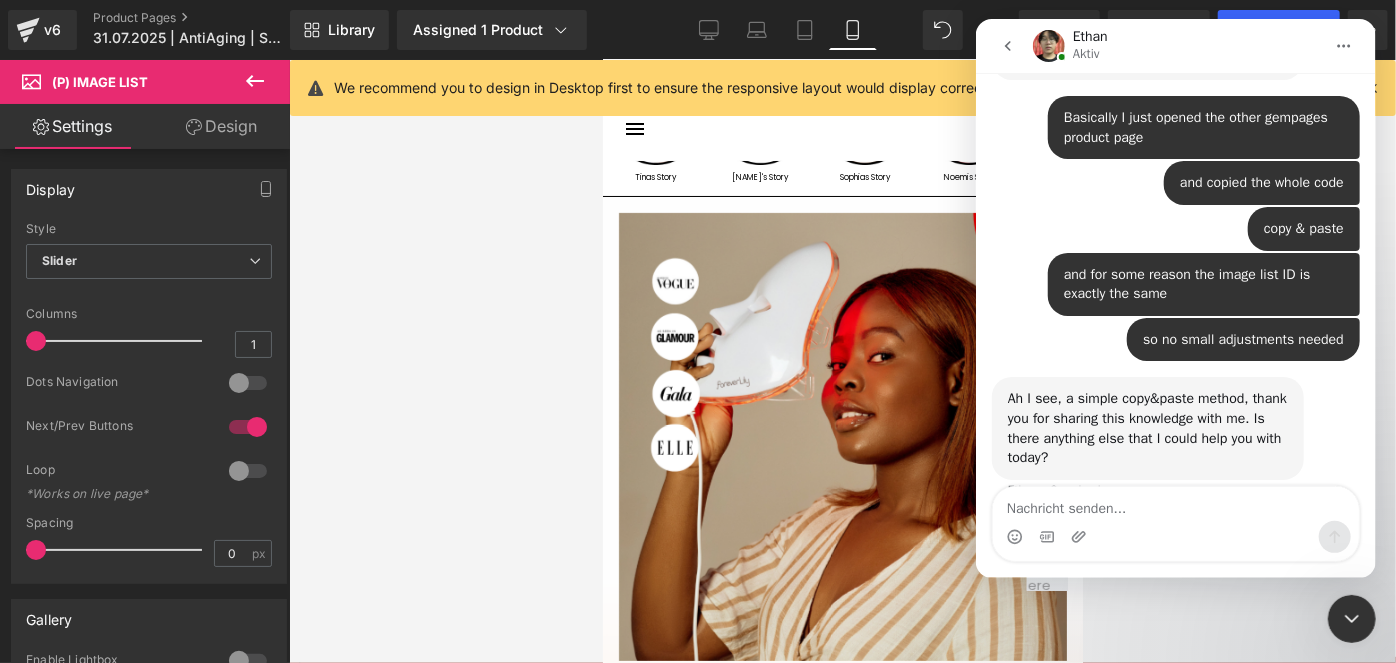 scroll, scrollTop: 1901, scrollLeft: 0, axis: vertical 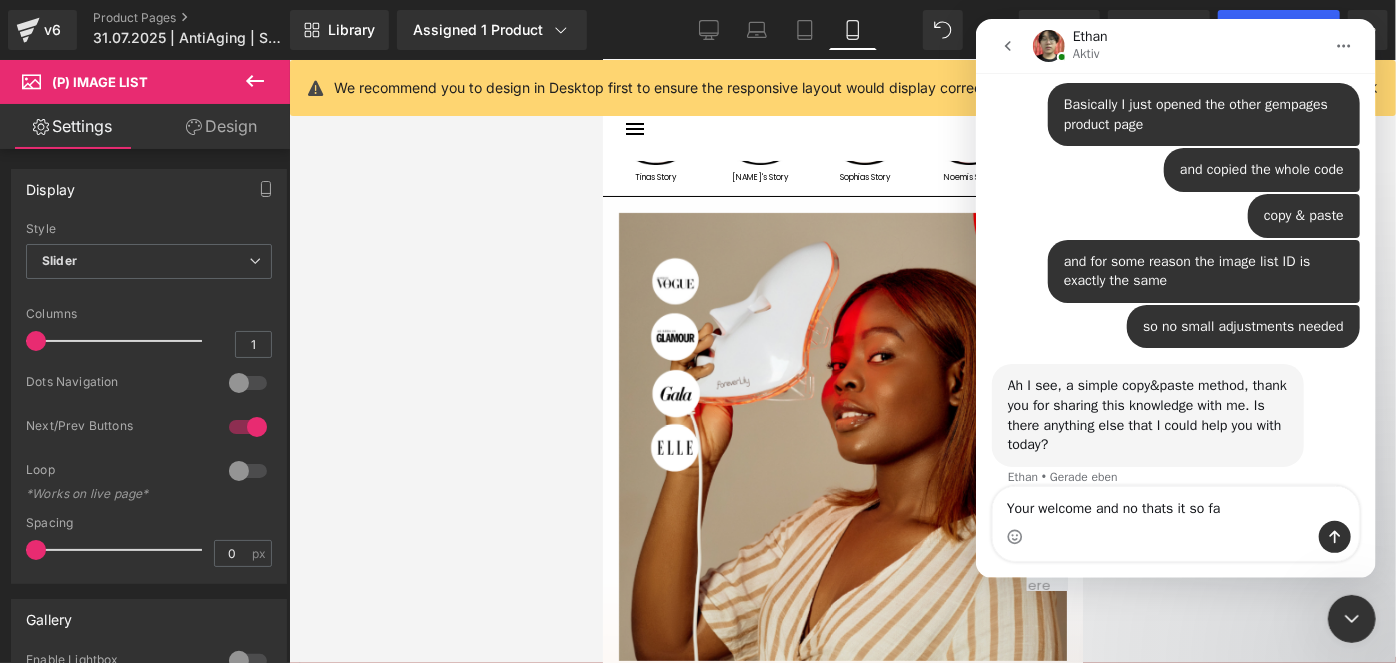 type on "Your welcome and no thats it so far" 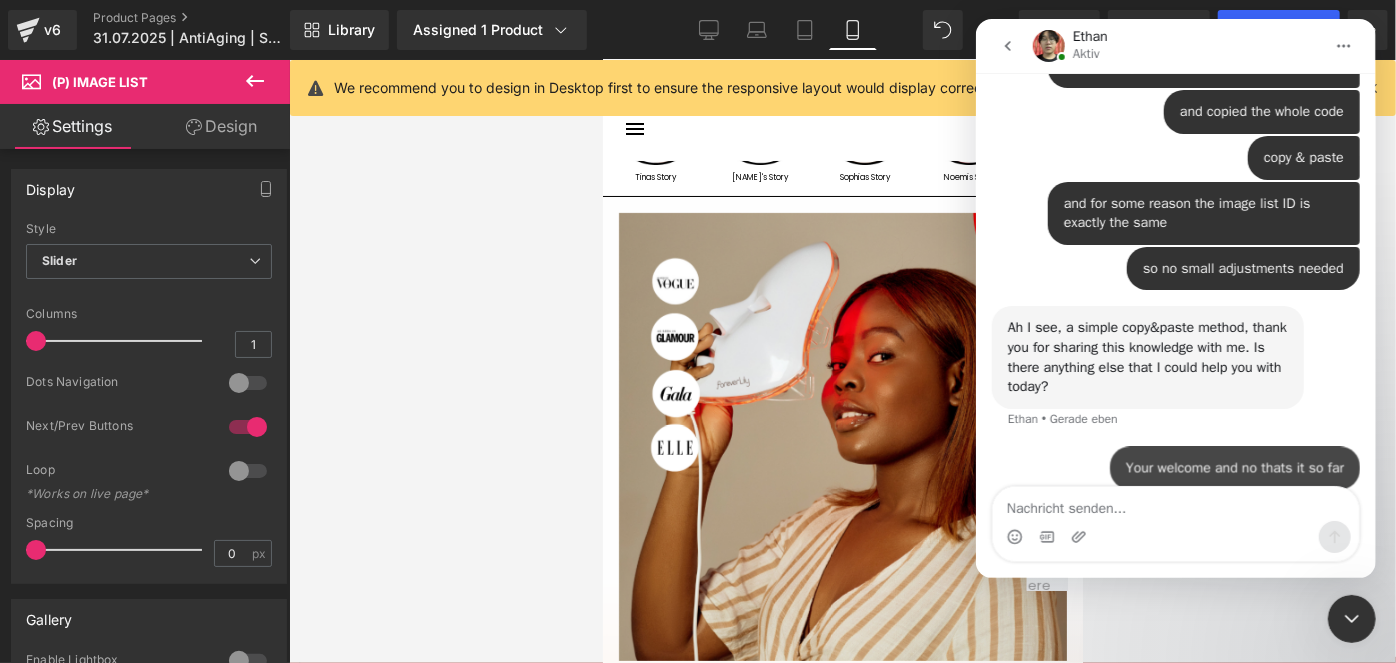 scroll, scrollTop: 1960, scrollLeft: 0, axis: vertical 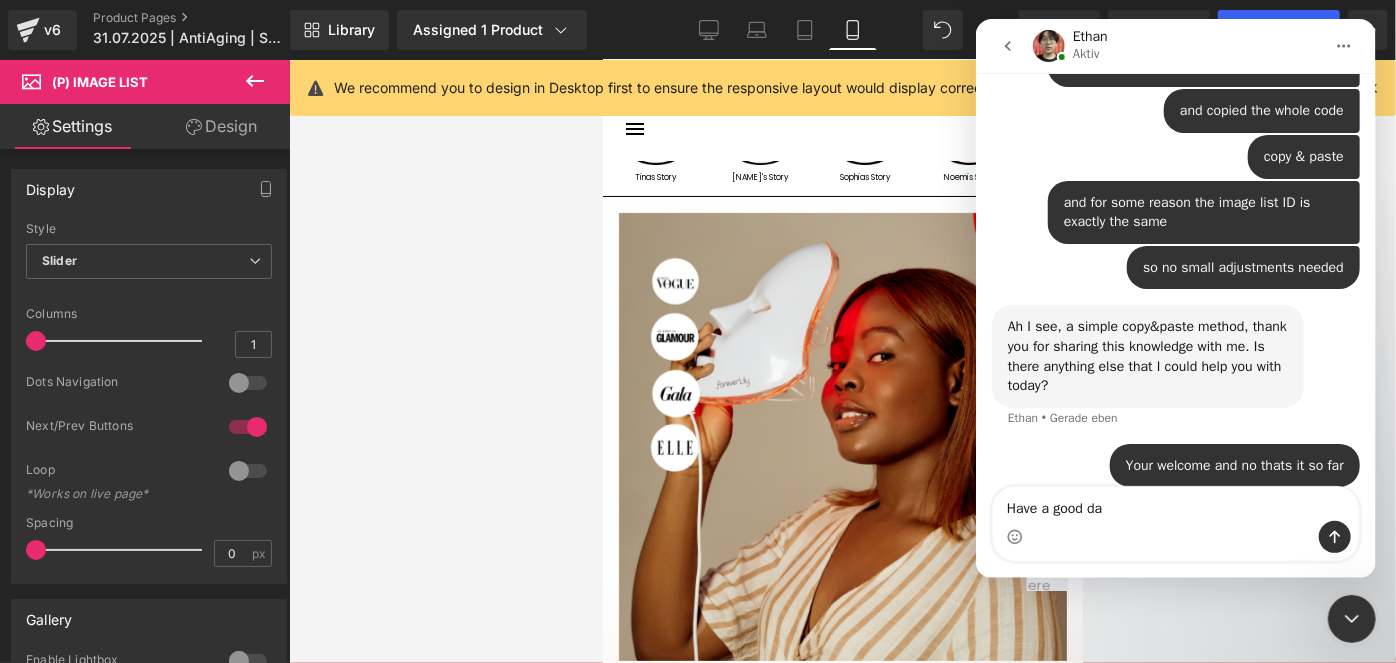 type on "Have a good day" 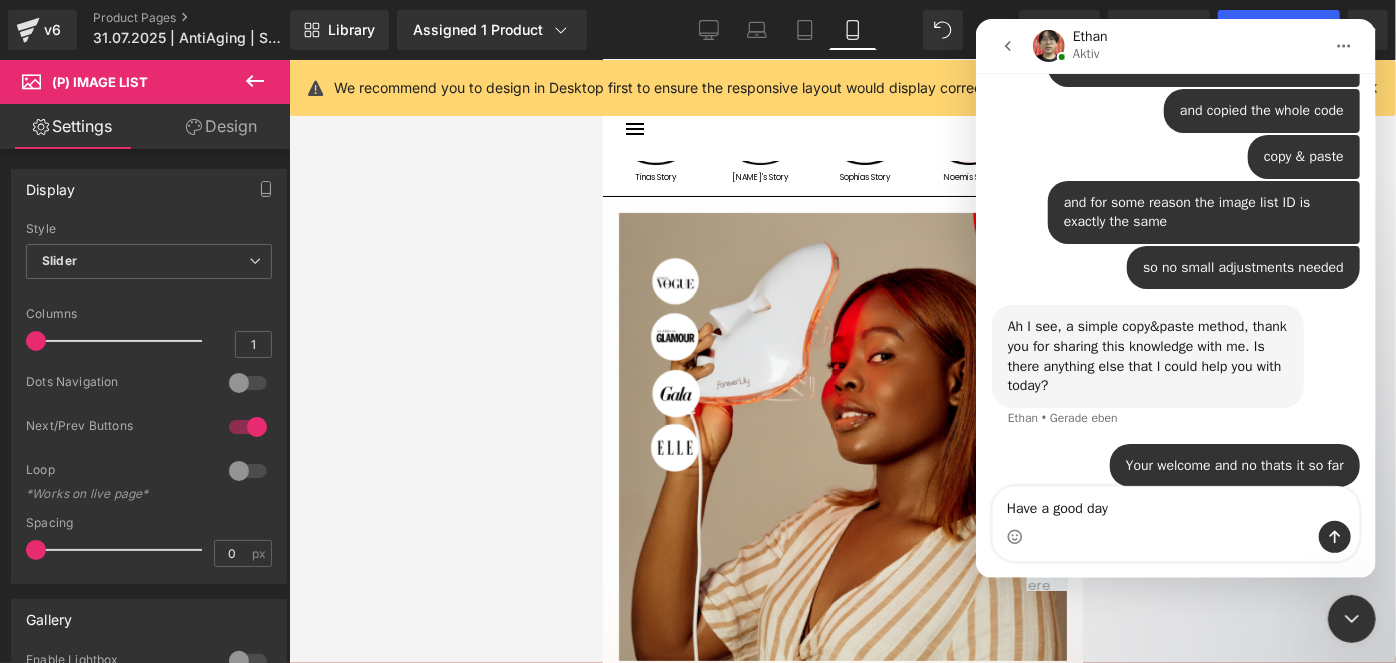 type 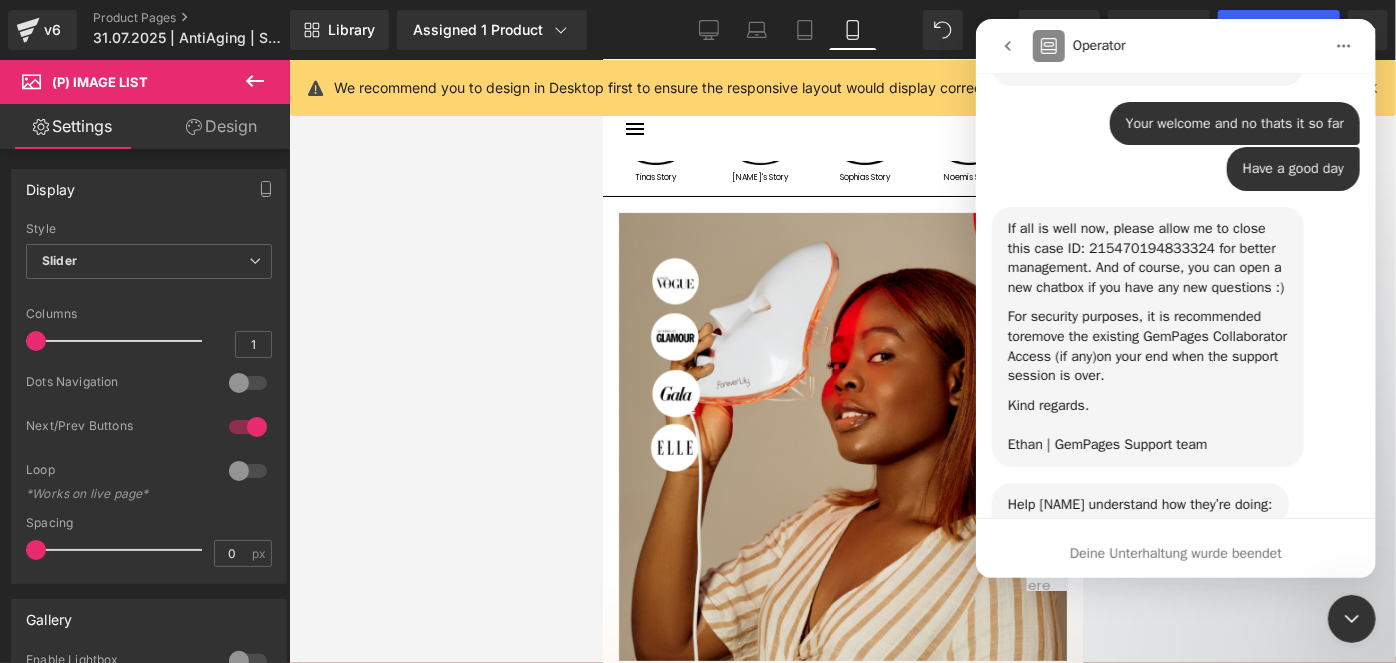 scroll, scrollTop: 2521, scrollLeft: 0, axis: vertical 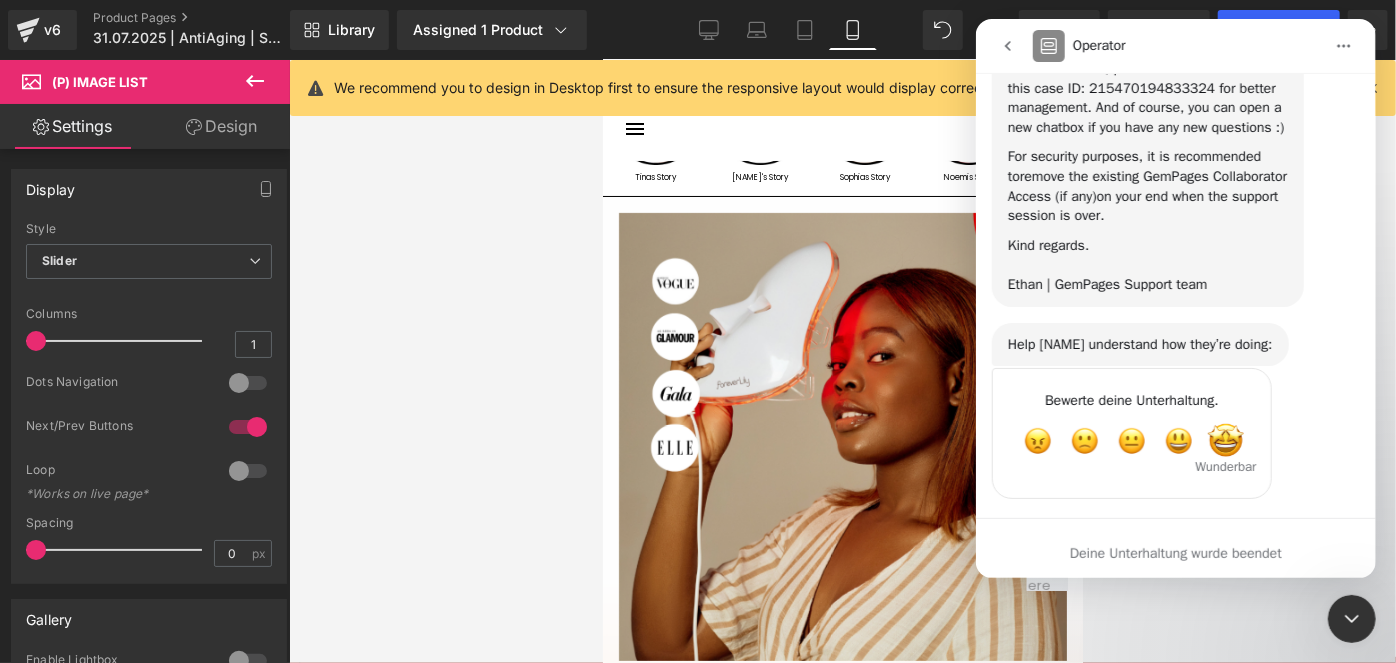 click at bounding box center [1225, 441] 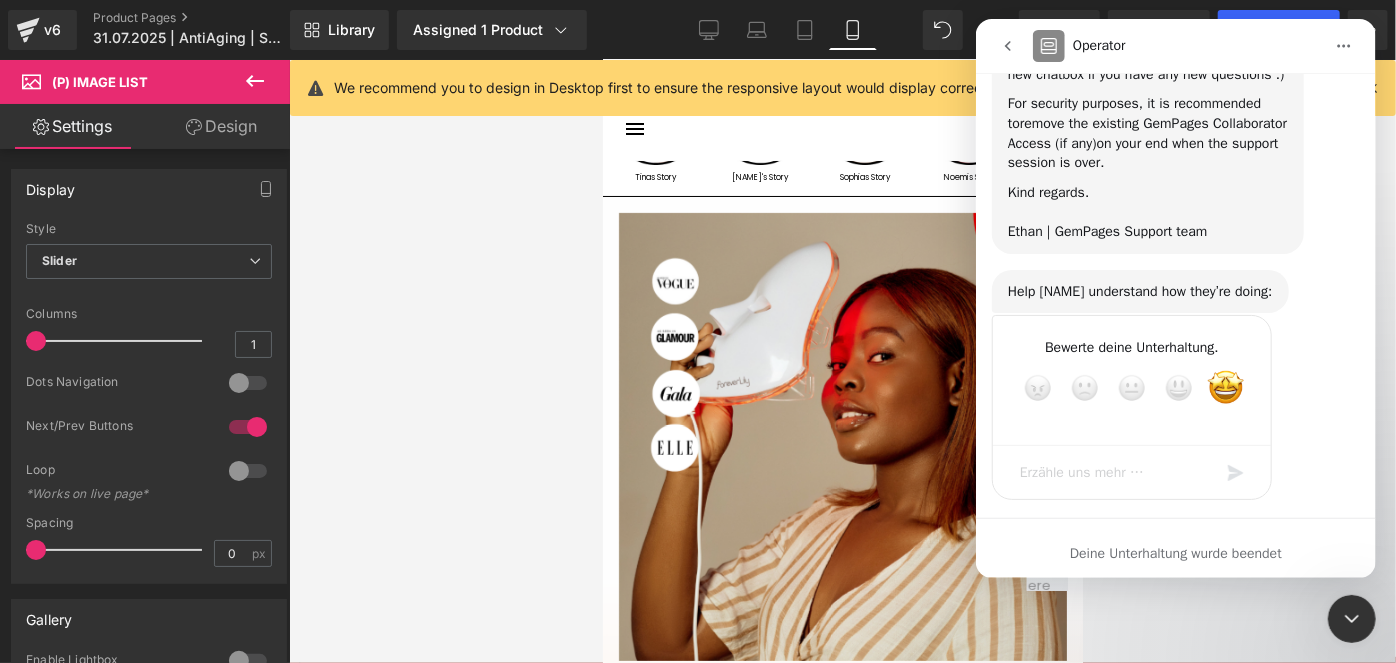 scroll, scrollTop: 2575, scrollLeft: 0, axis: vertical 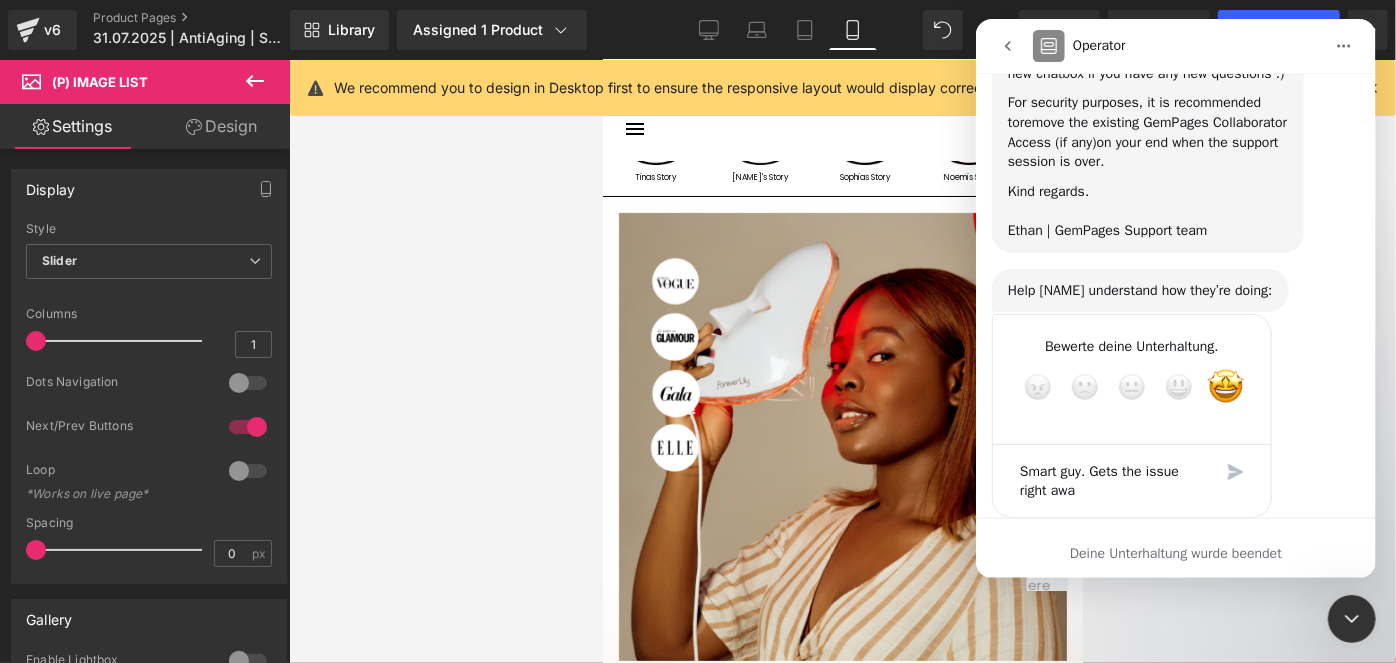 type on "Smart guy. Gets the issue right away" 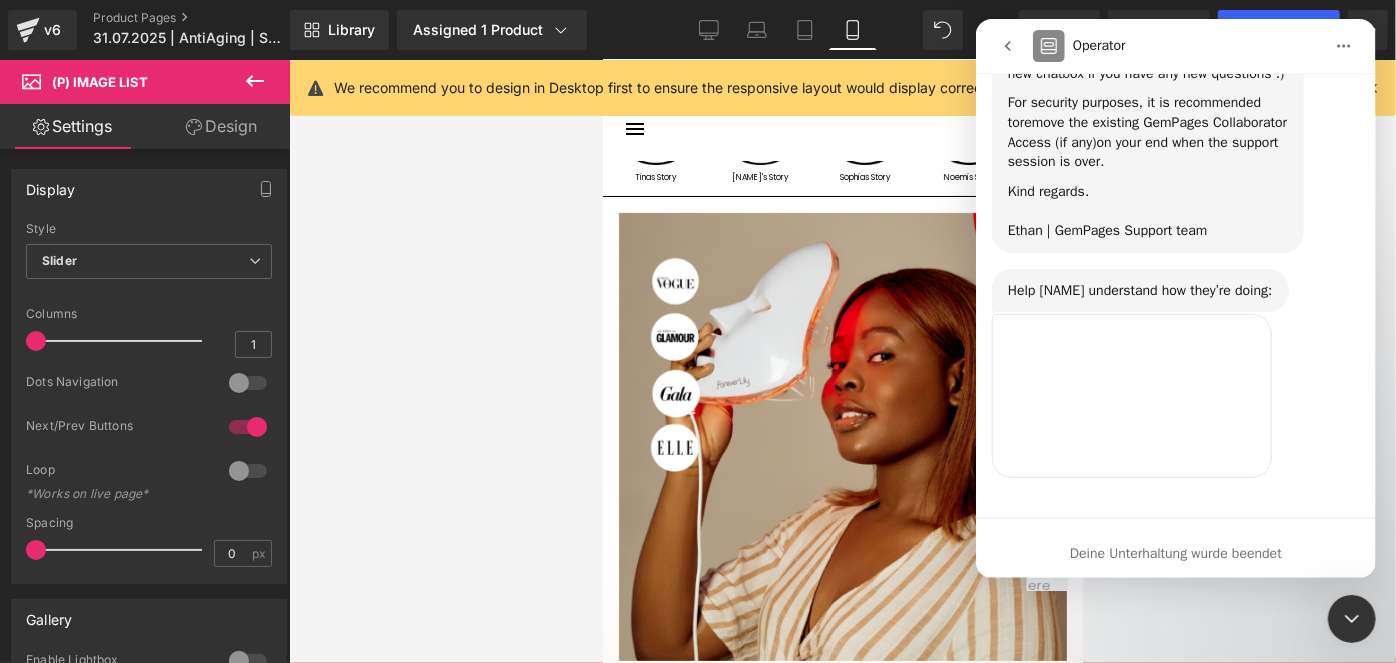 scroll, scrollTop: 2554, scrollLeft: 0, axis: vertical 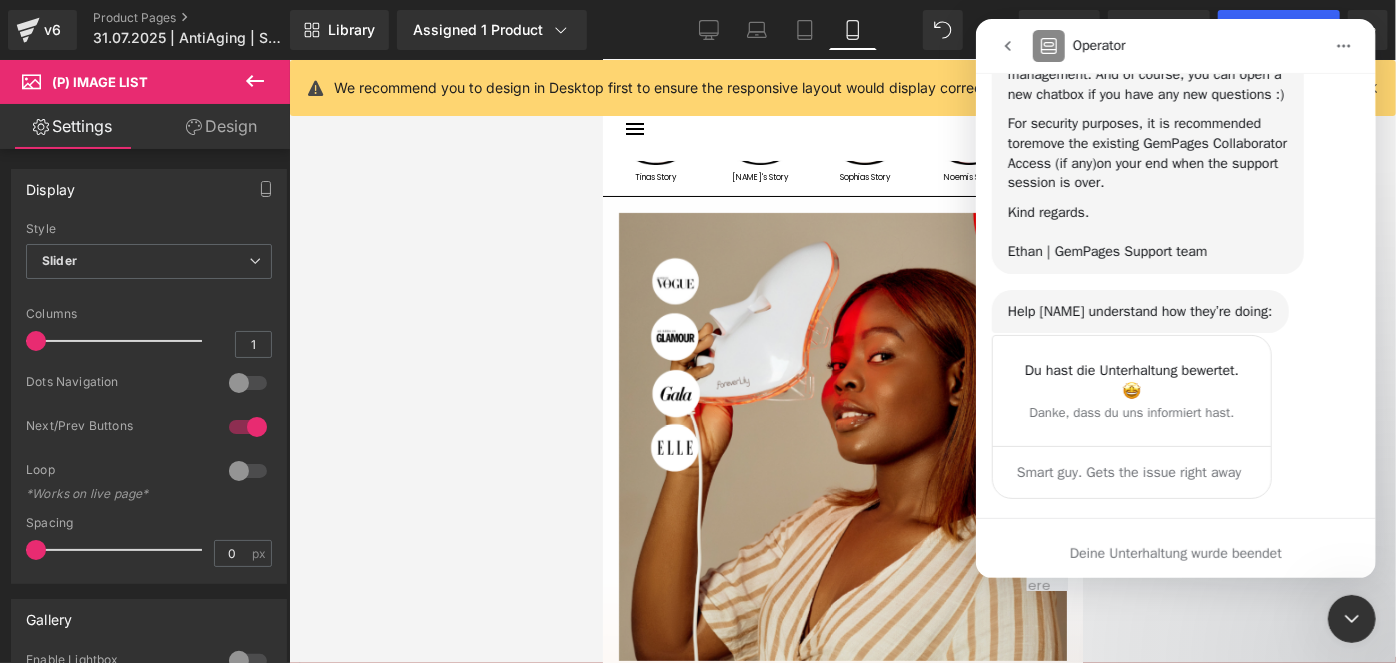 click 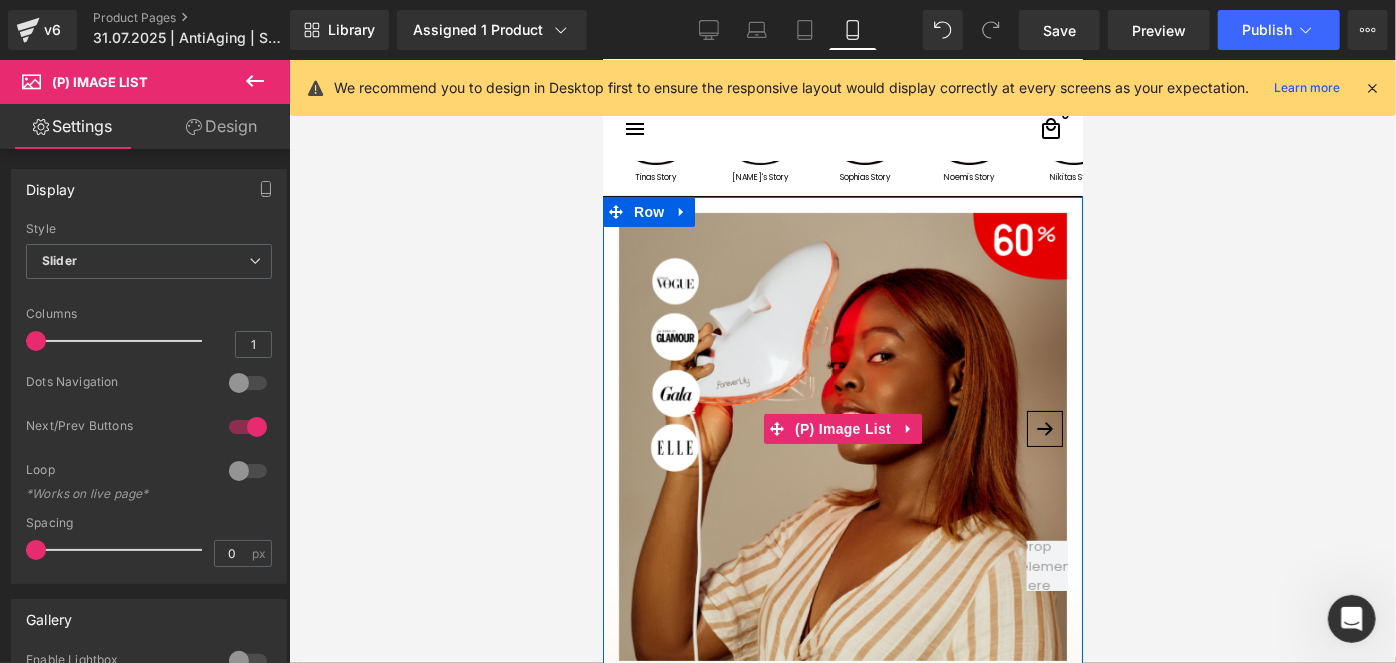 click at bounding box center [842, 436] 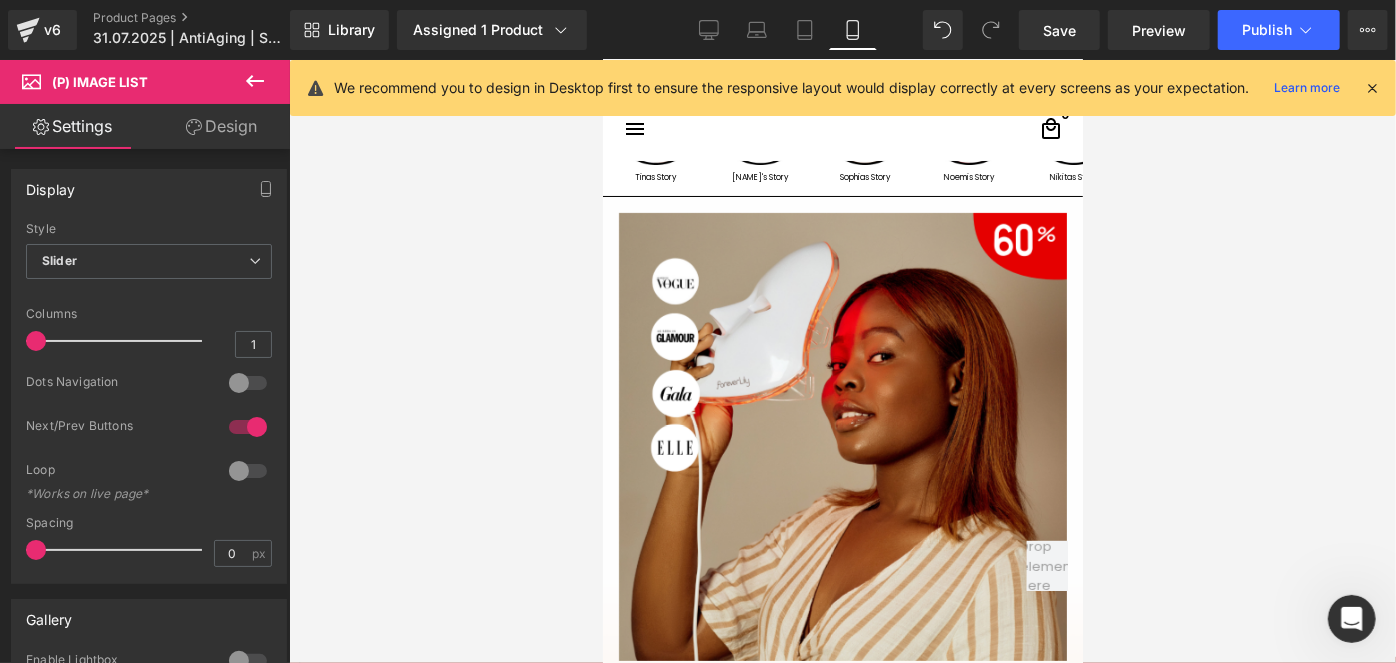 click on "Design" at bounding box center (221, 126) 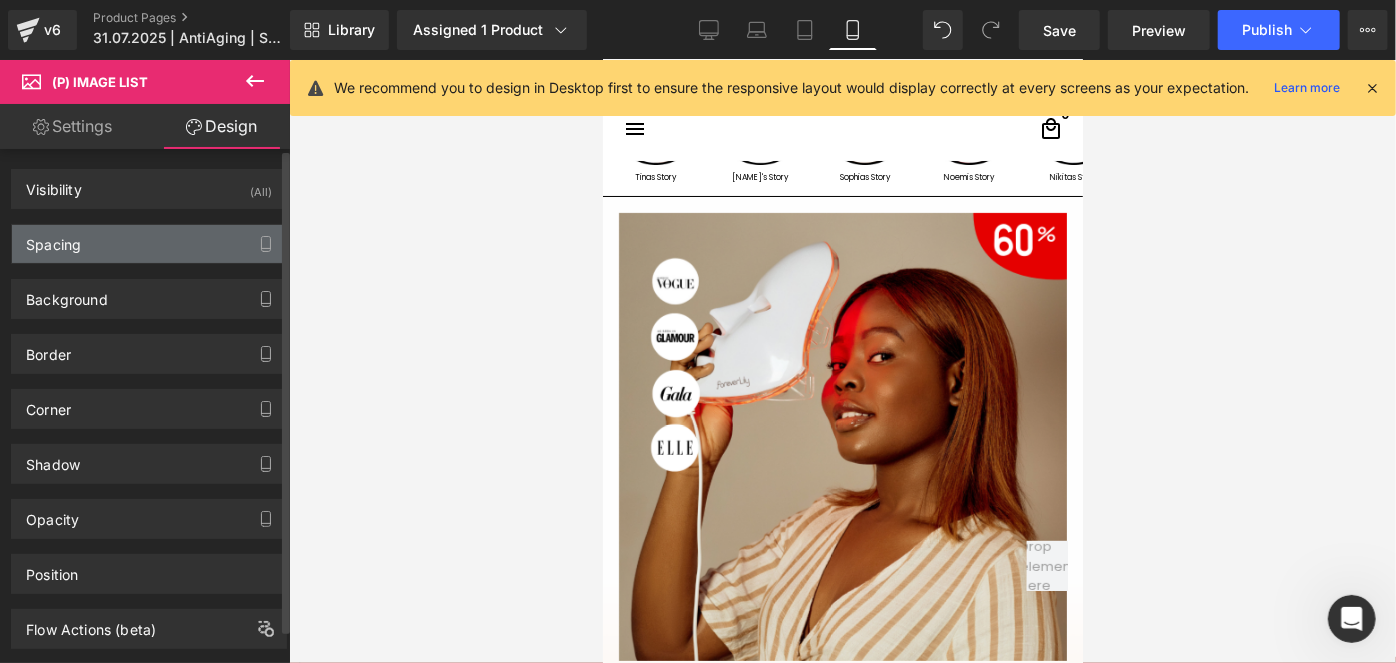 click on "Spacing" at bounding box center [149, 244] 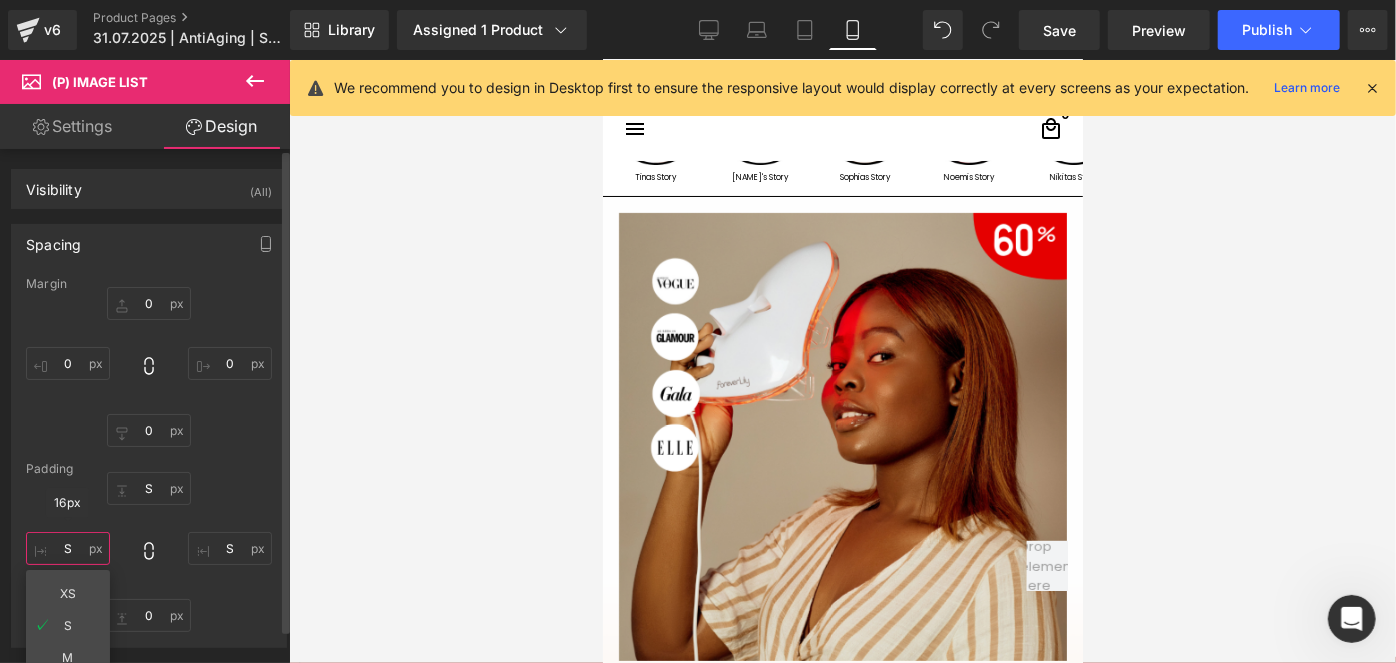 click on "S" at bounding box center (68, 548) 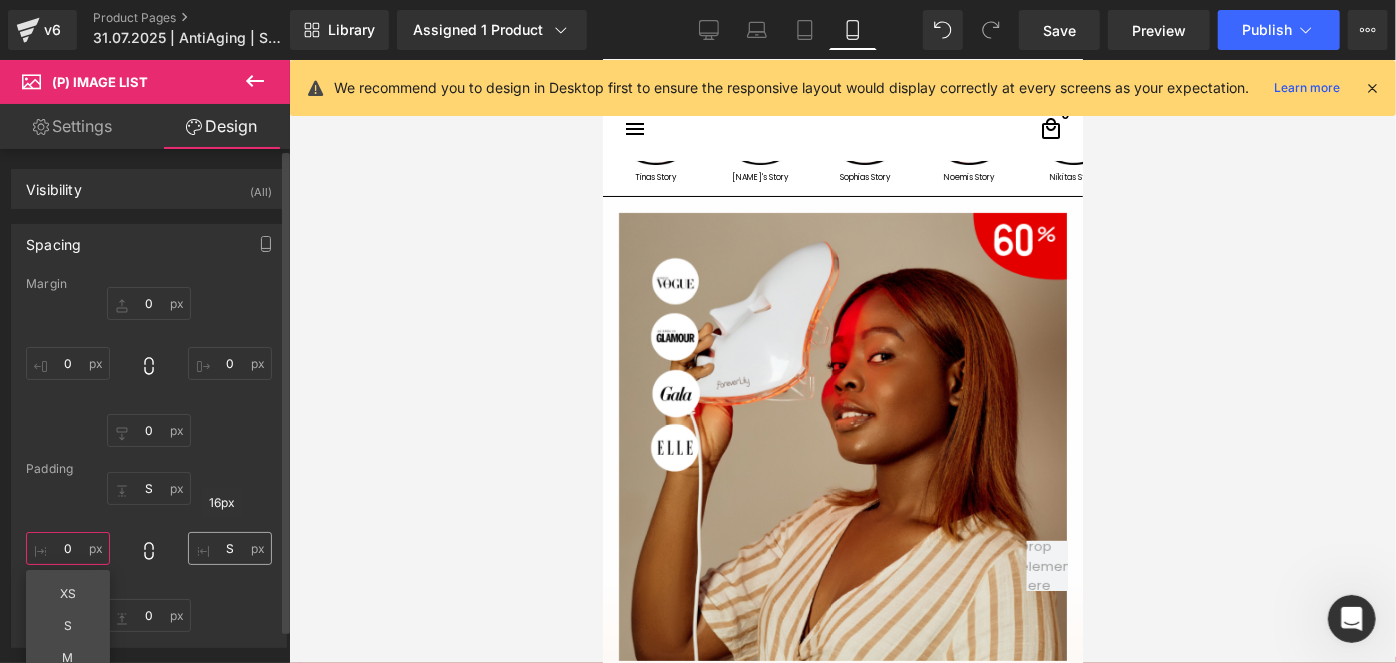 type on "0" 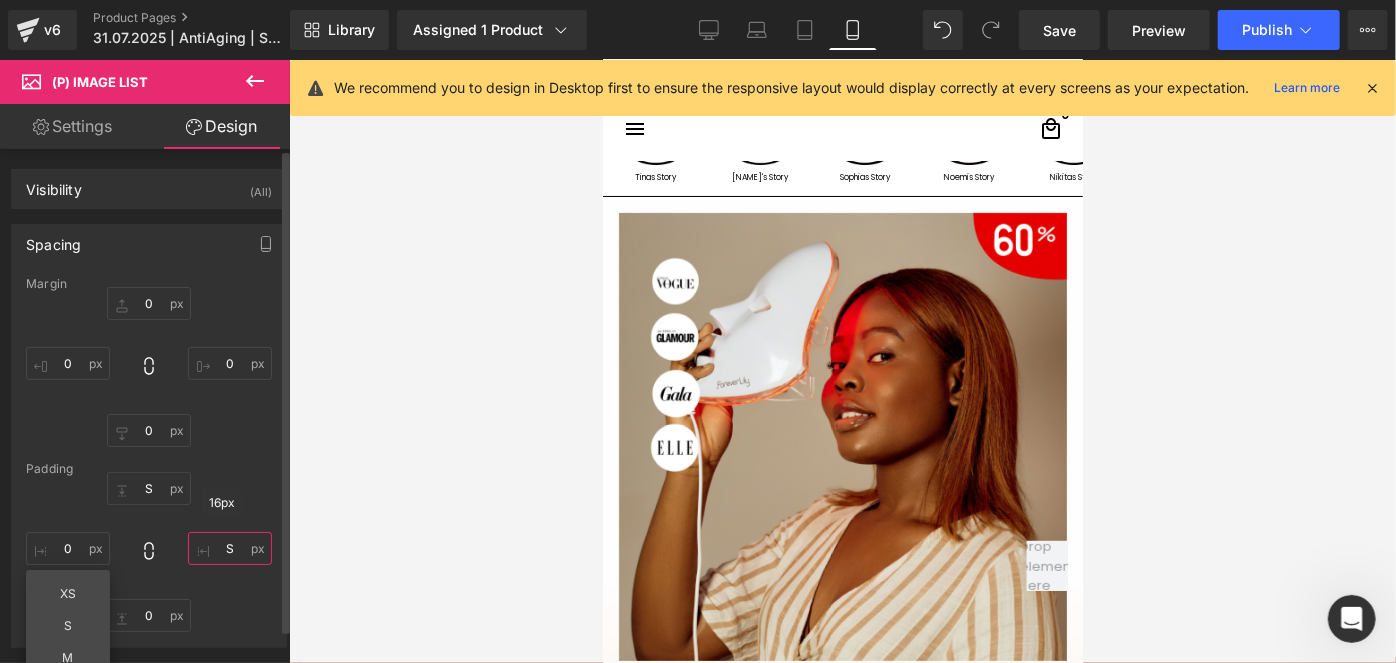 click on "S" at bounding box center (230, 548) 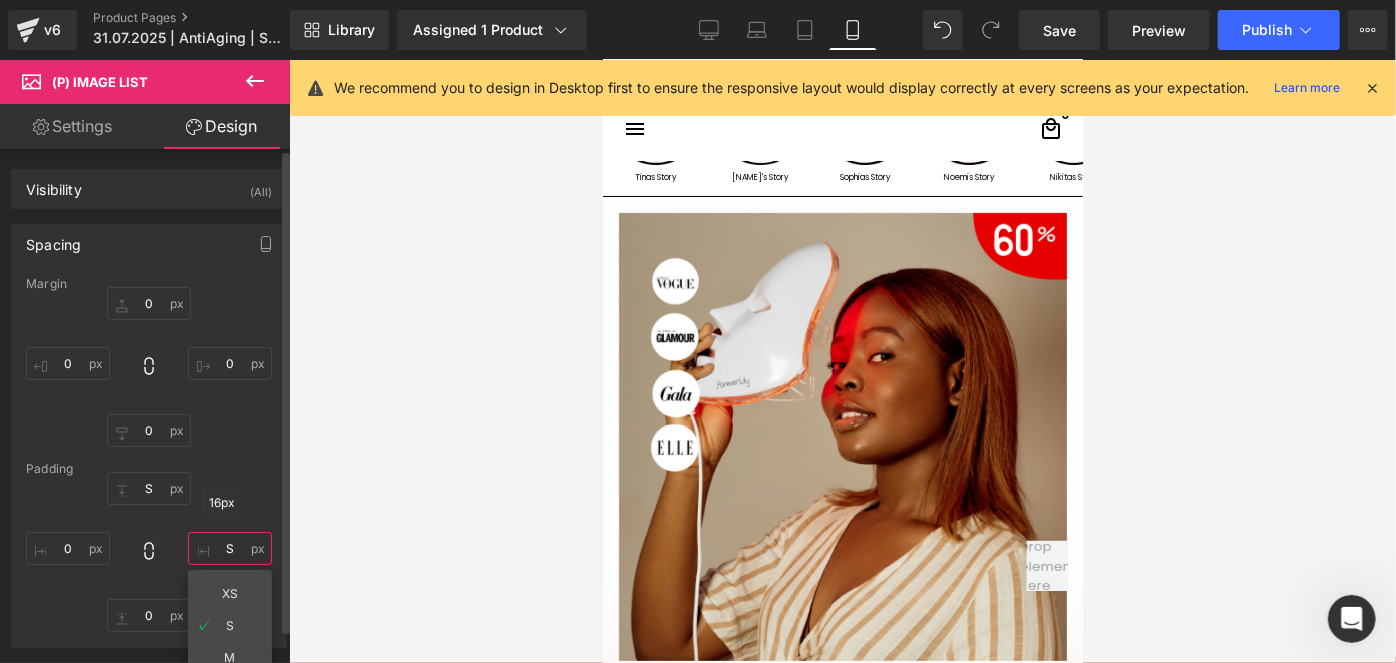 type on "0" 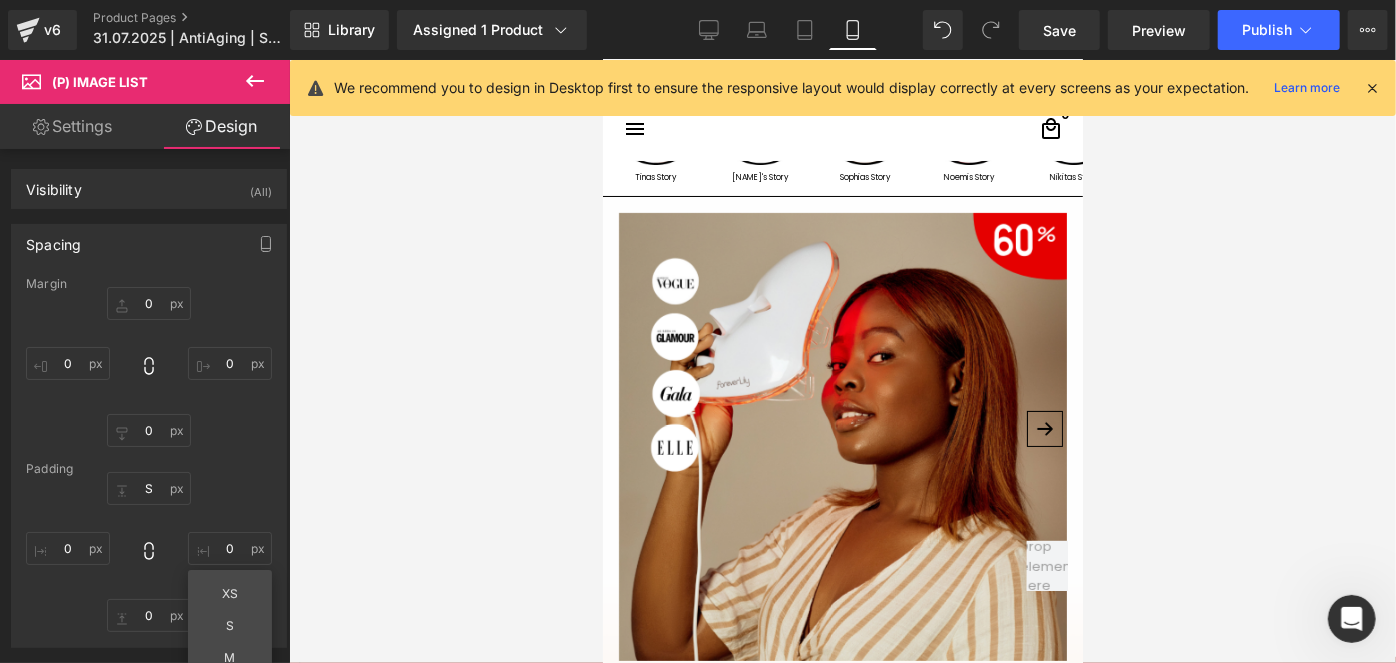 click at bounding box center [842, 436] 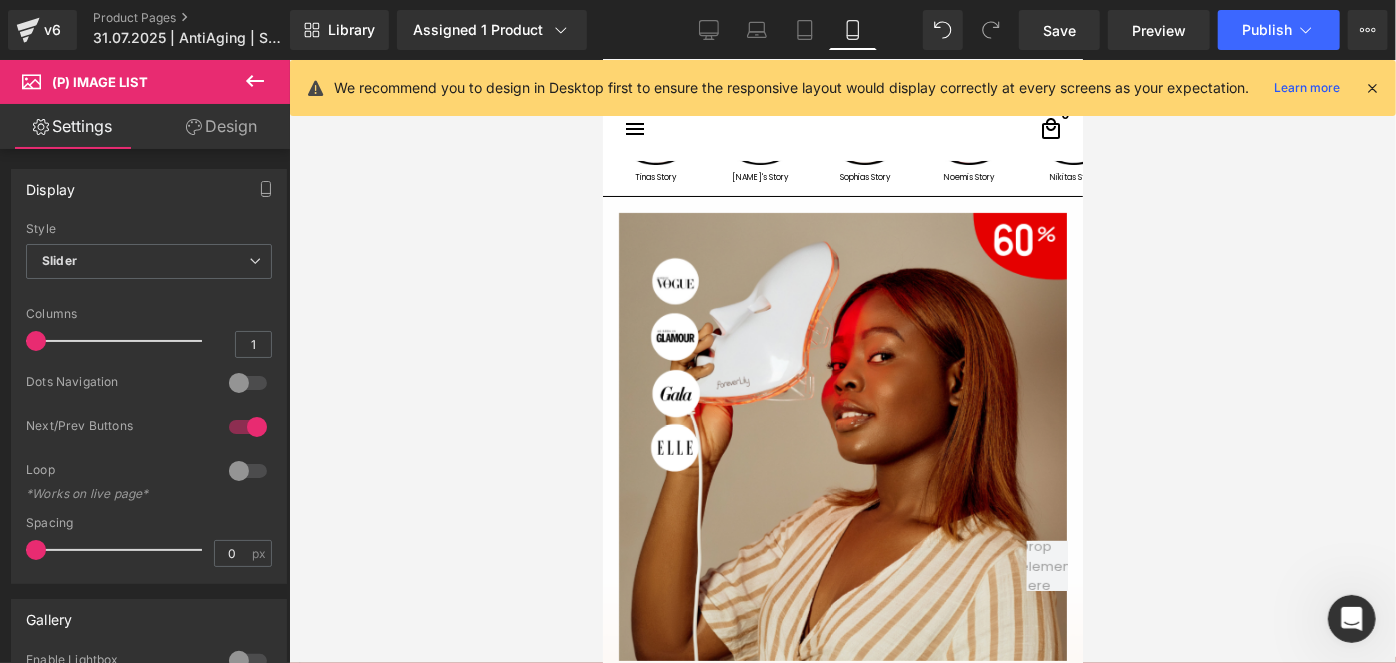 click on "Design" at bounding box center [221, 126] 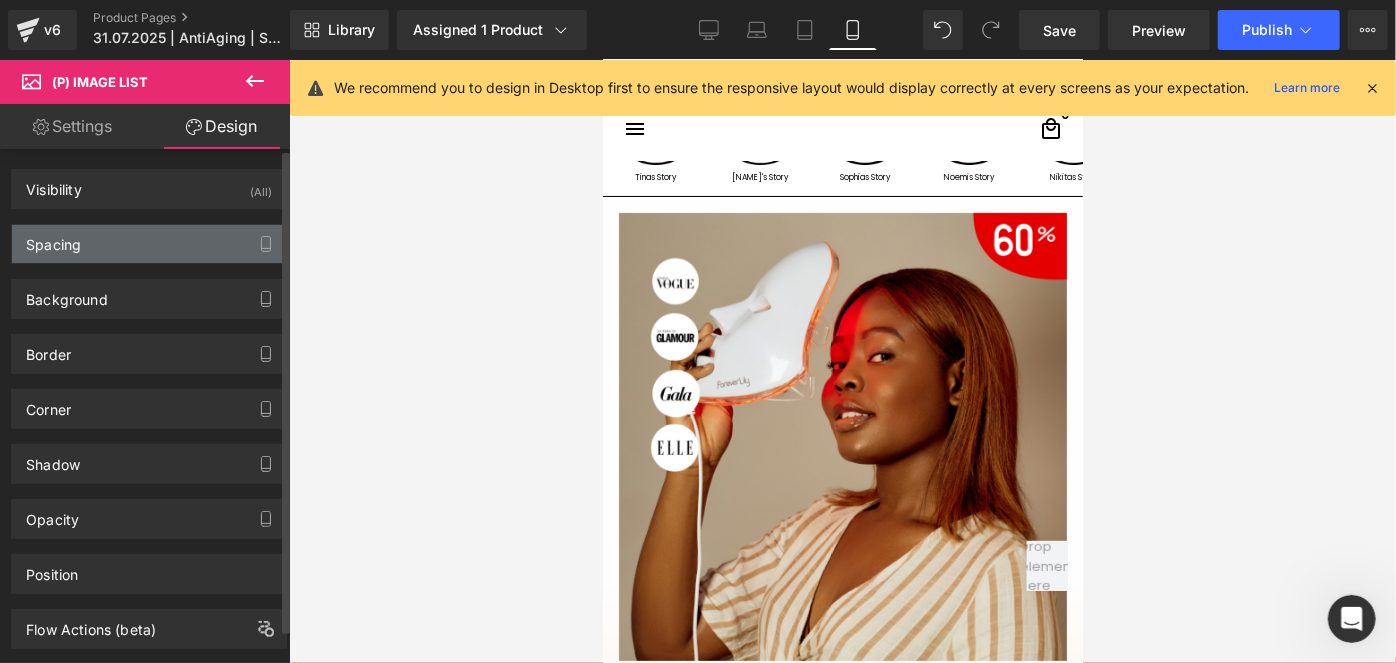 click on "Spacing" at bounding box center [53, 239] 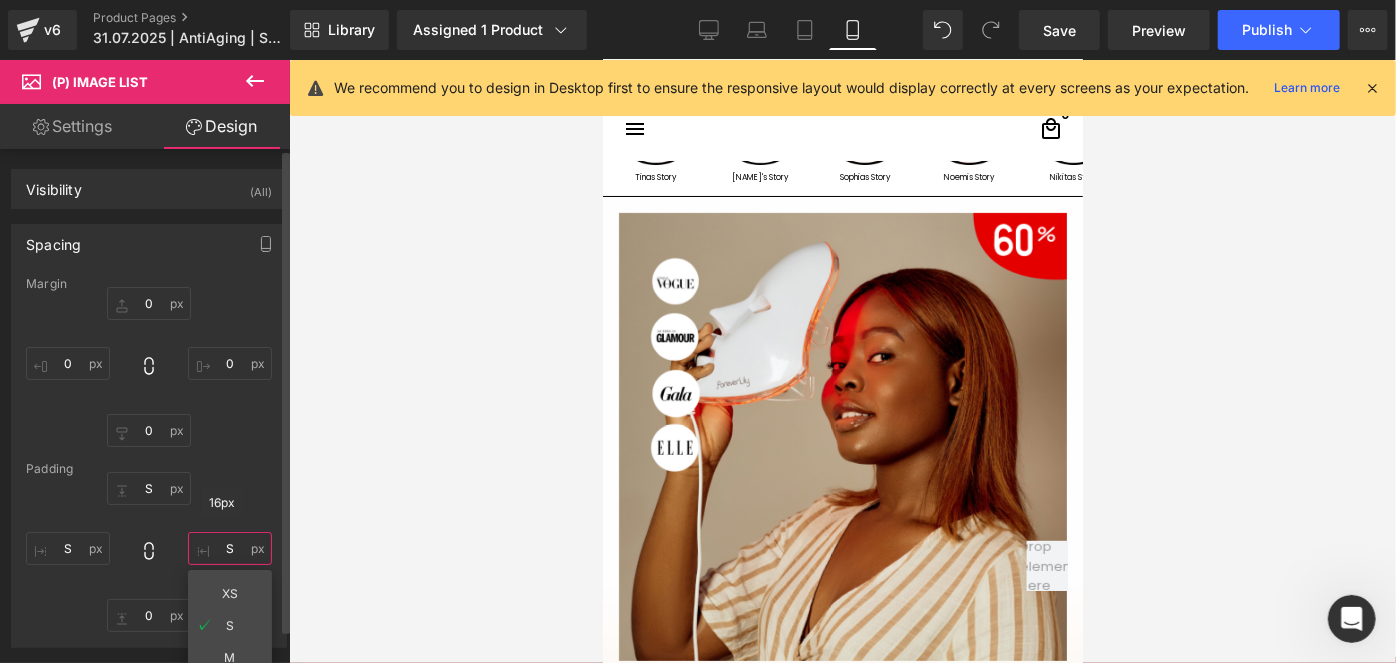 click at bounding box center (230, 548) 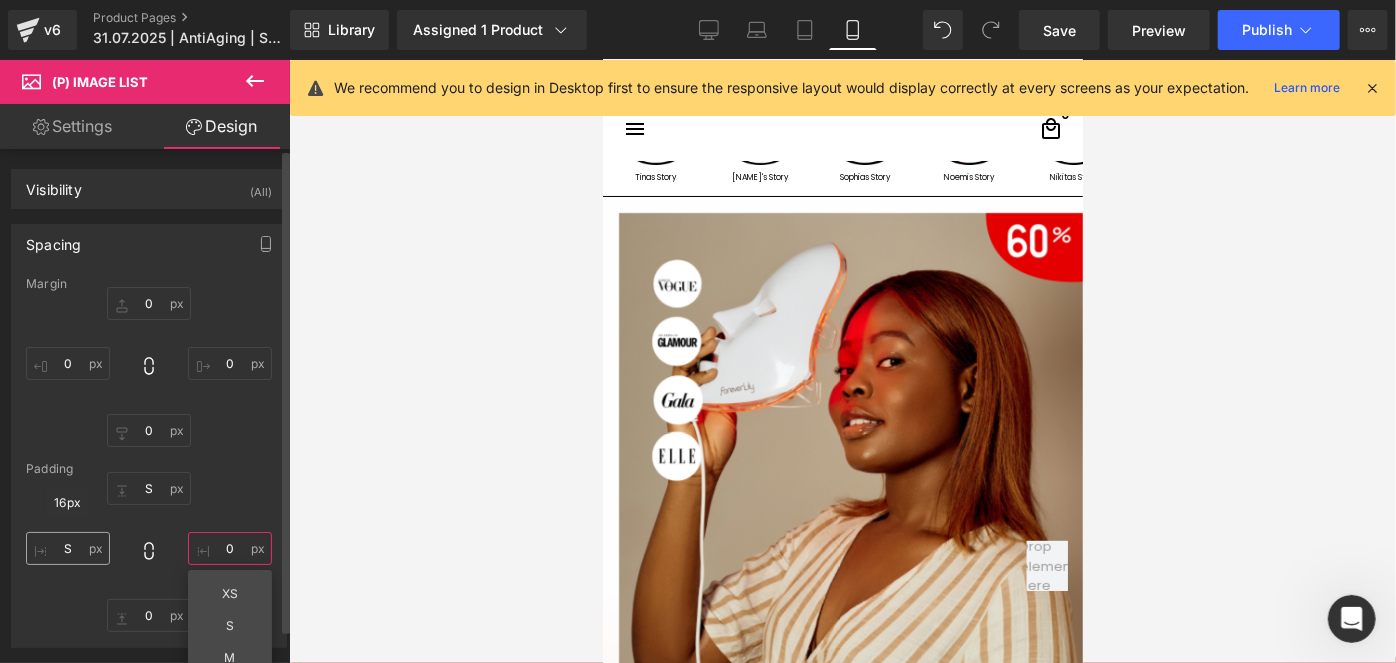 type on "0" 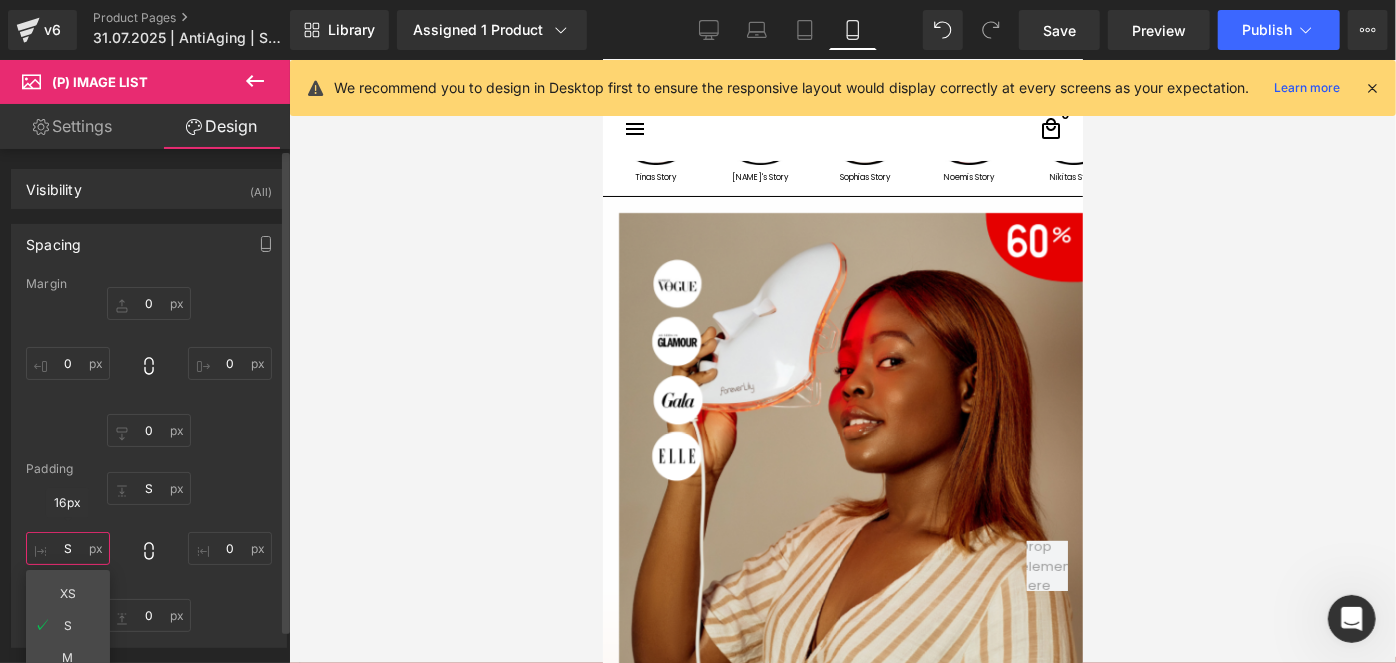 click at bounding box center [68, 548] 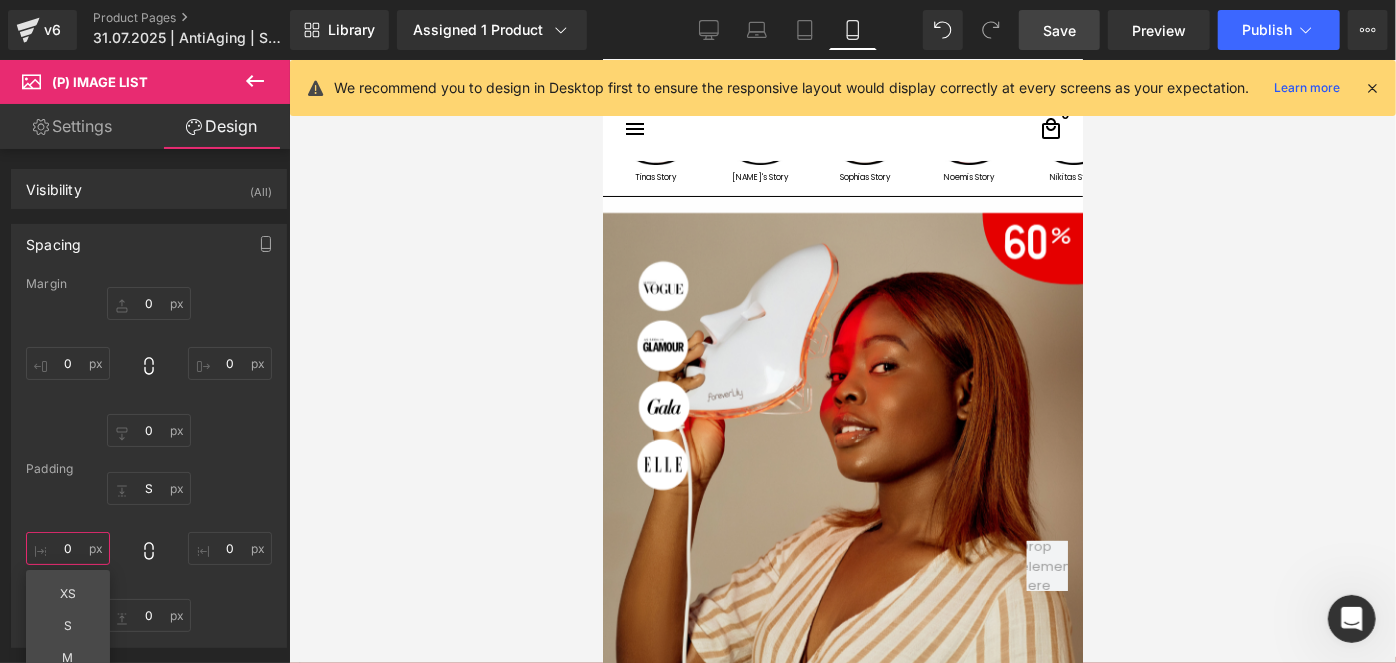 type on "0" 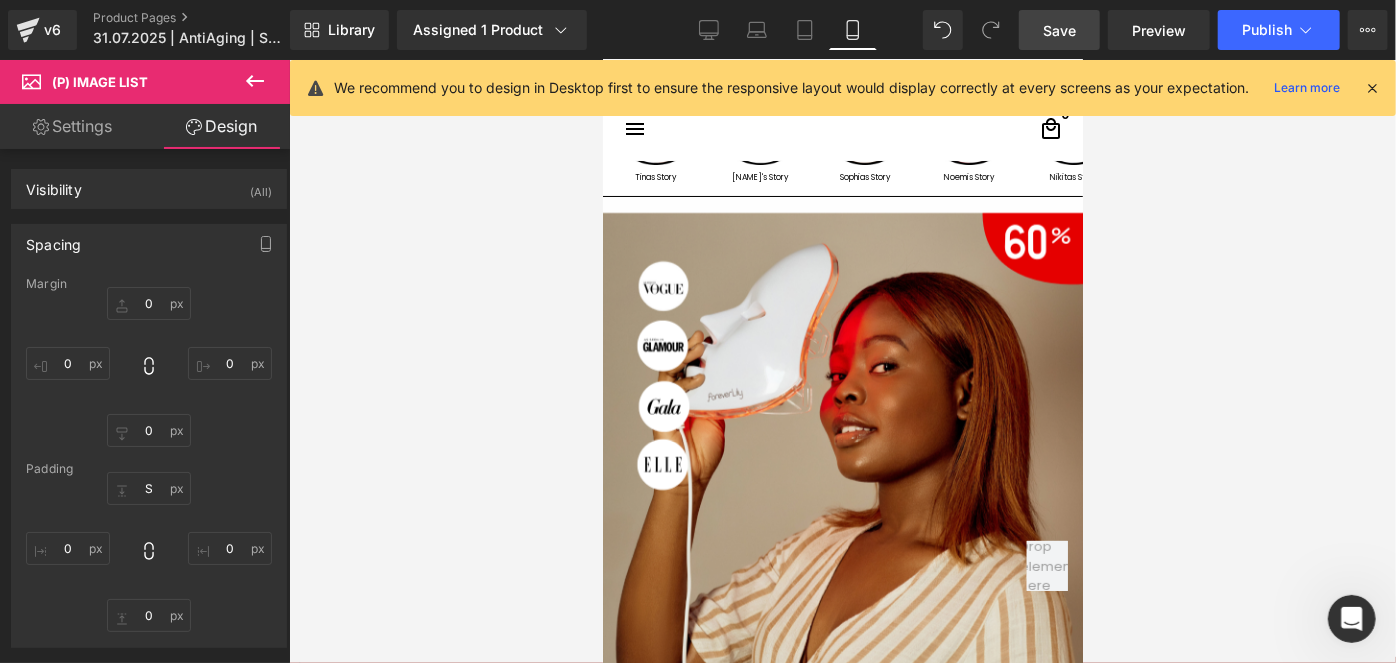 drag, startPoint x: 1073, startPoint y: 24, endPoint x: 334, endPoint y: 245, distance: 771.33777 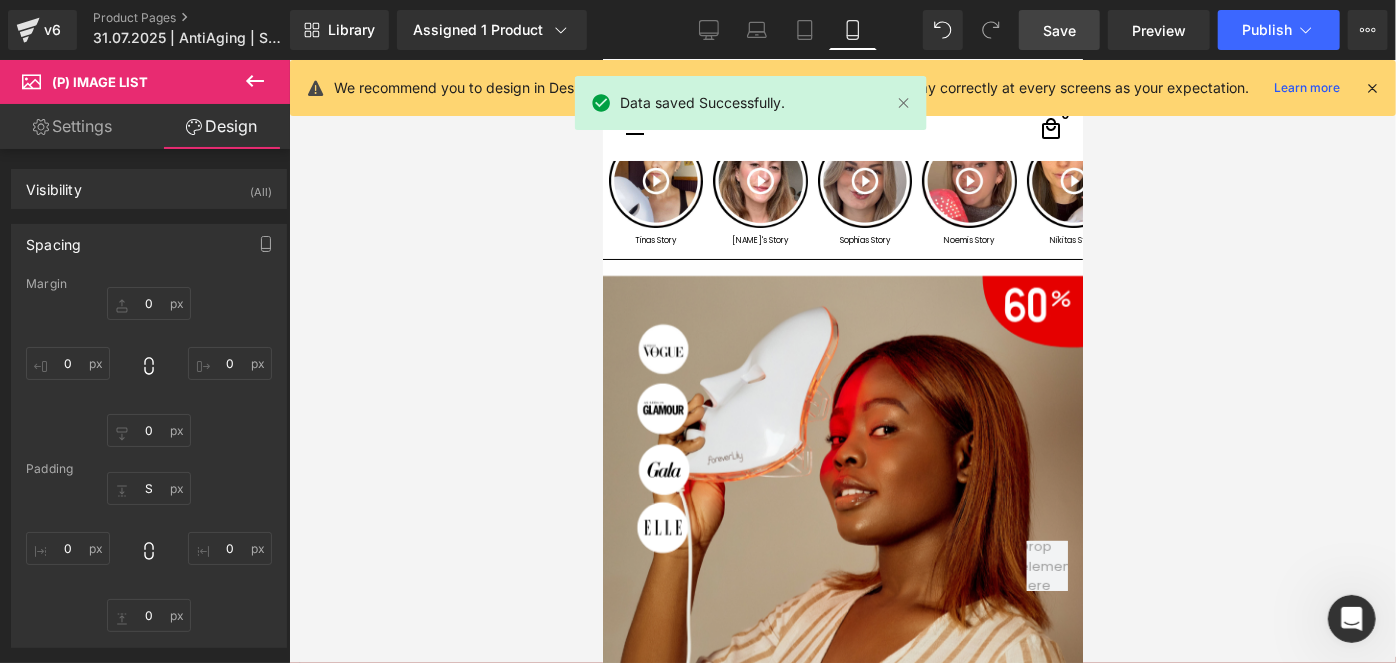 scroll, scrollTop: 0, scrollLeft: 0, axis: both 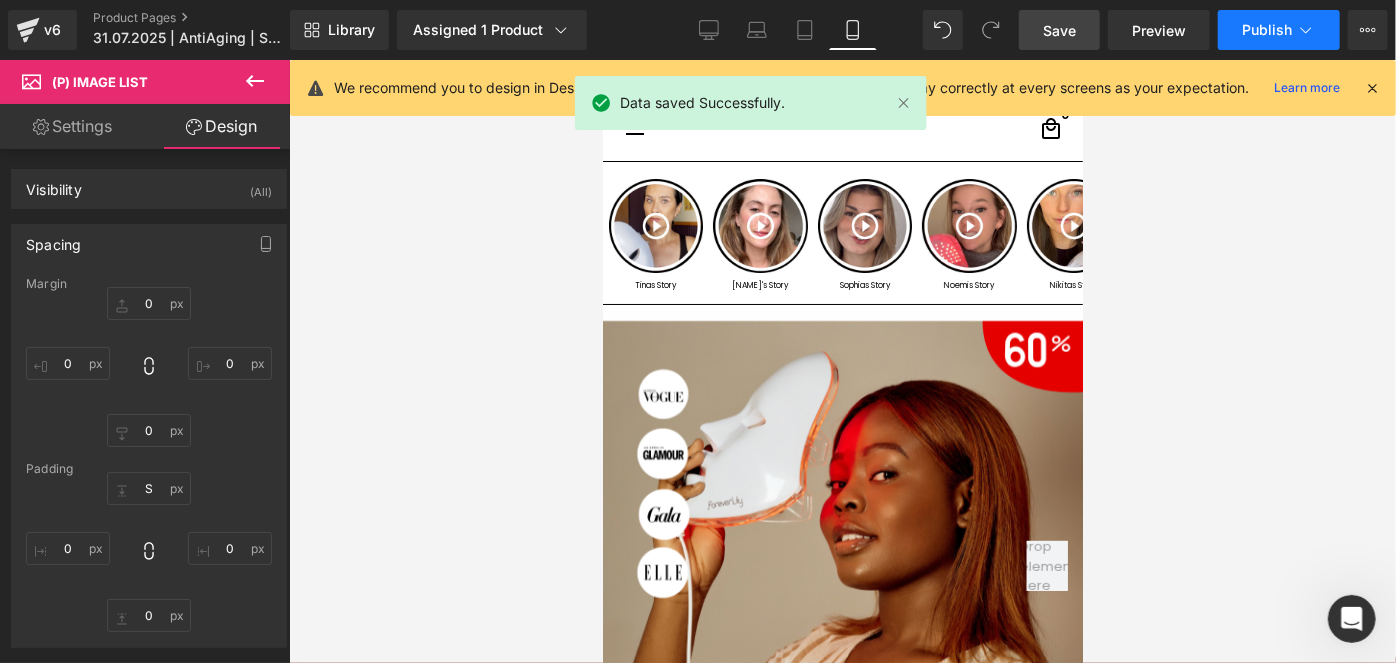 click on "Publish" at bounding box center (1267, 30) 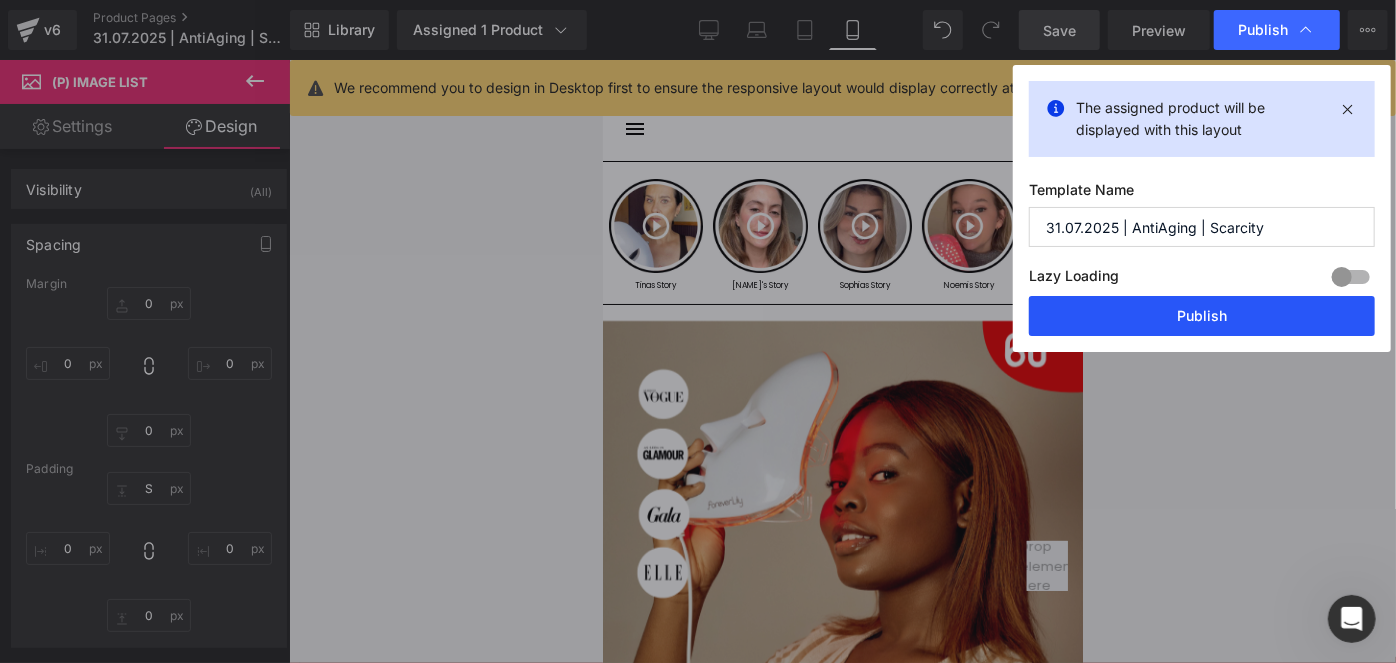 click on "Publish" at bounding box center [1202, 316] 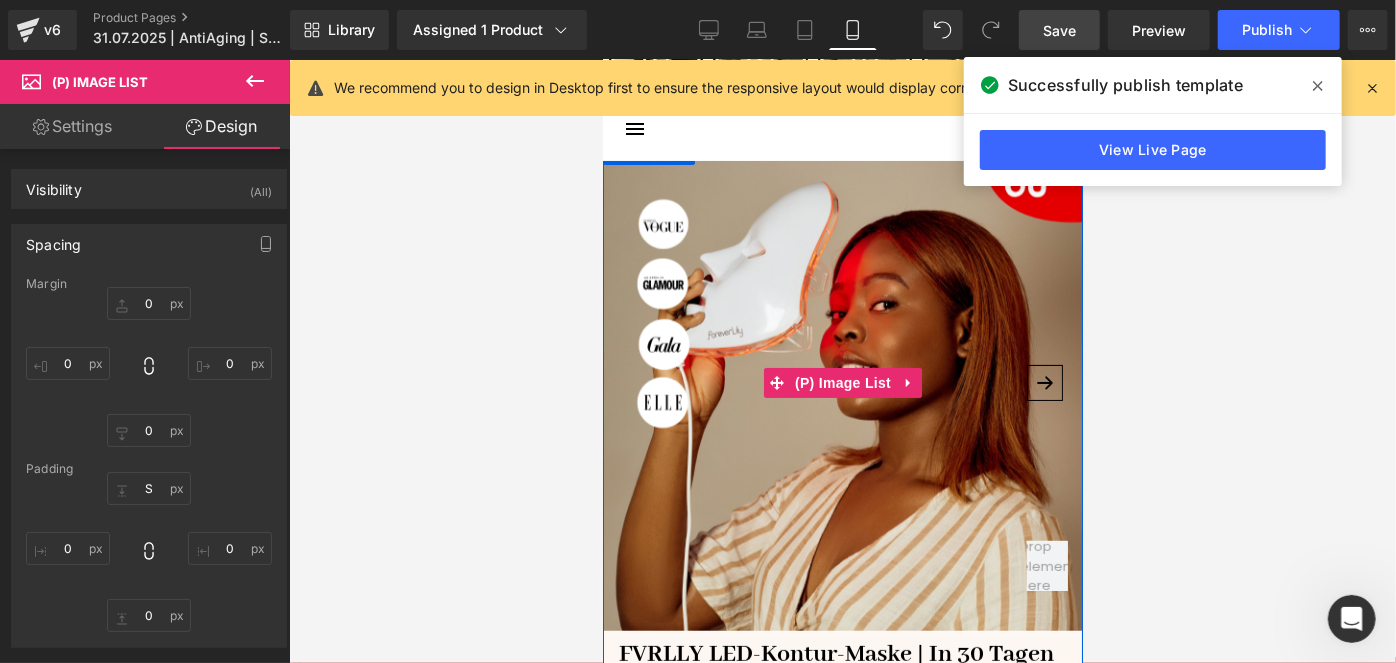 scroll, scrollTop: 181, scrollLeft: 0, axis: vertical 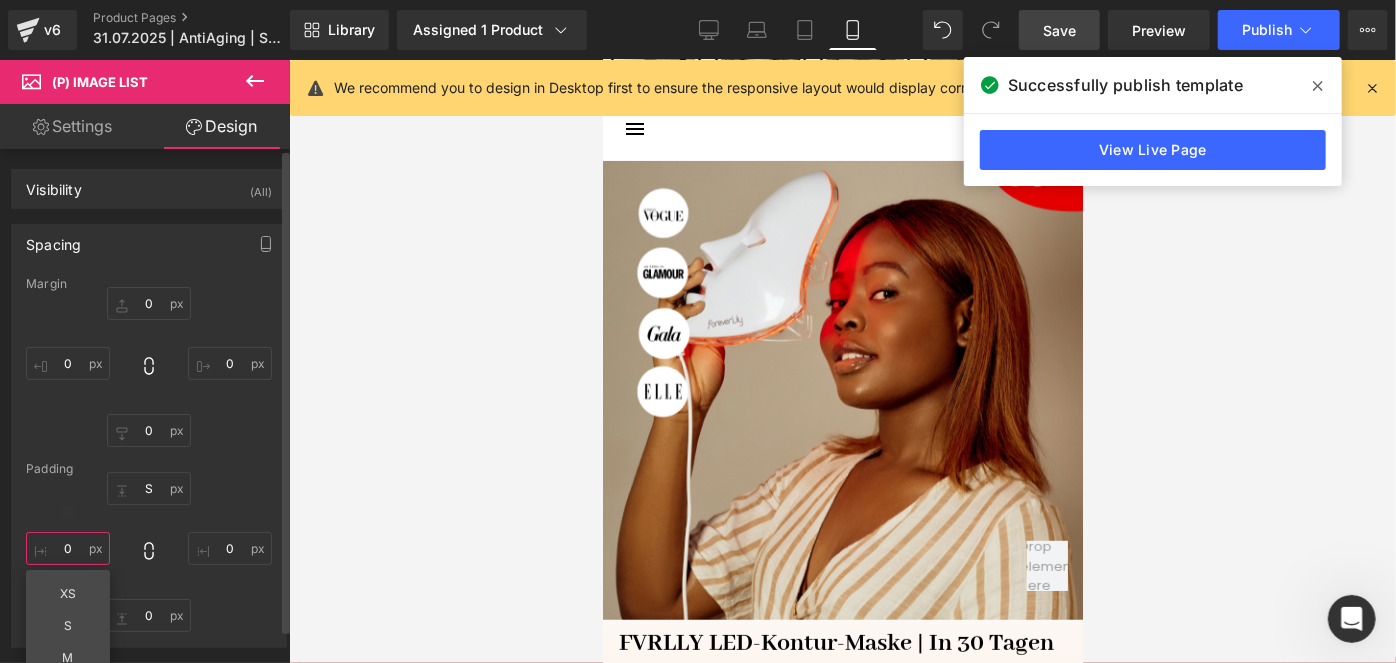 click on "0" at bounding box center [68, 548] 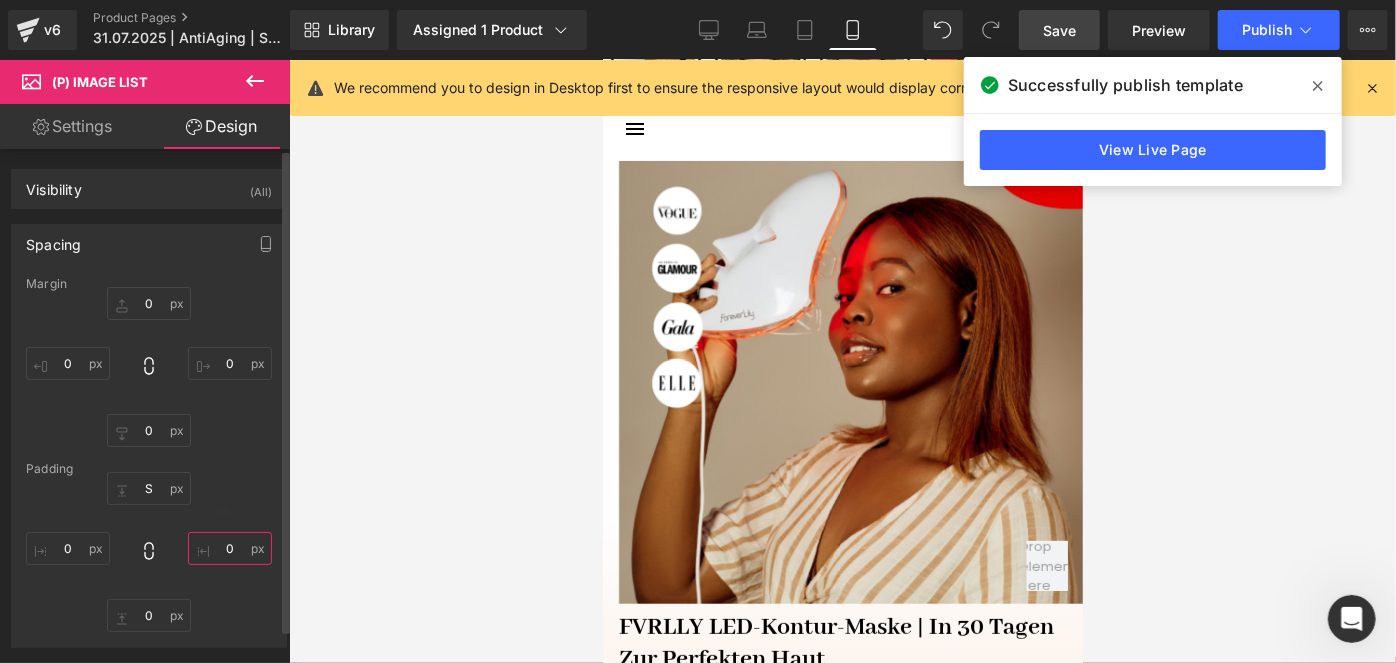 click on "0" at bounding box center (230, 548) 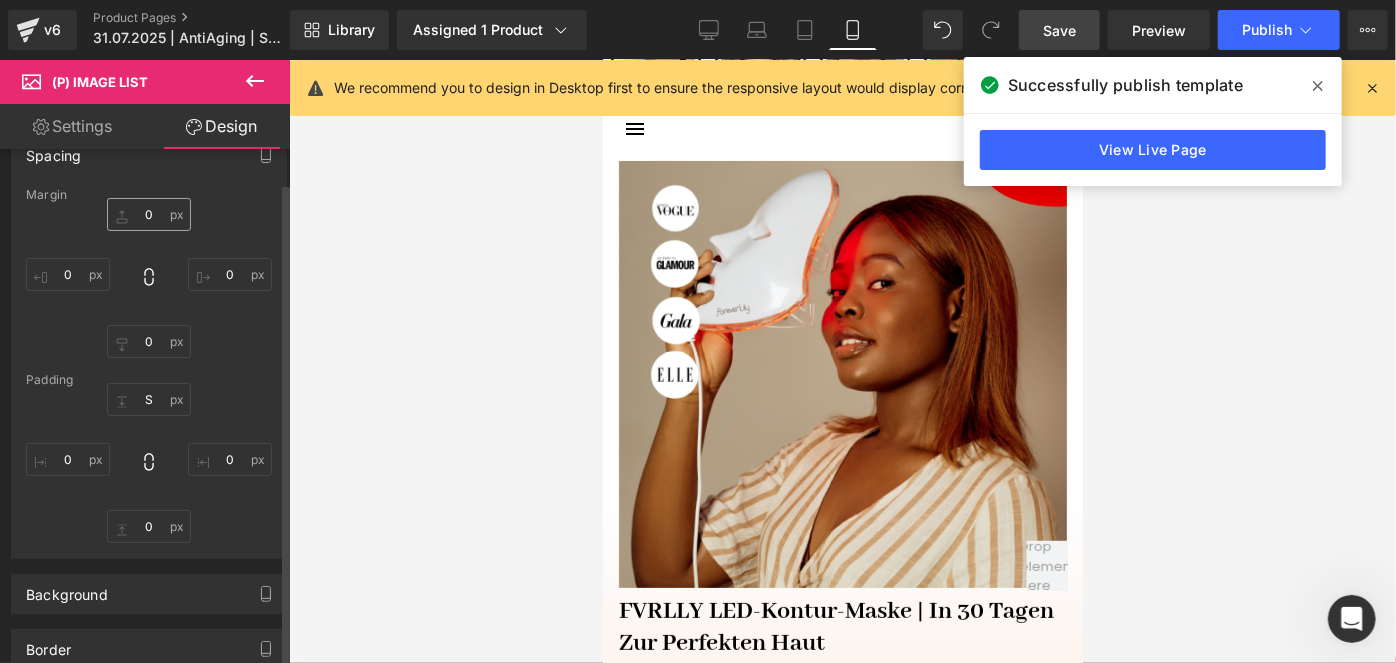 scroll, scrollTop: 0, scrollLeft: 0, axis: both 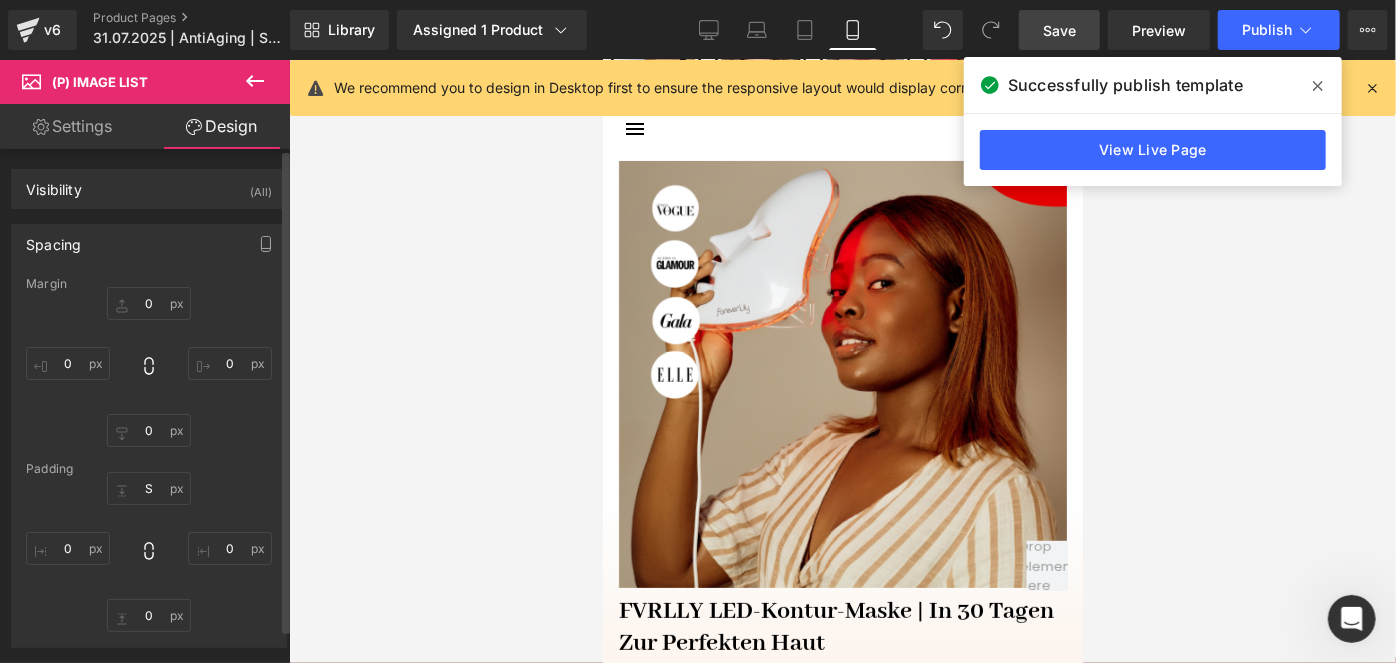 click on "Spacing" at bounding box center [149, 244] 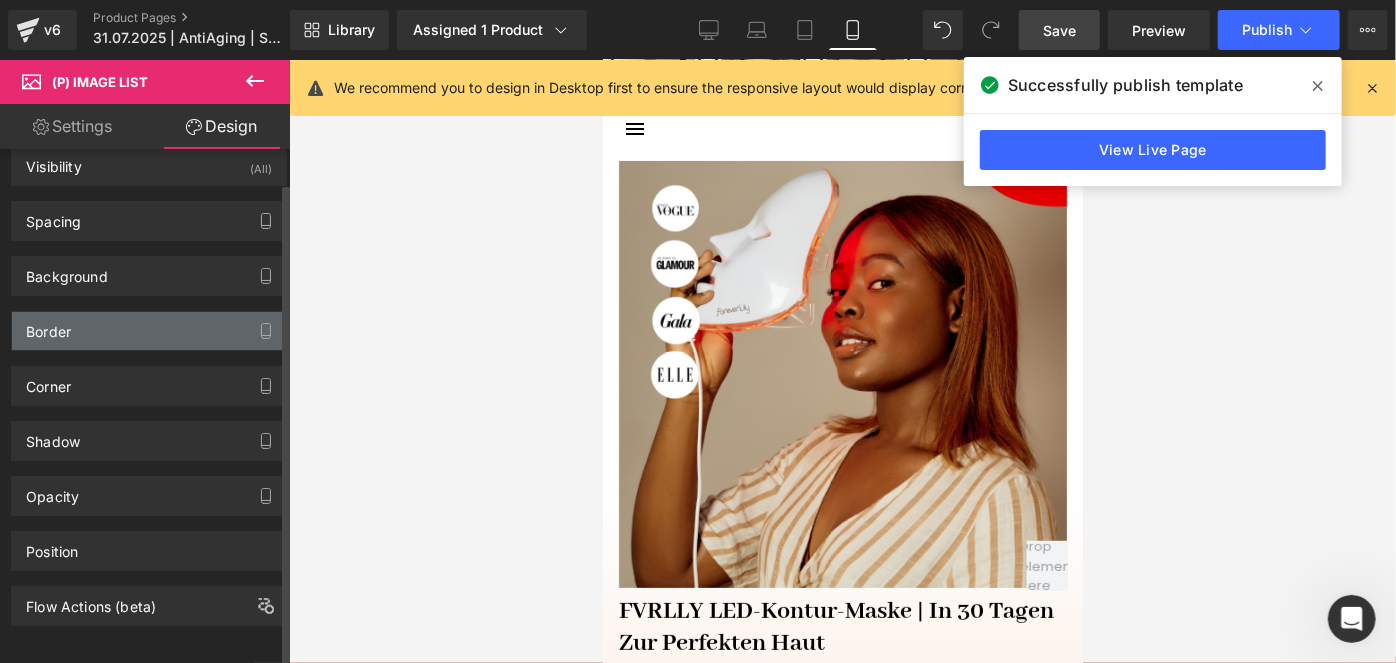 scroll, scrollTop: 35, scrollLeft: 0, axis: vertical 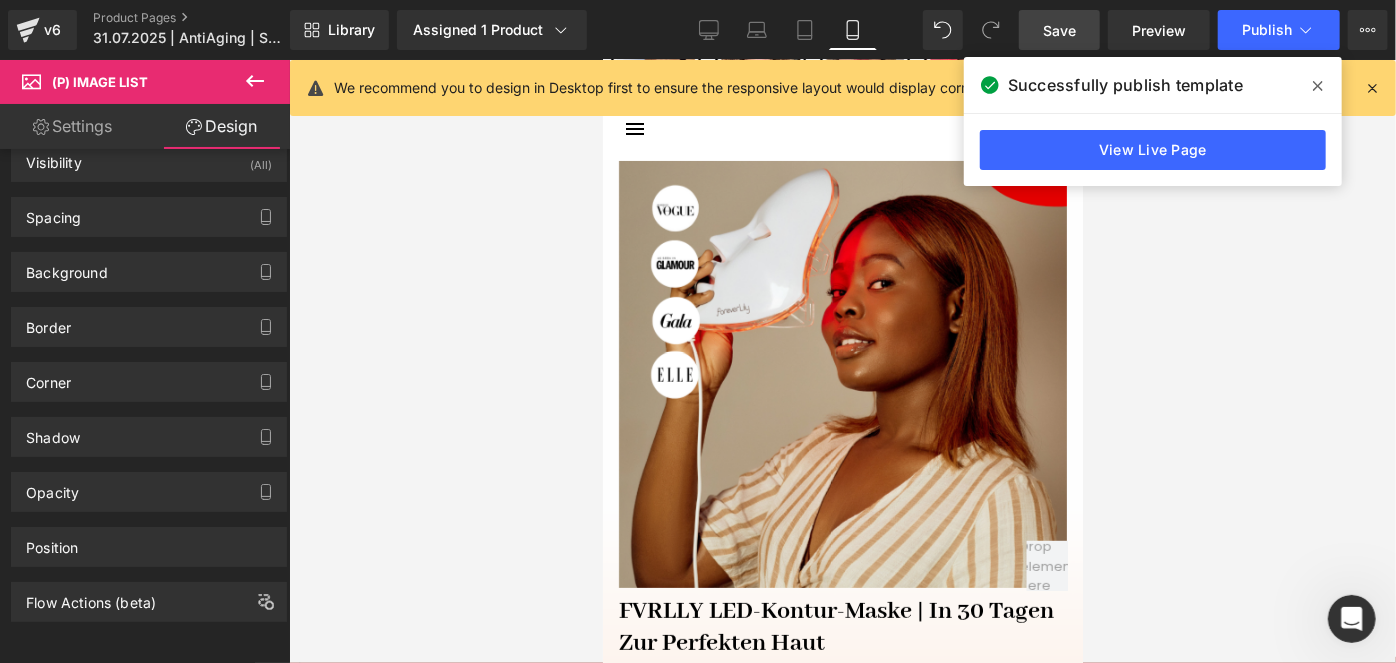 click on "Settings" at bounding box center [72, 126] 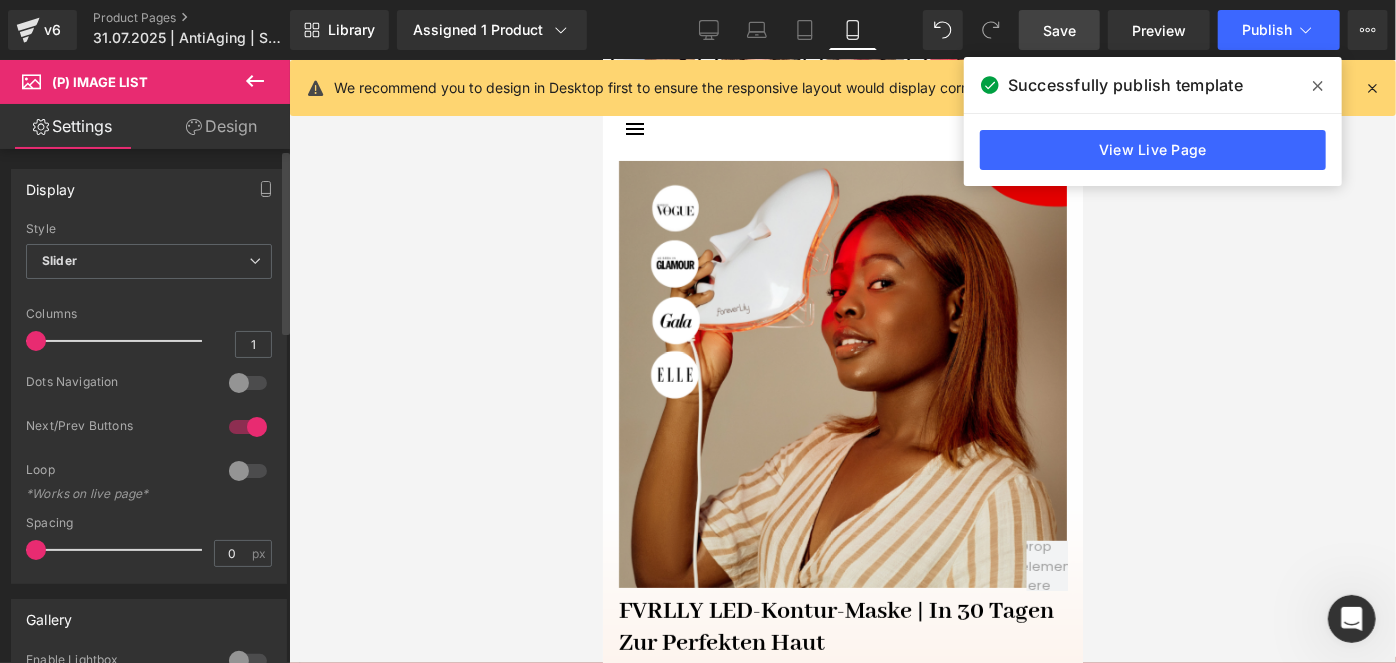 click at bounding box center (248, 471) 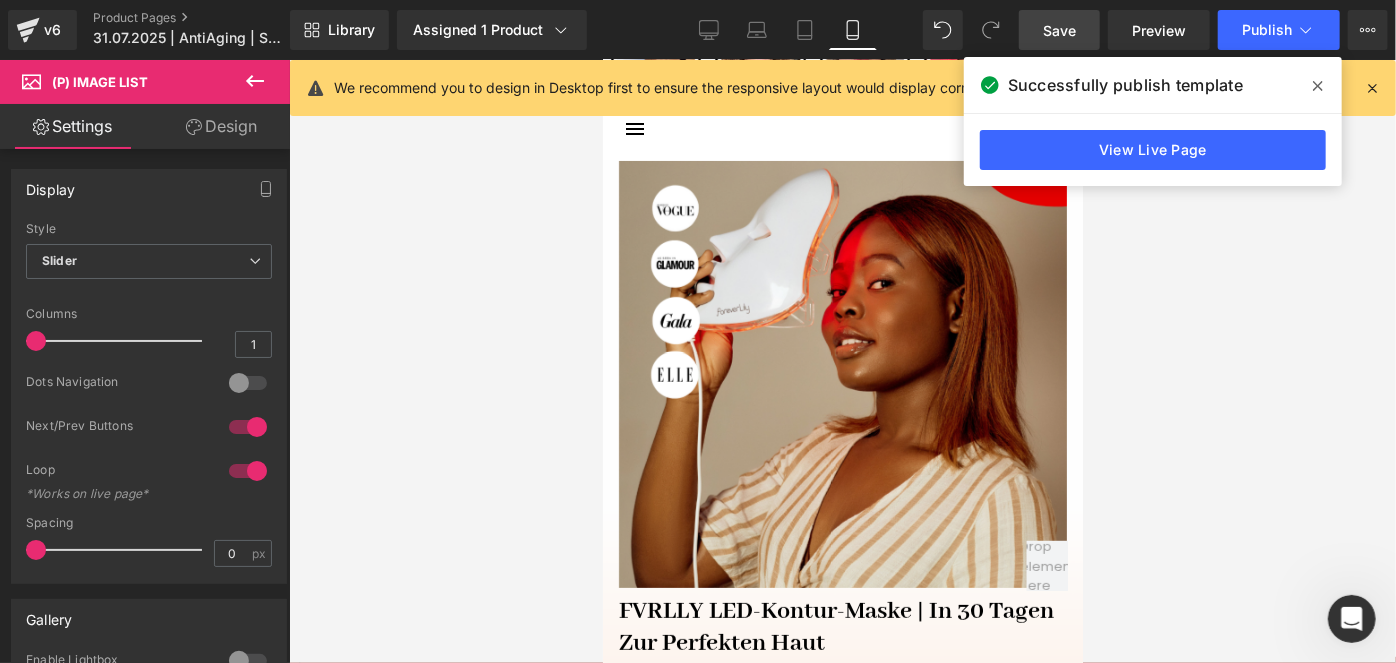 click on "Save" at bounding box center (1059, 30) 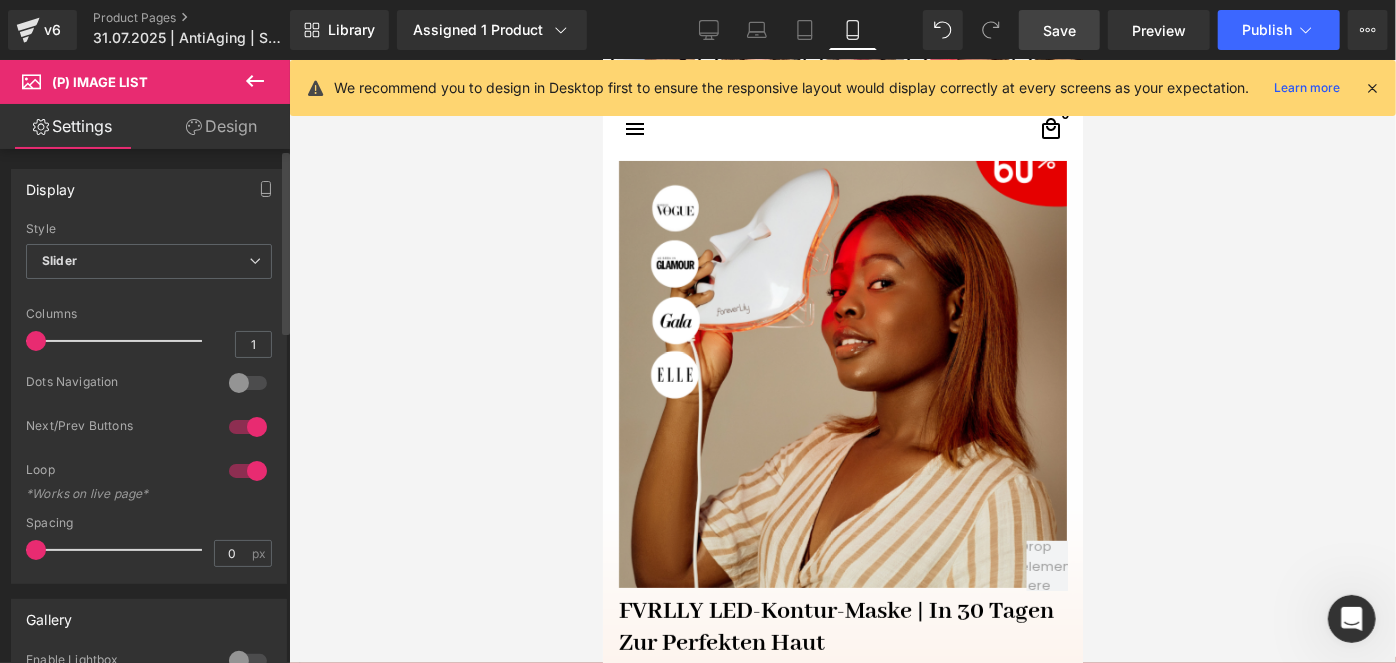 click at bounding box center (248, 471) 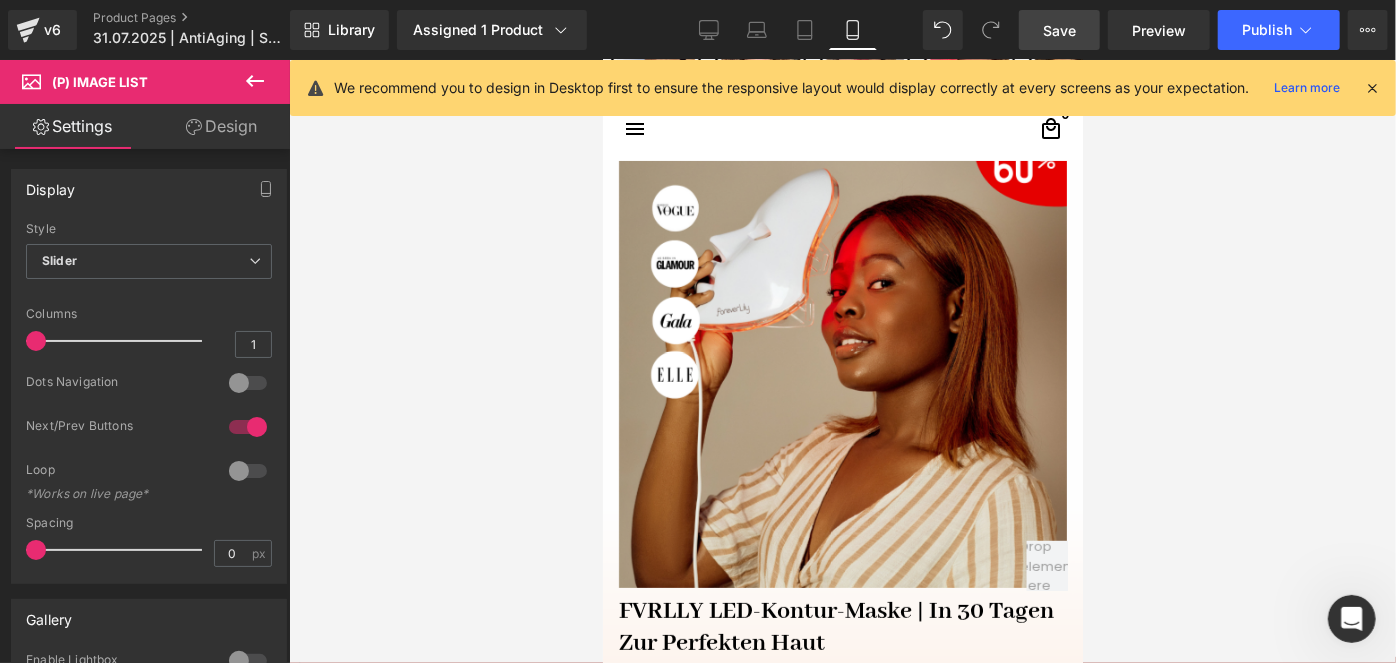 click on "Save" at bounding box center [1059, 30] 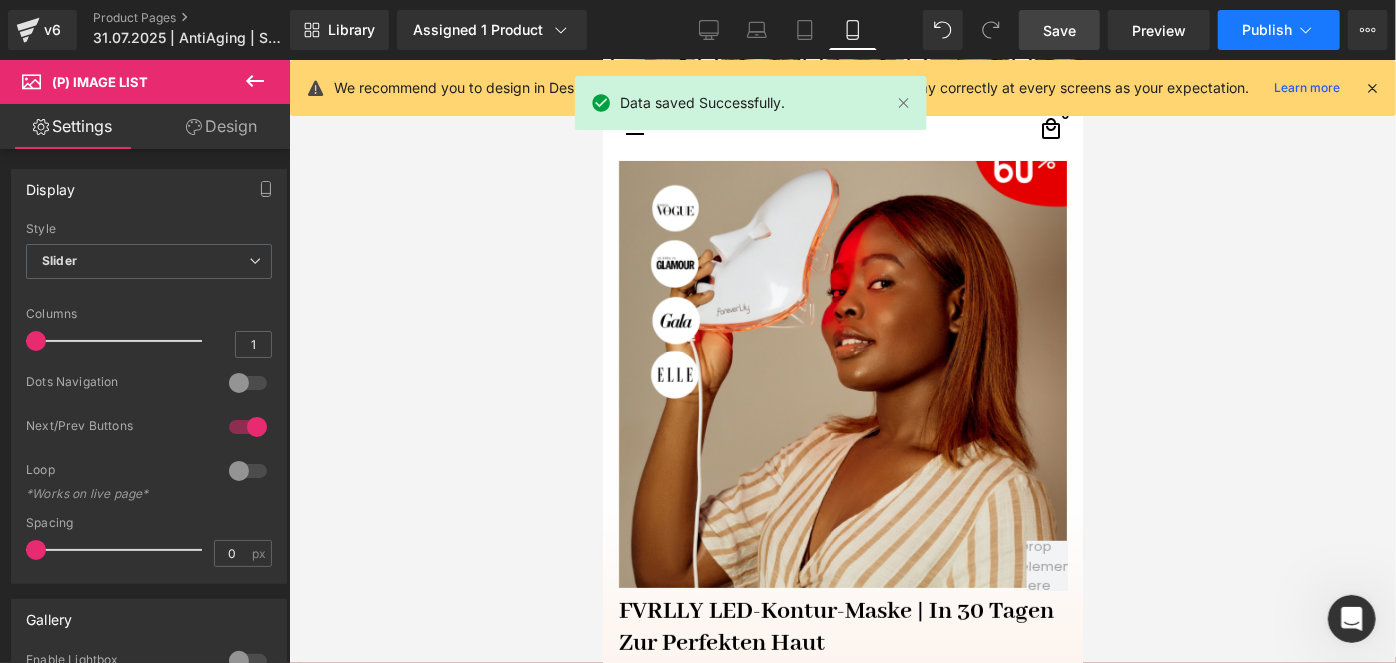 click on "Publish" at bounding box center [1279, 30] 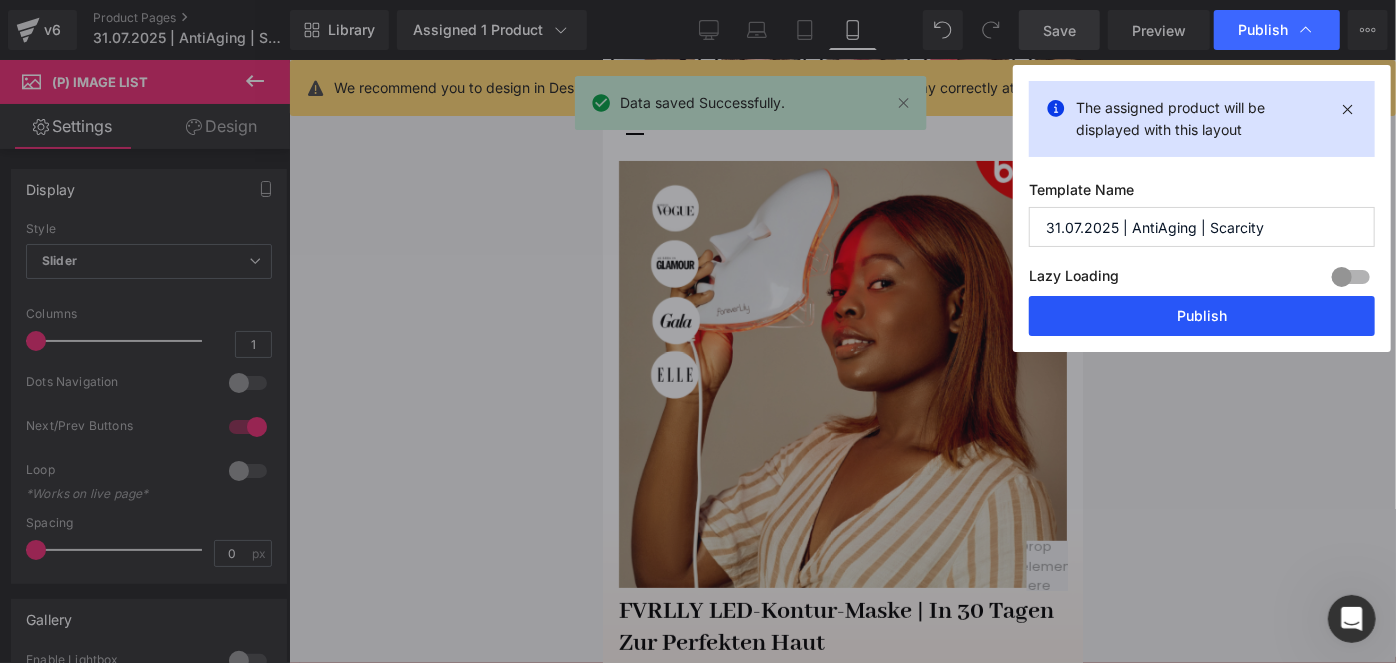 drag, startPoint x: 1137, startPoint y: 312, endPoint x: 301, endPoint y: 308, distance: 836.0096 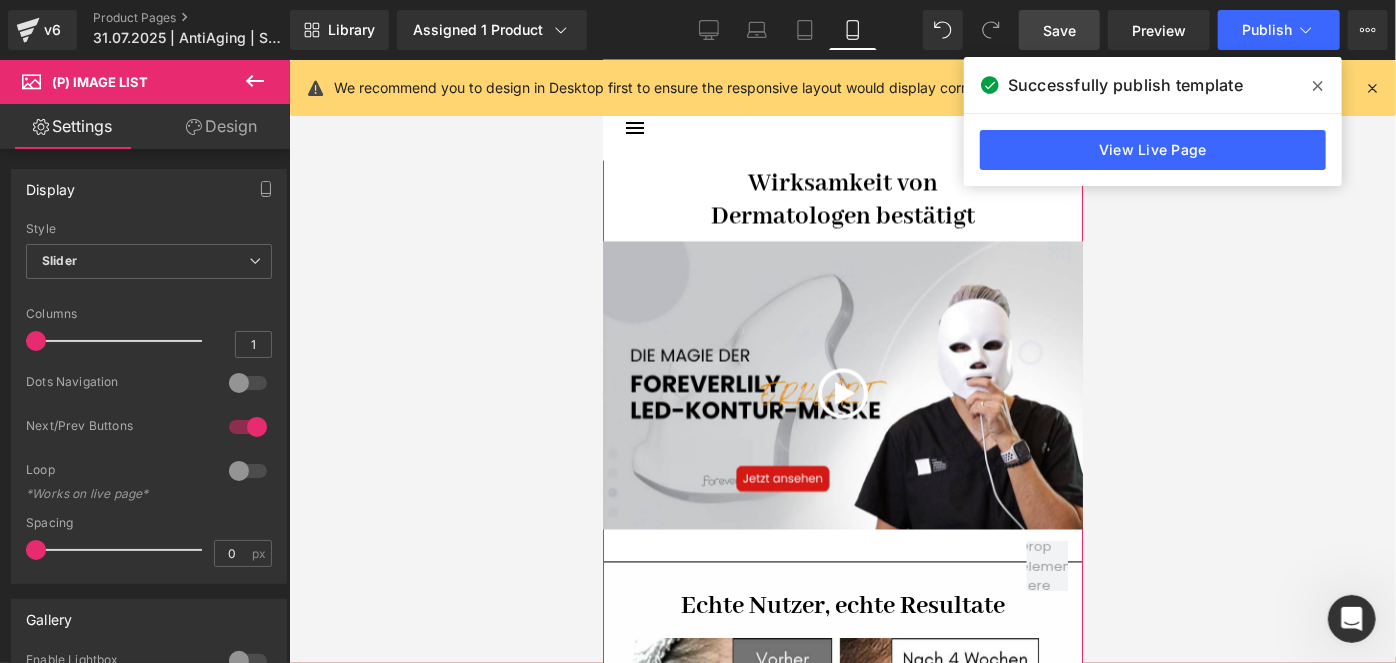 scroll, scrollTop: 1909, scrollLeft: 0, axis: vertical 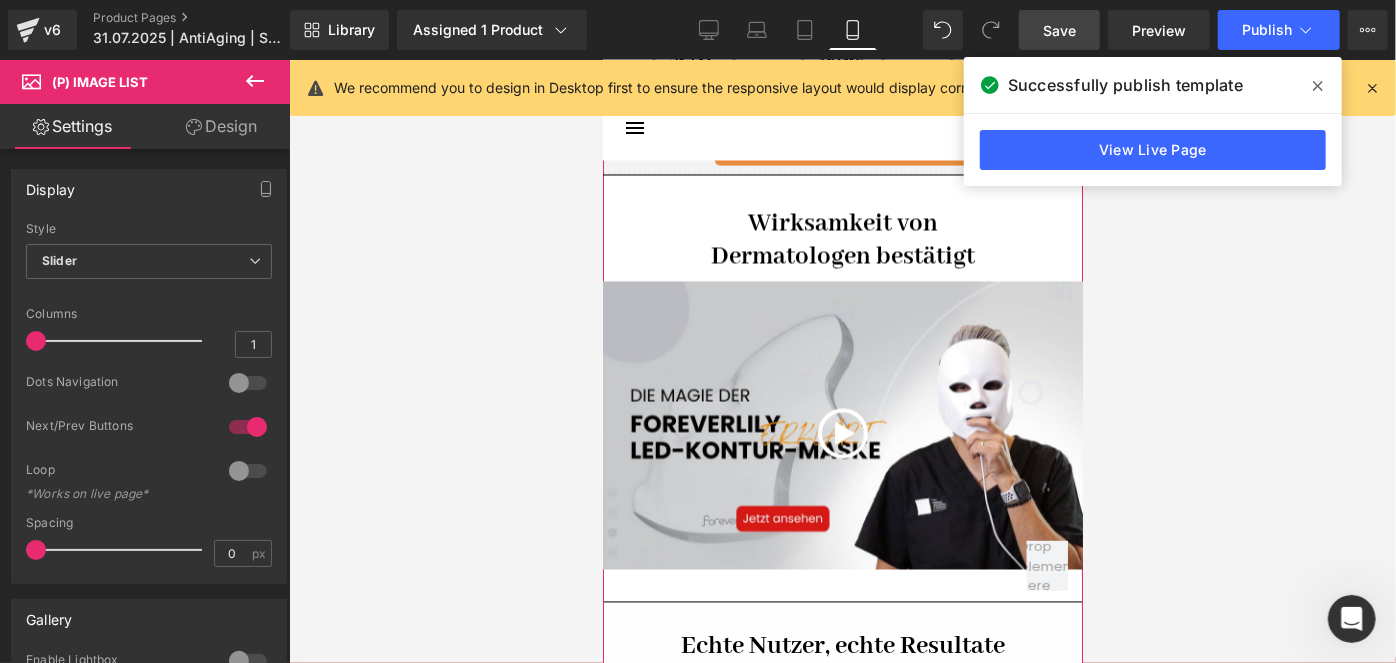 click on "Video Popup" at bounding box center [842, 425] 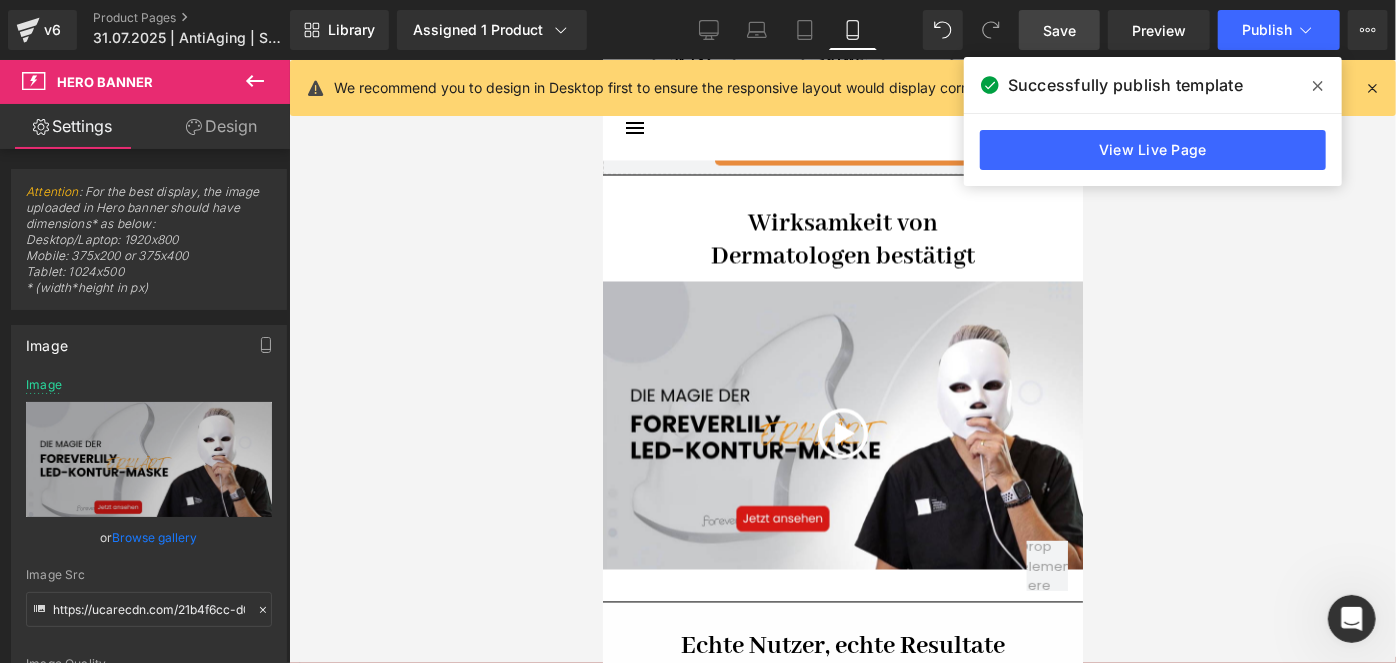 click 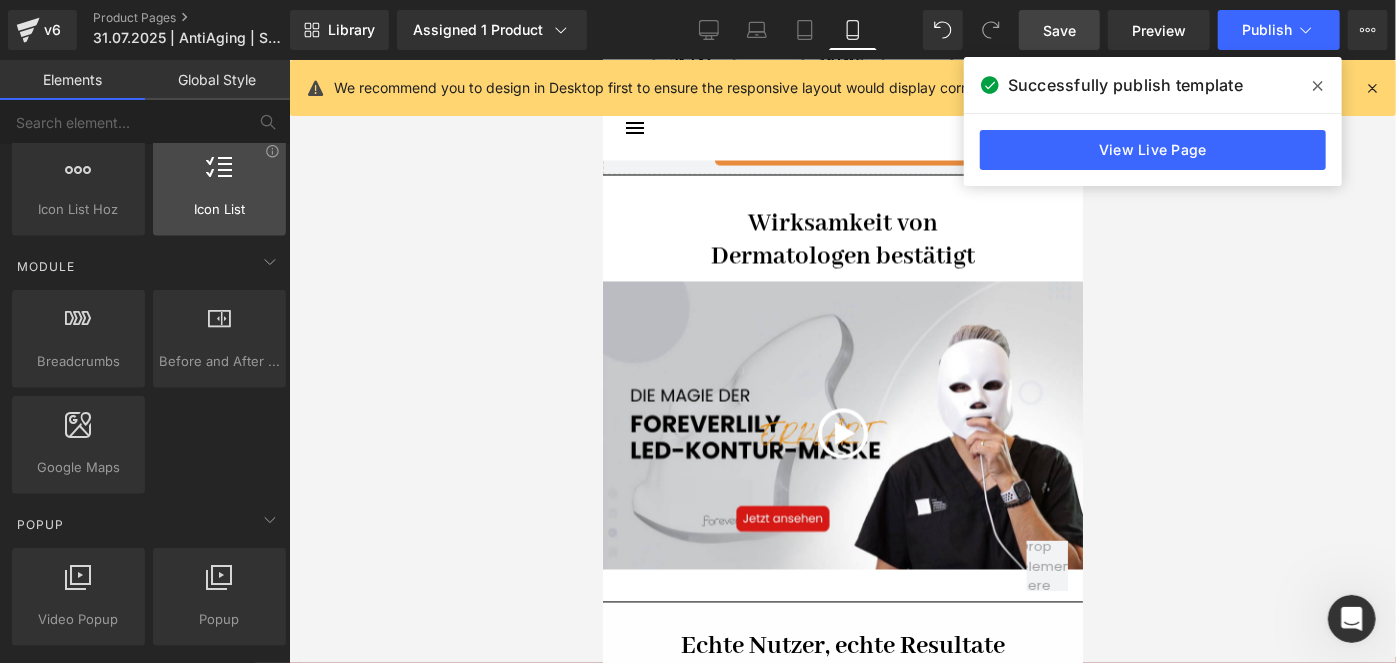 scroll, scrollTop: 1181, scrollLeft: 0, axis: vertical 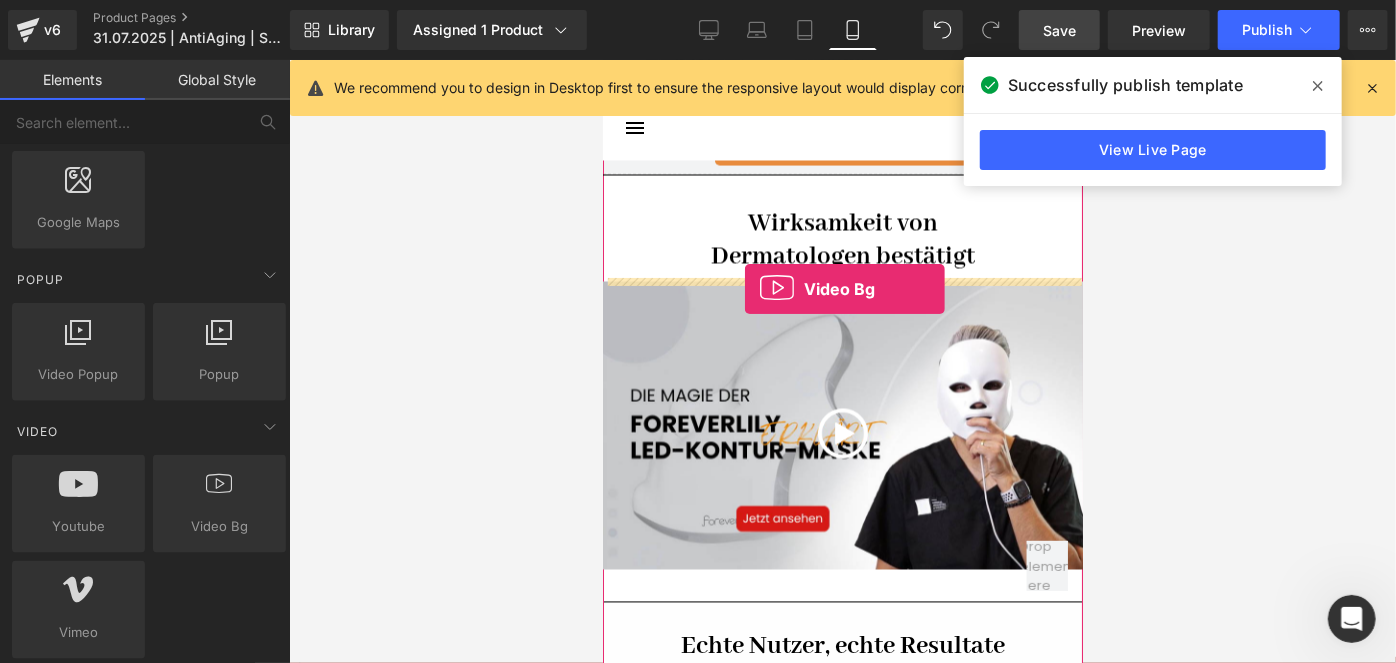 drag, startPoint x: 804, startPoint y: 525, endPoint x: 744, endPoint y: 287, distance: 245.44653 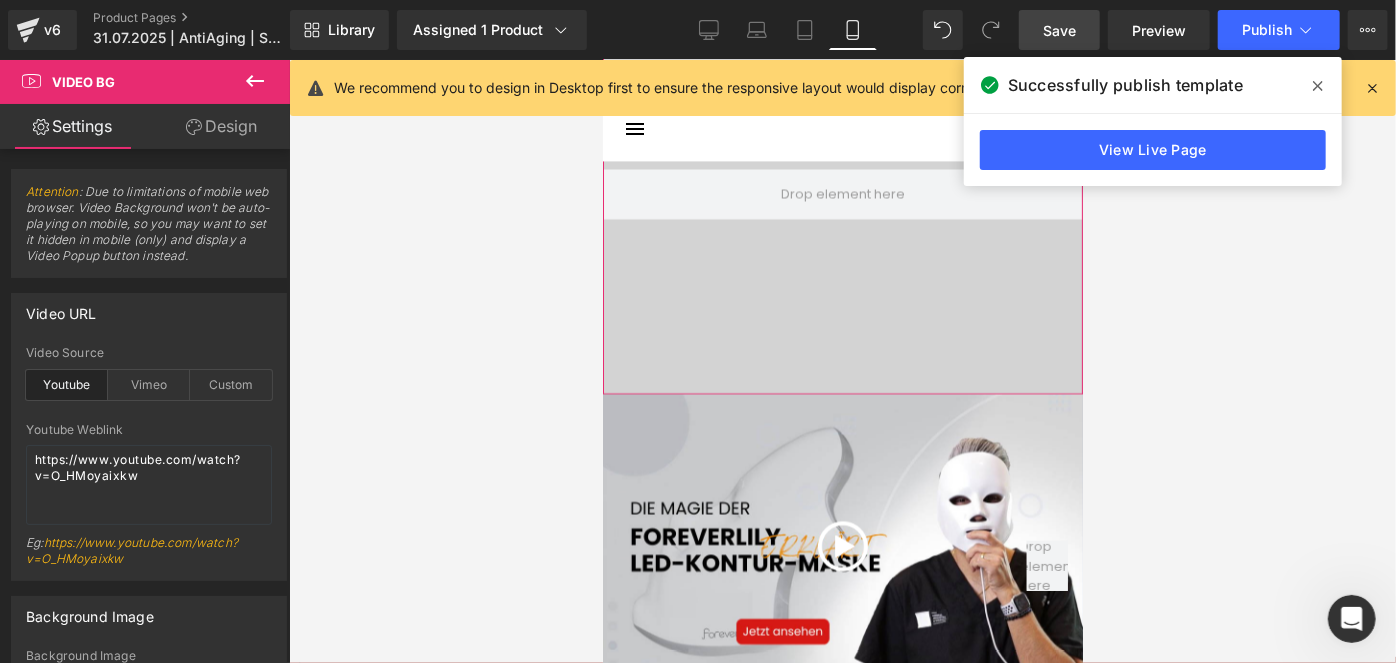 scroll, scrollTop: 2272, scrollLeft: 0, axis: vertical 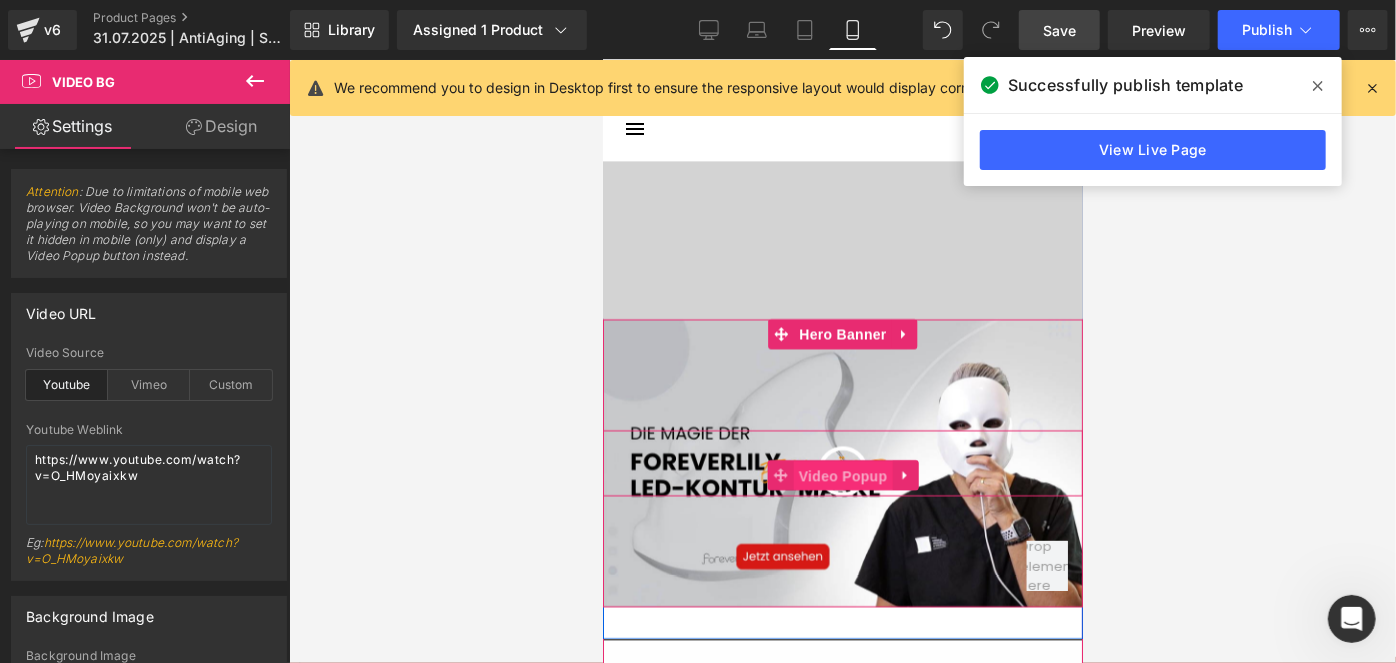 click on "Video Popup" at bounding box center [842, 475] 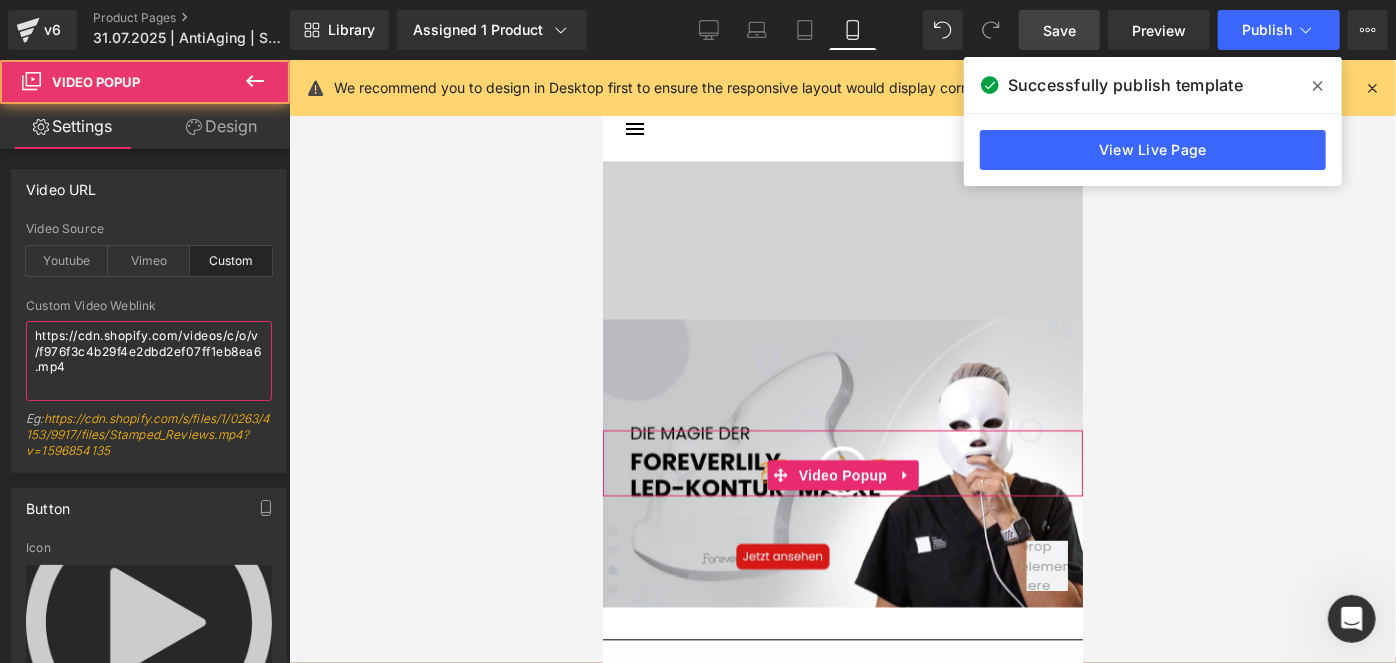 click on "https://cdn.shopify.com/videos/c/o/v/f976f3c4b29f4e2dbd2ef07ff1eb8ea6.mp4" at bounding box center [149, 361] 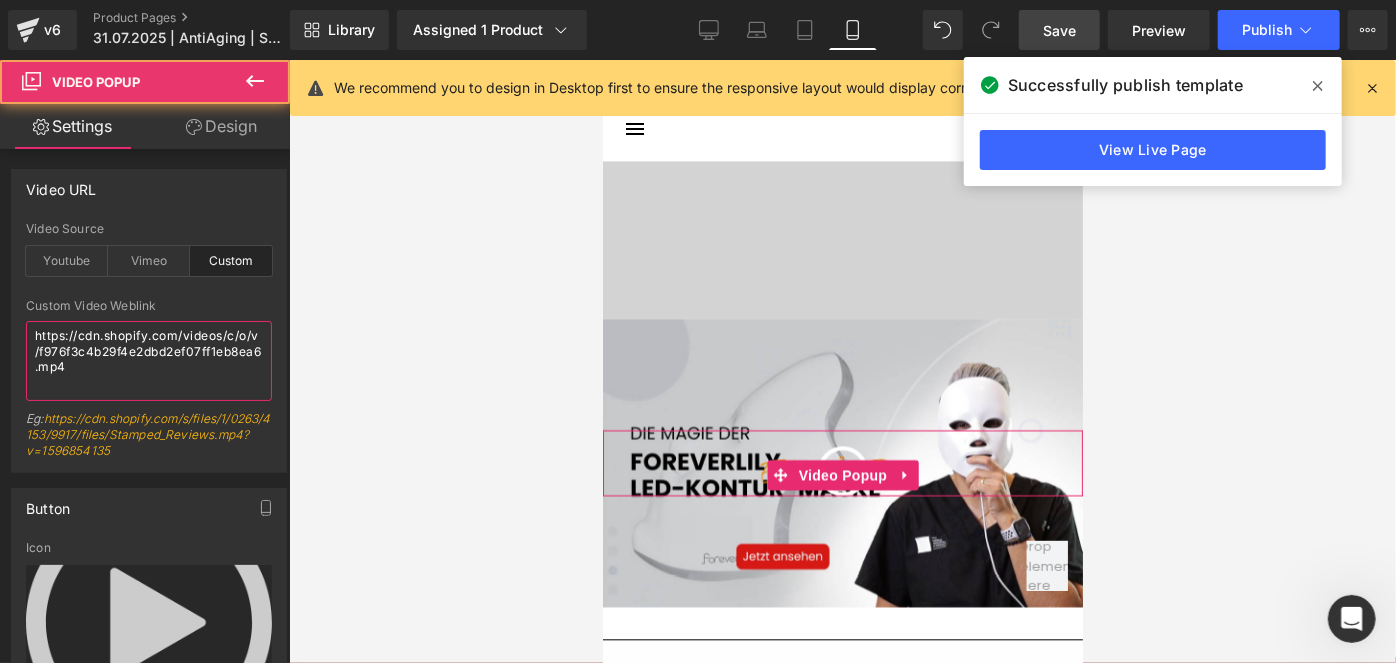click on "https://cdn.shopify.com/videos/c/o/v/f976f3c4b29f4e2dbd2ef07ff1eb8ea6.mp4" at bounding box center [149, 361] 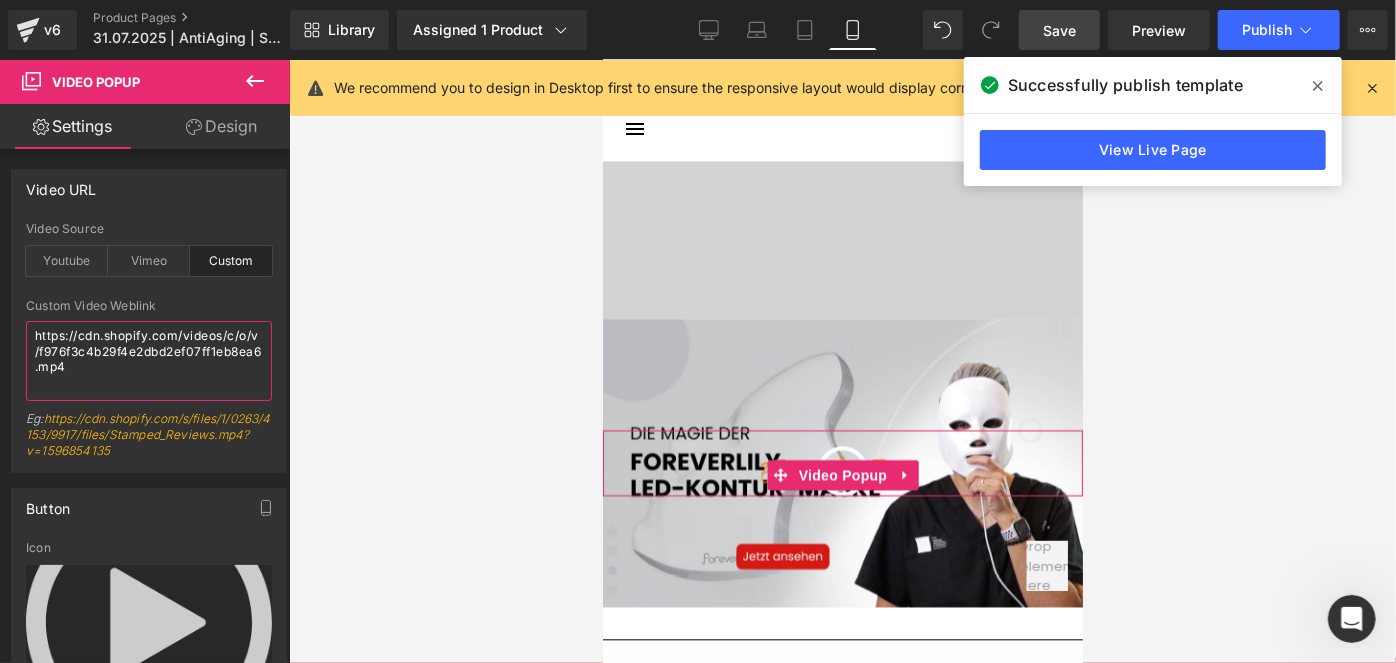 click on "https://cdn.shopify.com/videos/c/o/v/f976f3c4b29f4e2dbd2ef07ff1eb8ea6.mp4" at bounding box center [149, 361] 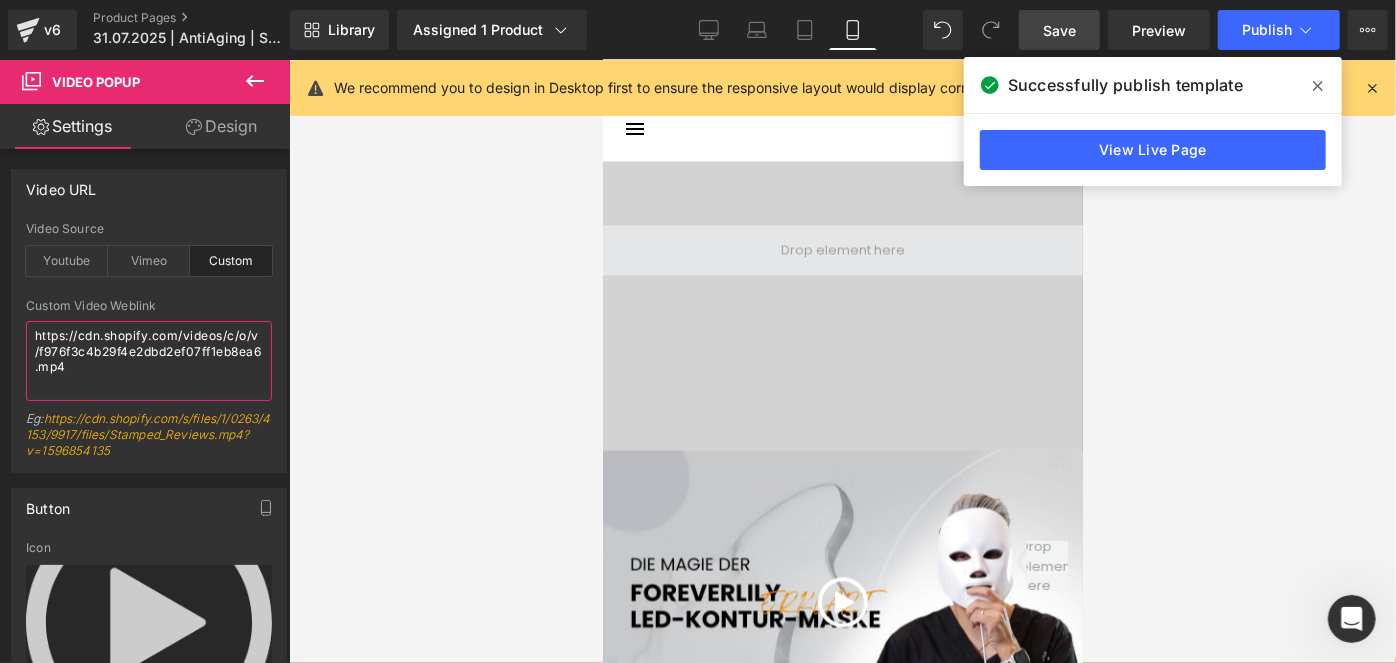 scroll, scrollTop: 2000, scrollLeft: 0, axis: vertical 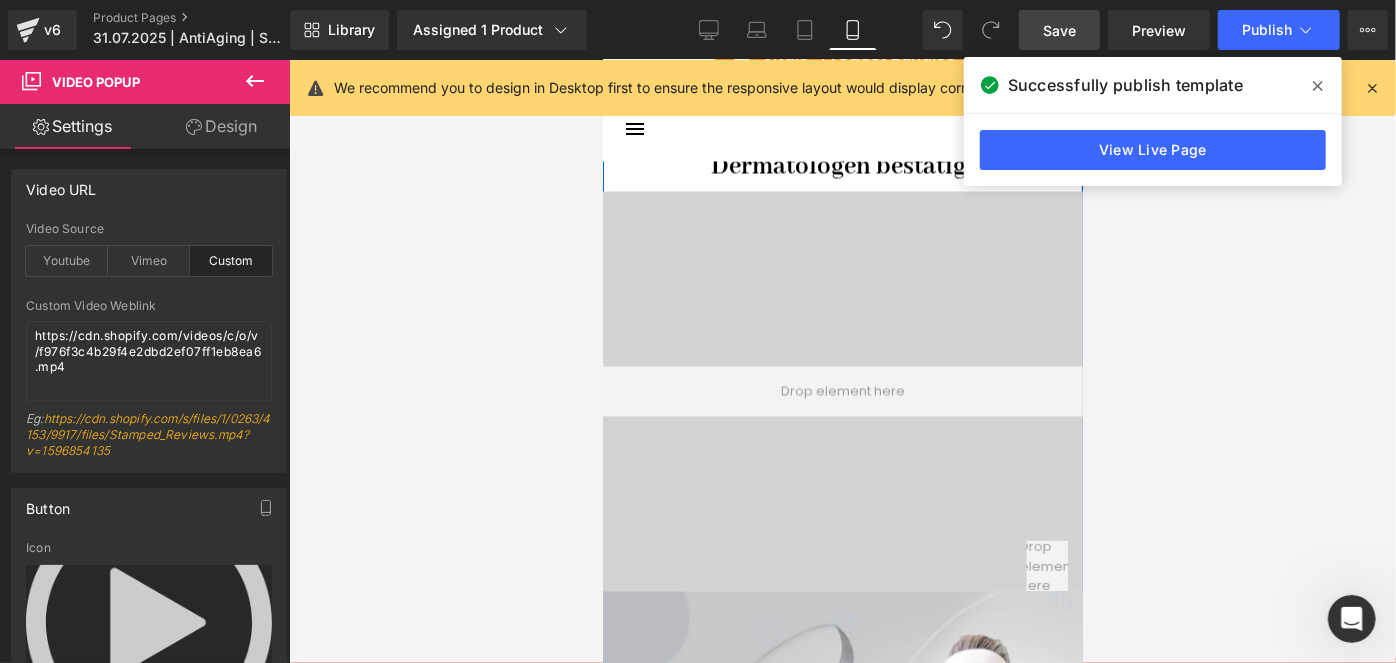click at bounding box center [842, 390] 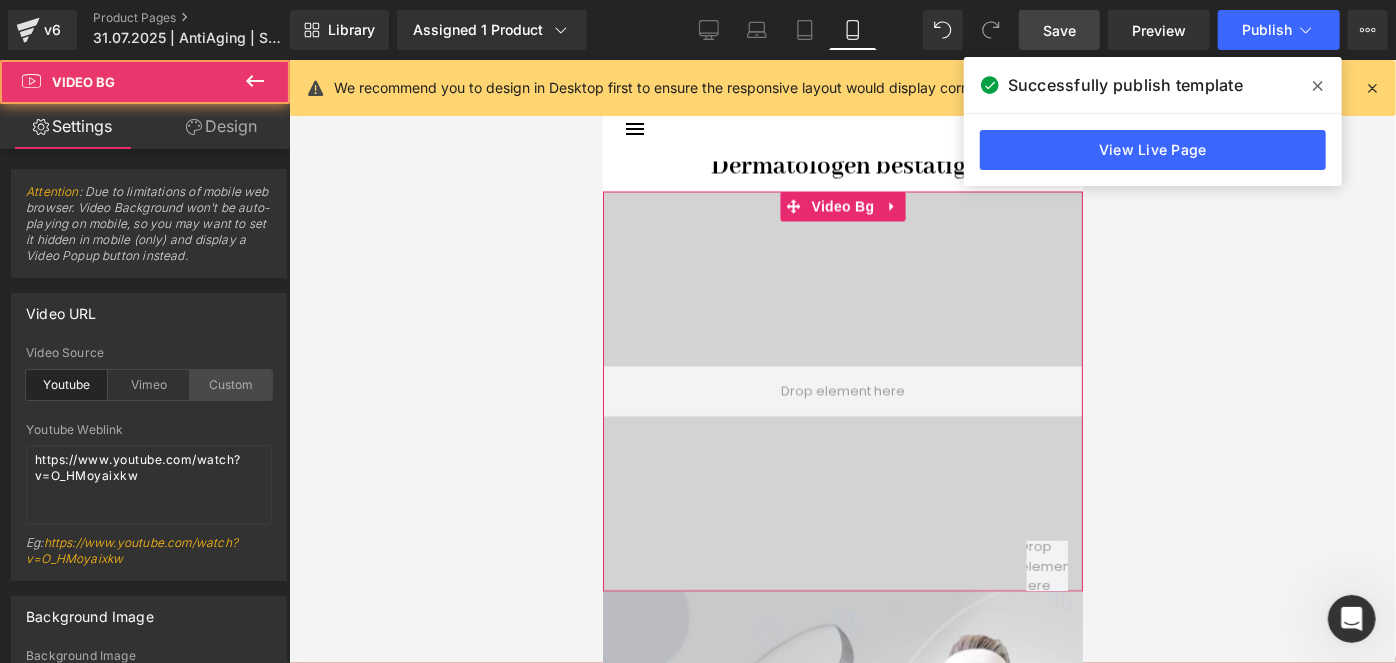 click on "Custom" at bounding box center (231, 385) 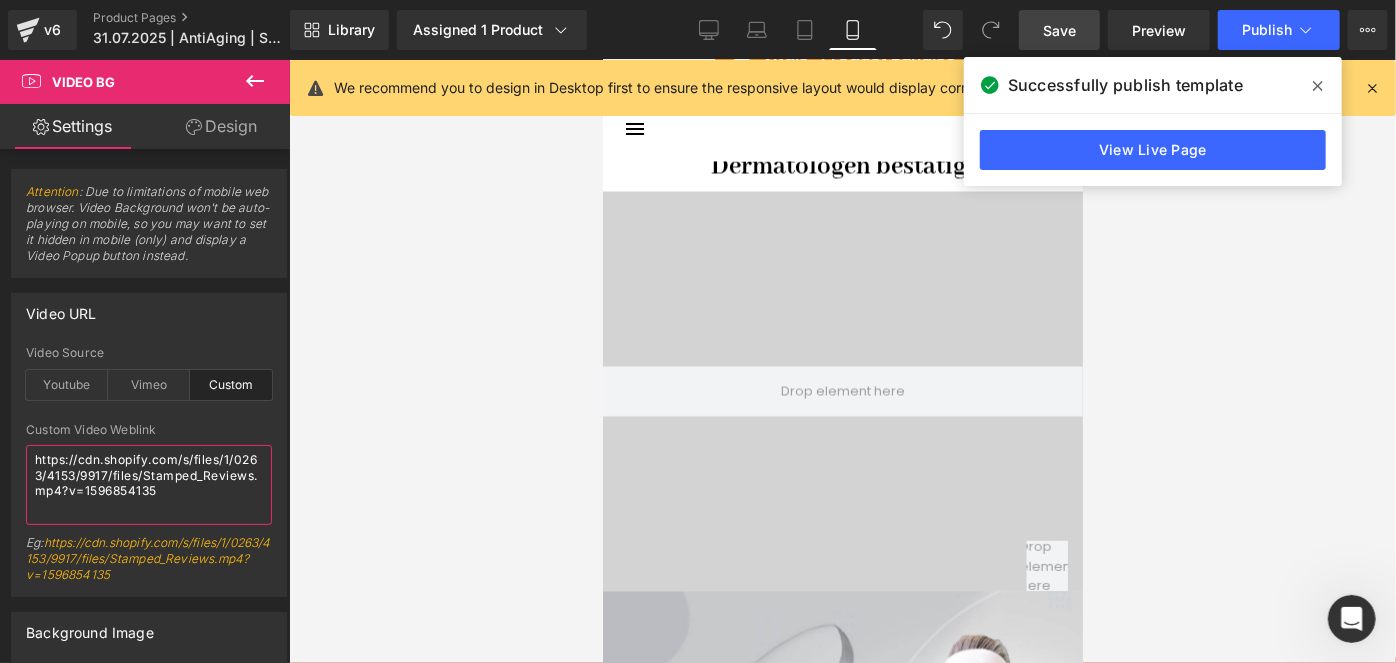 click on "https://cdn.shopify.com/s/files/1/0263/4153/9917/files/Stamped_Reviews.mp4?v=1596854135" at bounding box center [149, 485] 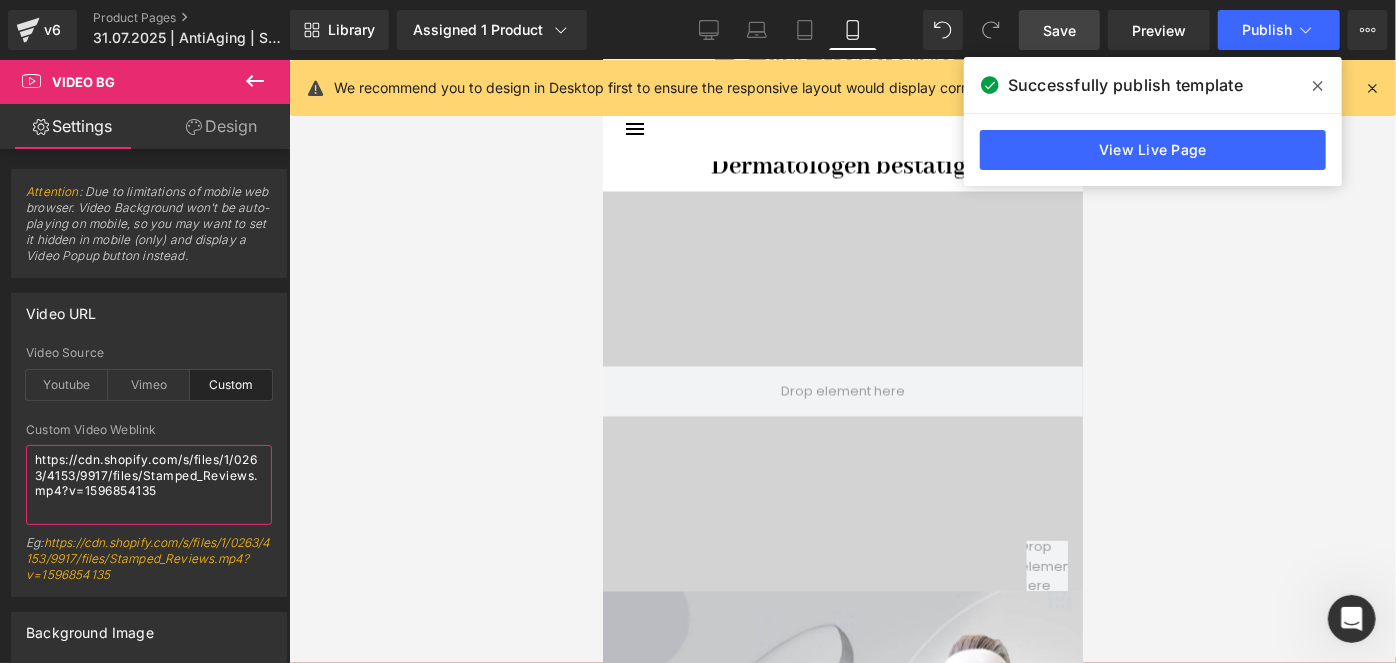 paste on "videos/c/o/v/f976f3c4b29f4e2dbd2ef07ff1eb8ea6.mp4" 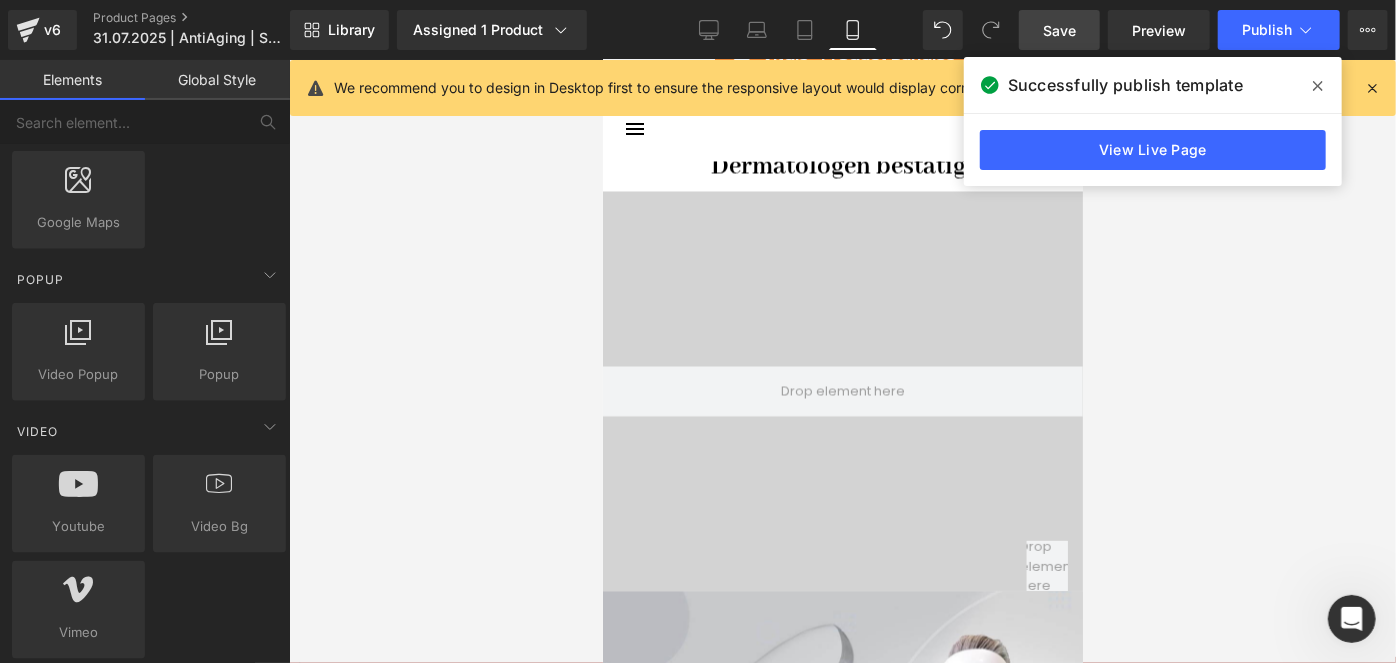 click at bounding box center [842, 361] 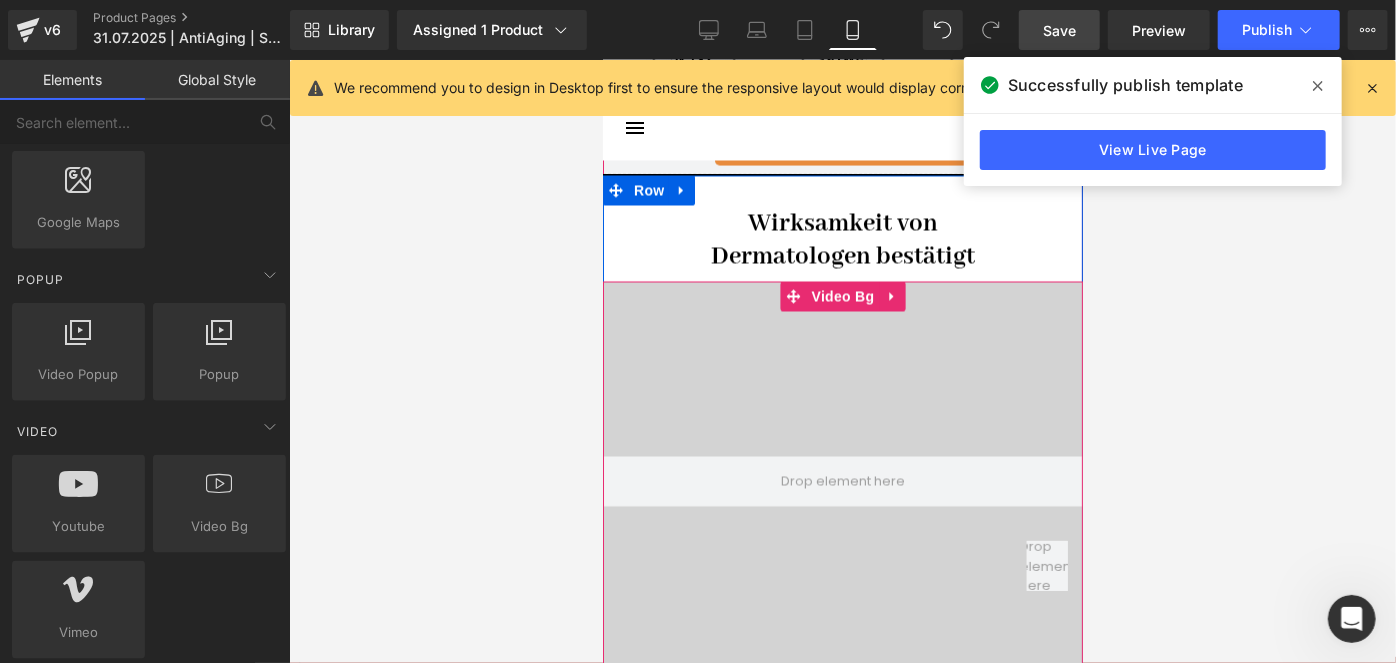 scroll, scrollTop: 2000, scrollLeft: 0, axis: vertical 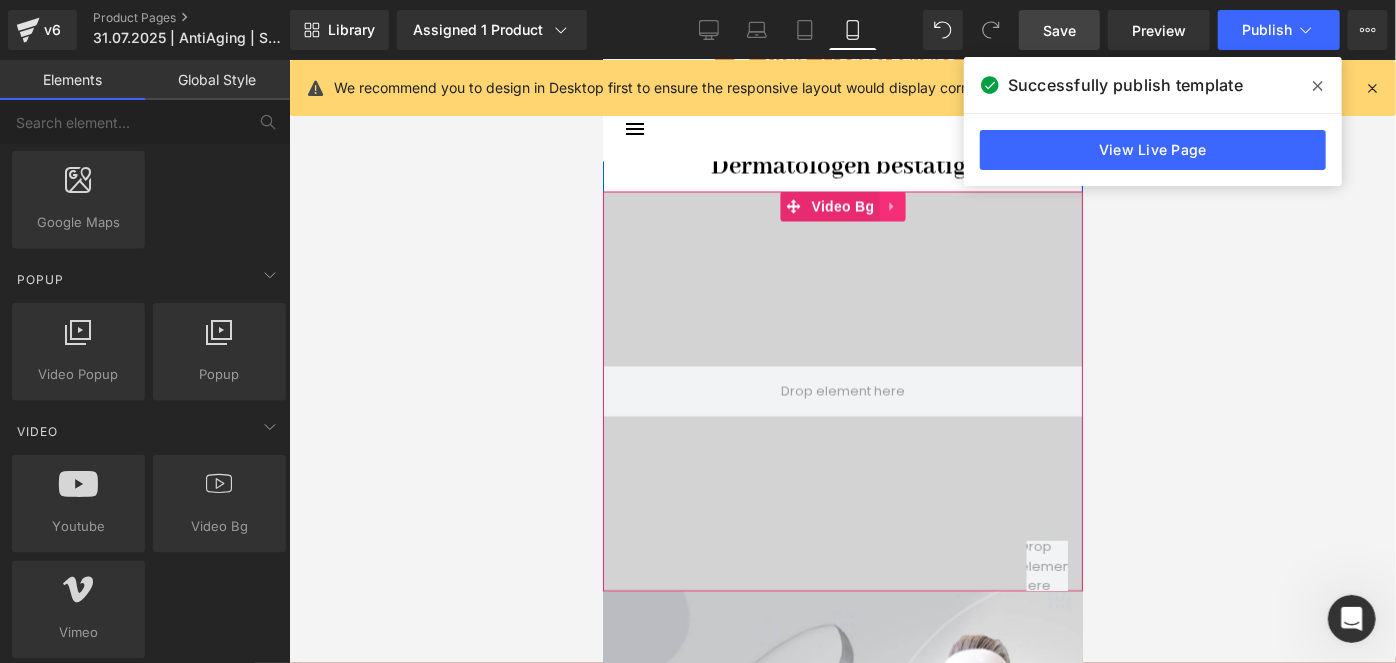 click at bounding box center [891, 205] 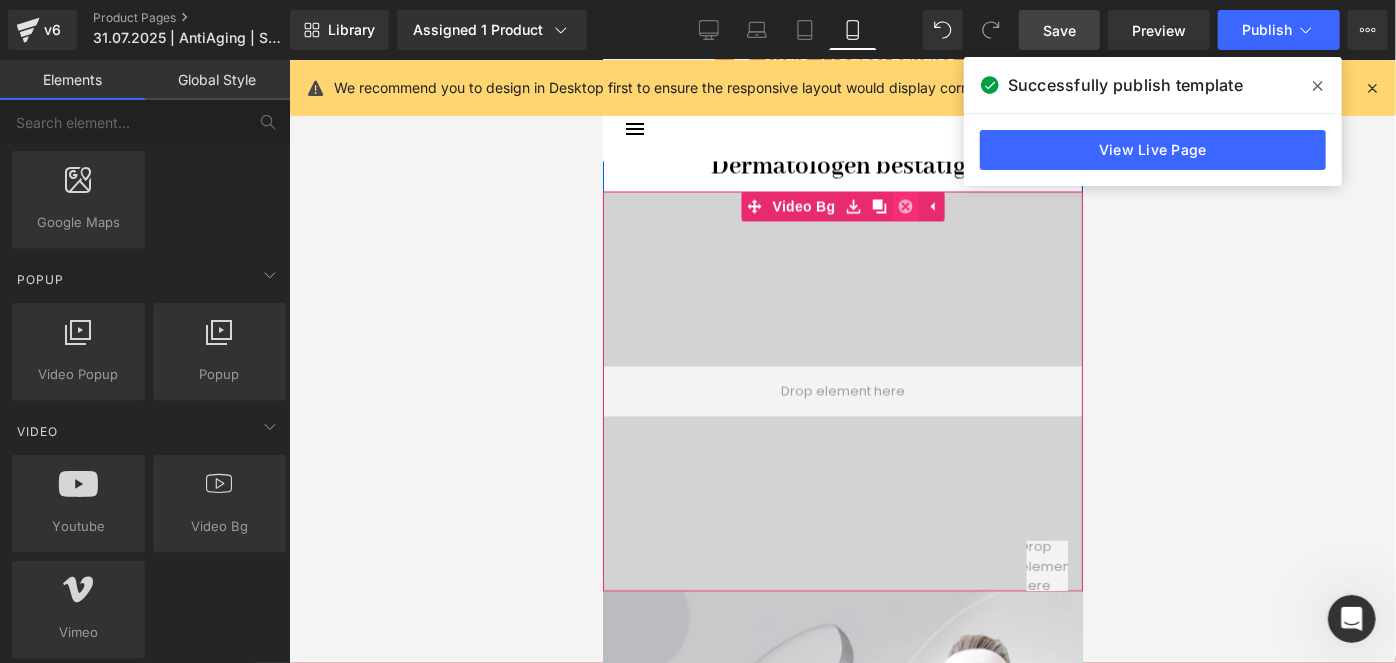 click at bounding box center [904, 205] 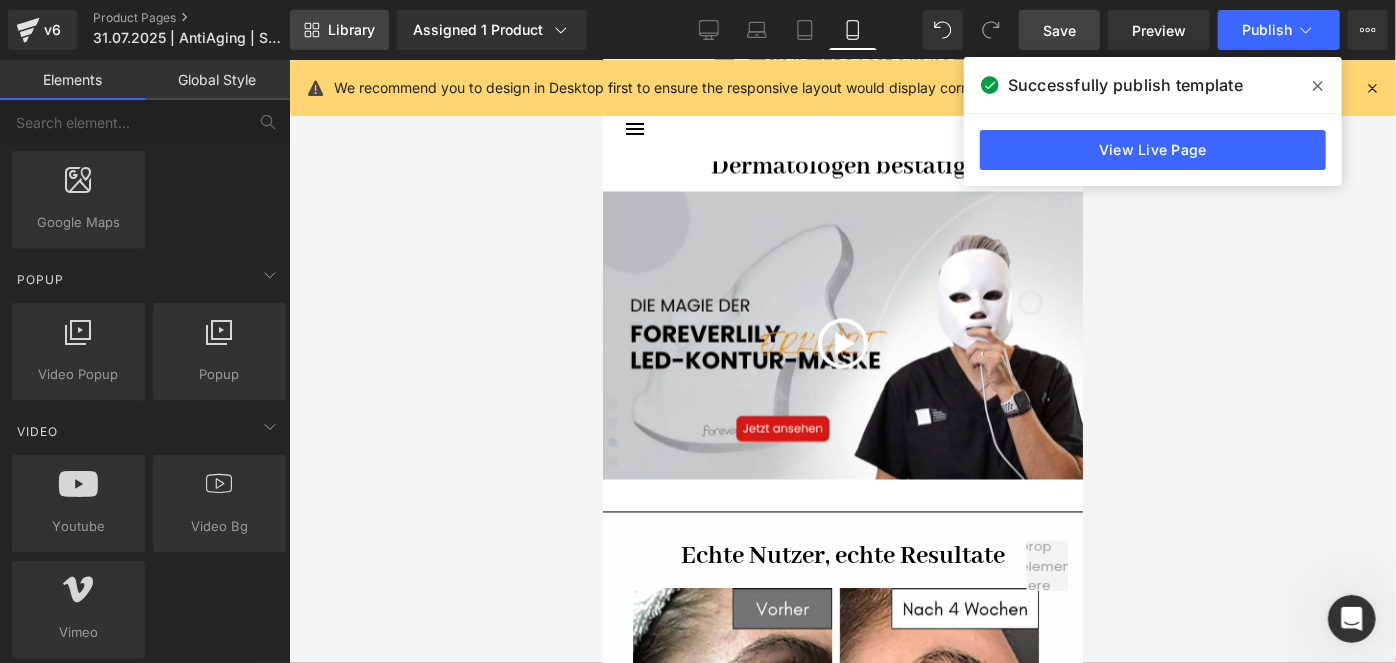 click 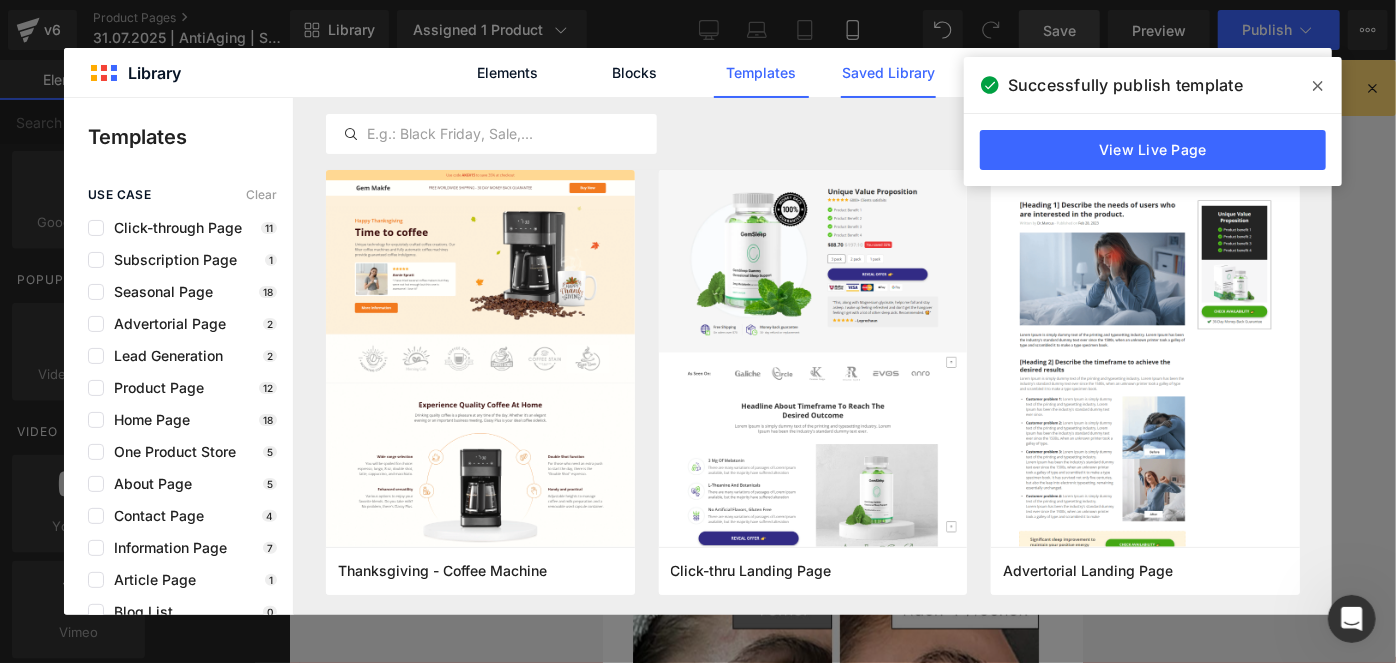 click on "Saved Library" 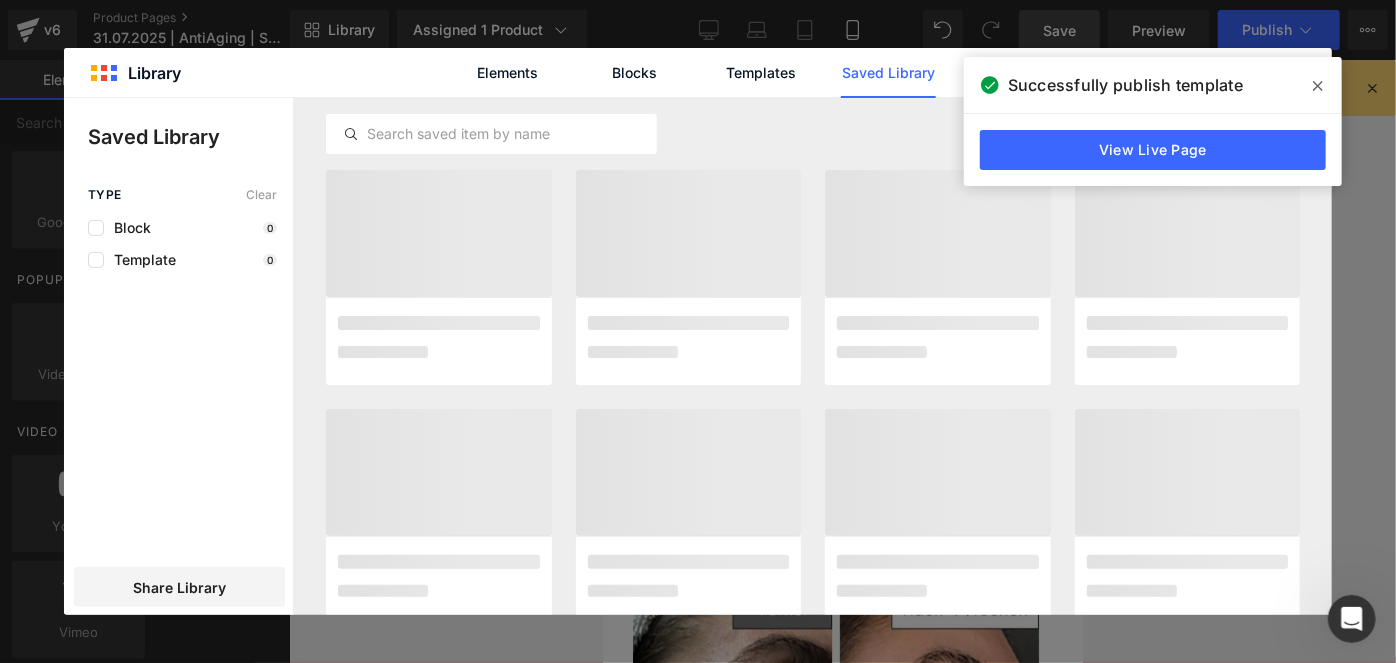 click 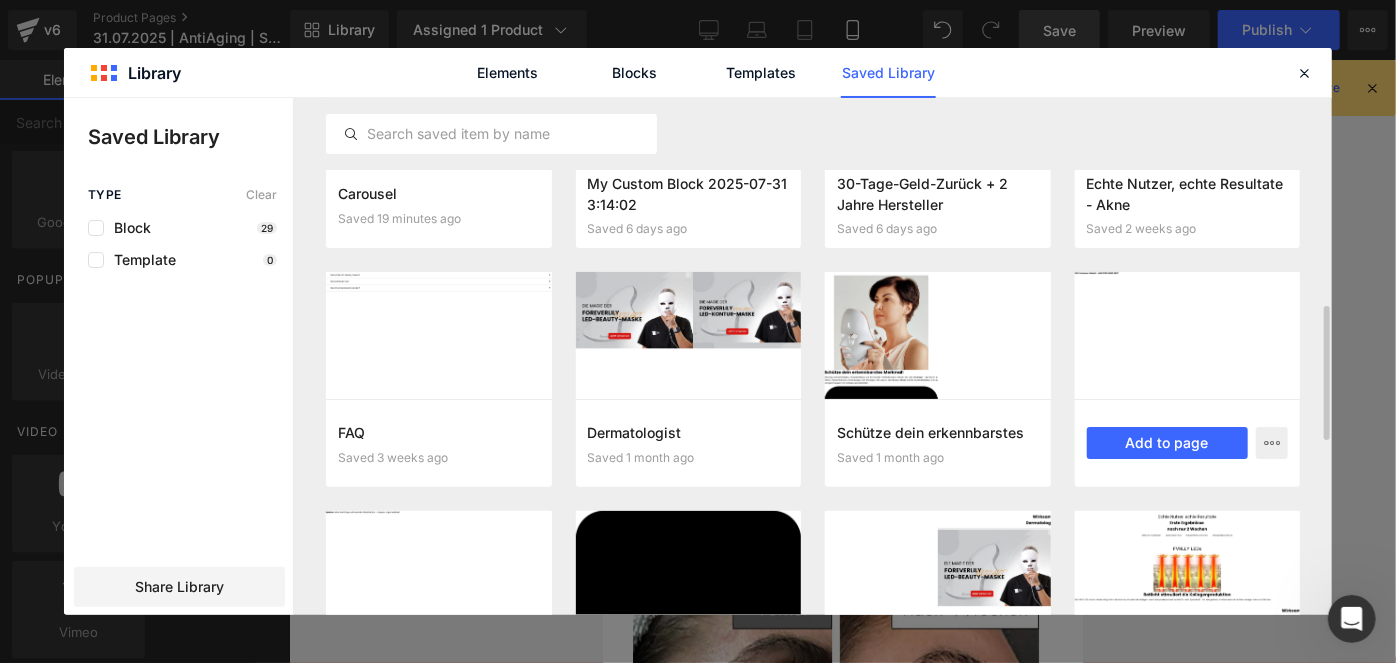 scroll, scrollTop: 274, scrollLeft: 0, axis: vertical 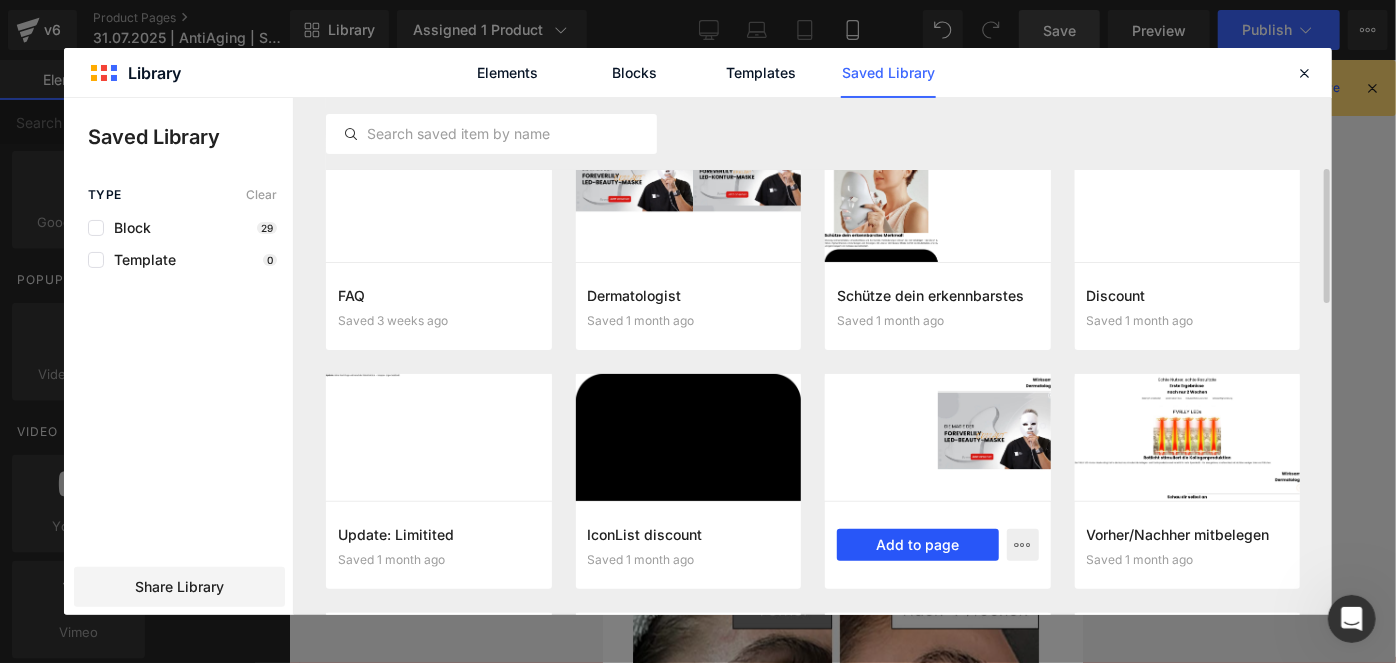 click on "Add to page" at bounding box center [918, 545] 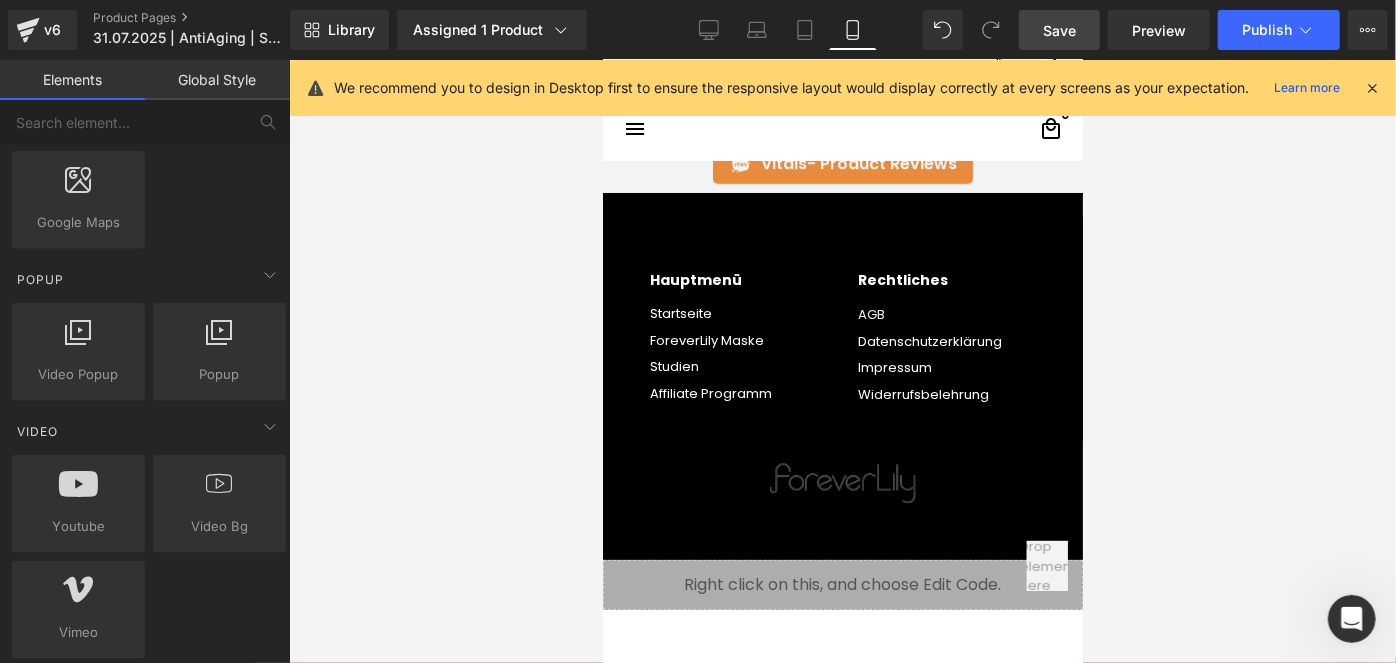 scroll, scrollTop: 8225, scrollLeft: 0, axis: vertical 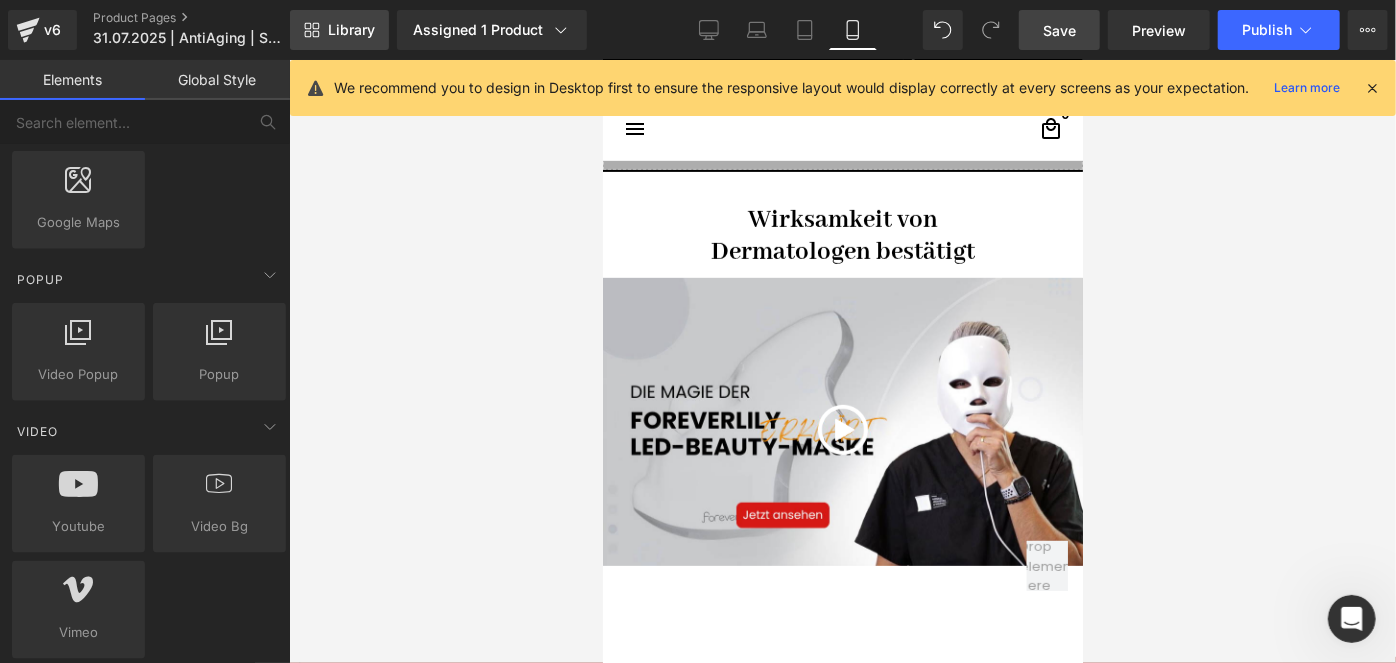 click on "Library" at bounding box center (351, 30) 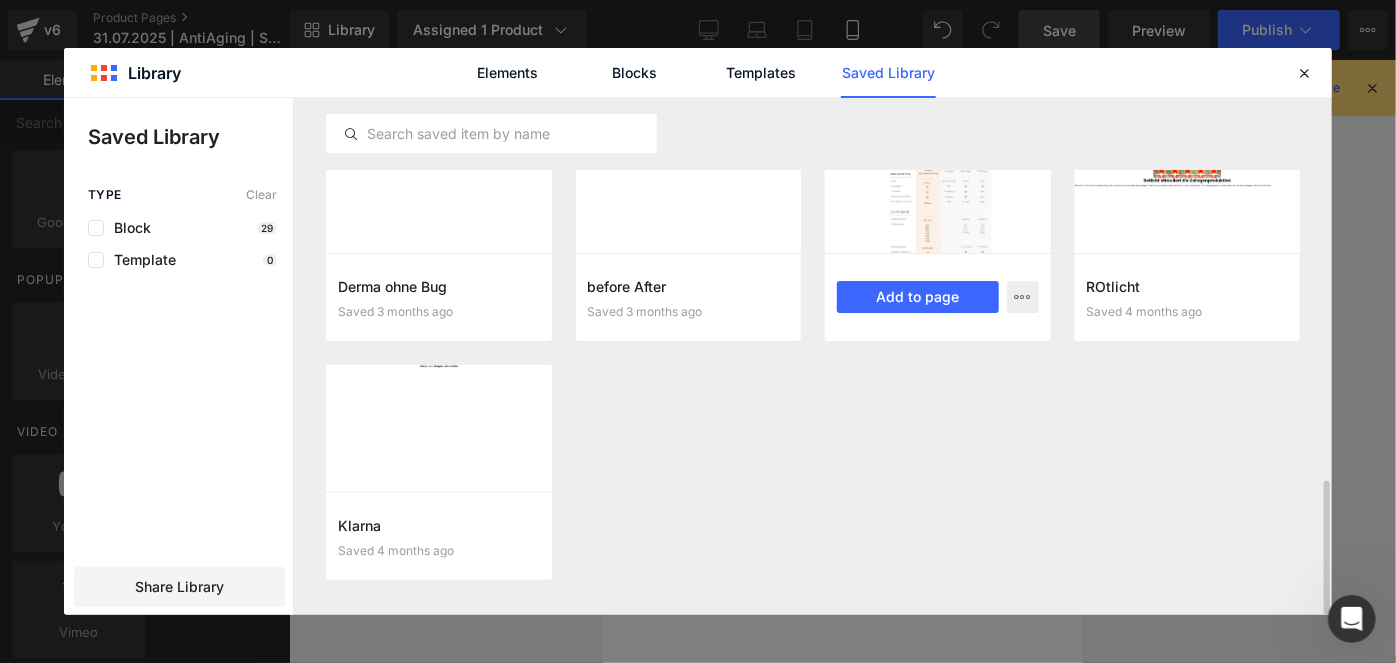 scroll, scrollTop: 1296, scrollLeft: 0, axis: vertical 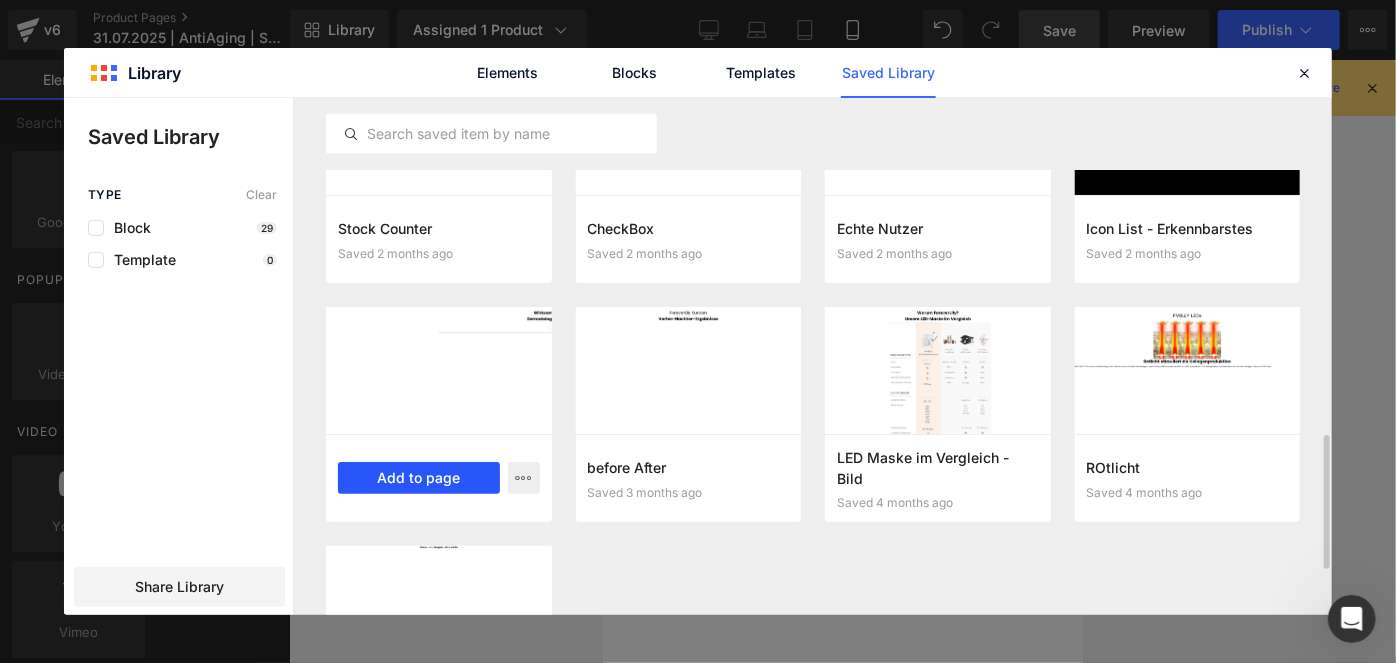 click on "Add to page" at bounding box center [419, 478] 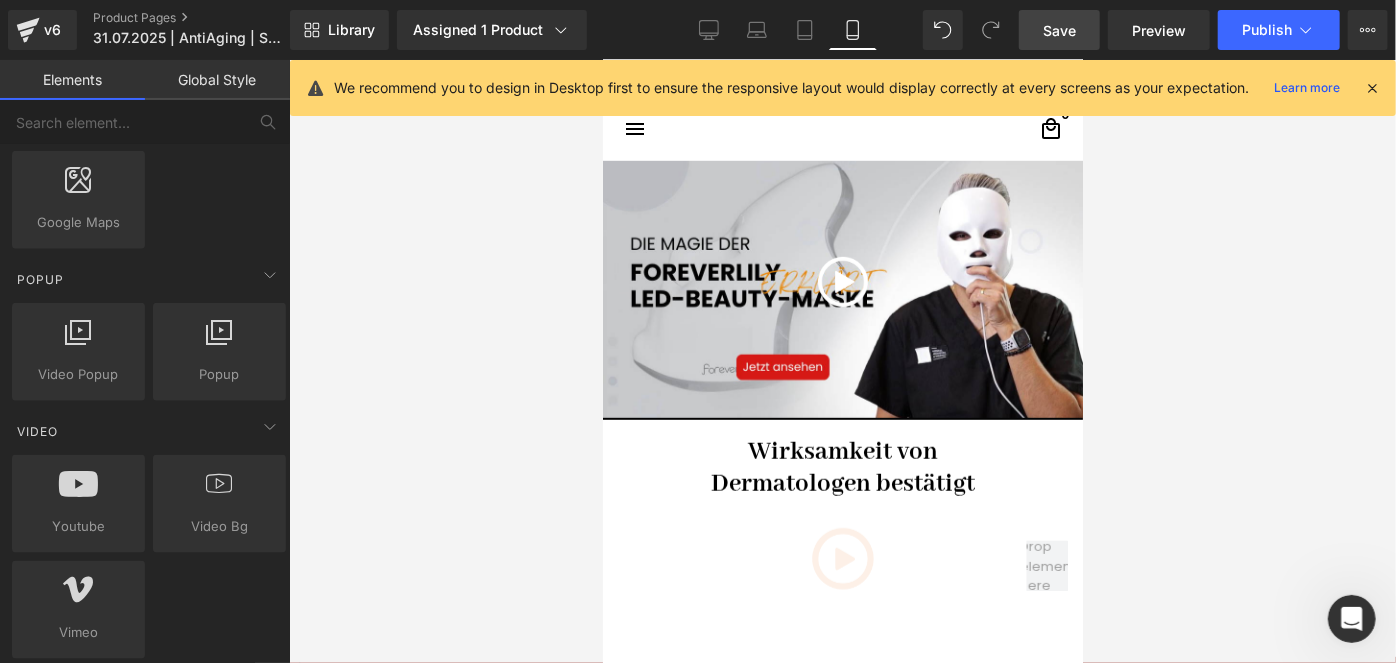 scroll, scrollTop: 8620, scrollLeft: 0, axis: vertical 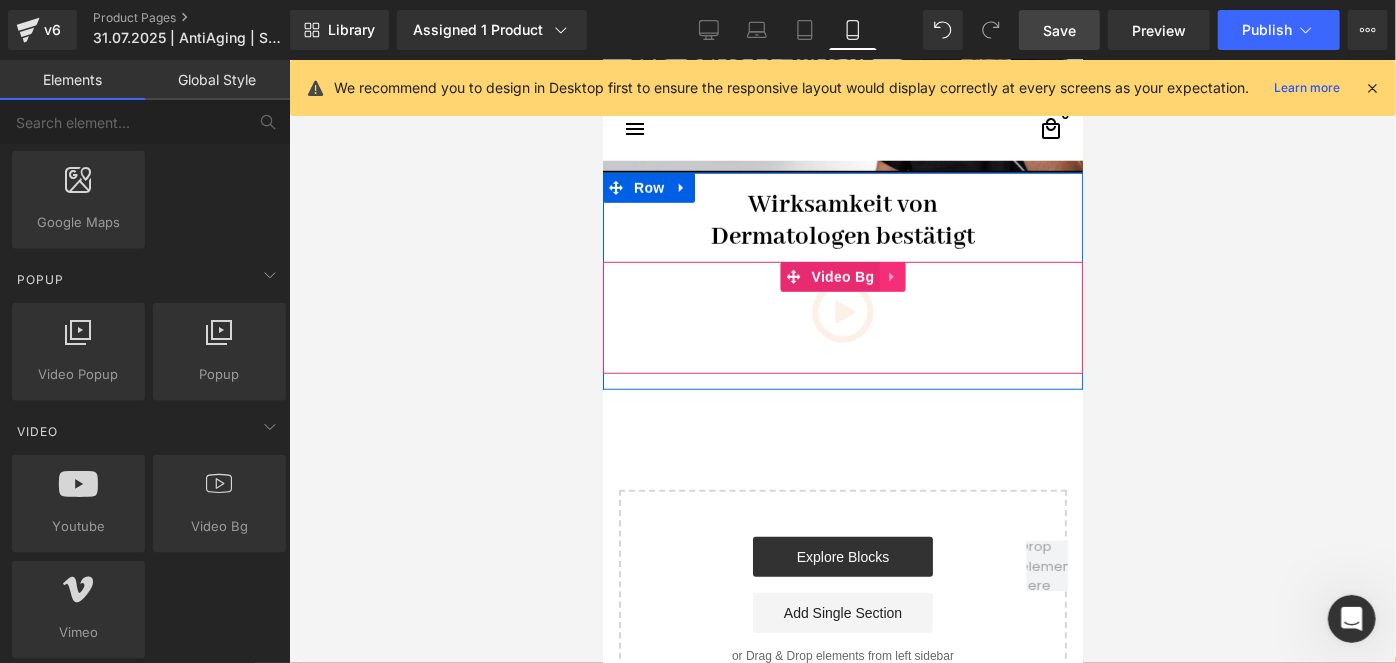 click 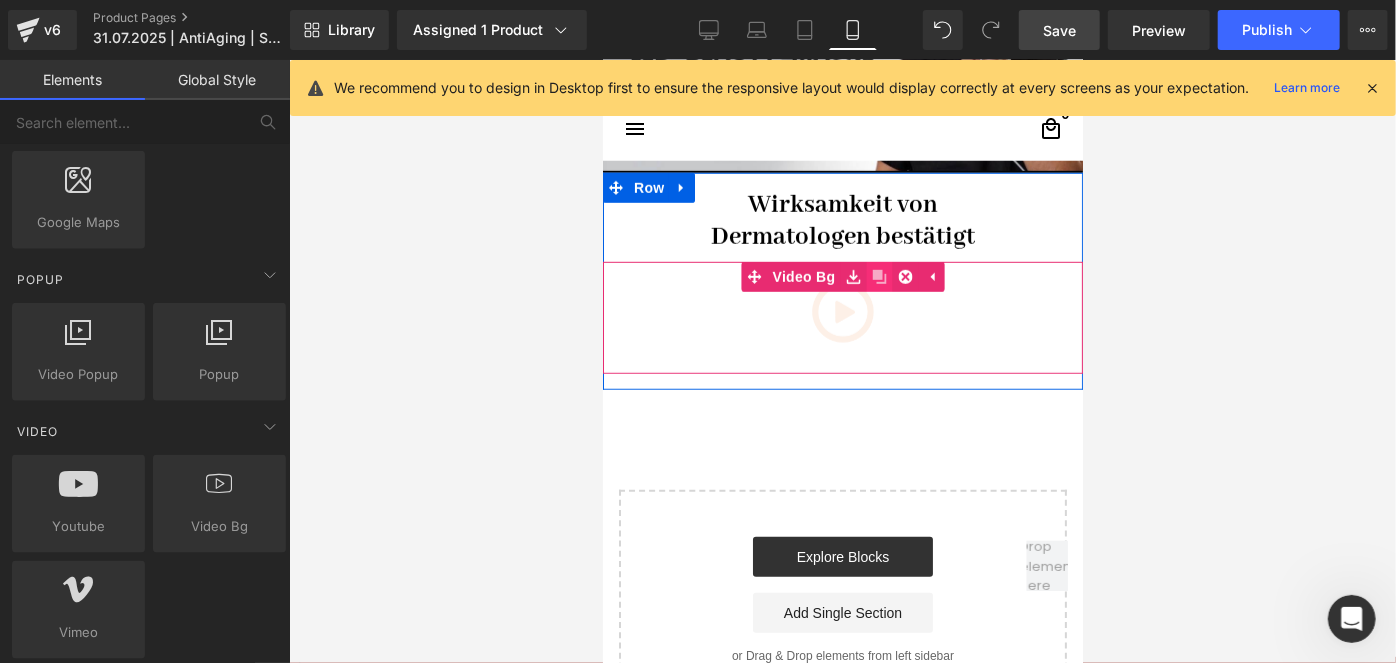 click 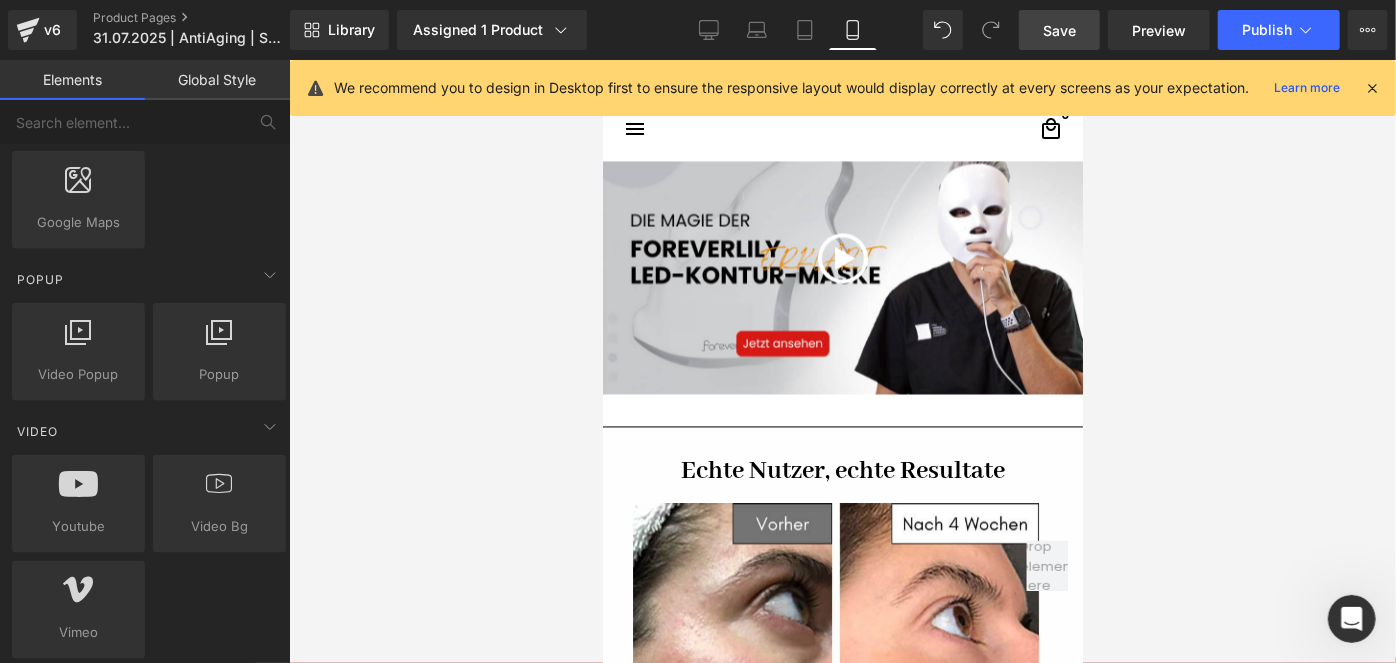 scroll, scrollTop: 1893, scrollLeft: 0, axis: vertical 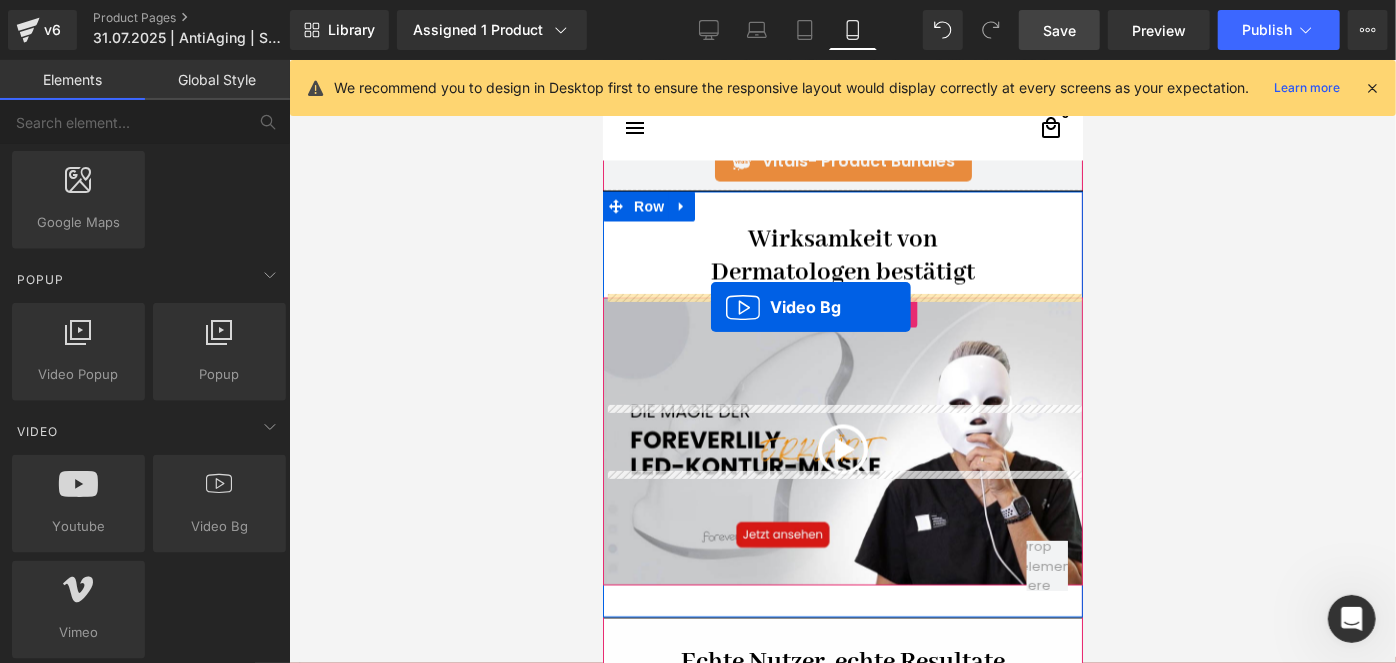 drag, startPoint x: 826, startPoint y: 368, endPoint x: 710, endPoint y: 306, distance: 131.52946 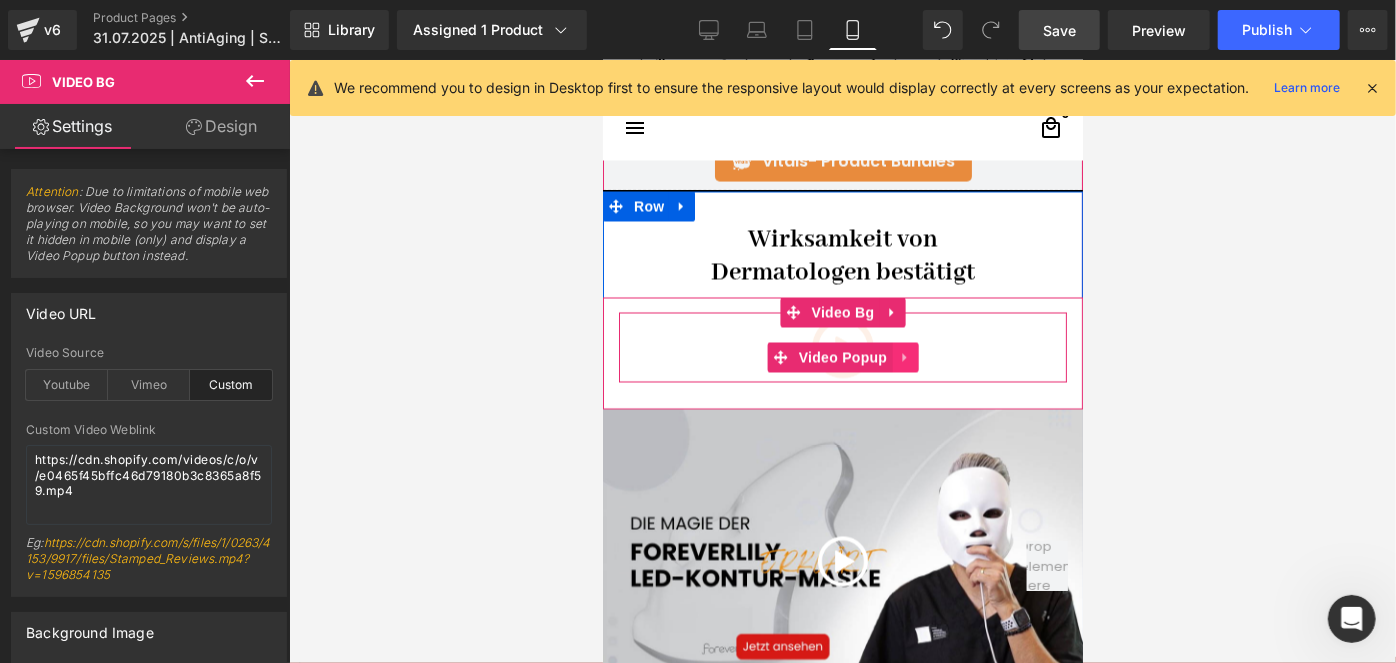 click 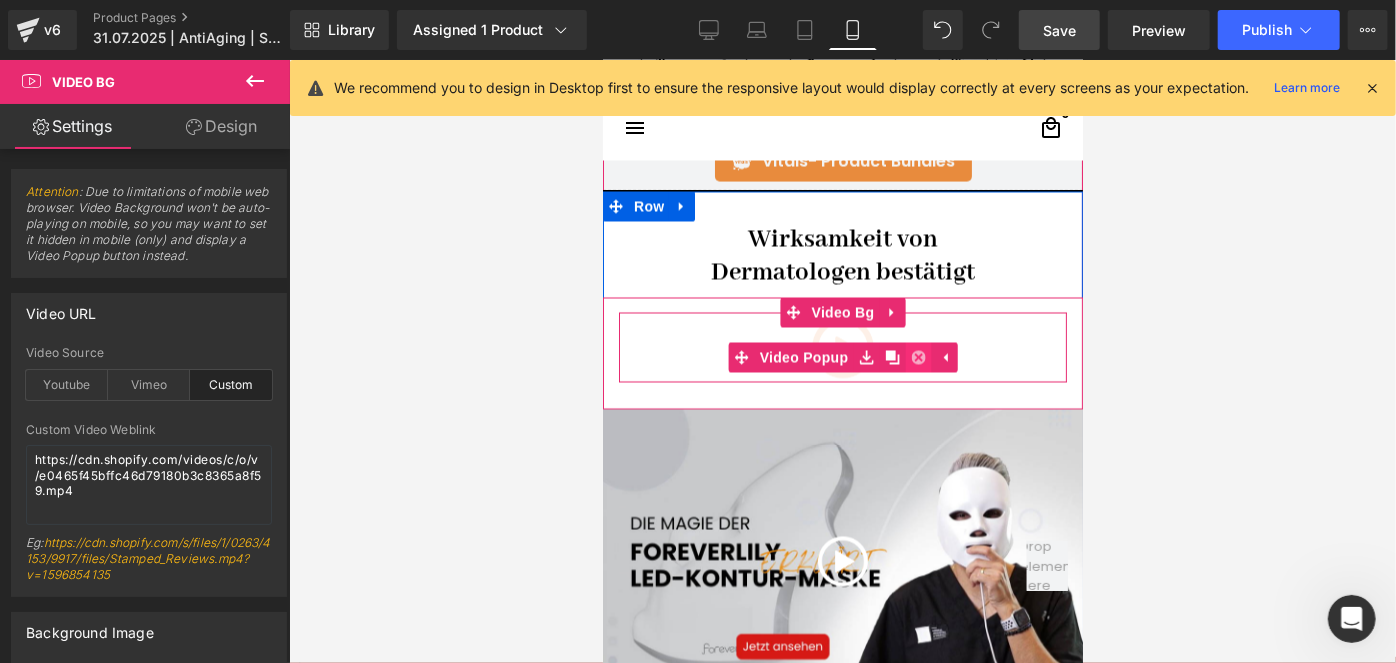 click 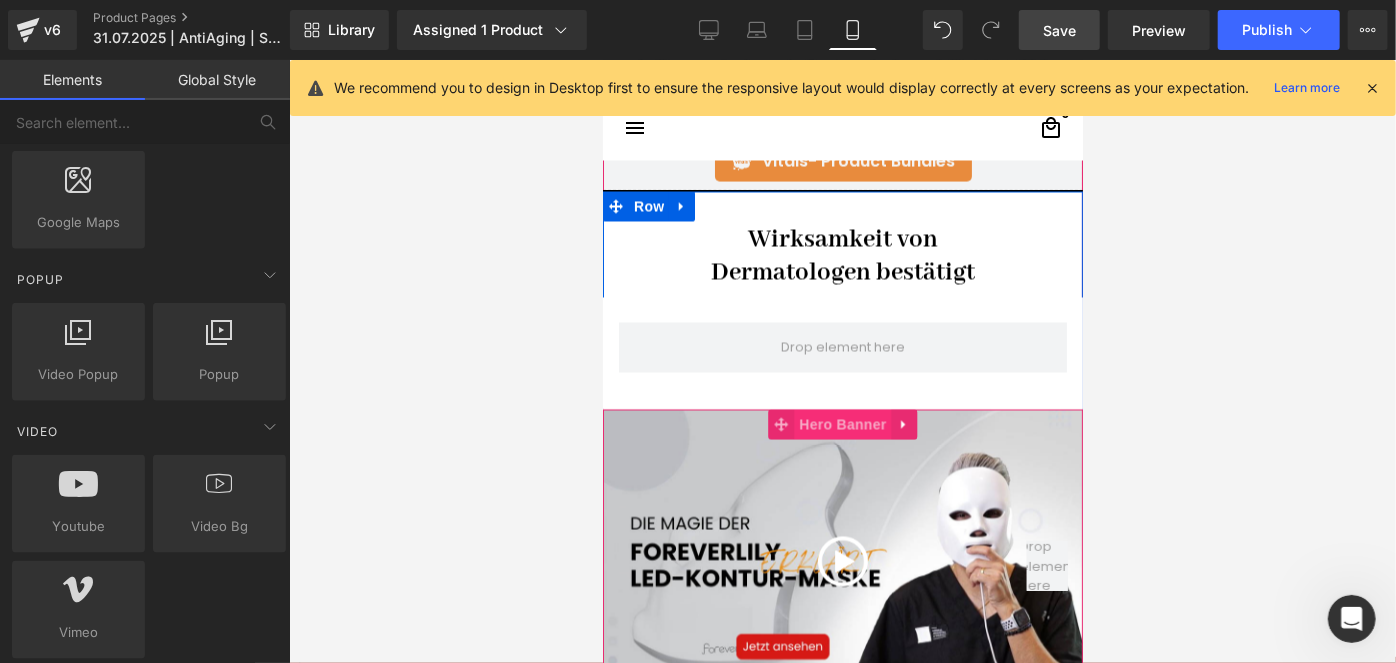 click on "Hero Banner" at bounding box center (841, 424) 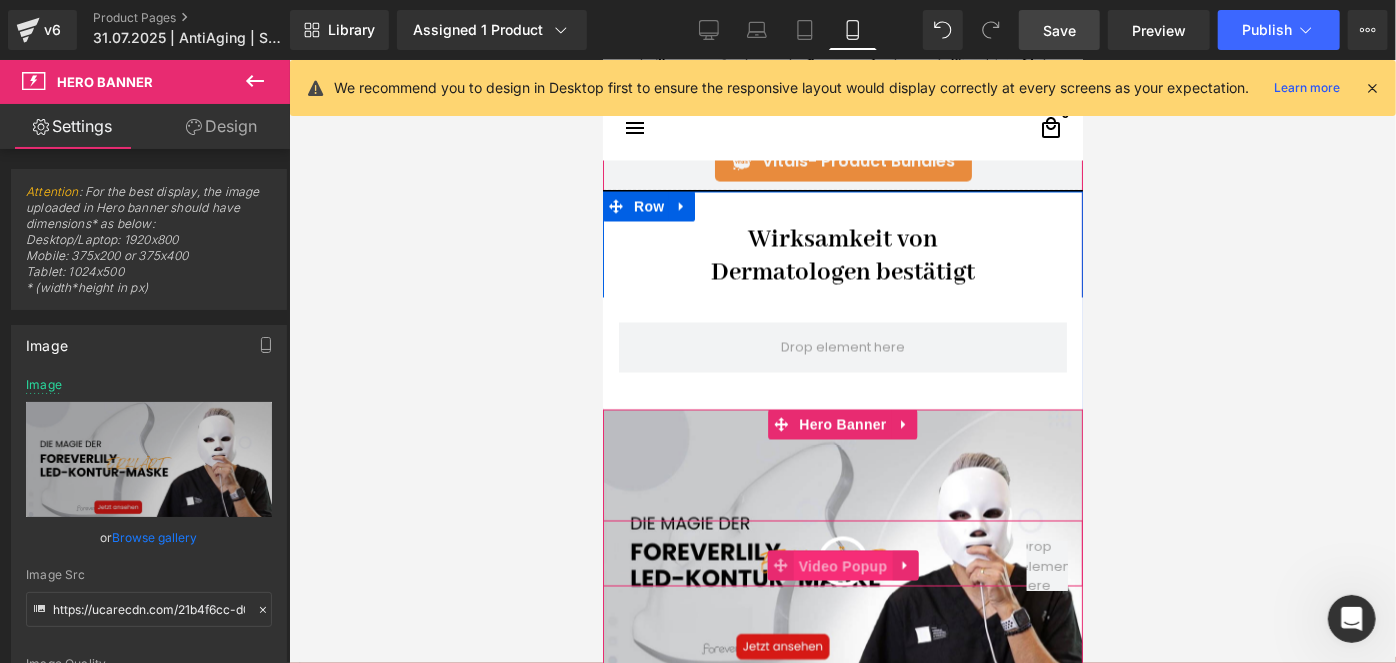 click on "Video Popup" at bounding box center [842, 566] 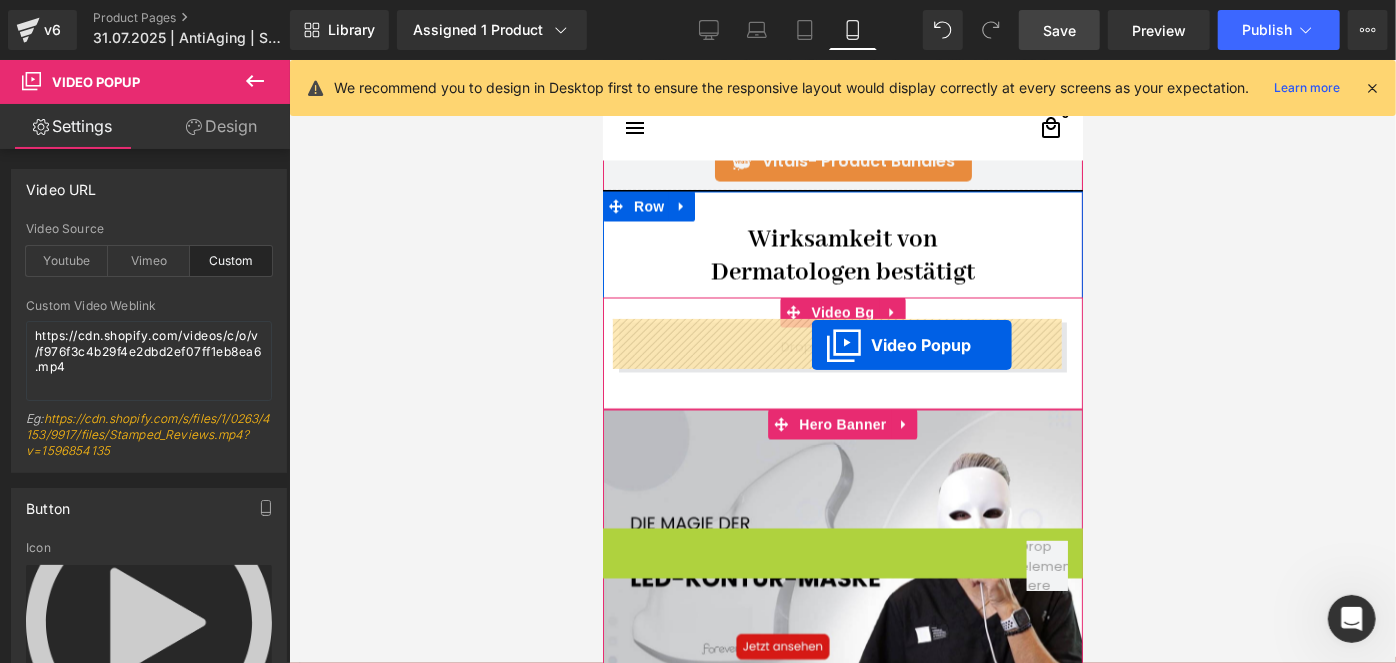 drag, startPoint x: 841, startPoint y: 556, endPoint x: 811, endPoint y: 343, distance: 215.1023 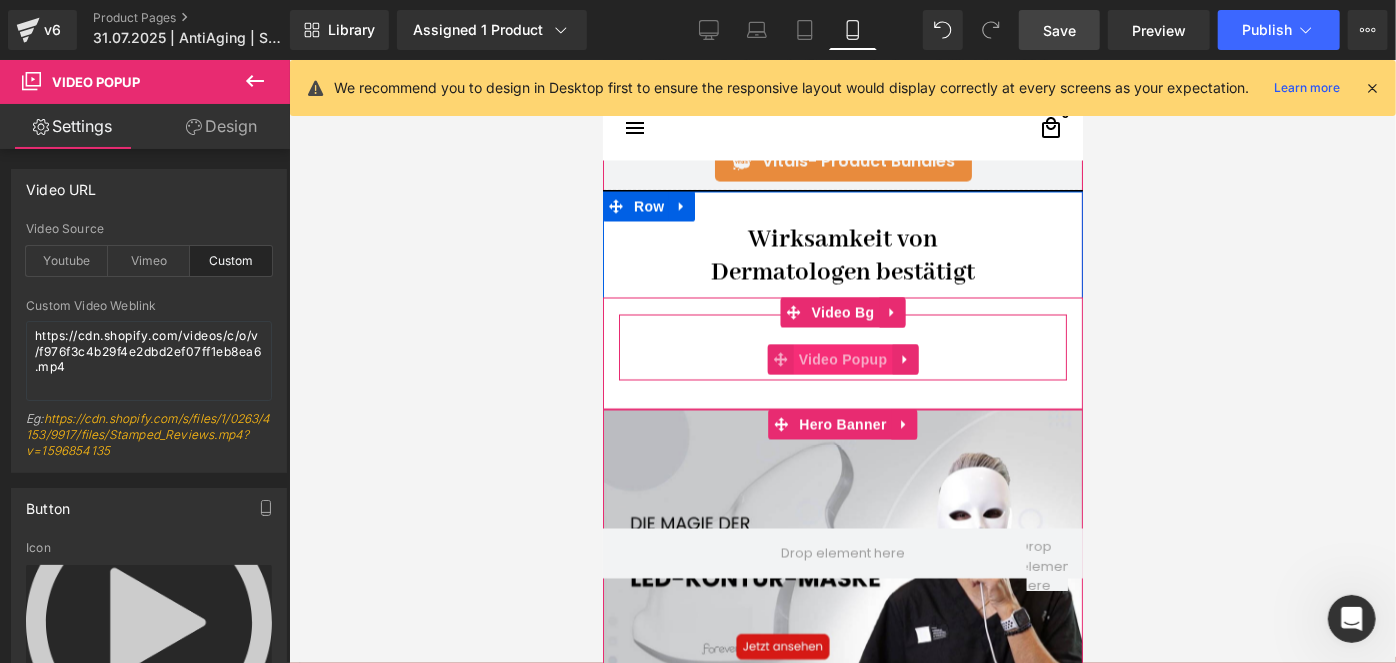 click on "Video Popup" at bounding box center [842, 359] 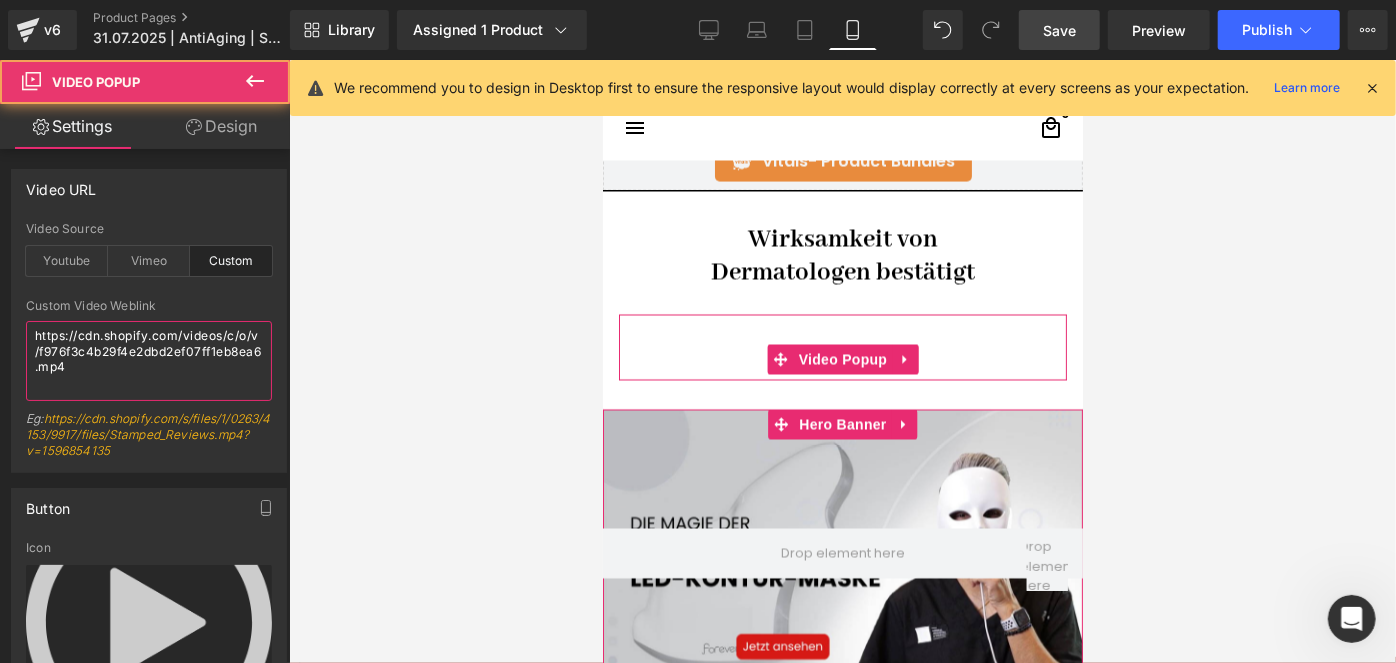 click on "https://cdn.shopify.com/videos/c/o/v/f976f3c4b29f4e2dbd2ef07ff1eb8ea6.mp4" at bounding box center (149, 361) 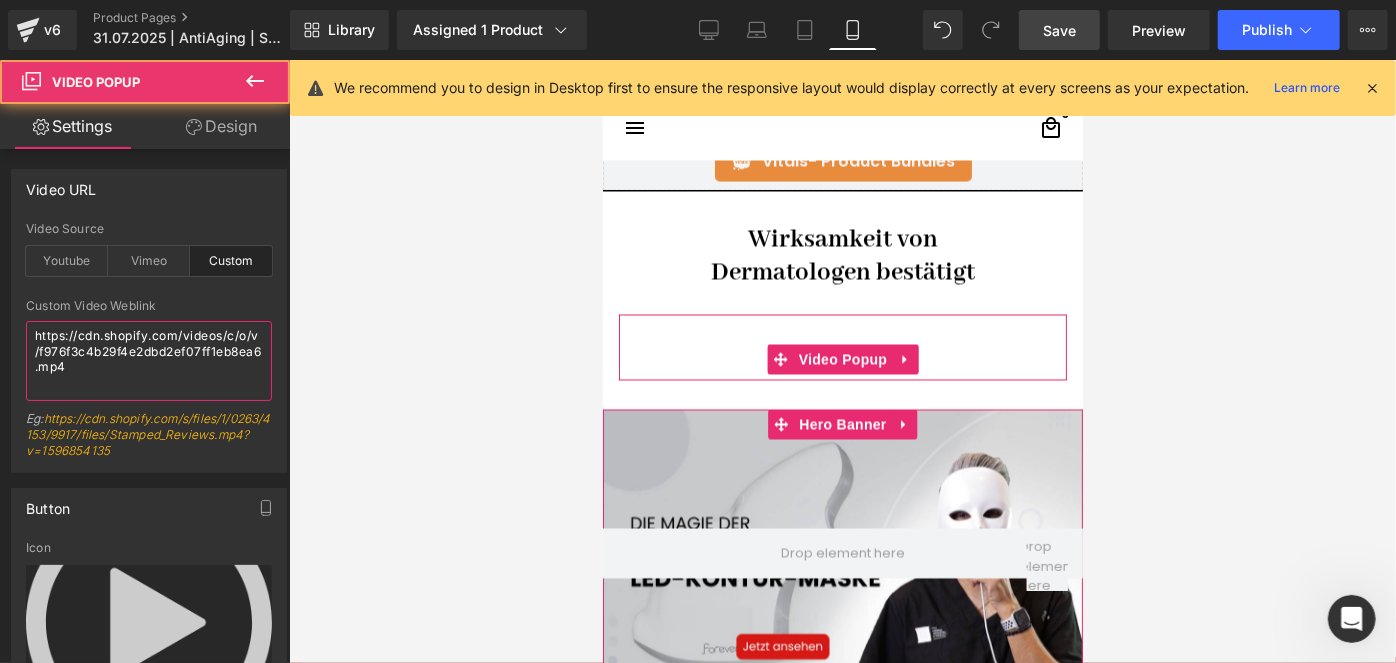click on "https://cdn.shopify.com/videos/c/o/v/f976f3c4b29f4e2dbd2ef07ff1eb8ea6.mp4" at bounding box center (149, 361) 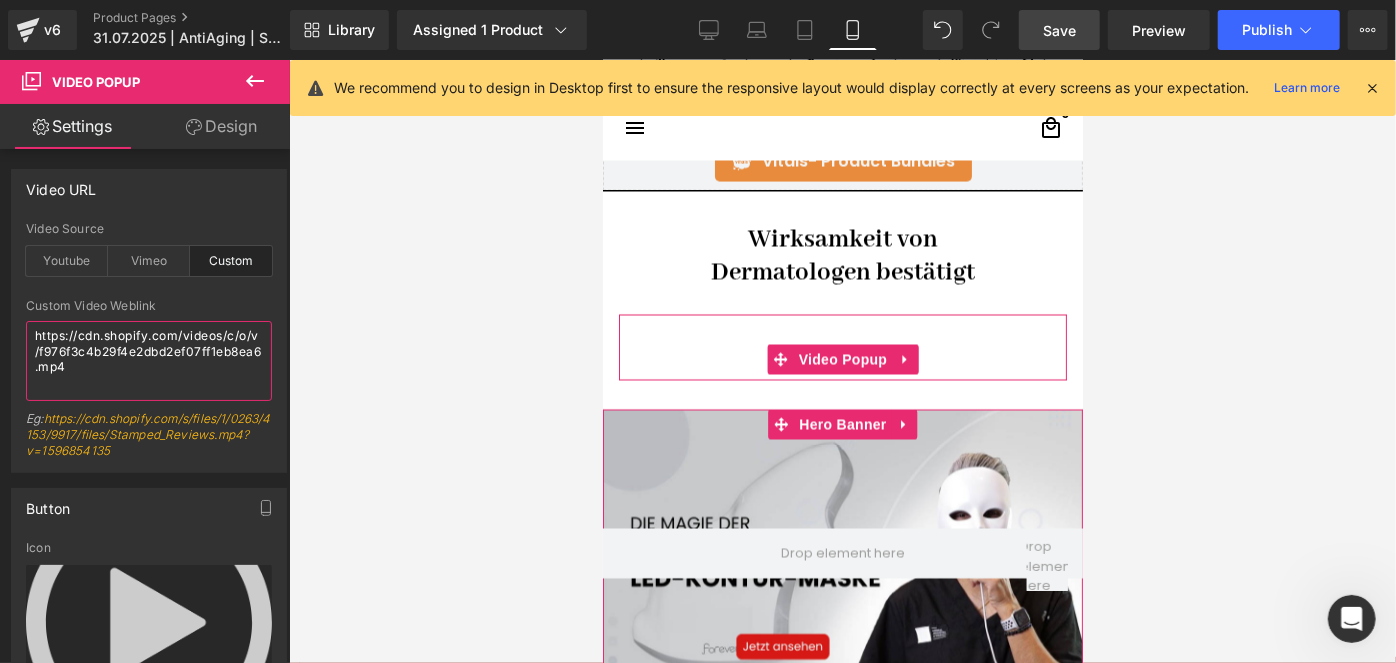 click on "https://cdn.shopify.com/videos/c/o/v/f976f3c4b29f4e2dbd2ef07ff1eb8ea6.mp4" at bounding box center (149, 361) 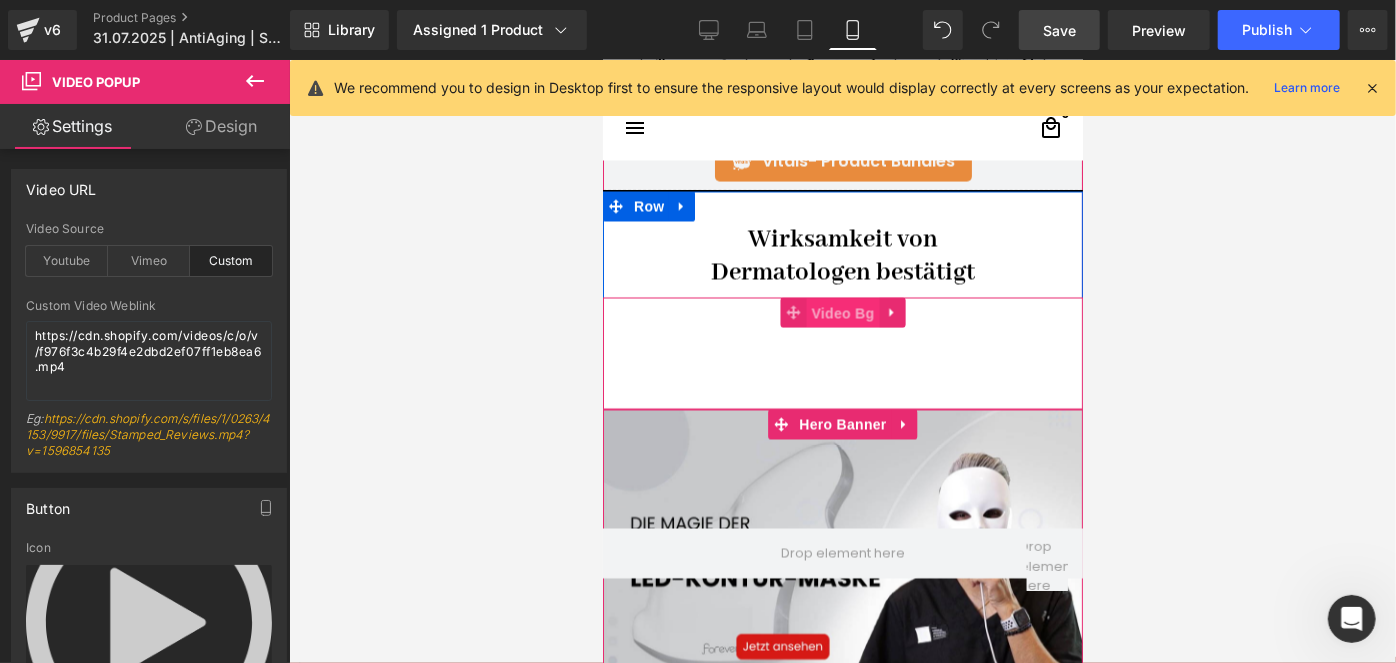 click on "Video Bg" at bounding box center (842, 313) 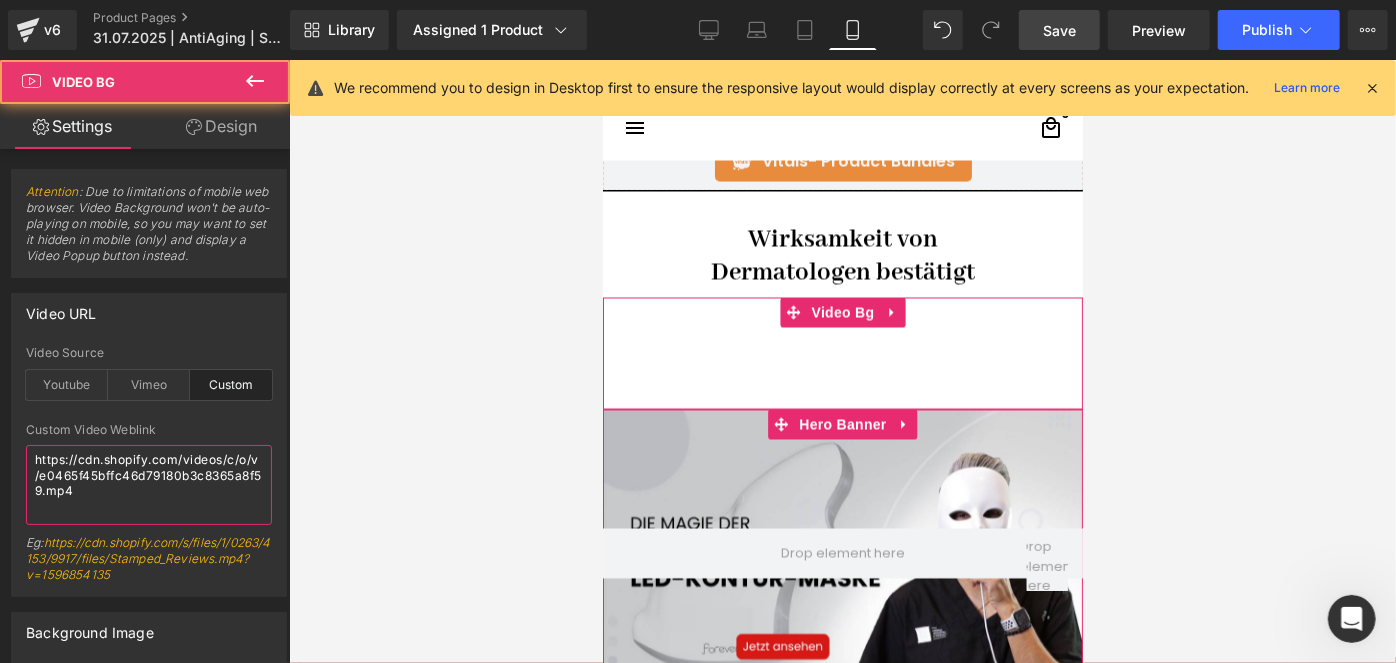 click on "https://cdn.shopify.com/videos/c/o/v/e0465f45bffc46d79180b3c8365a8f59.mp4" at bounding box center (149, 485) 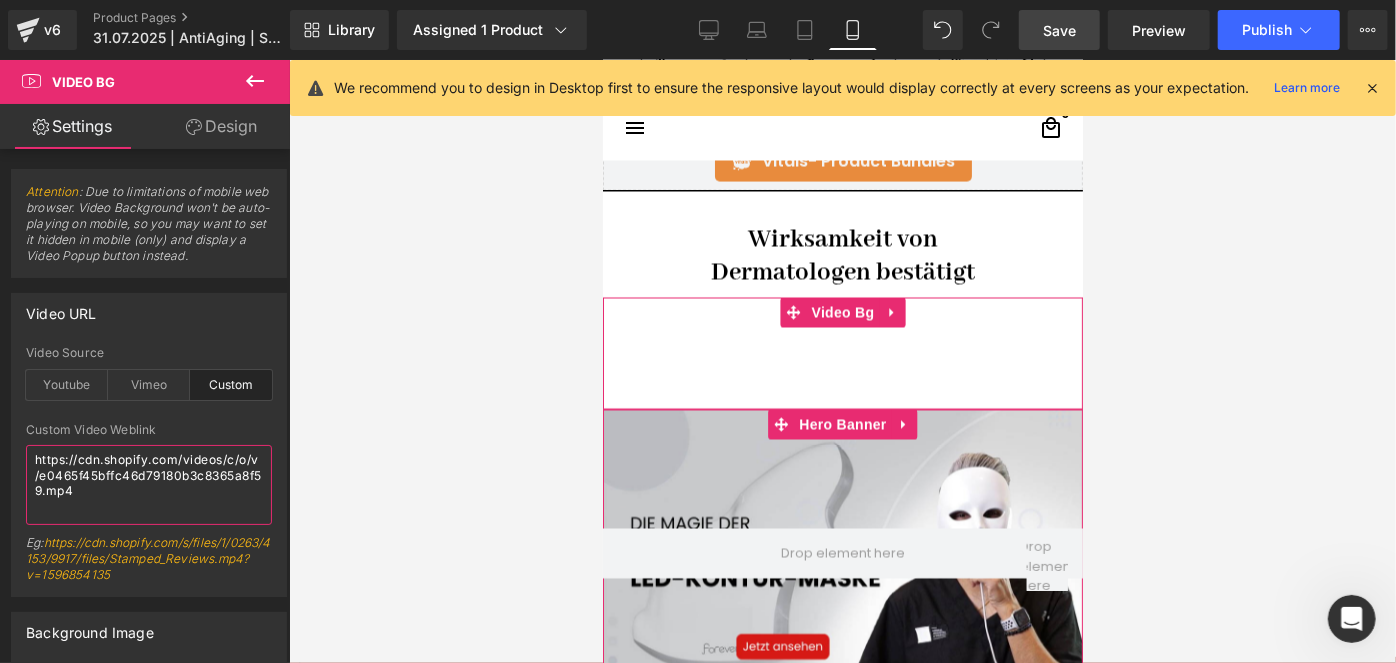 click on "https://cdn.shopify.com/videos/c/o/v/e0465f45bffc46d79180b3c8365a8f59.mp4" at bounding box center (149, 485) 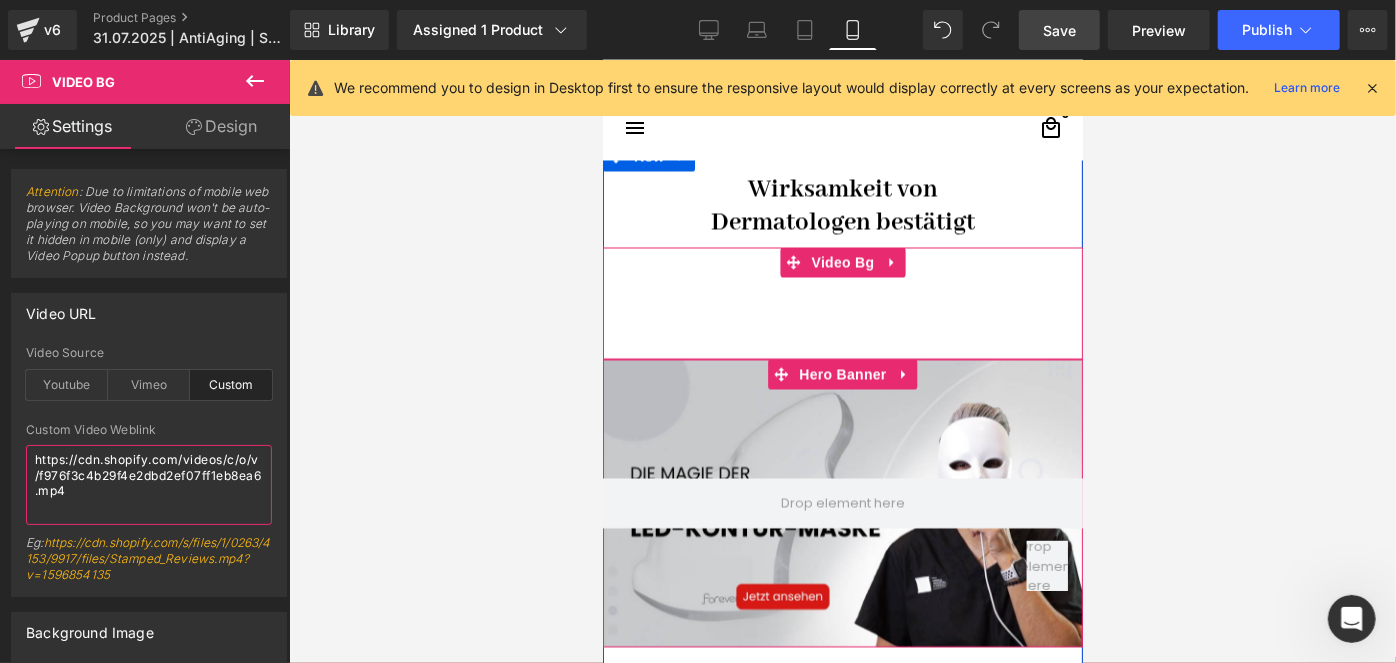 scroll, scrollTop: 1984, scrollLeft: 0, axis: vertical 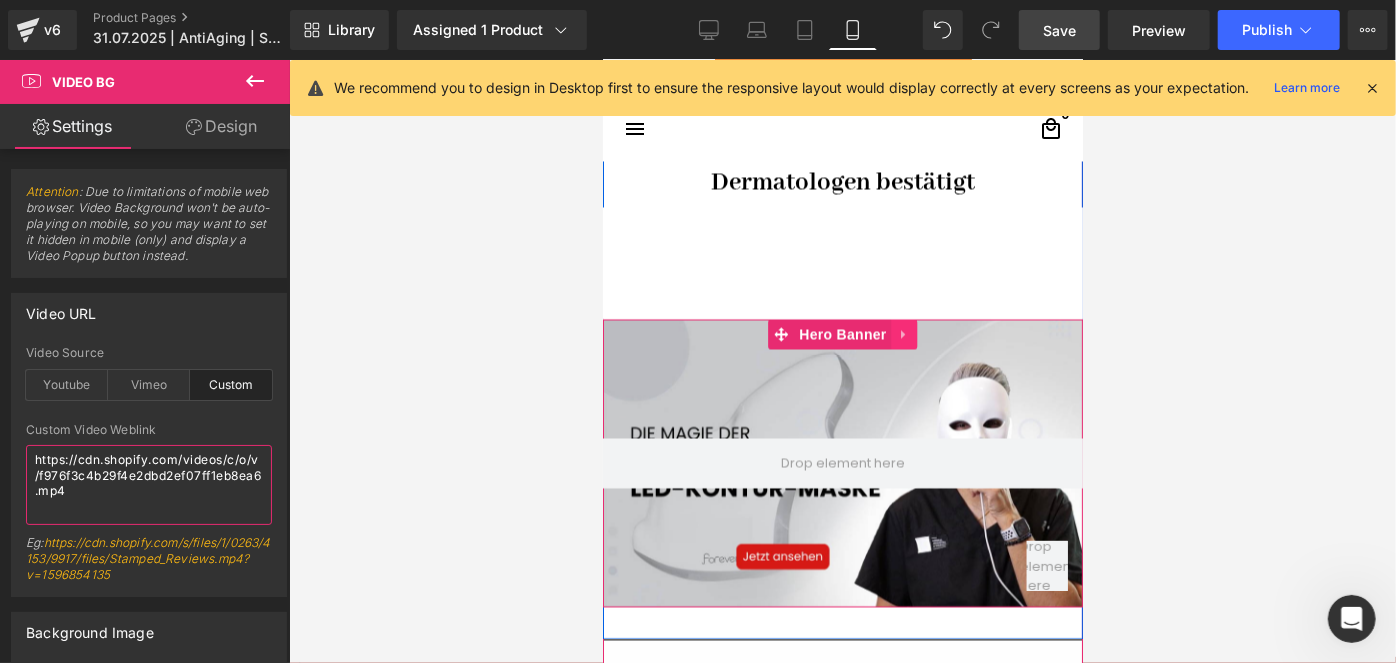 type on "https://cdn.shopify.com/videos/c/o/v/f976f3c4b29f4e2dbd2ef07ff1eb8ea6.mp4" 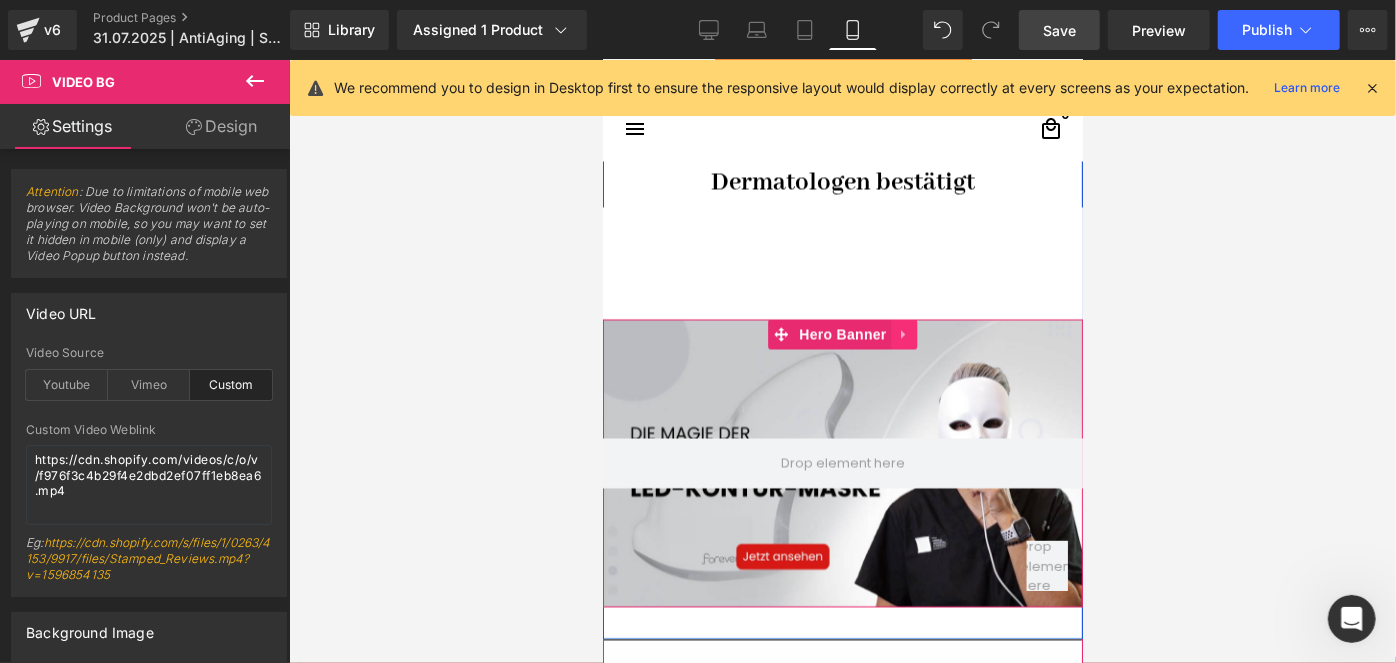 click 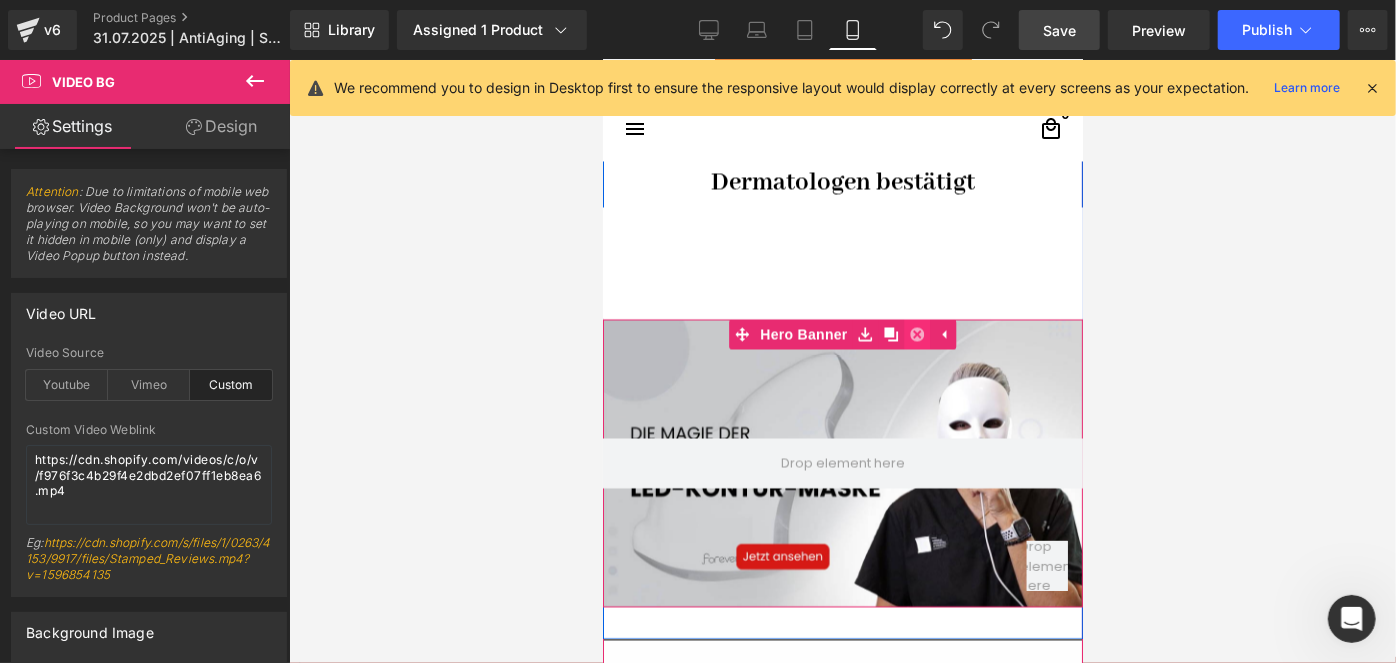 click 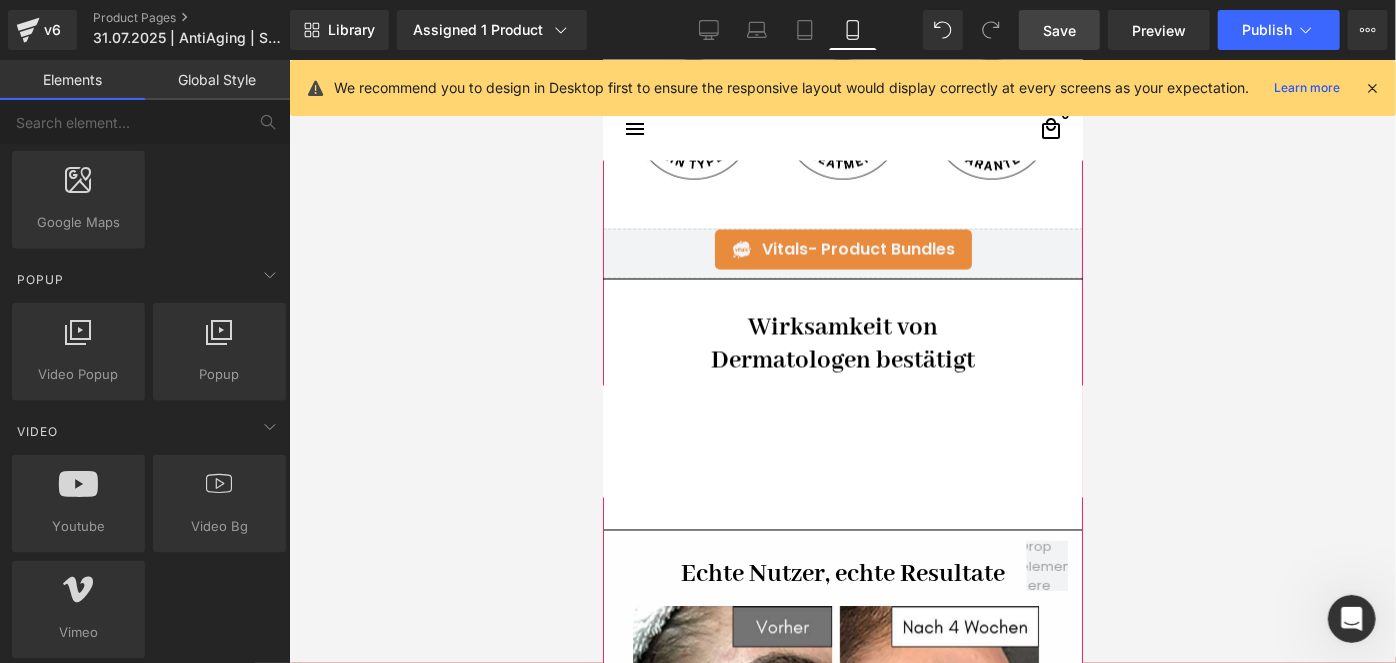 scroll, scrollTop: 1802, scrollLeft: 0, axis: vertical 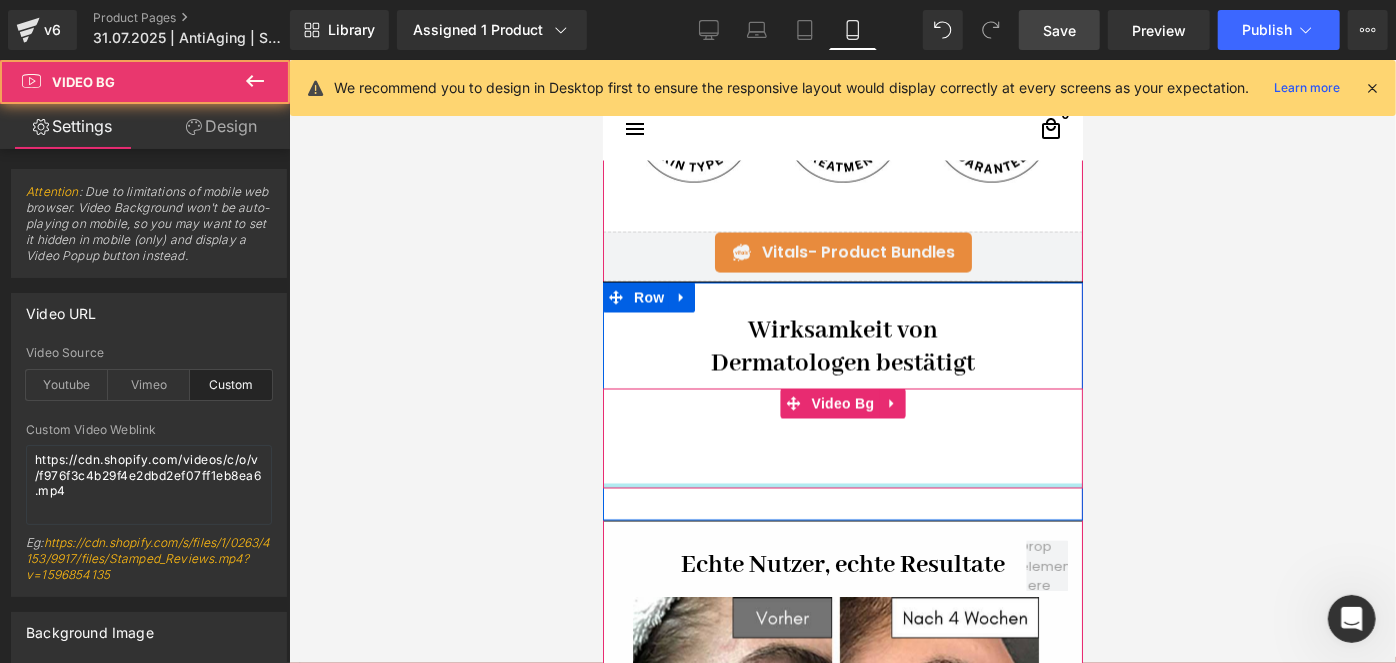 drag, startPoint x: 744, startPoint y: 490, endPoint x: 774, endPoint y: 415, distance: 80.77747 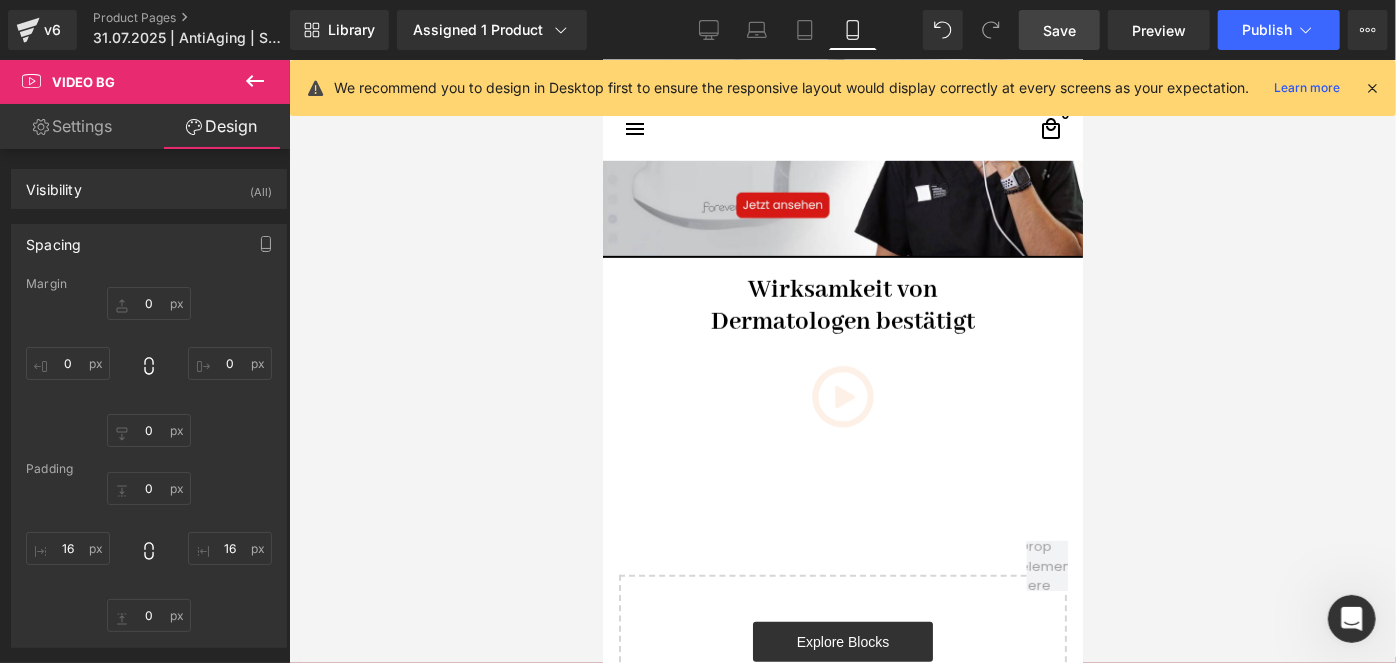 scroll, scrollTop: 7984, scrollLeft: 0, axis: vertical 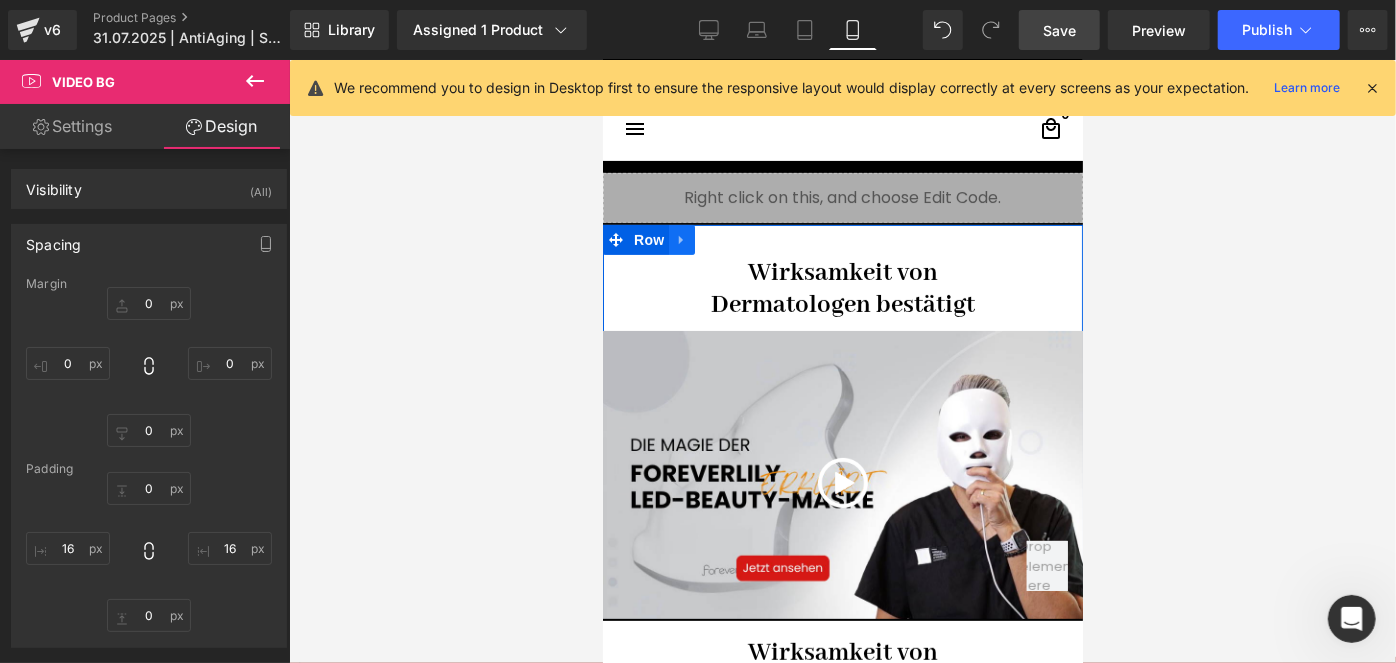 click 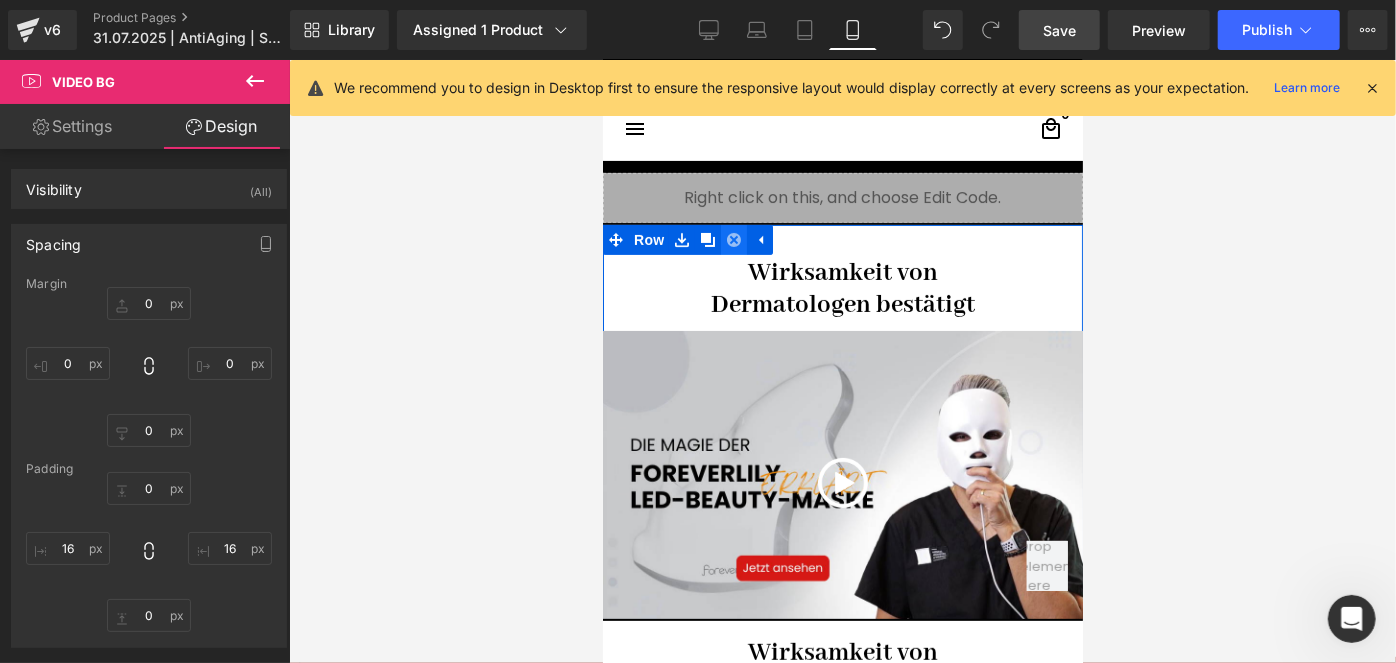 click 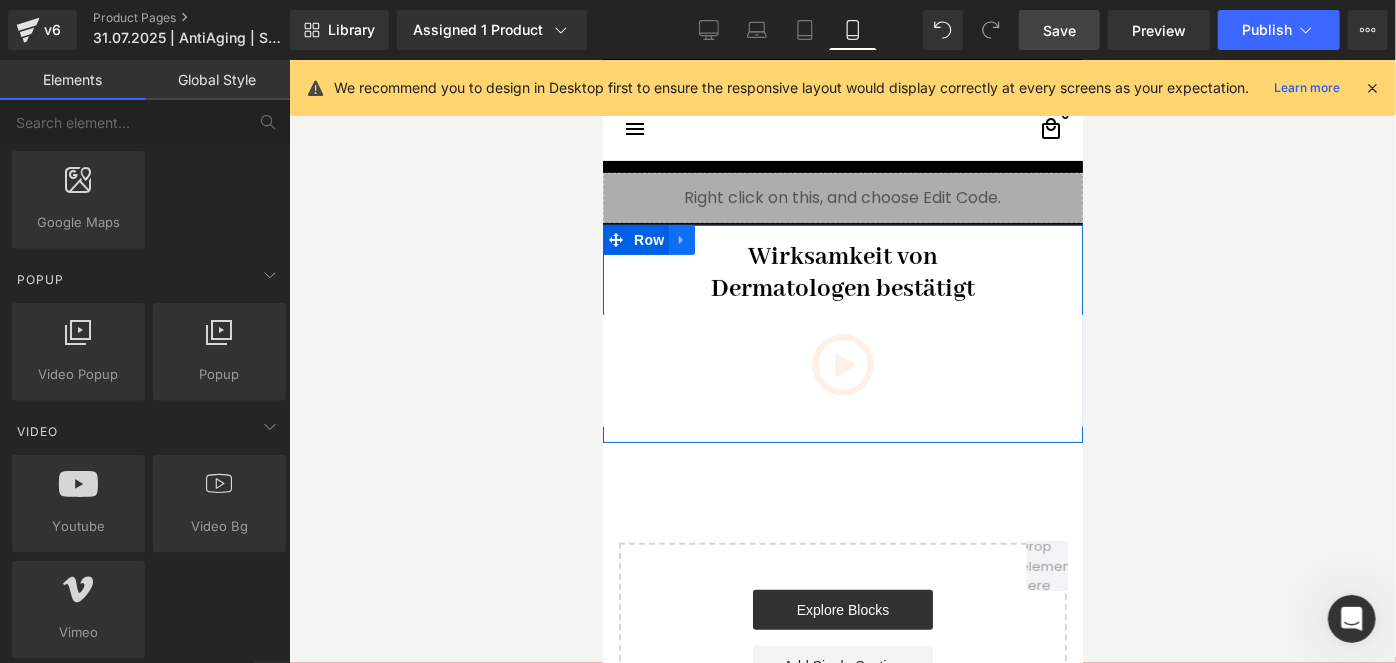 click at bounding box center [681, 239] 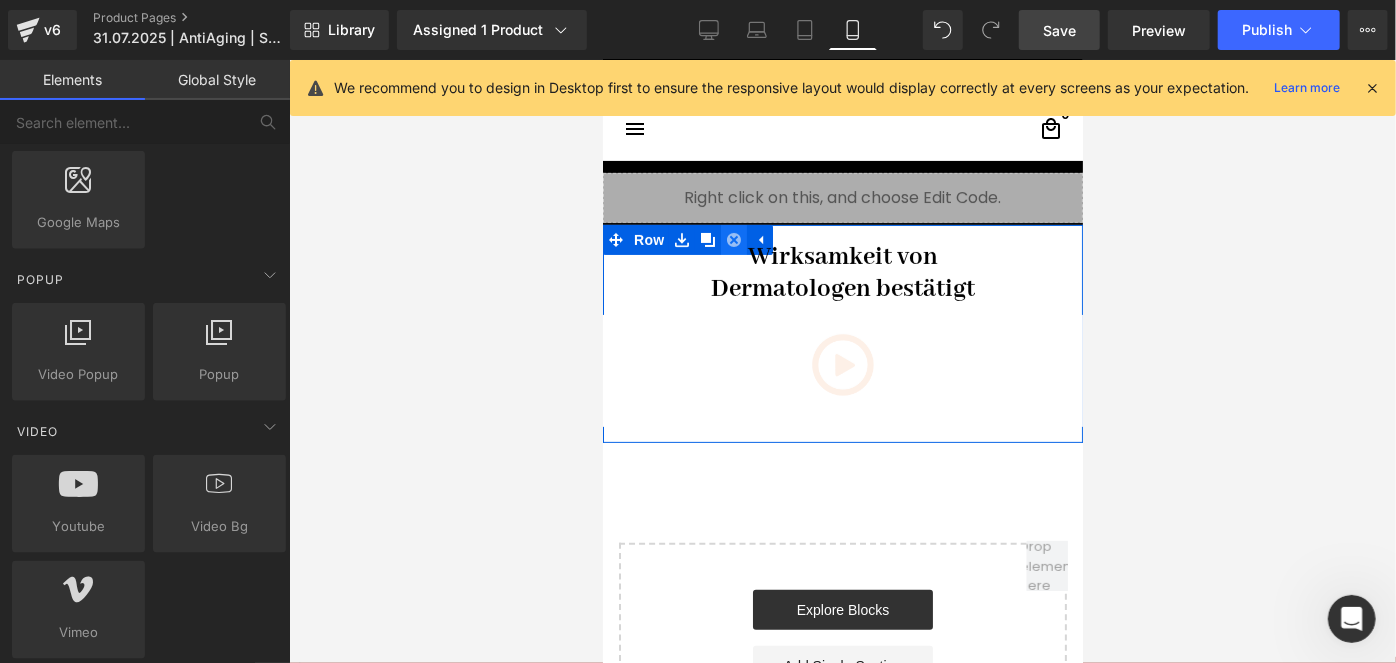 click 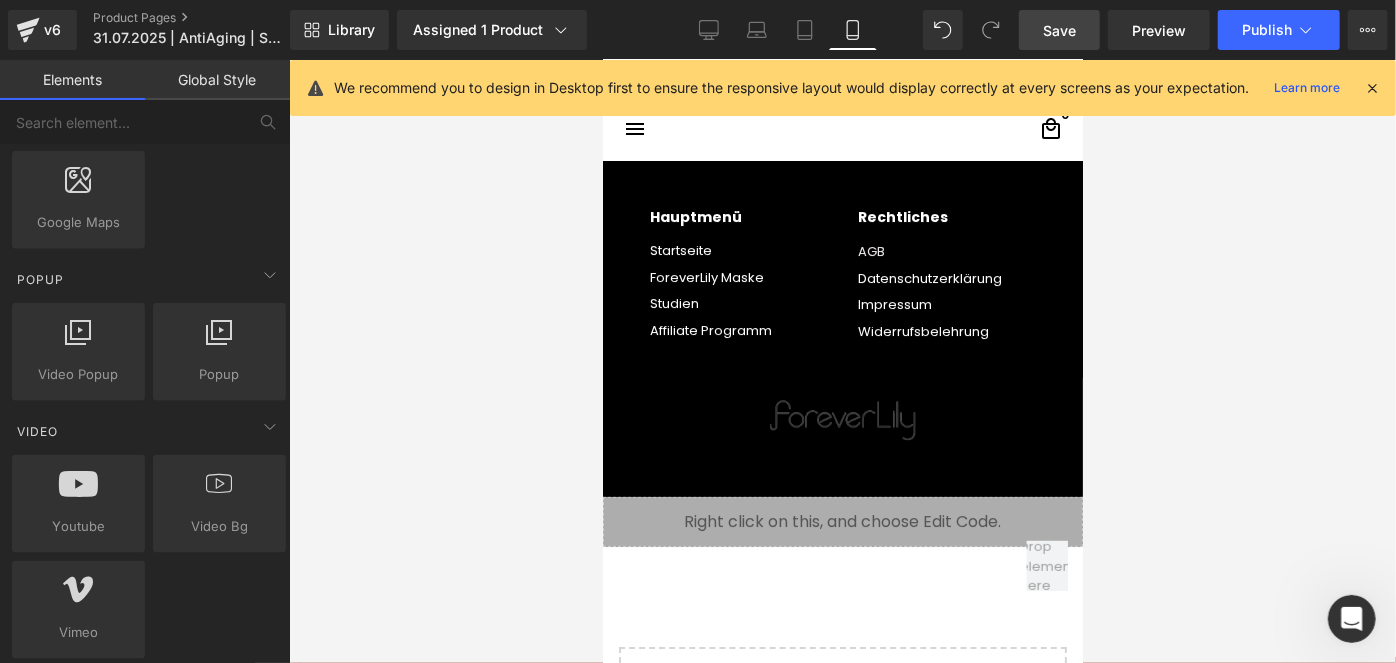 scroll, scrollTop: 7620, scrollLeft: 0, axis: vertical 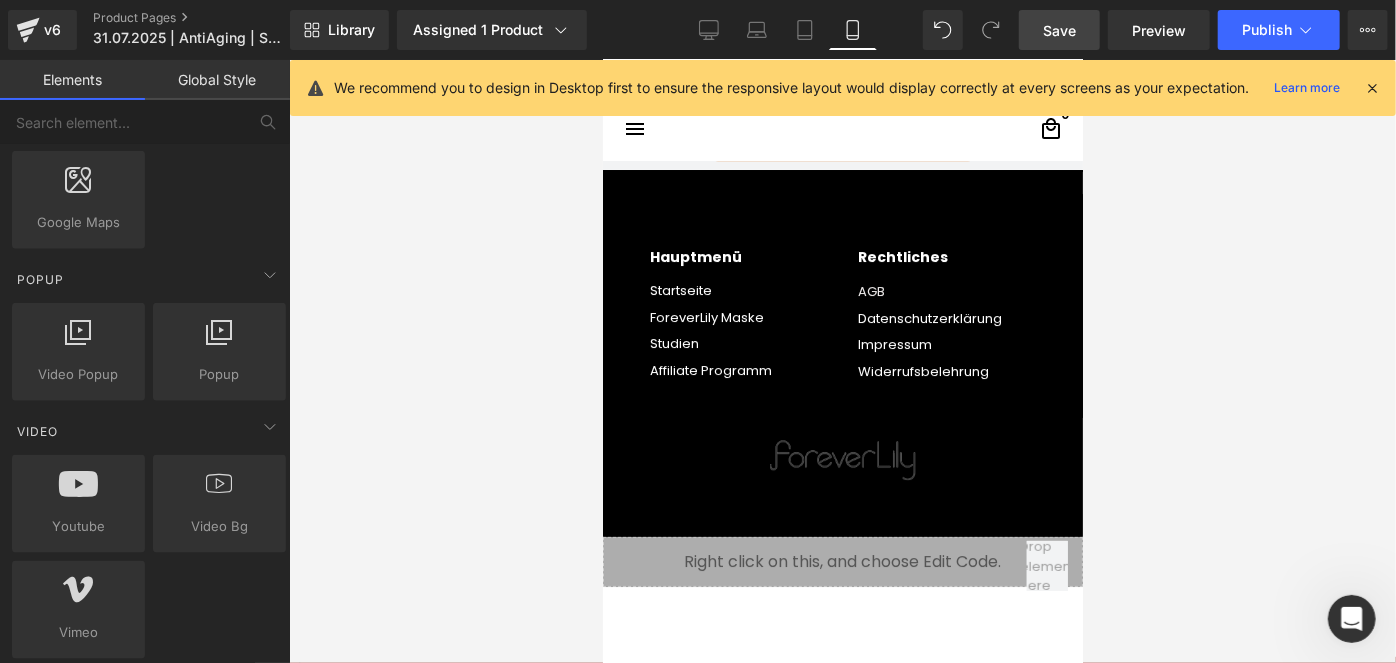 click on "Save" at bounding box center (1059, 30) 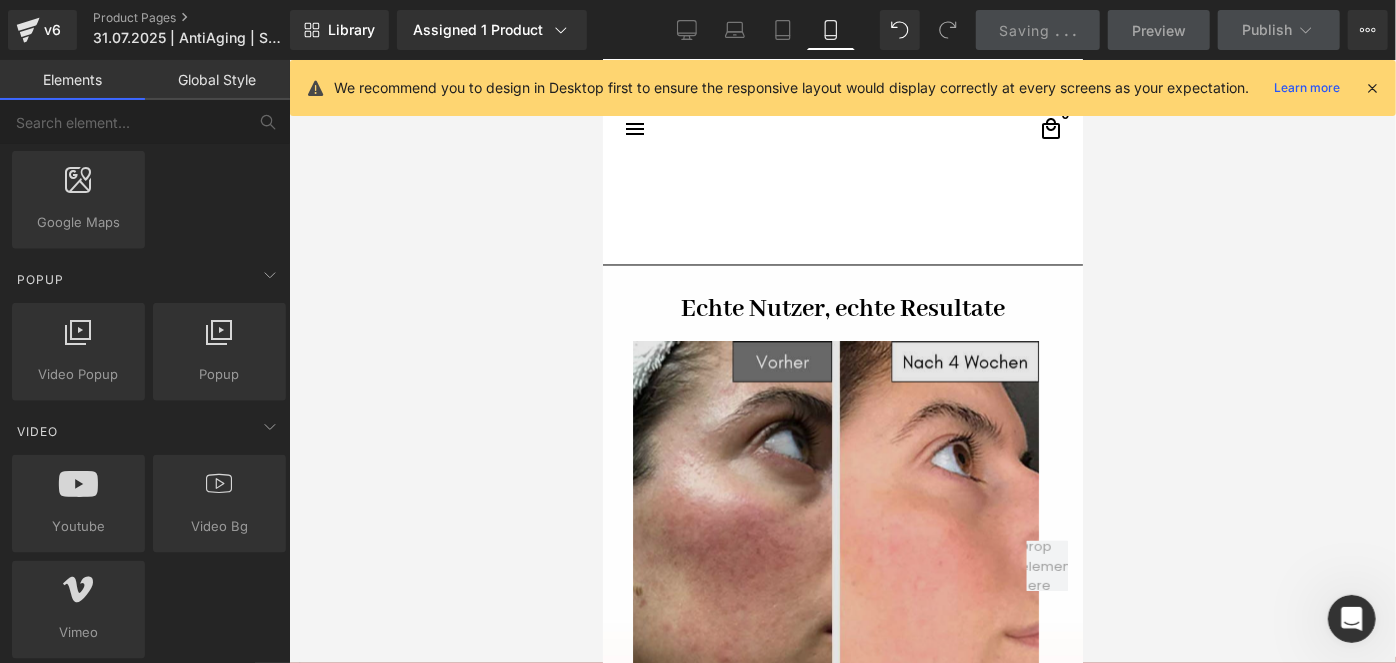 scroll, scrollTop: 1802, scrollLeft: 0, axis: vertical 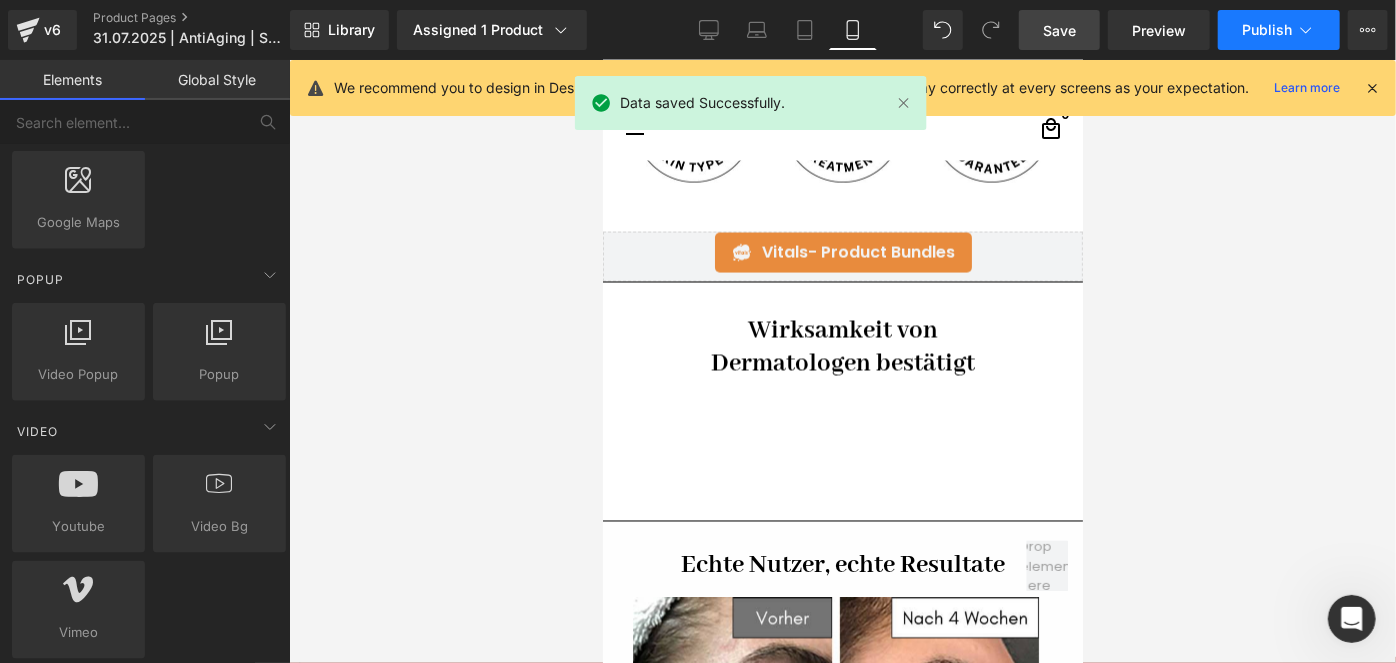click on "Publish" at bounding box center (1279, 30) 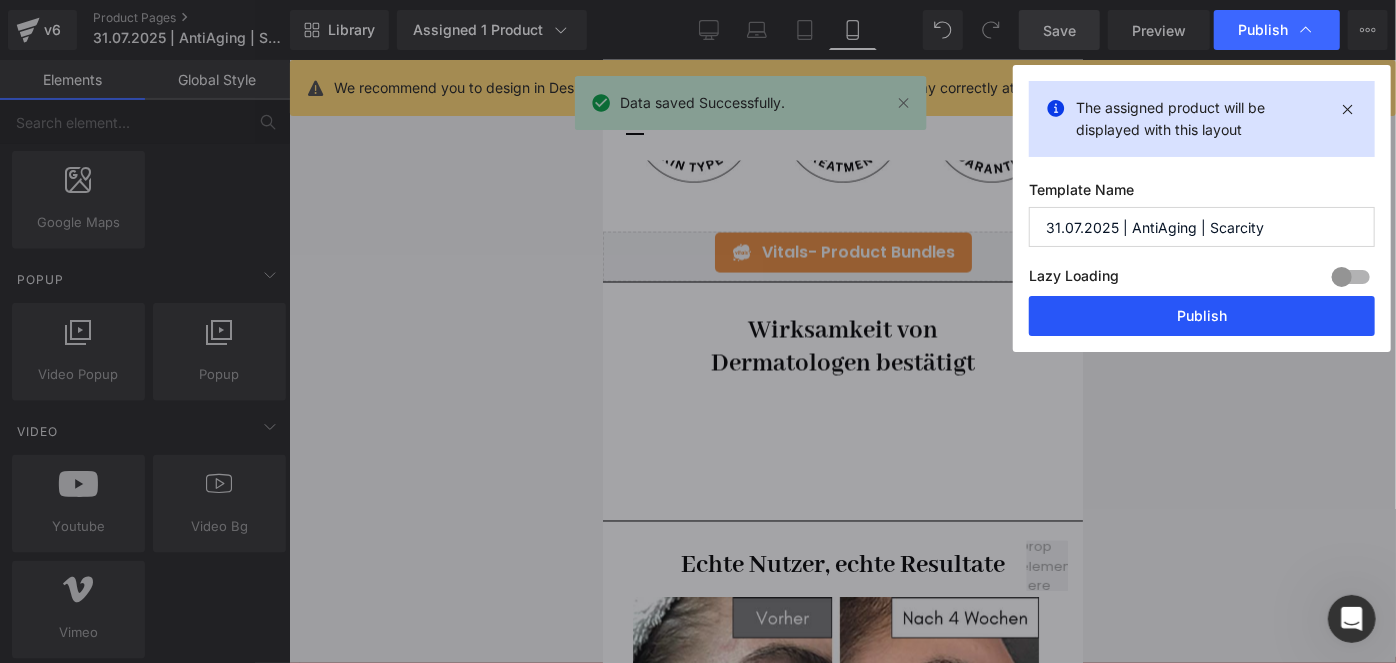 click on "Publish" at bounding box center (1202, 316) 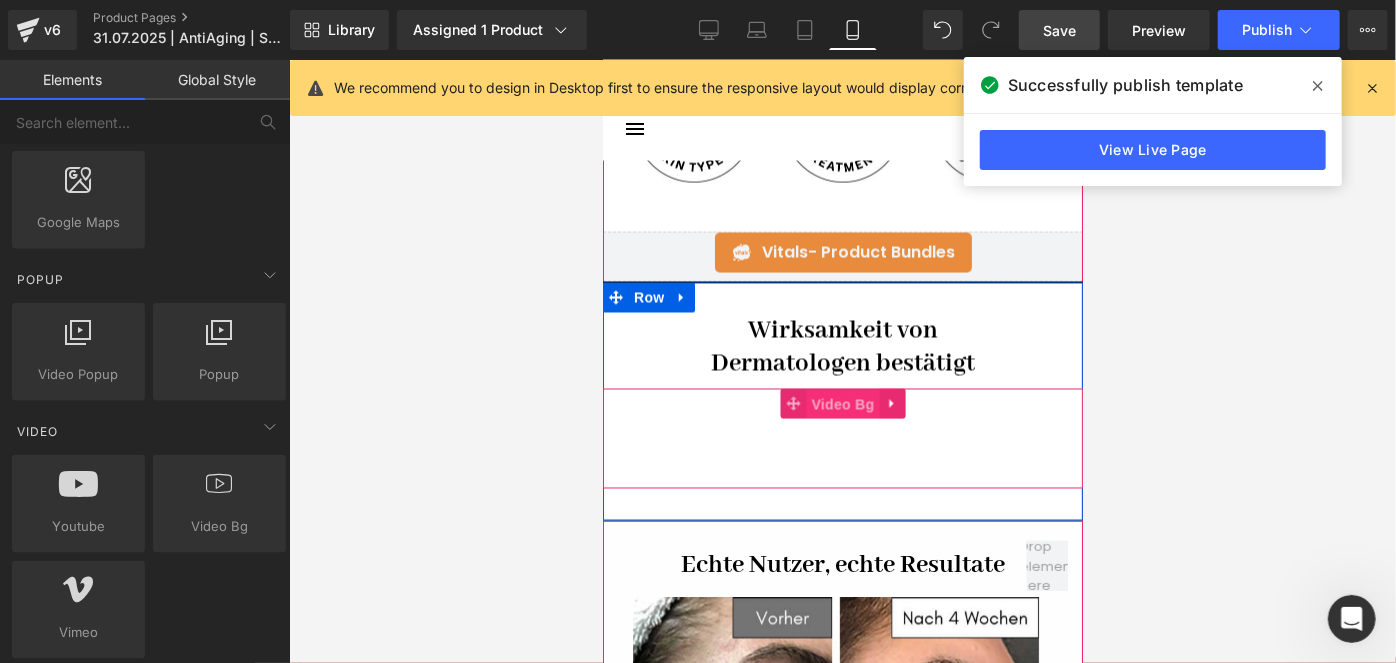 click on "Video Bg" at bounding box center [842, 404] 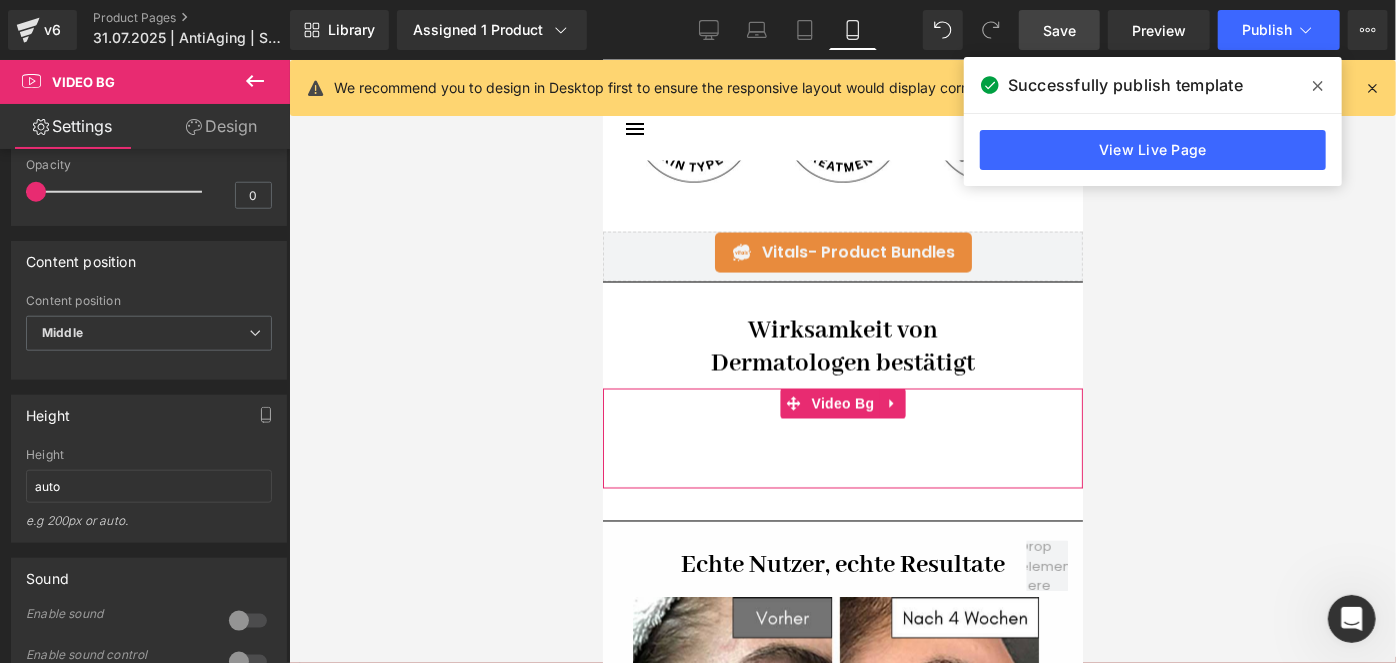 scroll, scrollTop: 1181, scrollLeft: 0, axis: vertical 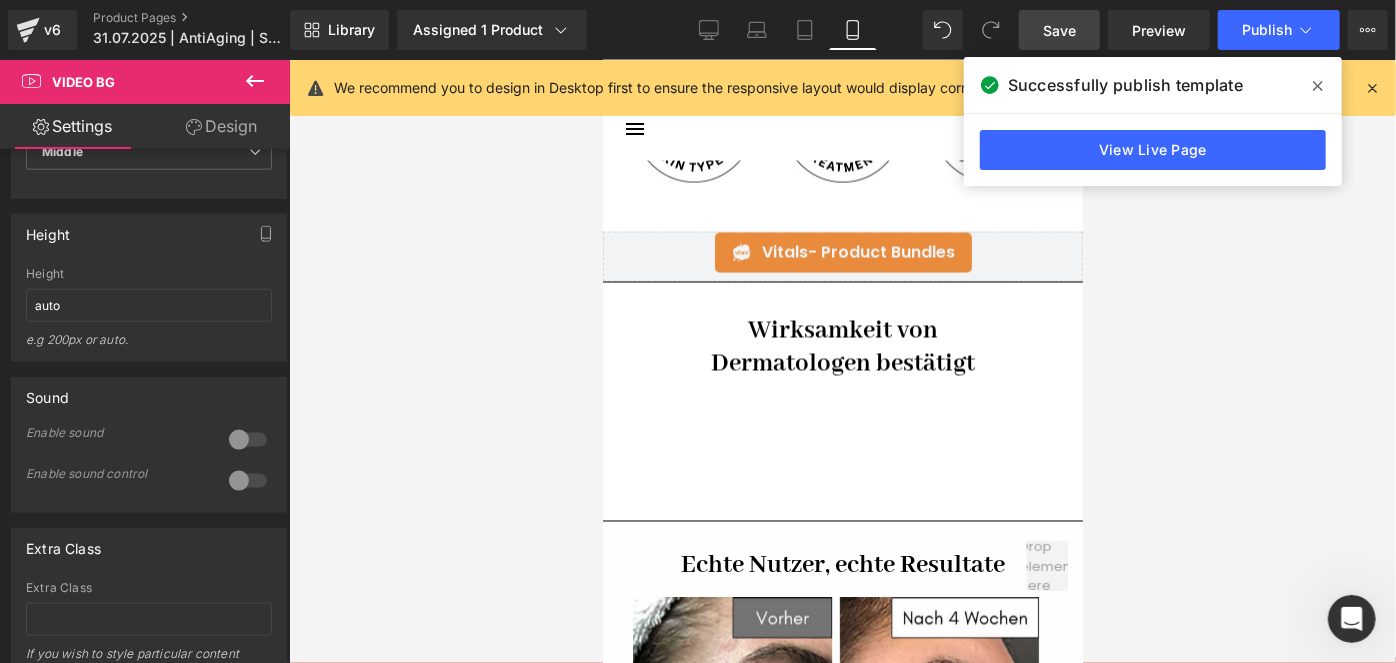 click 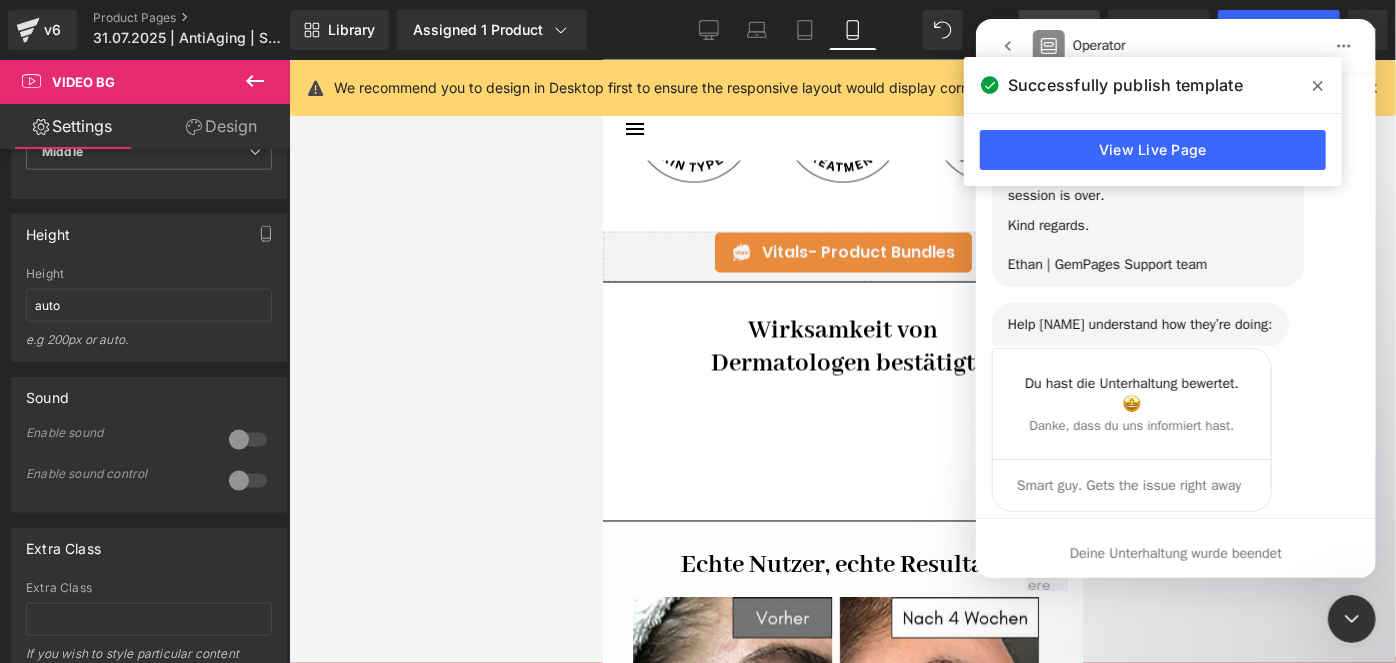 scroll, scrollTop: 2554, scrollLeft: 0, axis: vertical 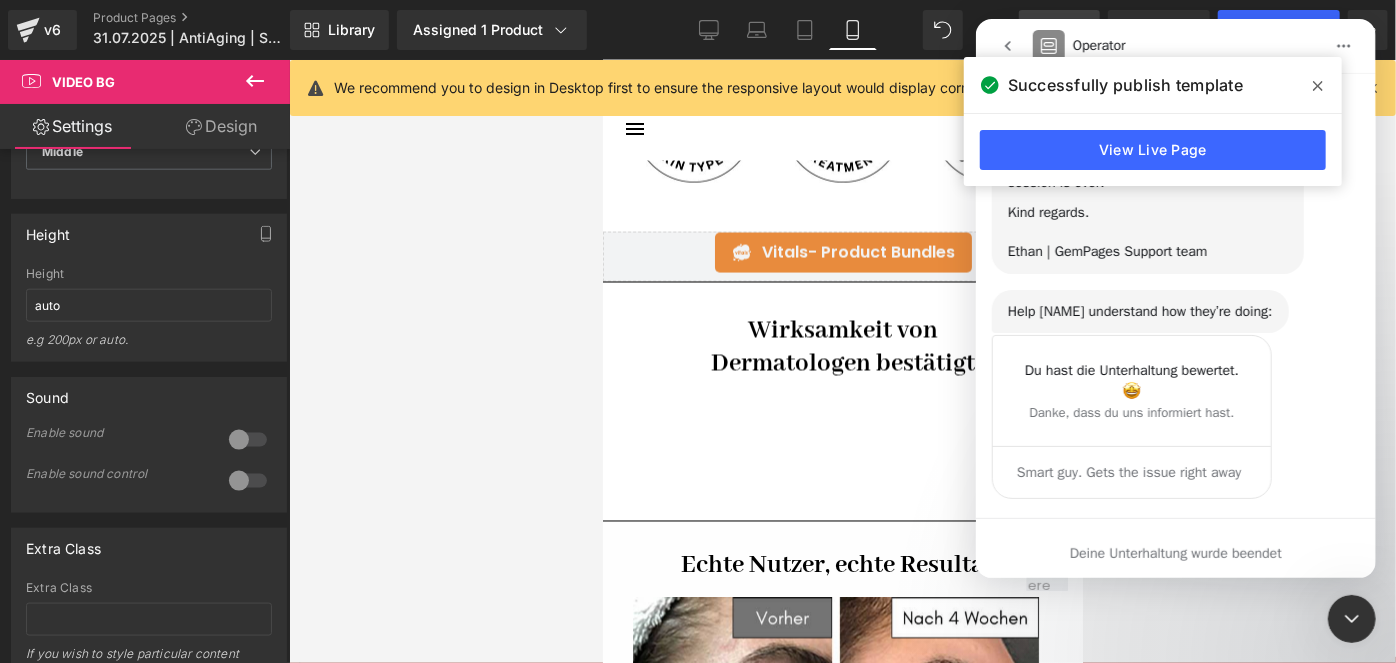 click at bounding box center (1318, 86) 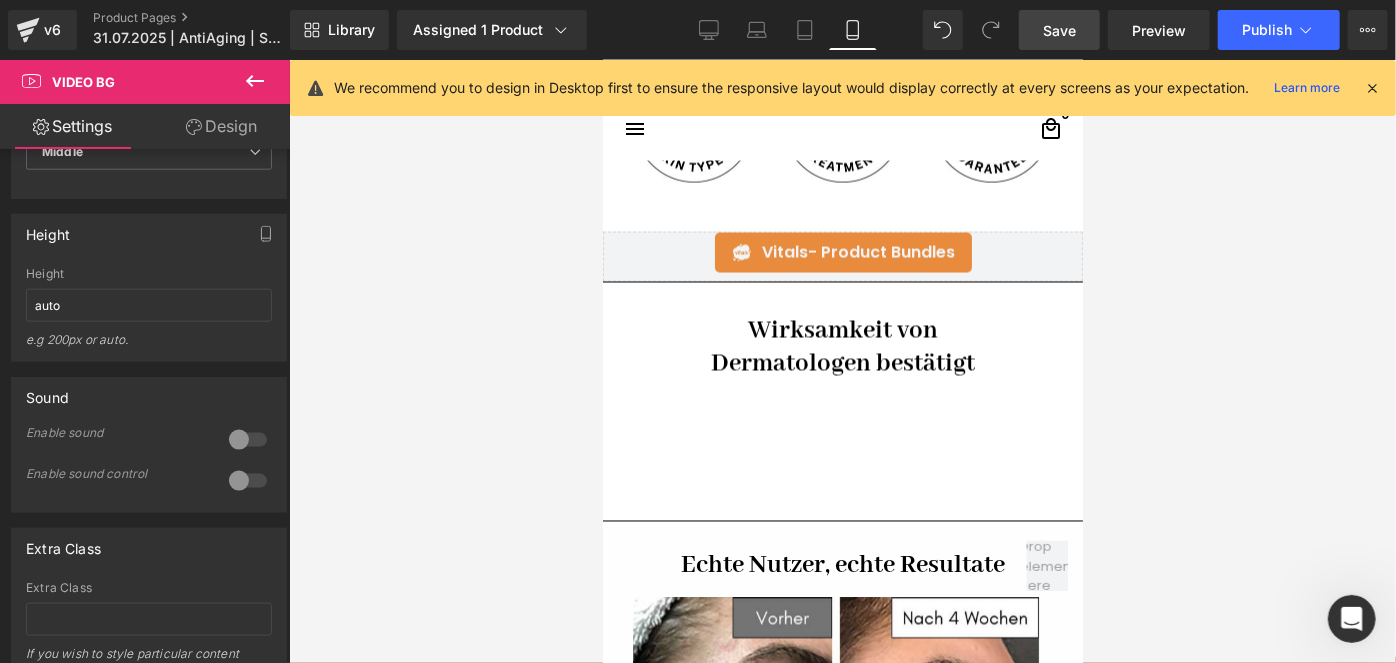 click 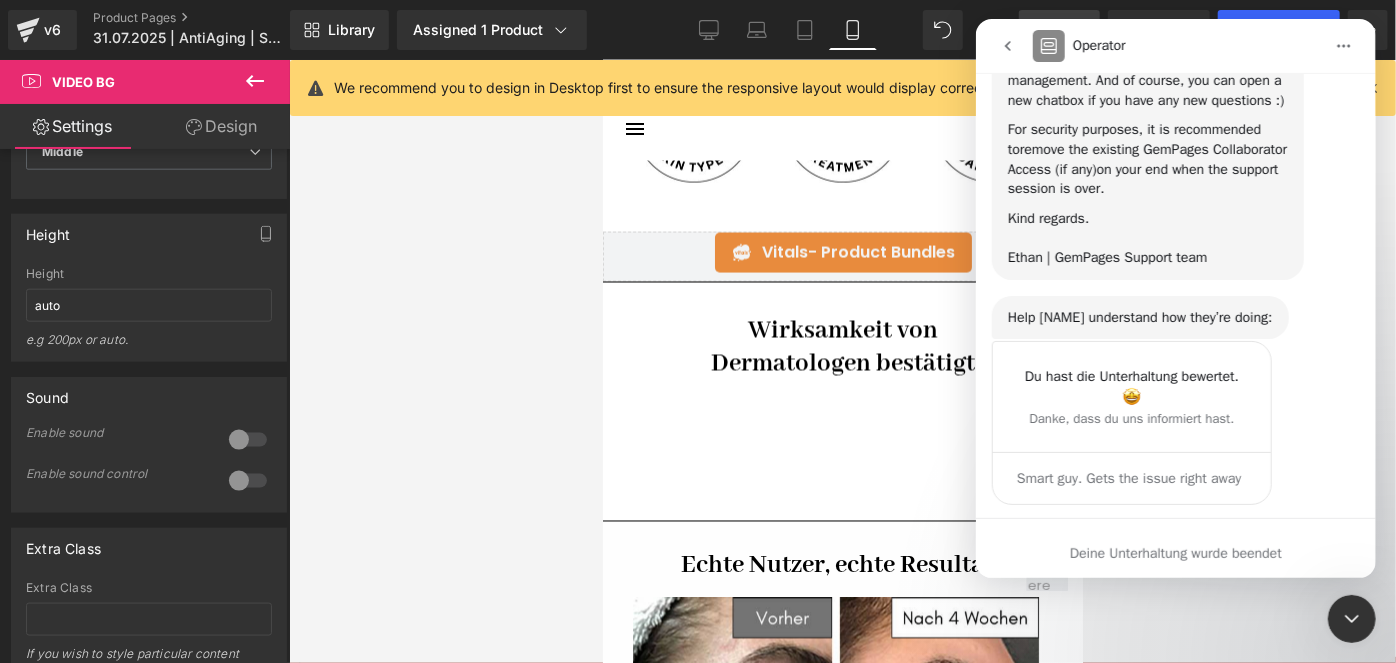 scroll, scrollTop: 2554, scrollLeft: 0, axis: vertical 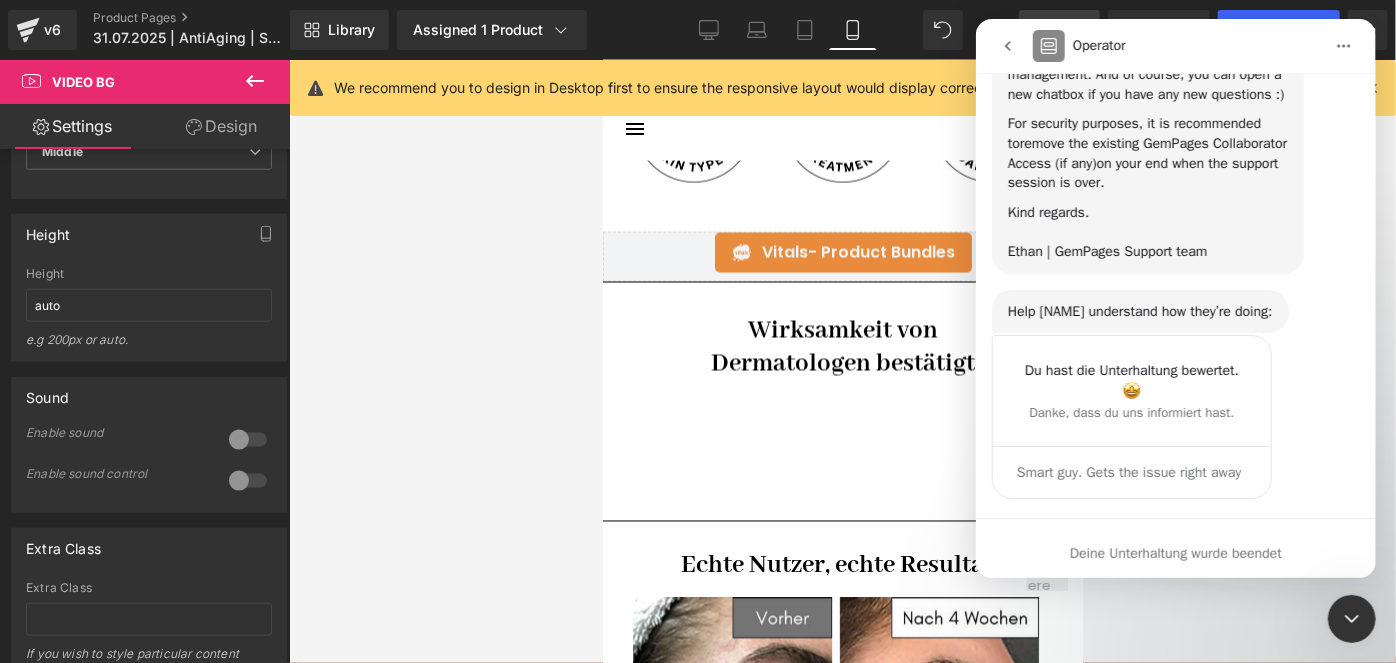 click at bounding box center (1007, 46) 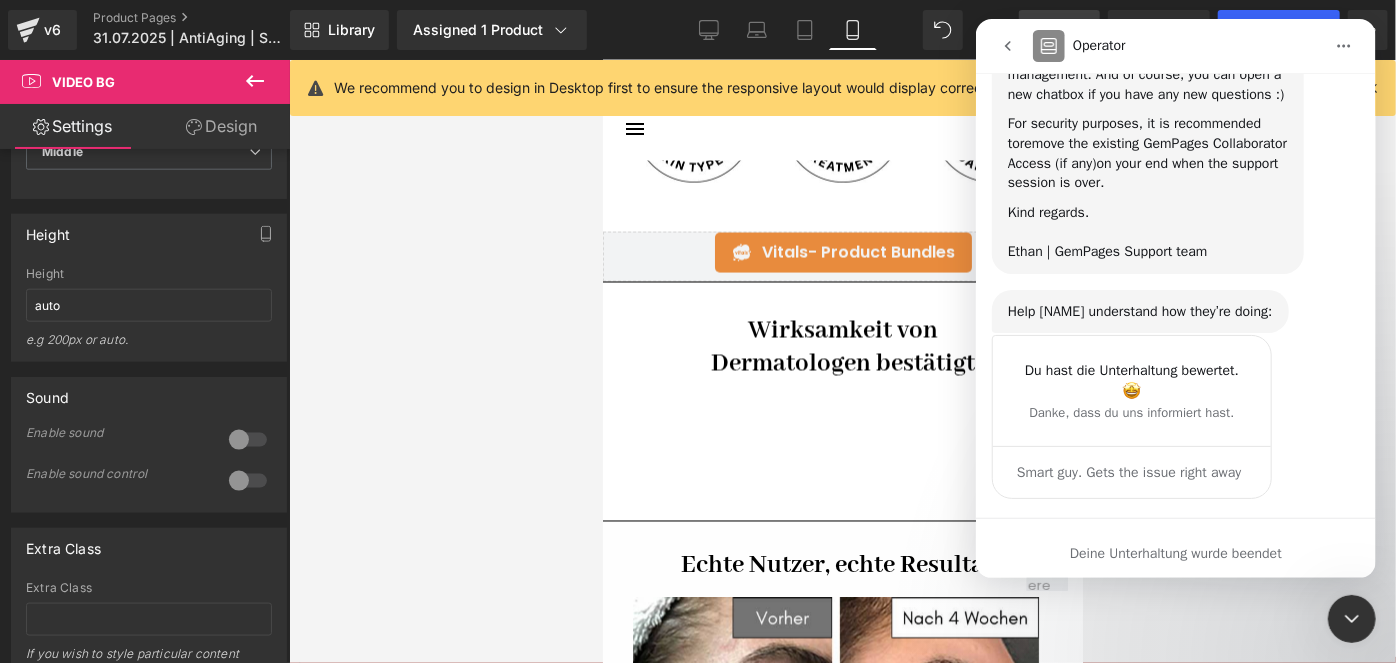 scroll, scrollTop: 0, scrollLeft: 0, axis: both 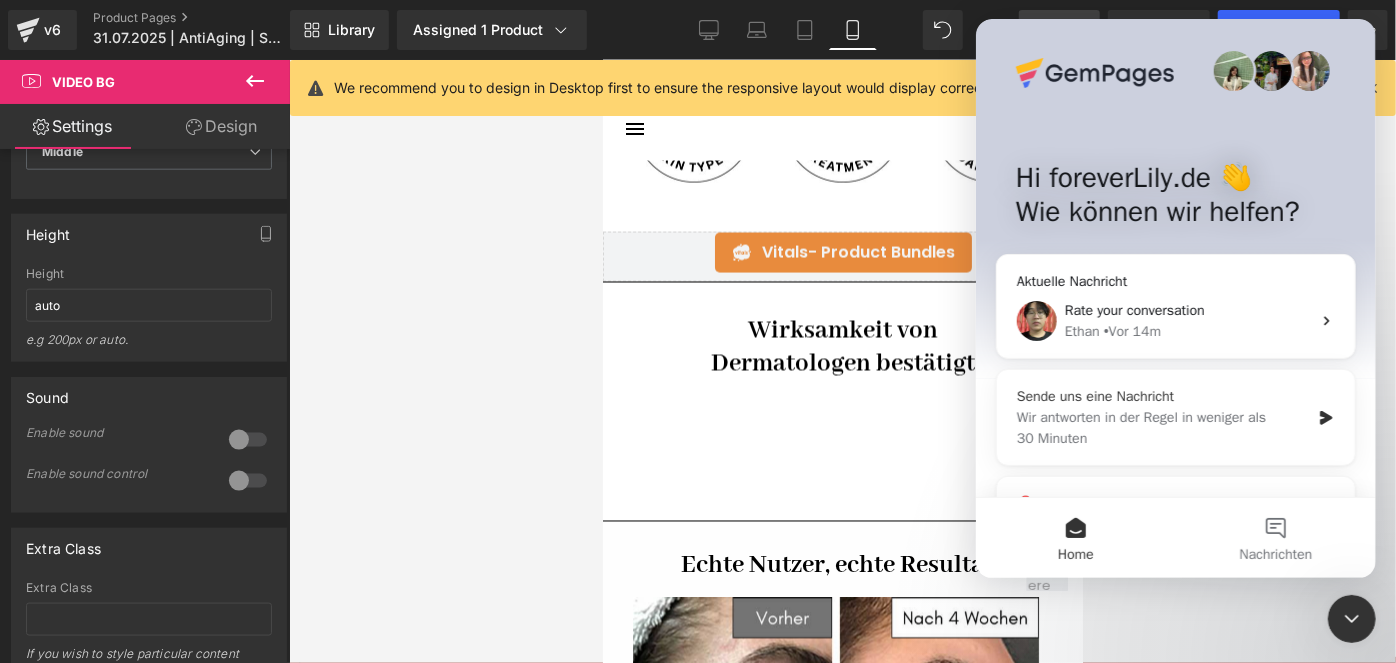 click on "Sende uns eine Nachricht" at bounding box center (1162, 396) 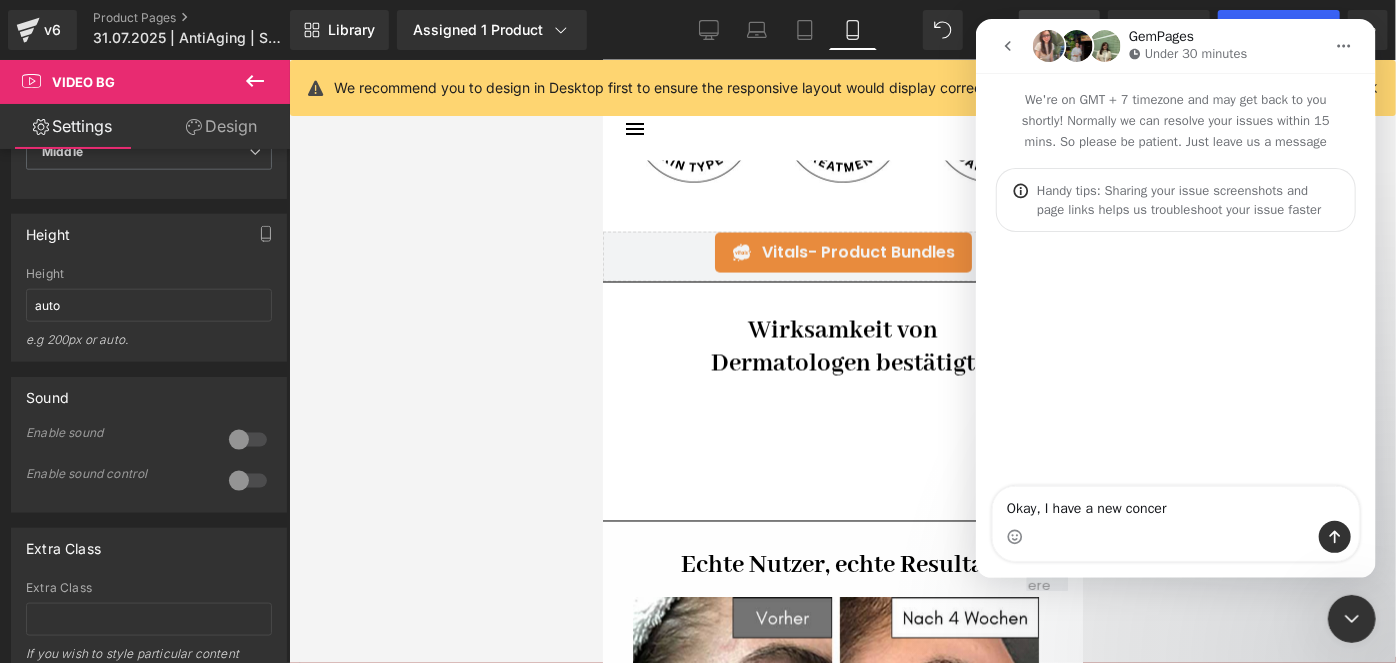 type on "Okay, I have a new concern" 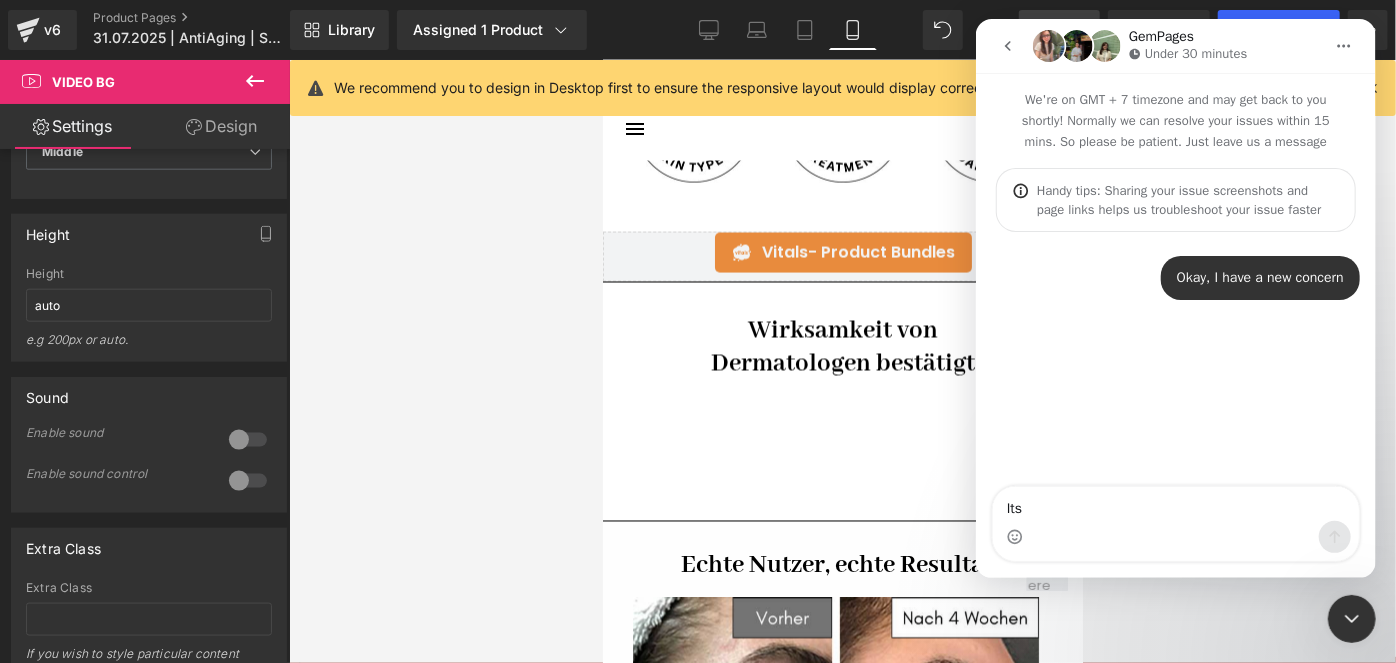 type on "Its" 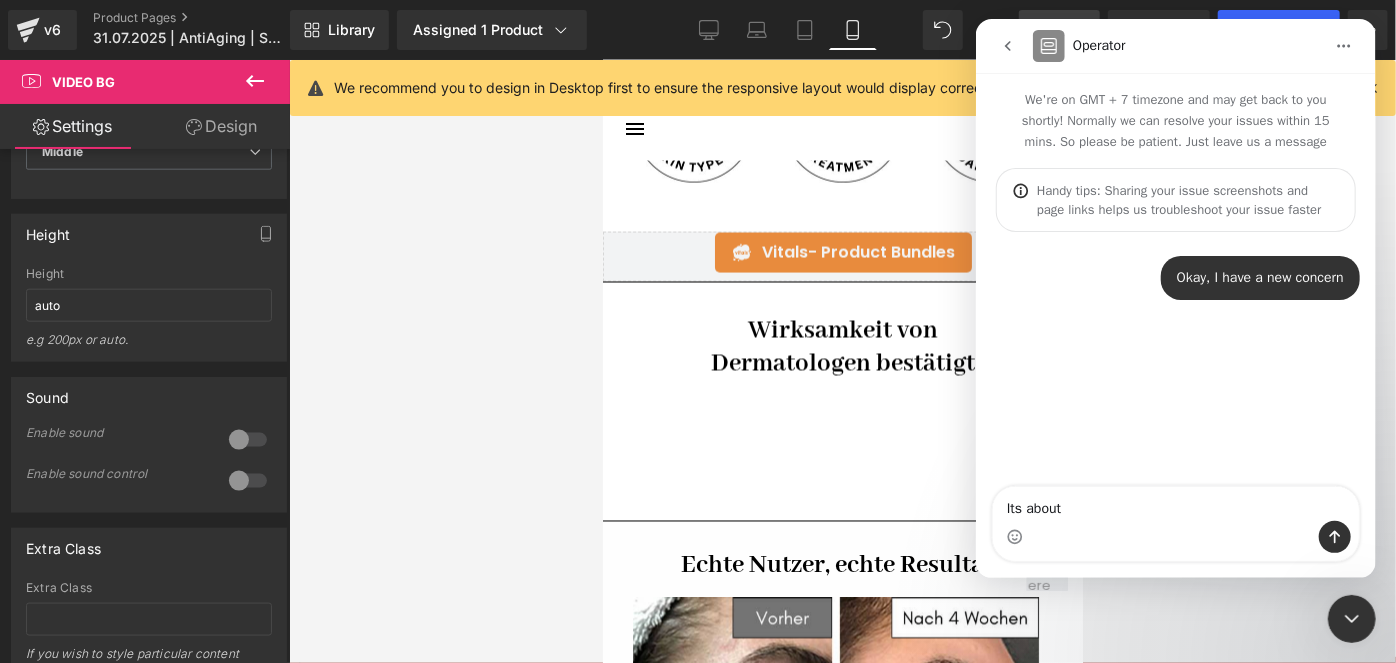 type on "Its about" 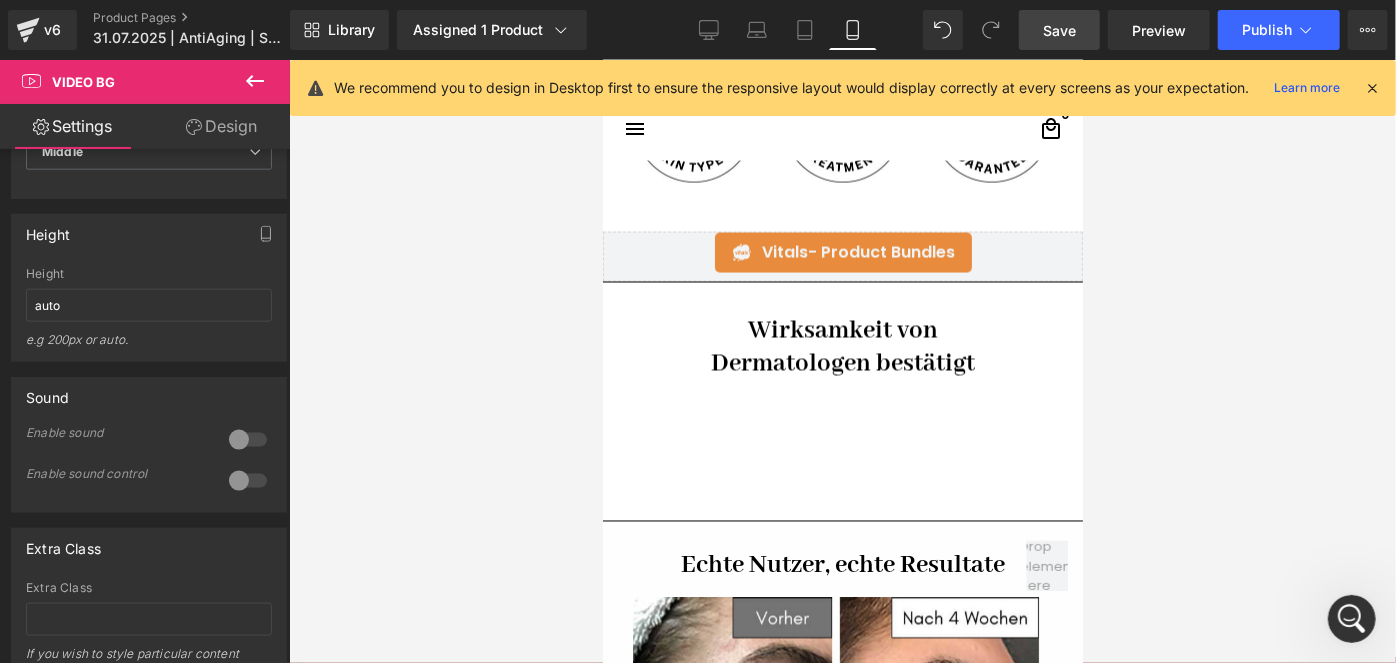 click at bounding box center (1351, 618) 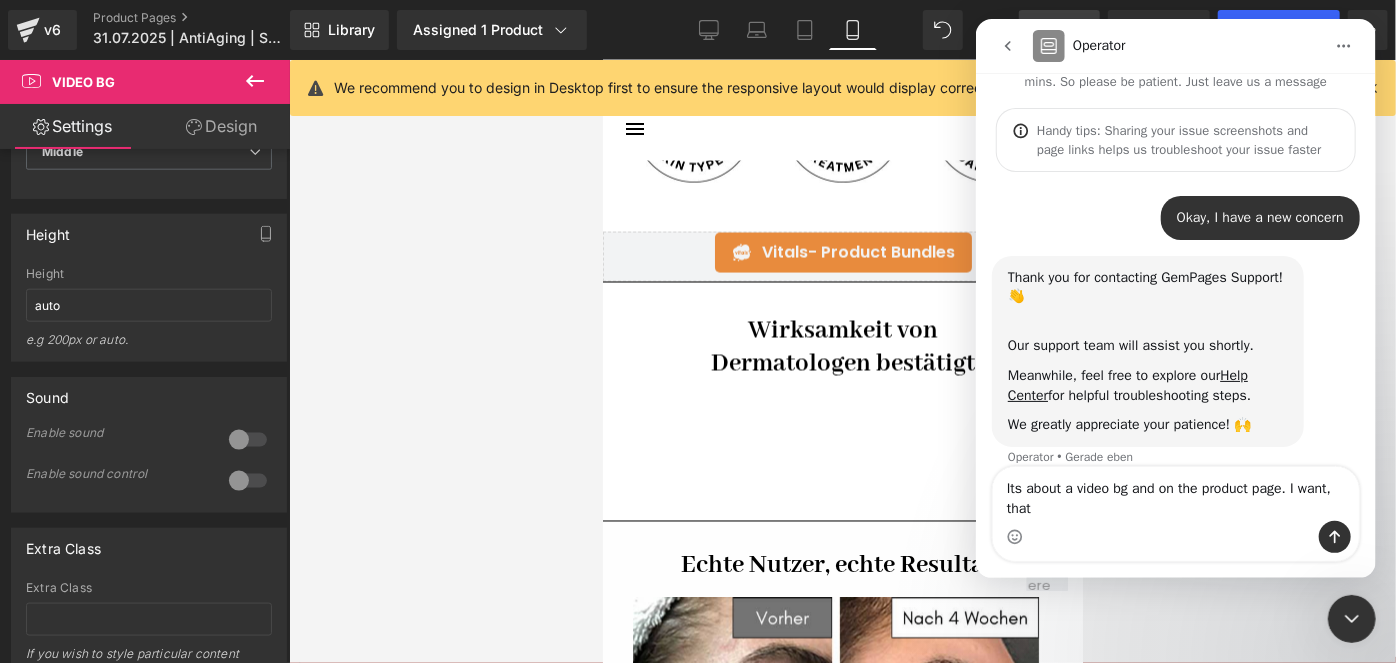 scroll, scrollTop: 80, scrollLeft: 0, axis: vertical 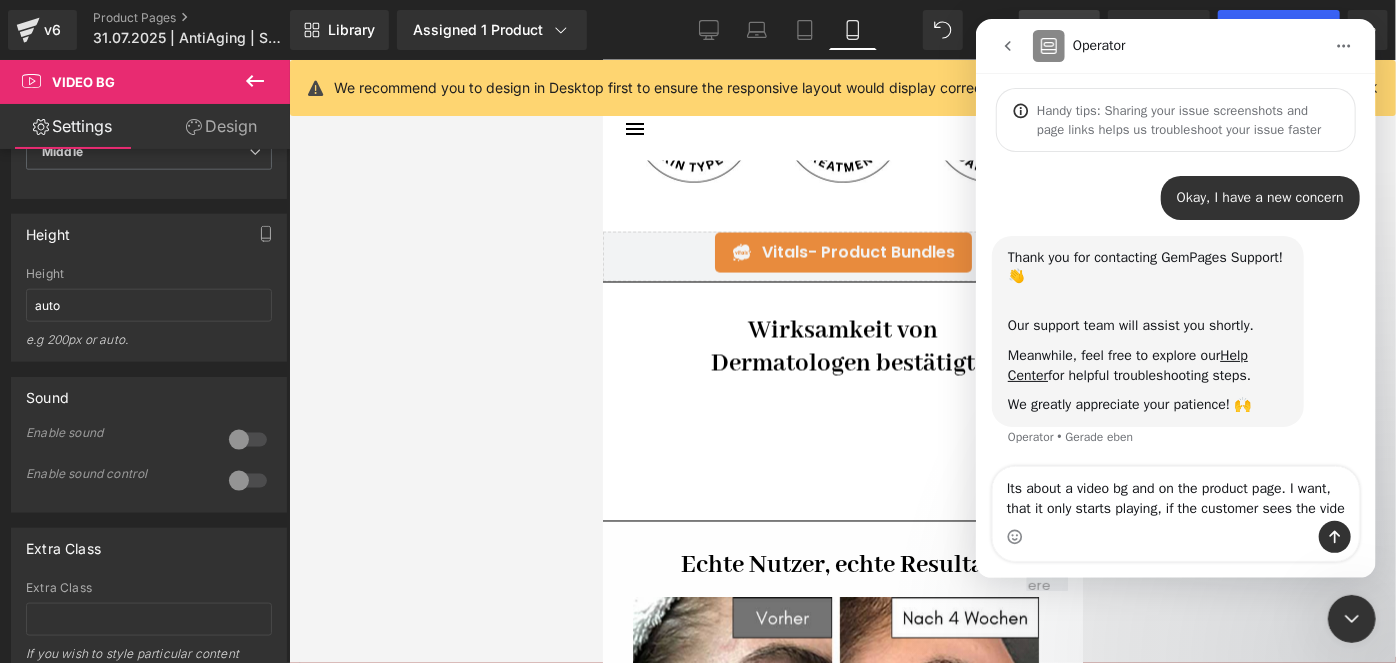 type on "Its about a video bg and on the product page. I want, that it only starts playing, if the customer sees the video" 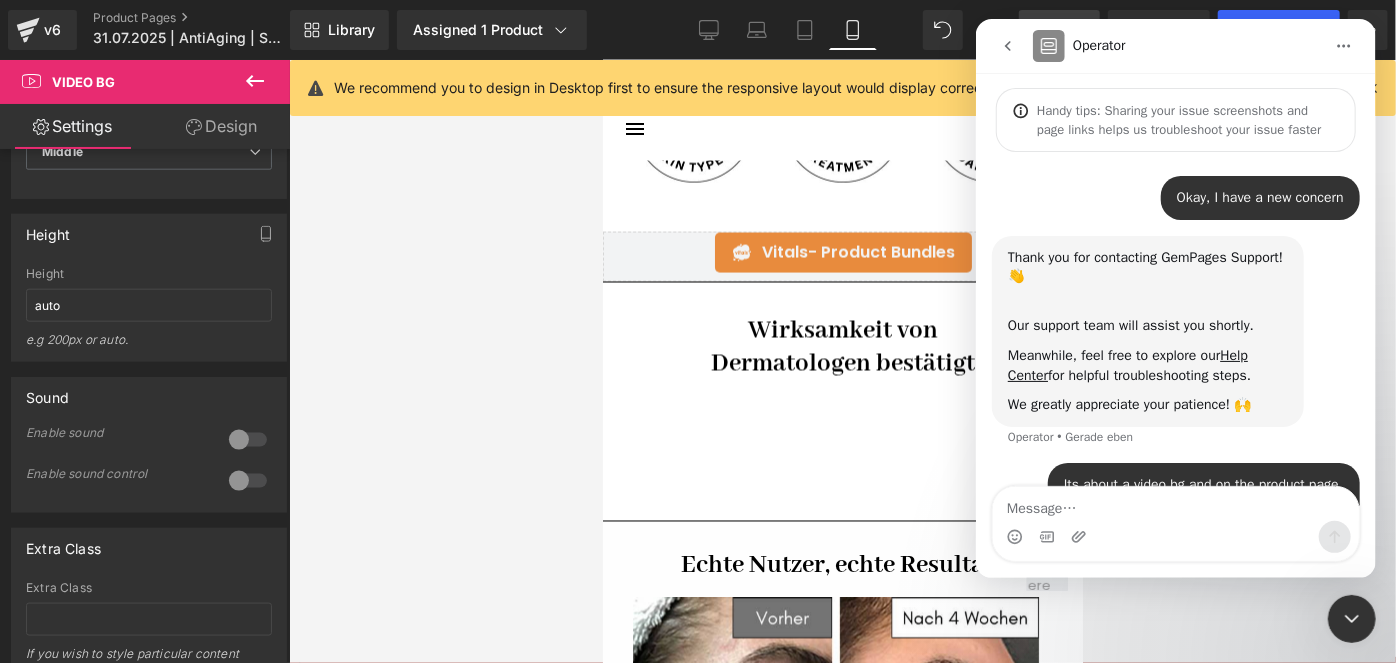 scroll, scrollTop: 158, scrollLeft: 0, axis: vertical 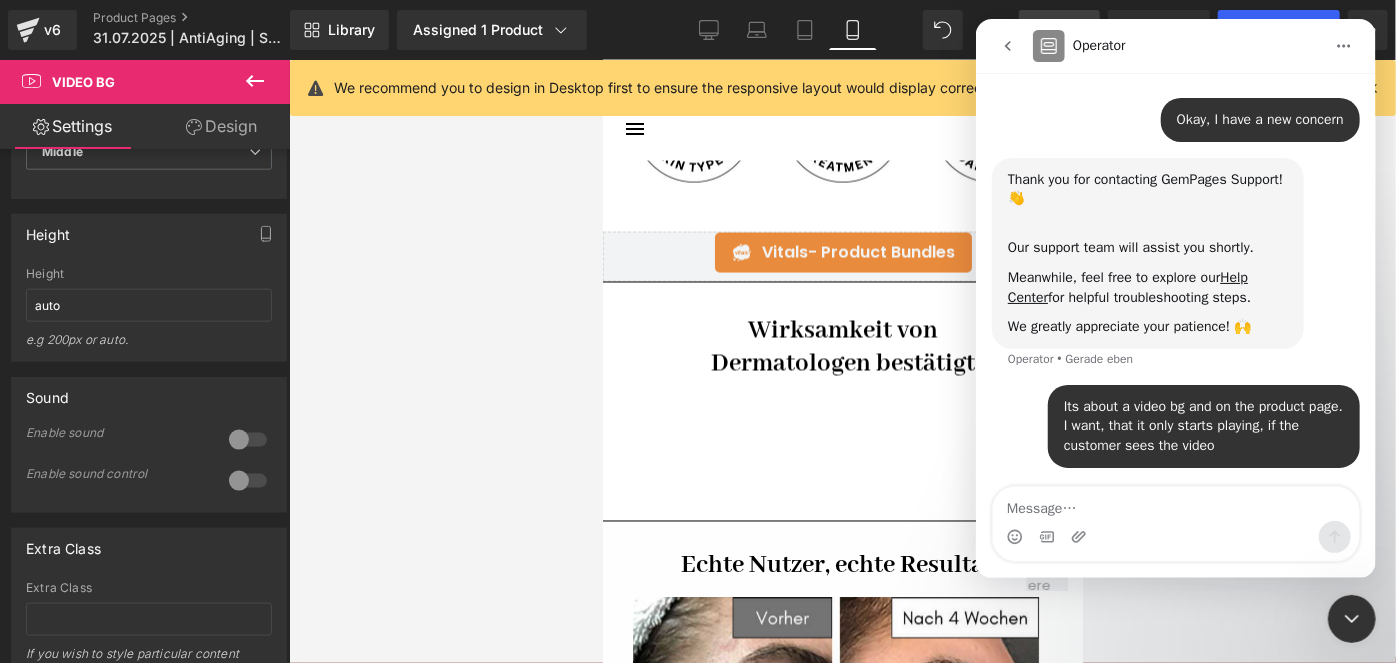 type 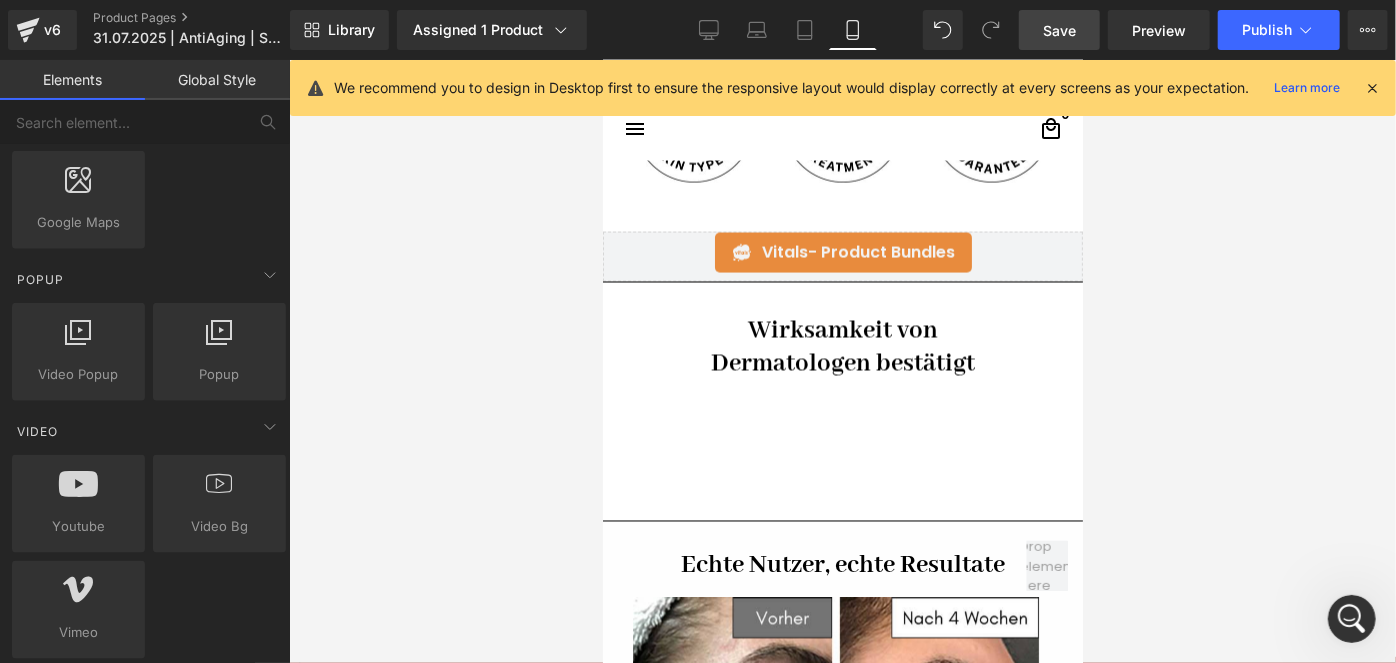click 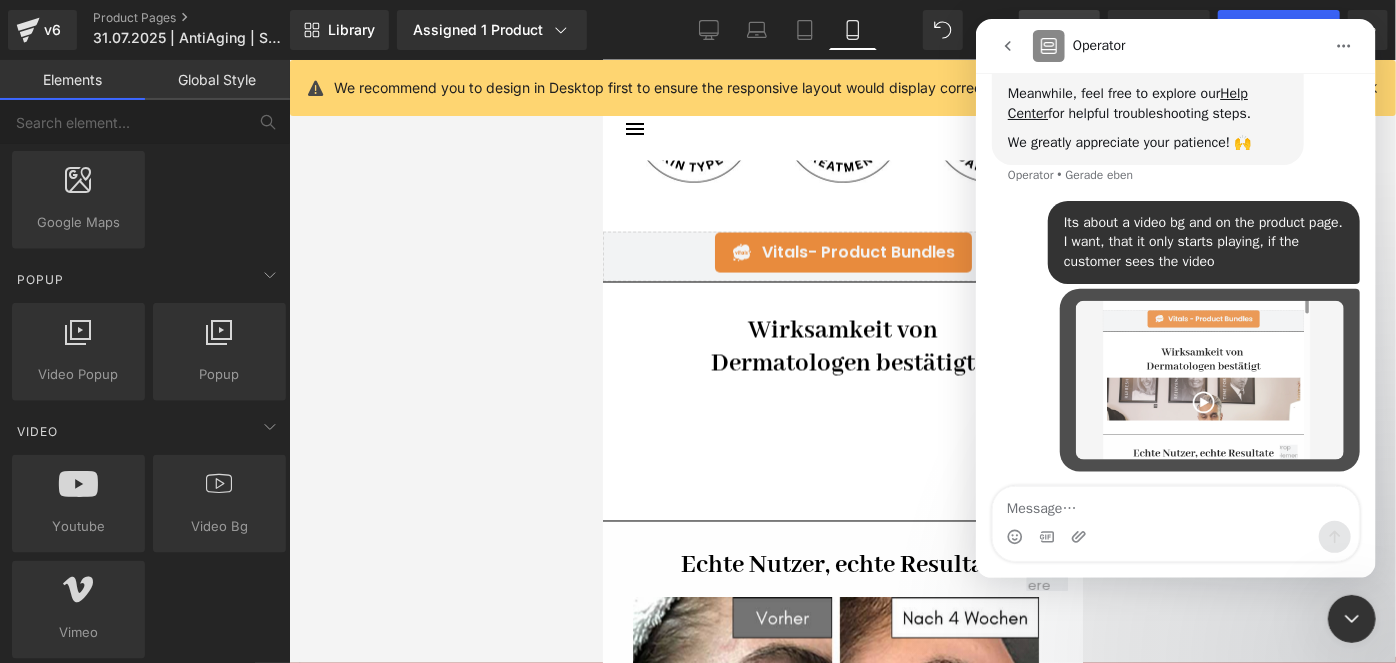 scroll, scrollTop: 344, scrollLeft: 0, axis: vertical 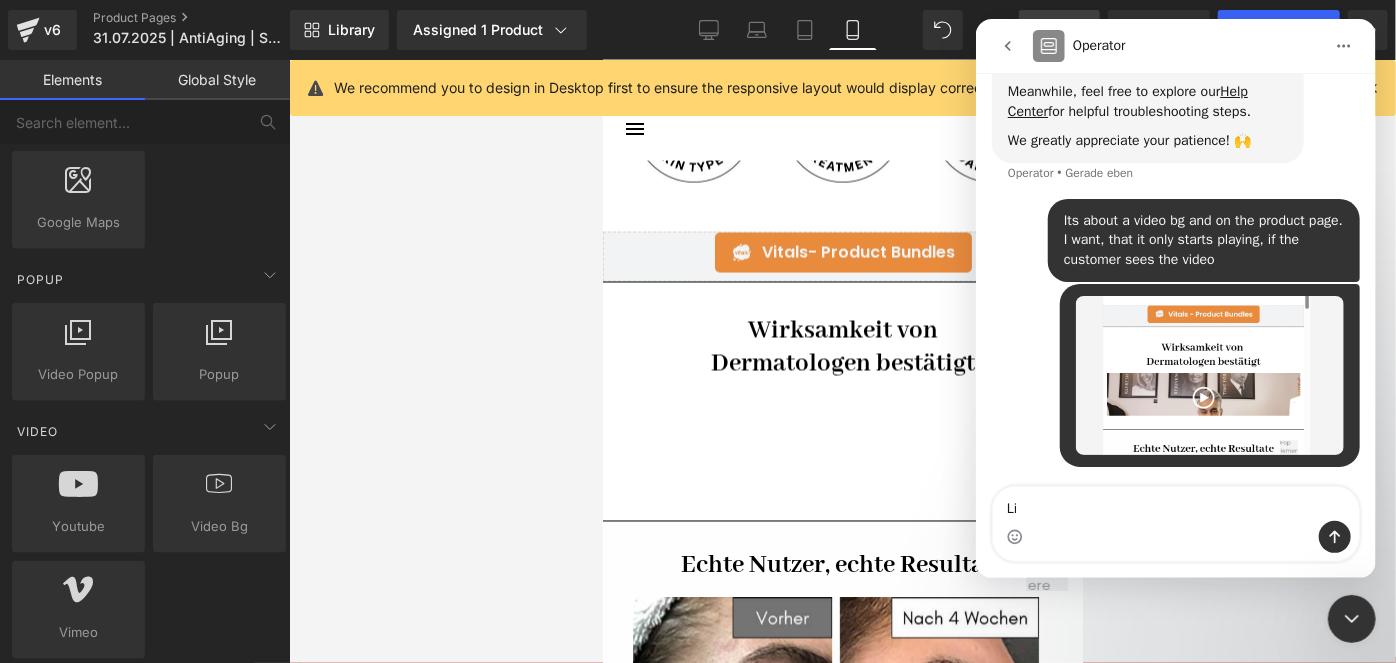 type on "L" 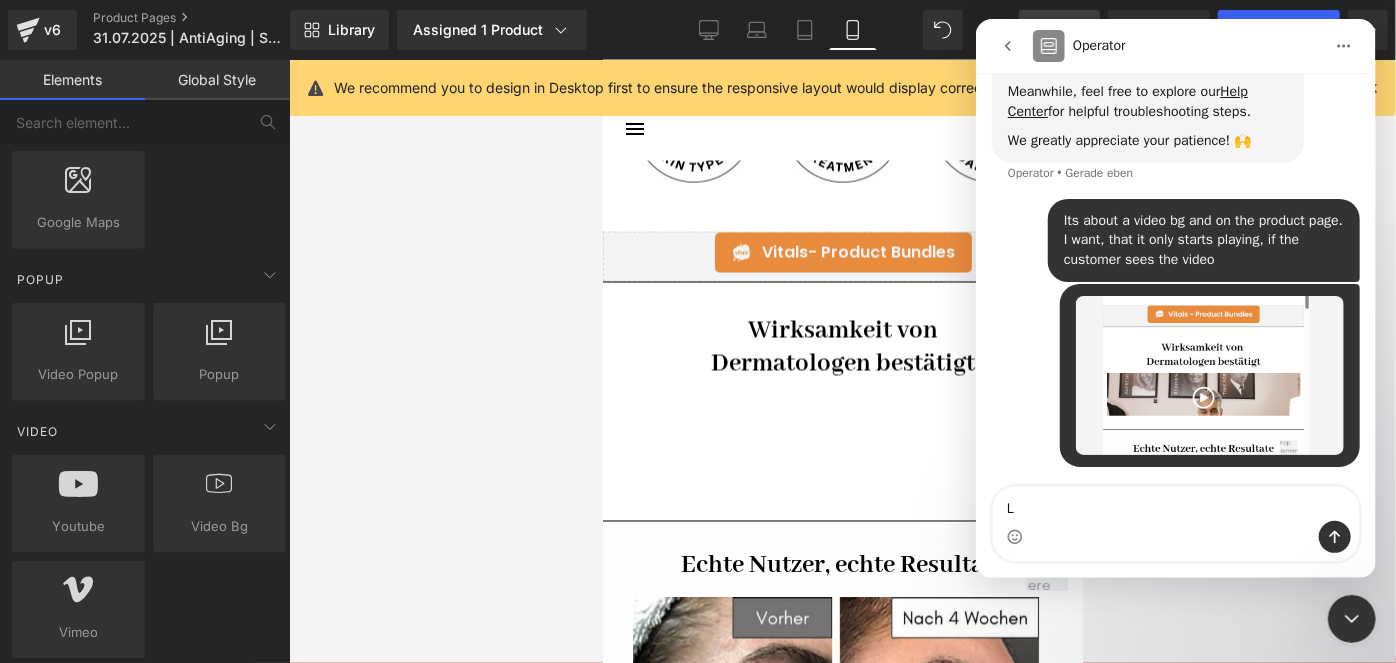 type 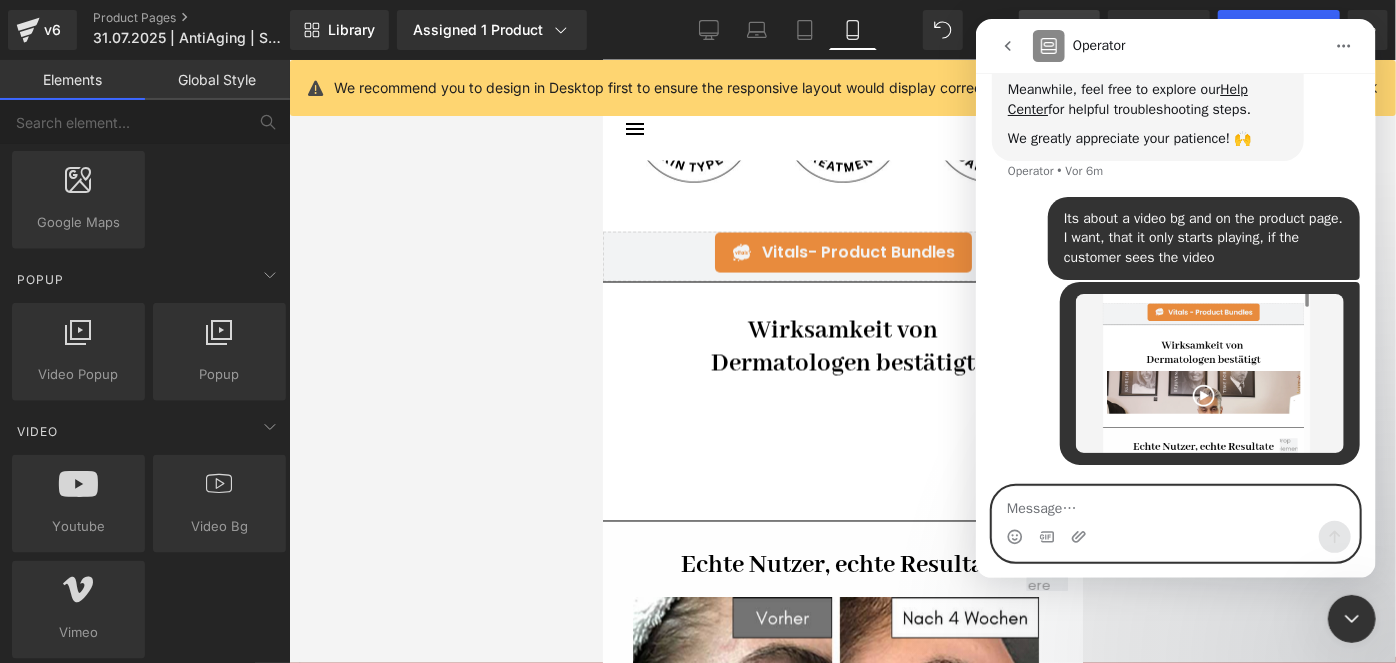 scroll, scrollTop: 344, scrollLeft: 0, axis: vertical 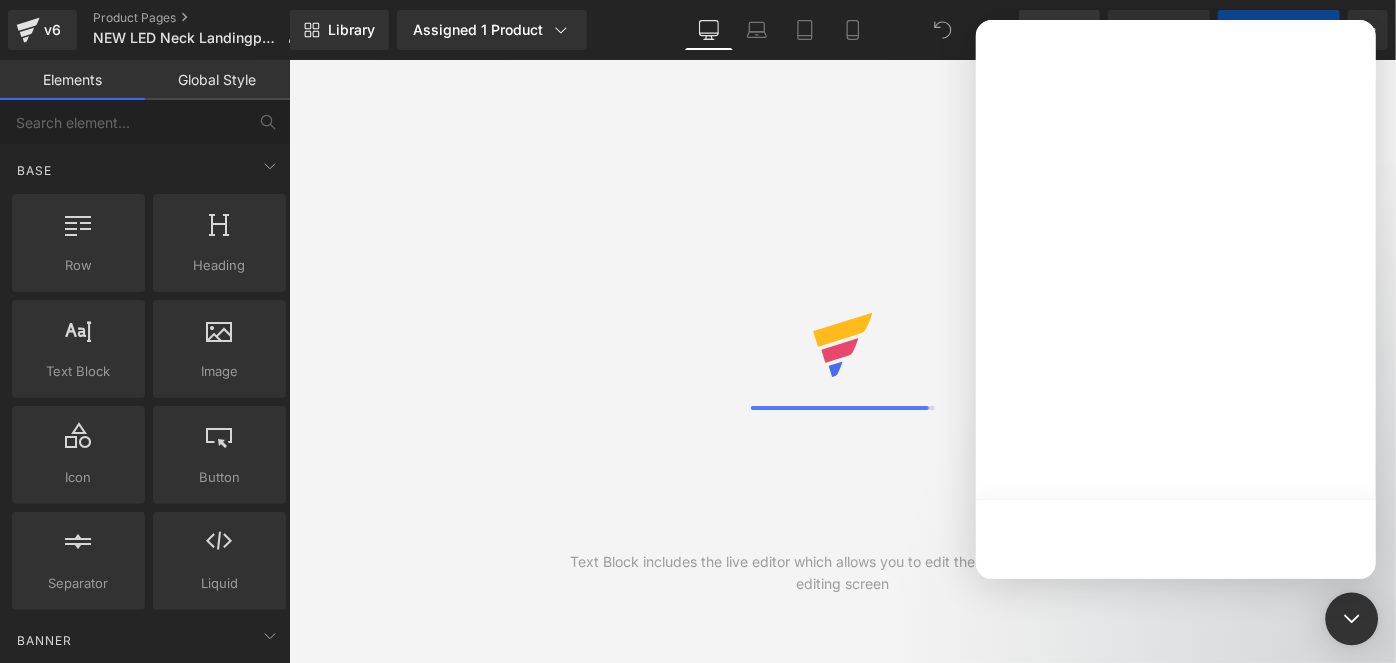 click 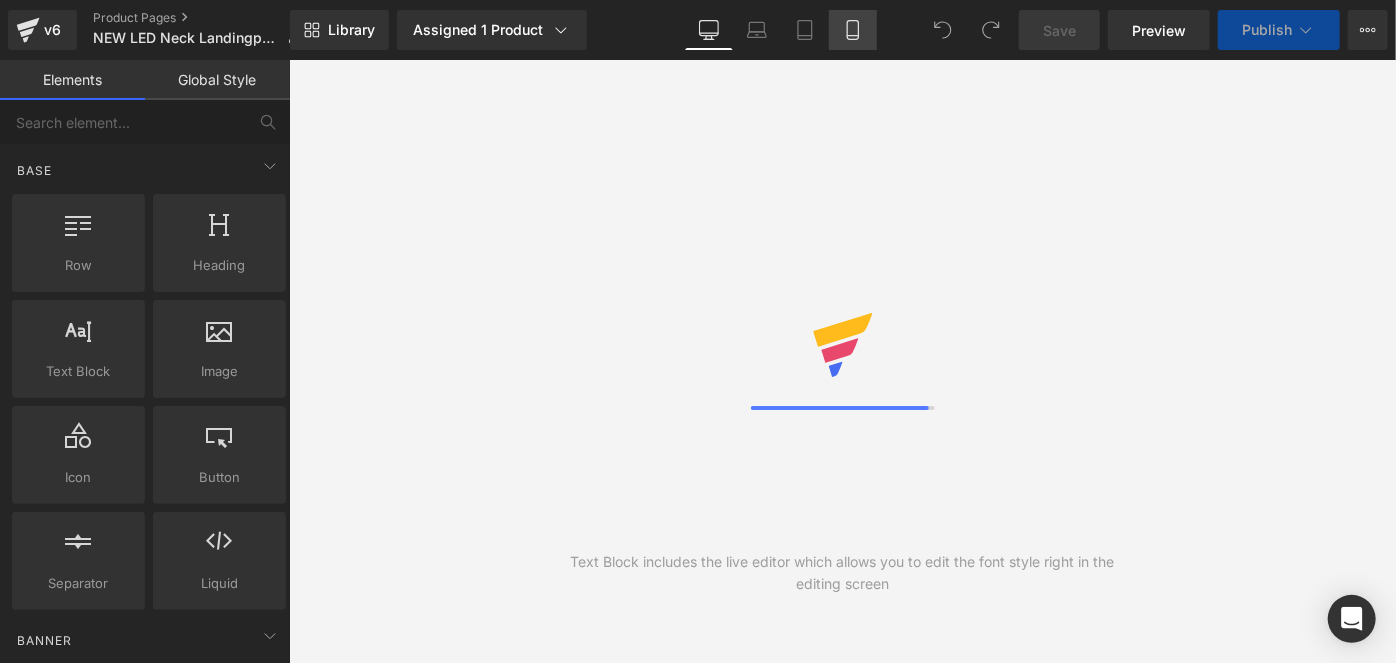 click on "Mobile" at bounding box center [853, 30] 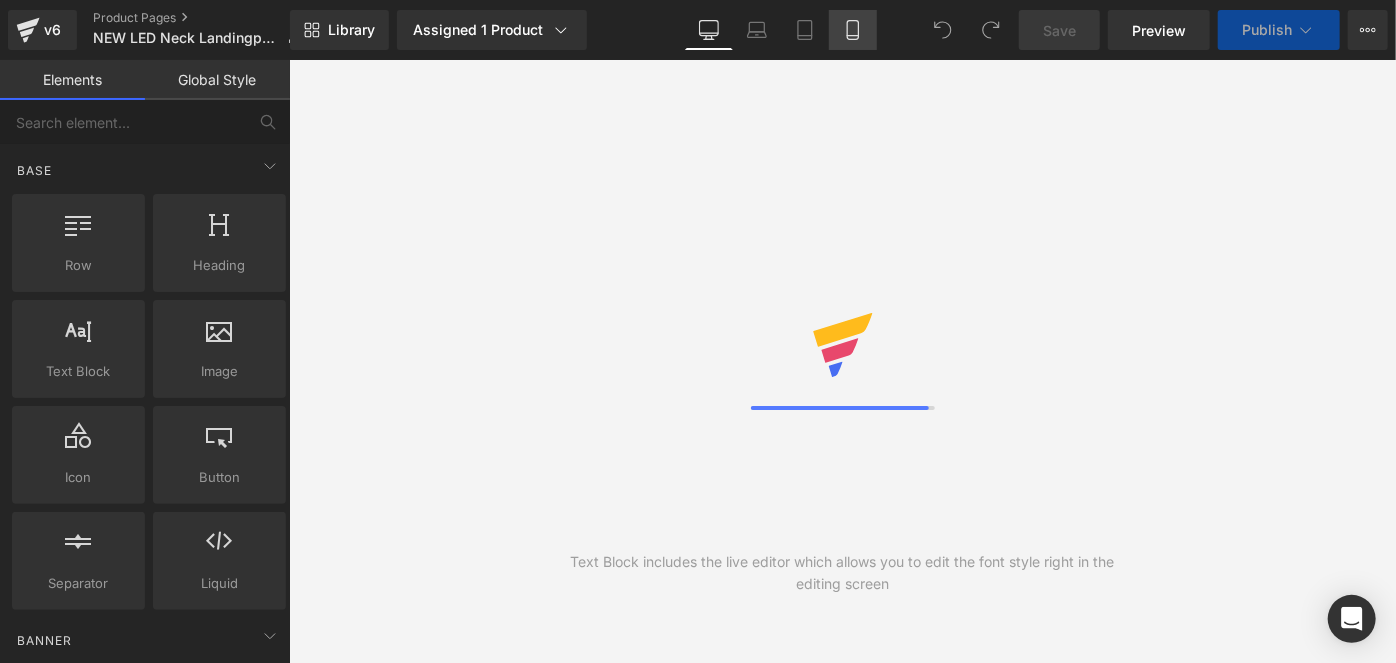 click 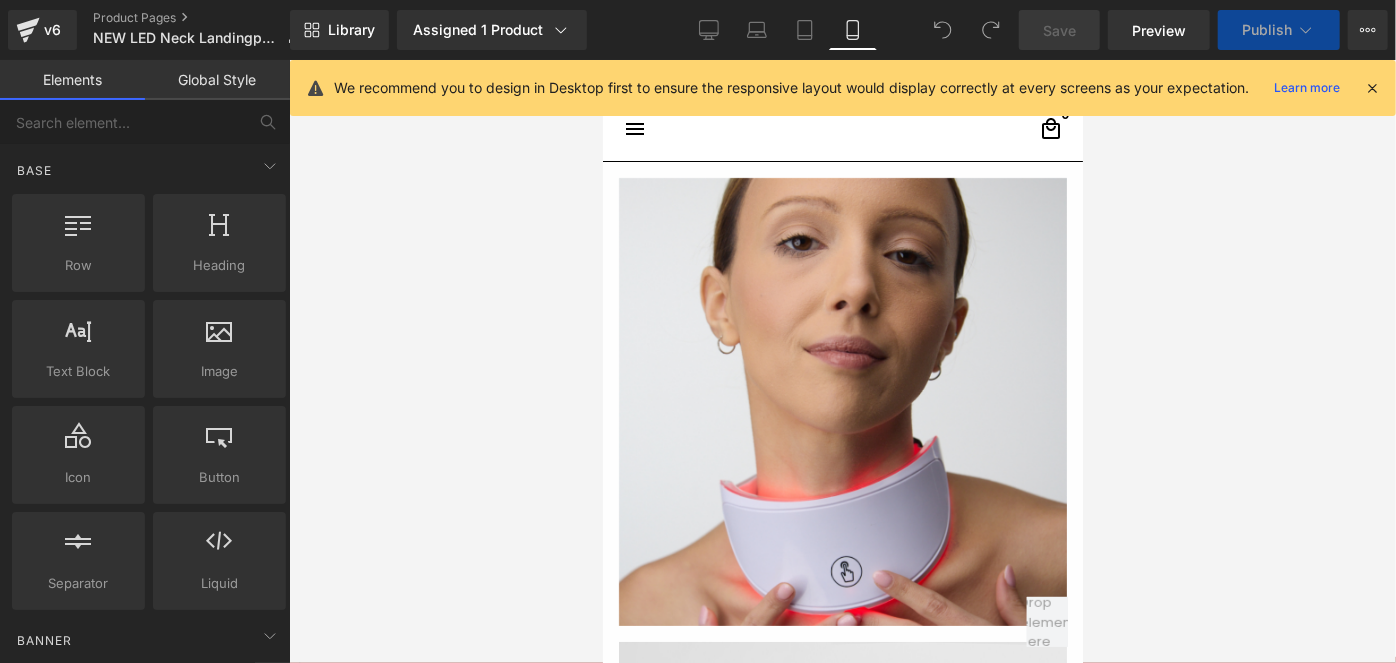 scroll, scrollTop: 108, scrollLeft: 0, axis: vertical 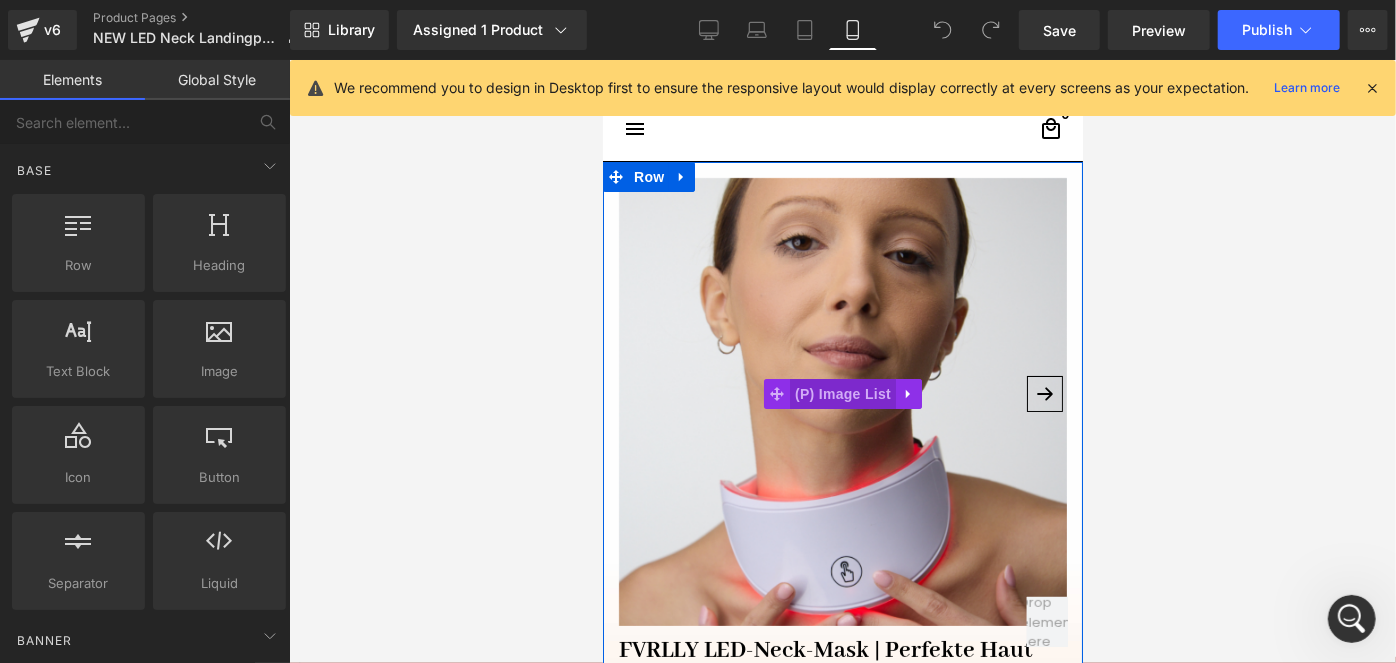 click on "(P) Image List" at bounding box center [842, 393] 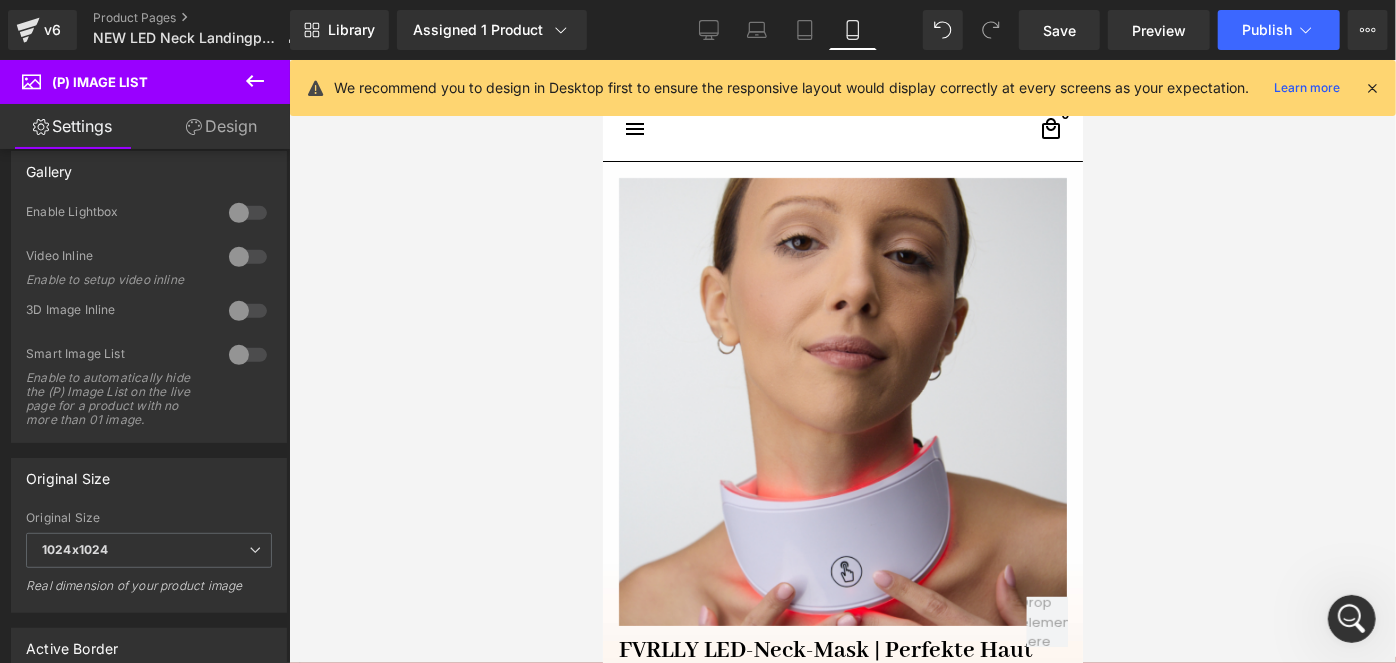 scroll, scrollTop: 454, scrollLeft: 0, axis: vertical 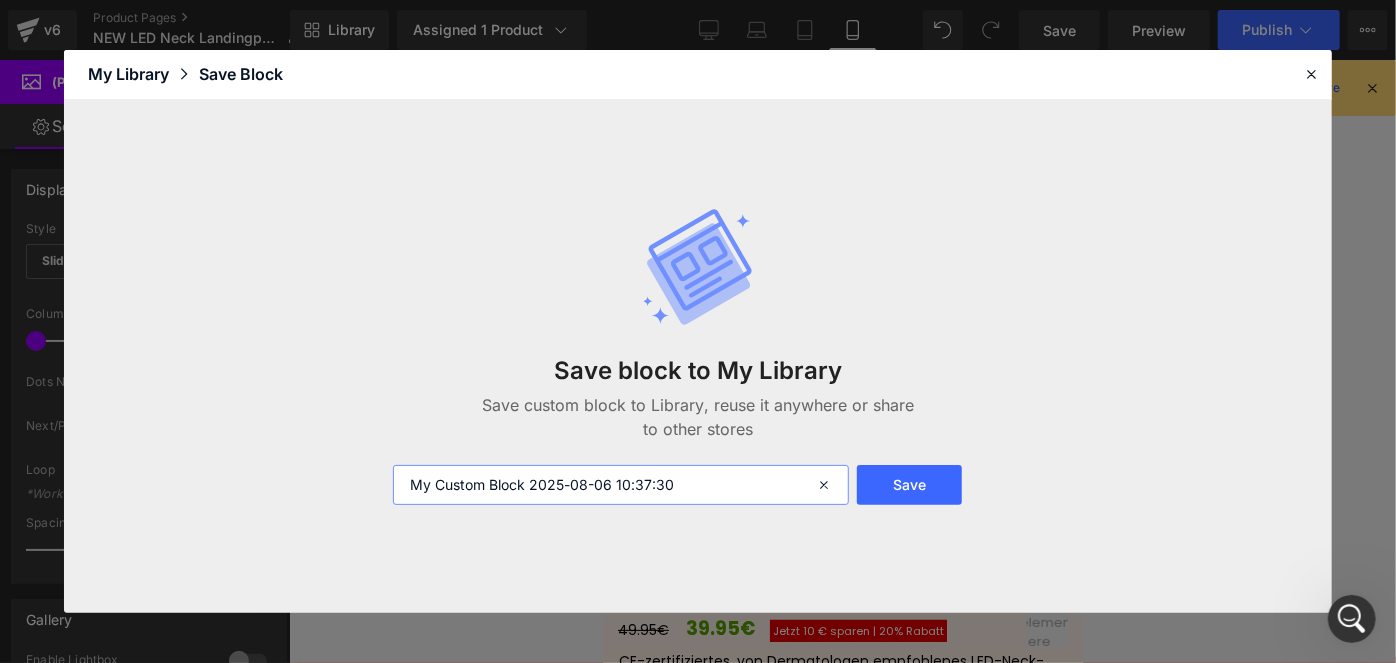 click on "My Custom Block 2025-08-06 10:37:30" at bounding box center (621, 485) 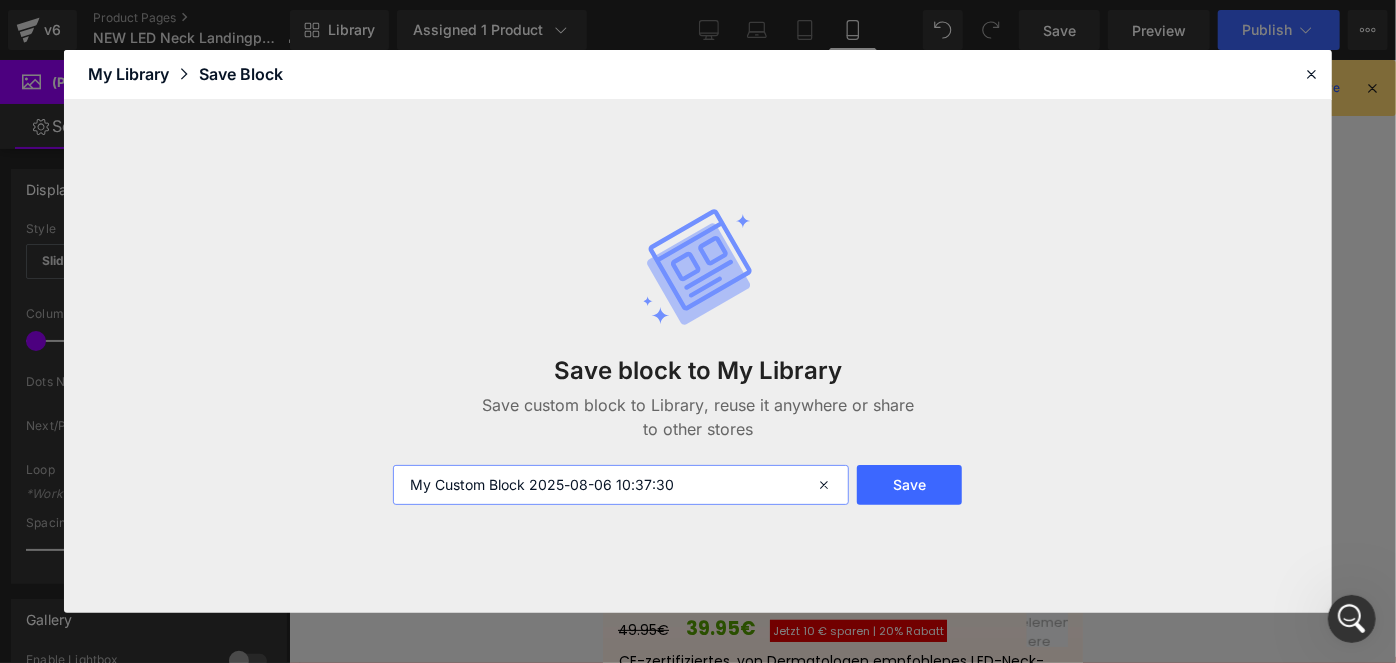 type on "L" 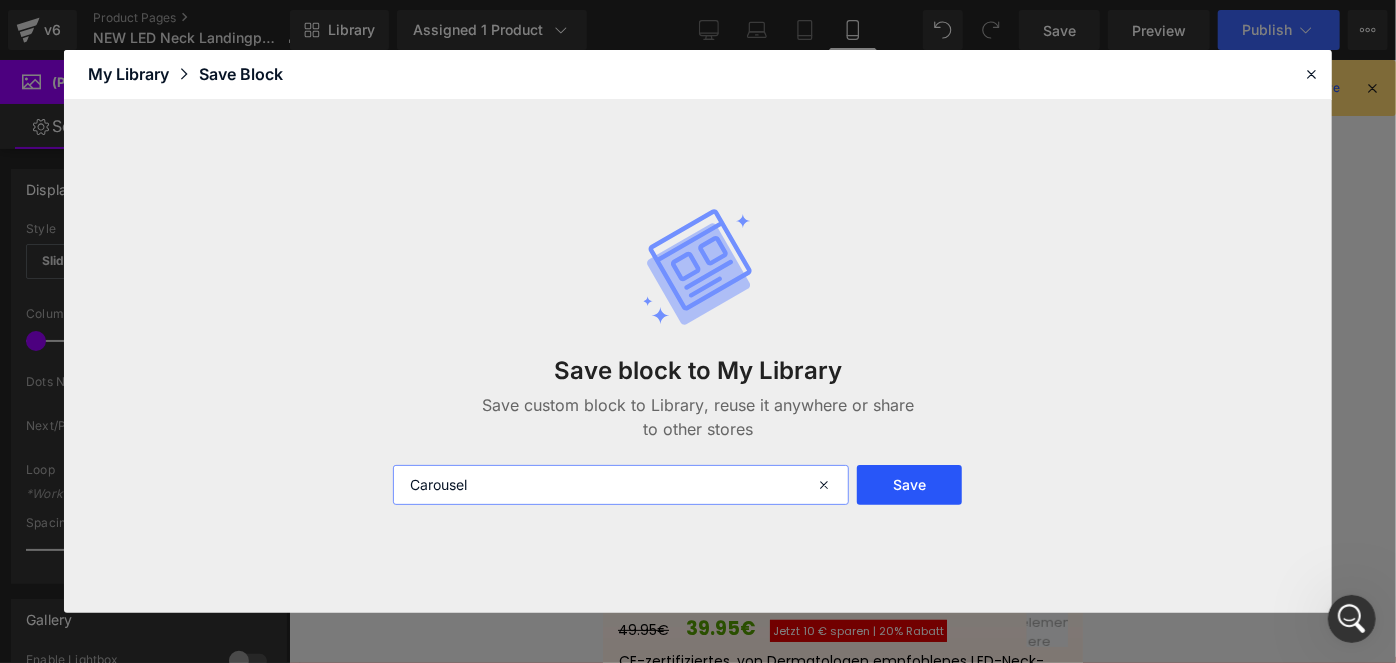 type on "Carousel" 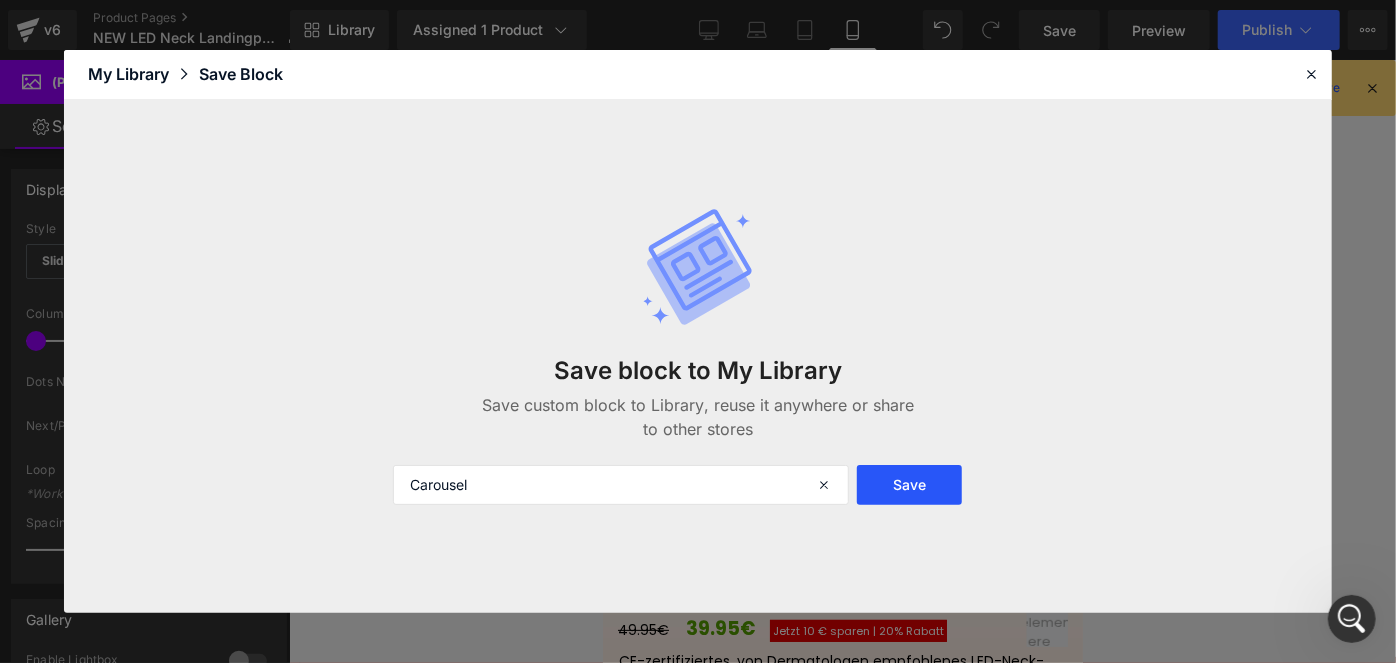 click on "Save" at bounding box center (910, 485) 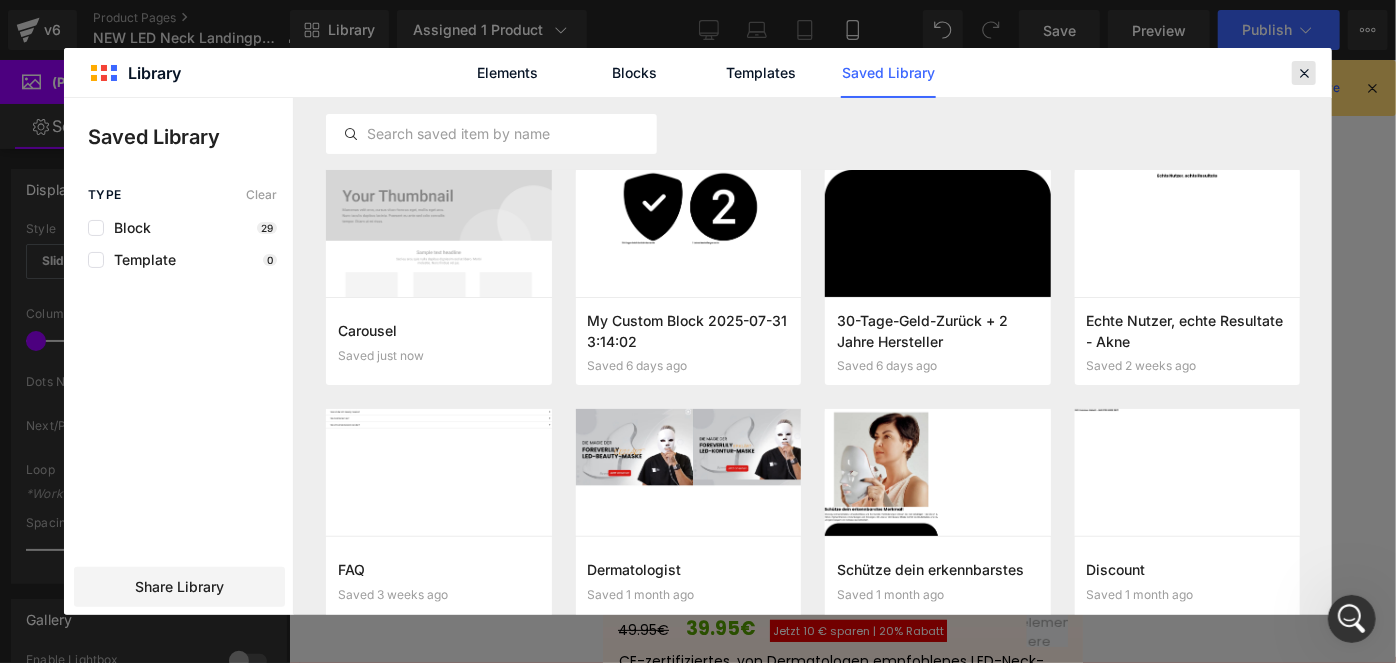 click at bounding box center [1304, 73] 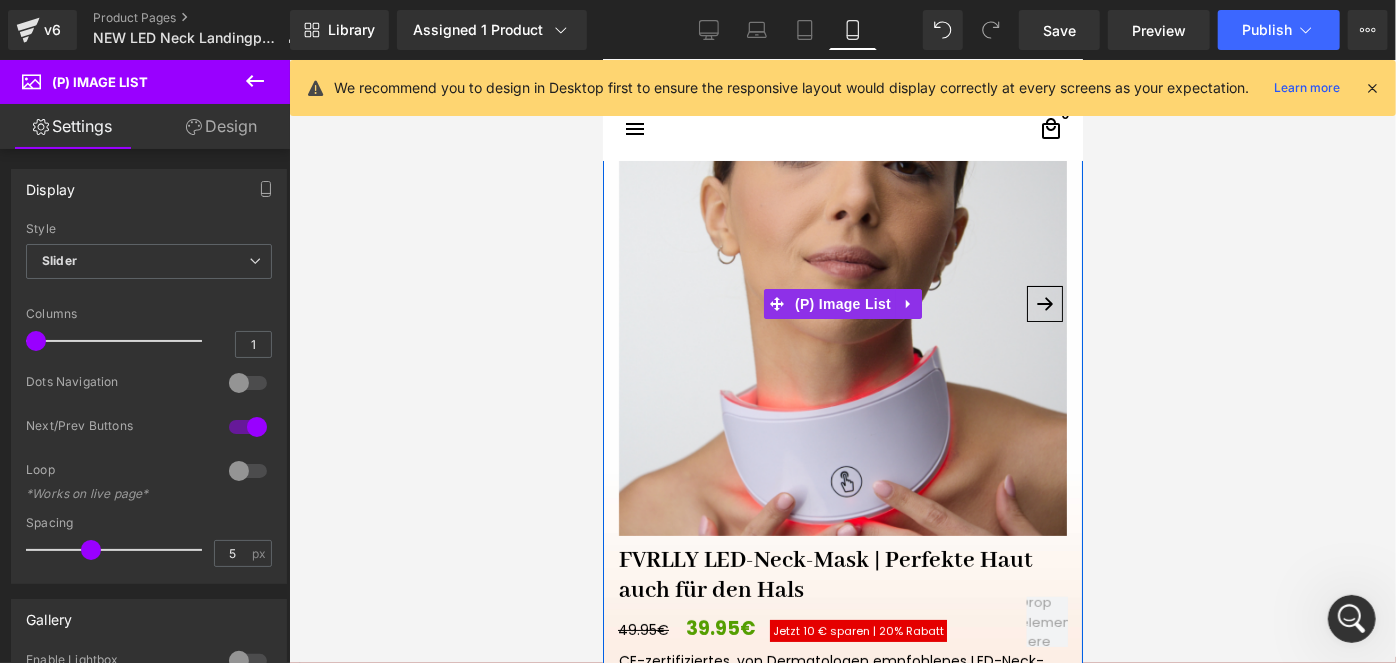click at bounding box center [842, 311] 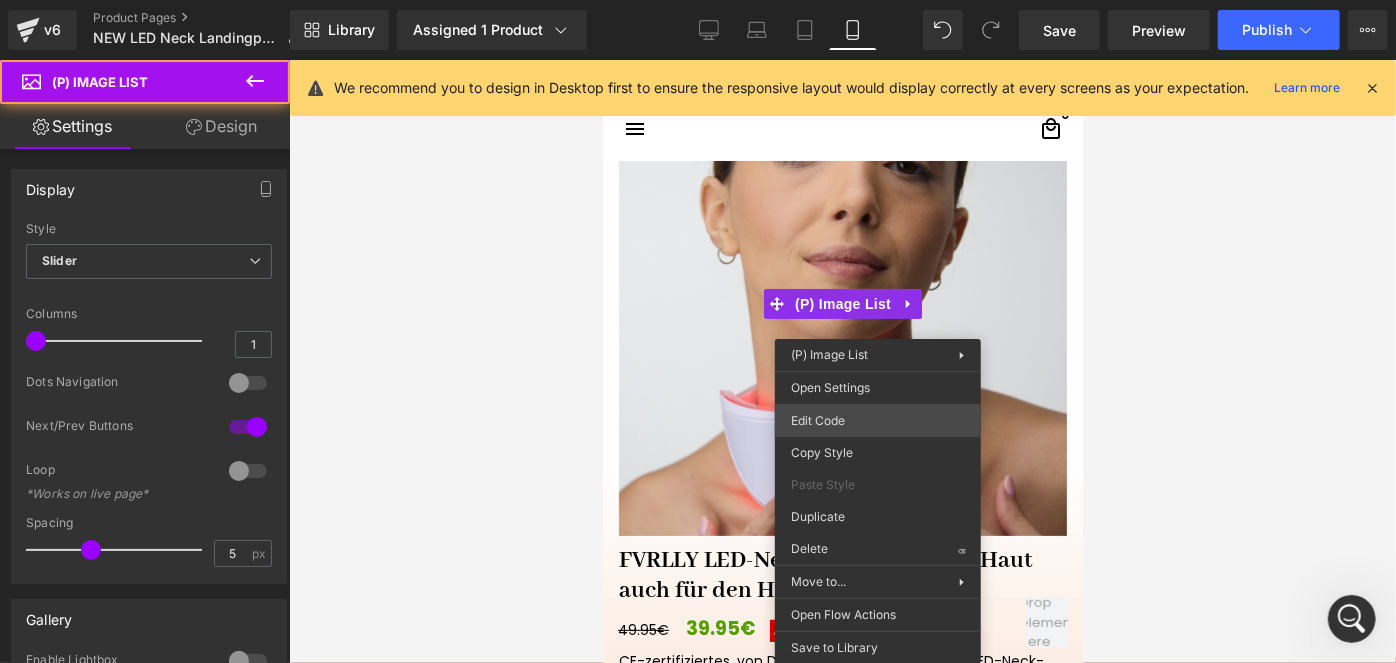 click on "(P) Image List  You are previewing how the   will restyle your page. You can not edit Elements in Preset Preview Mode.  v6 Product Pages NEW LED Neck Landingpage Library Assigned 1 Product  Product Preview
FVRLLY LED-Neck-Mask | Perfekte Haut auch für den Hals Manage assigned products Mobile Desktop Laptop Tablet Mobile Save Preview Publish Scheduled View Live Page View with current Template Save Template to Library Schedule Publish  Optimize  Publish Settings Shortcuts We recommend you to design in Desktop first to ensure the responsive layout would display correctly at every screens as your expectation. Learn more  Your page can’t be published   You've reached the maximum number of published pages on your plan  (10/999999).  You need to upgrade your plan or unpublish all your pages to get 1 publish slot.   Unpublish pages   Upgrade plan  Elements Global Style Base Row  rows, columns, layouts, div Heading  headings, titles, h1,h2,h3,h4,h5,h6 Text Block  texts, paragraphs, contents, blocks List" at bounding box center (698, 0) 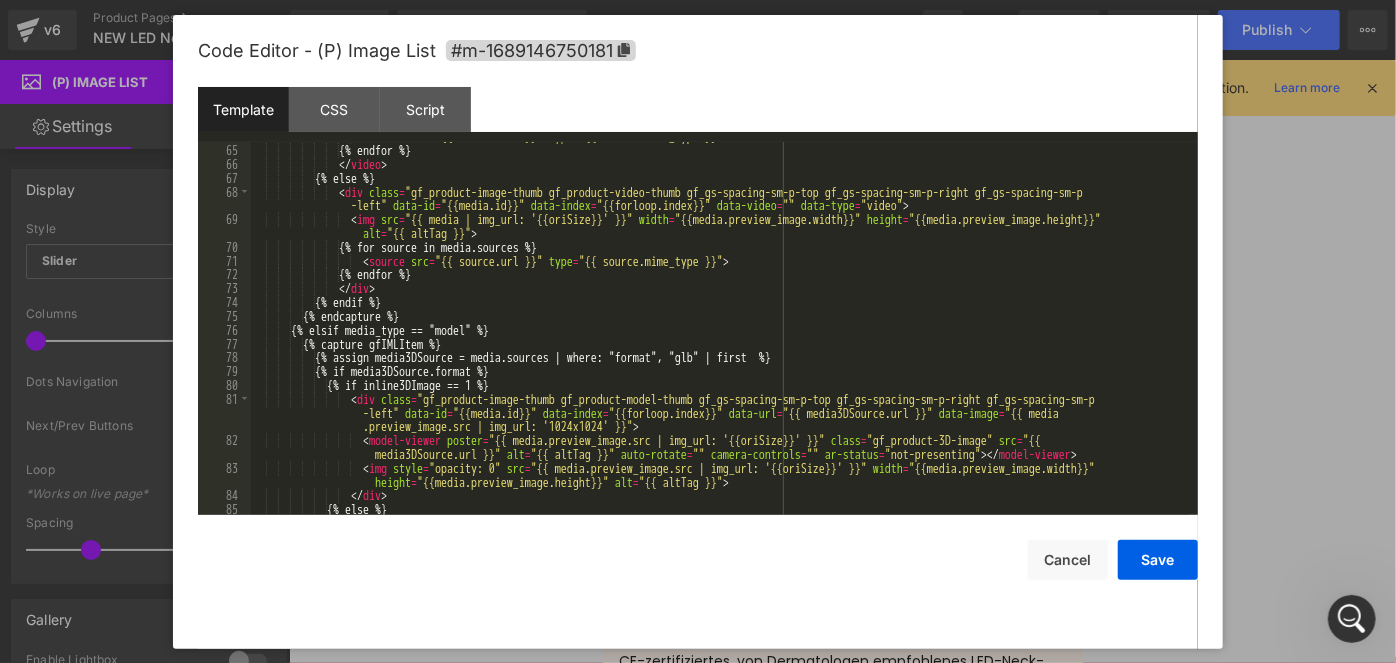 scroll, scrollTop: 1354, scrollLeft: 0, axis: vertical 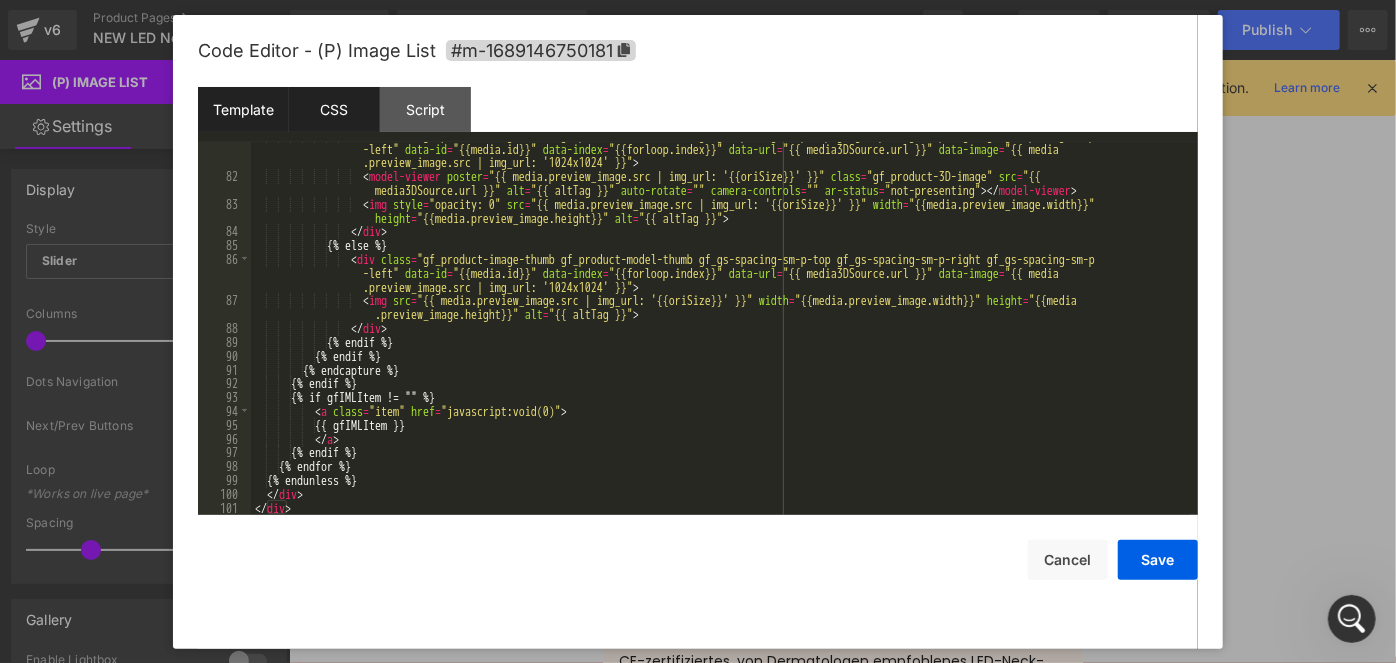 click on "CSS" at bounding box center [334, 109] 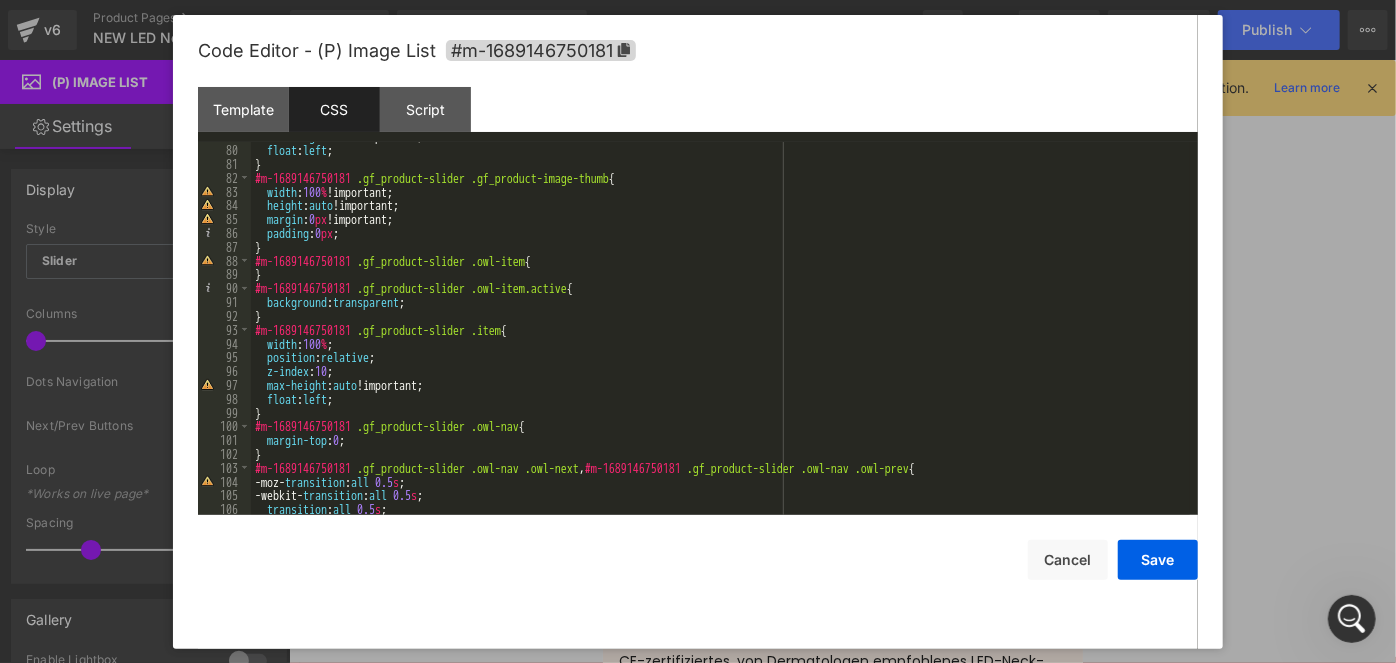 scroll, scrollTop: 1471, scrollLeft: 0, axis: vertical 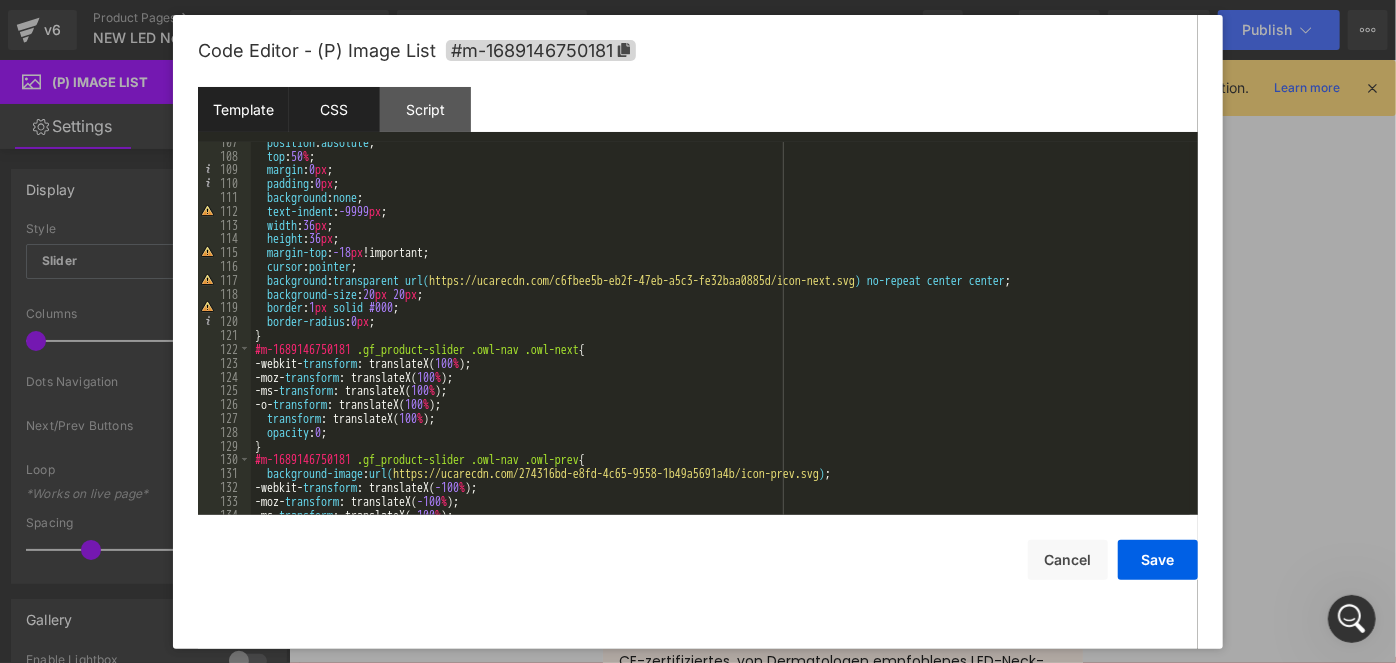 click on "Template" at bounding box center [243, 109] 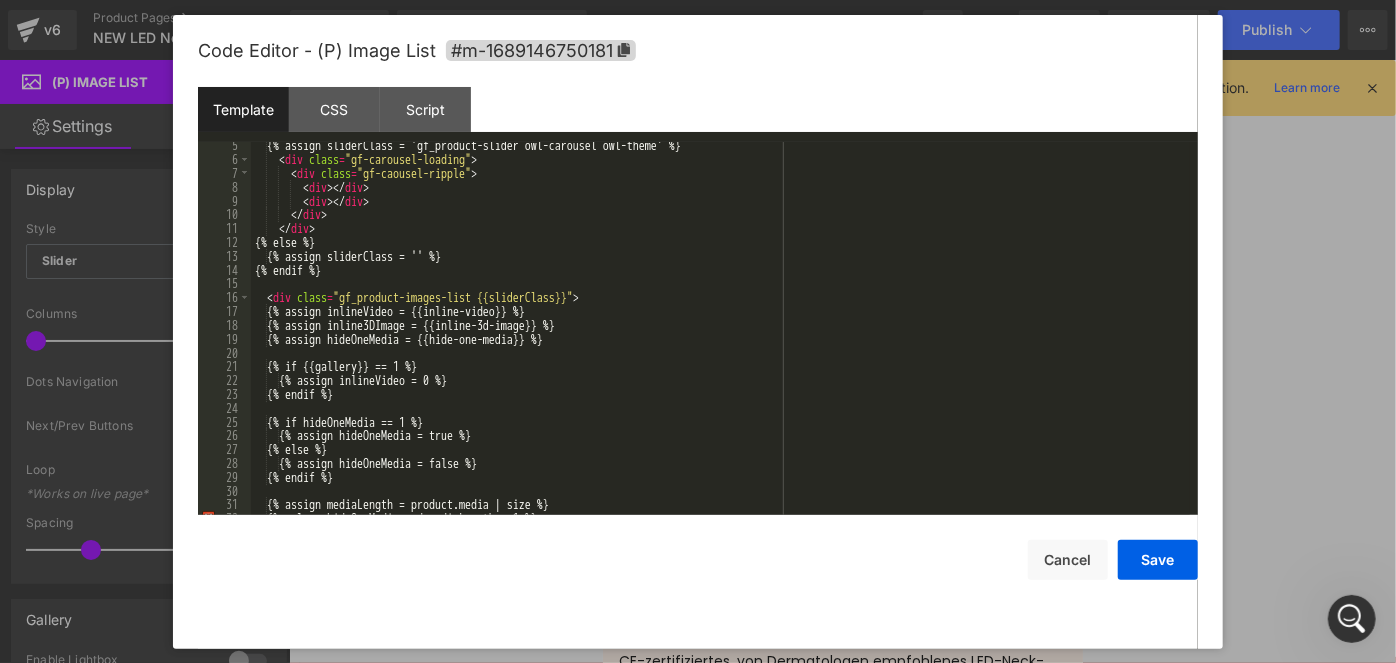 scroll, scrollTop: 0, scrollLeft: 0, axis: both 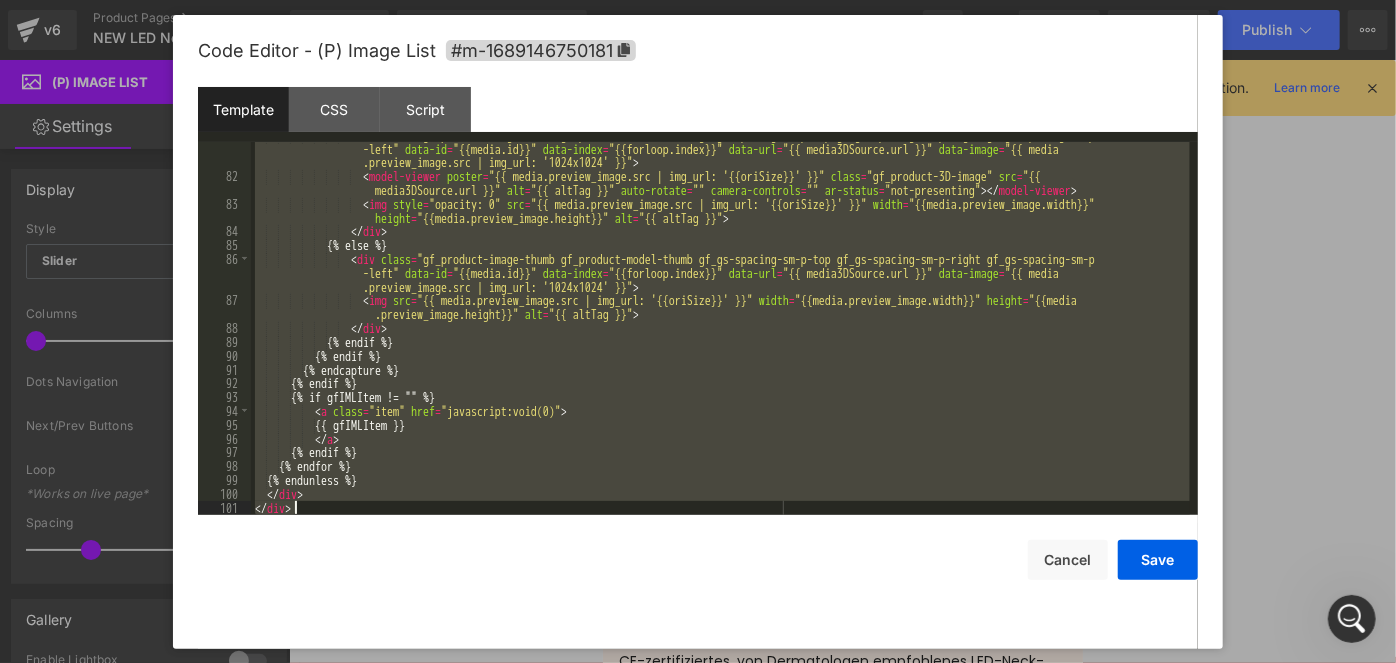 drag, startPoint x: 252, startPoint y: 145, endPoint x: 573, endPoint y: 705, distance: 645.47736 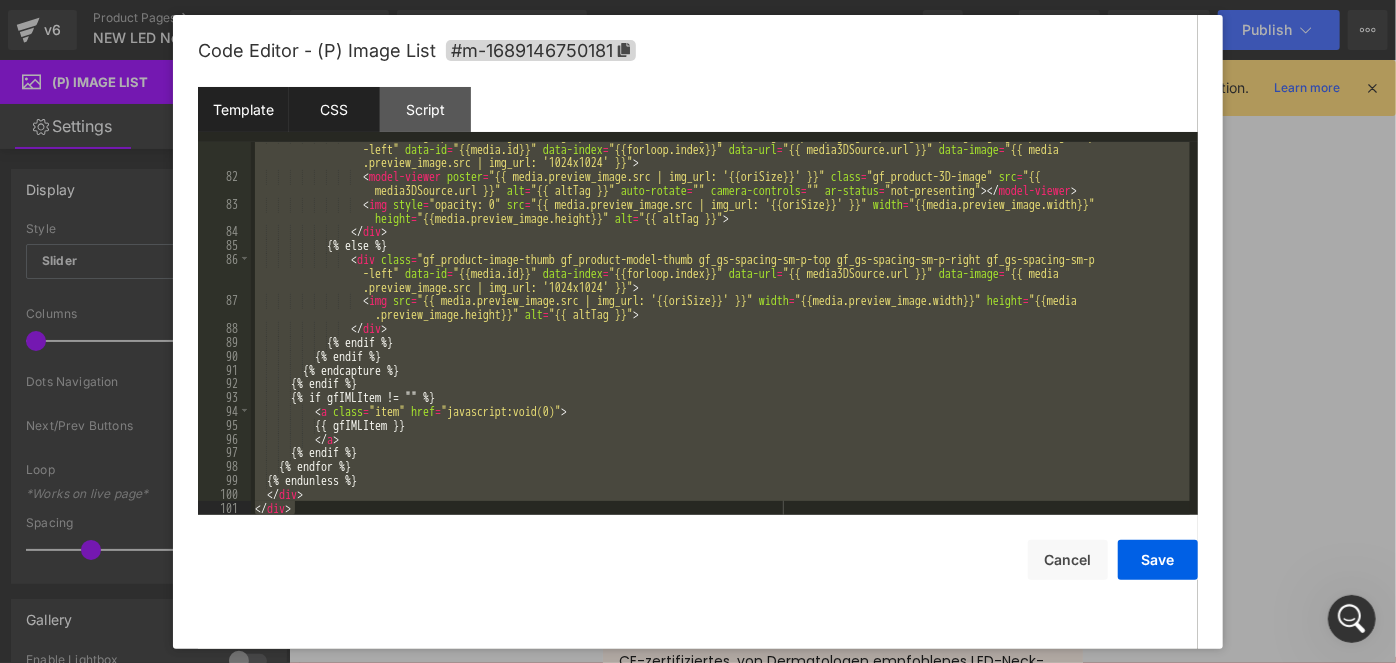 click on "CSS" at bounding box center (334, 109) 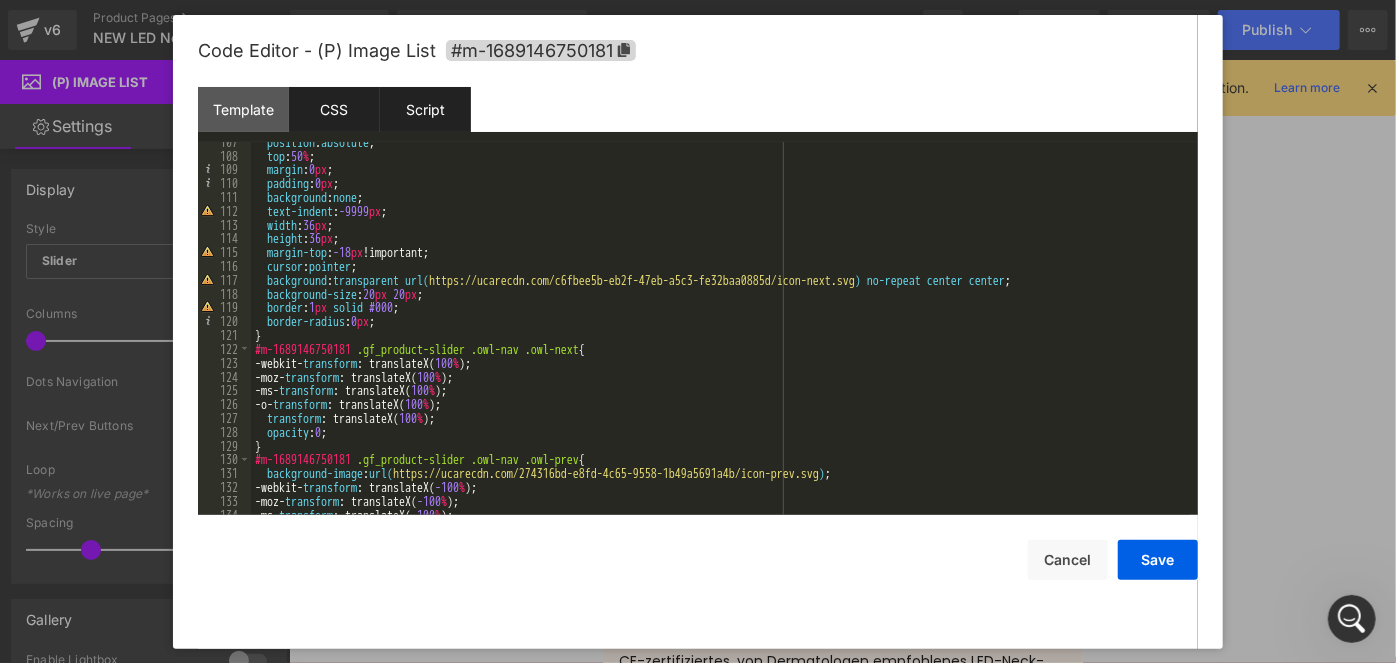 click on "Script" at bounding box center (425, 109) 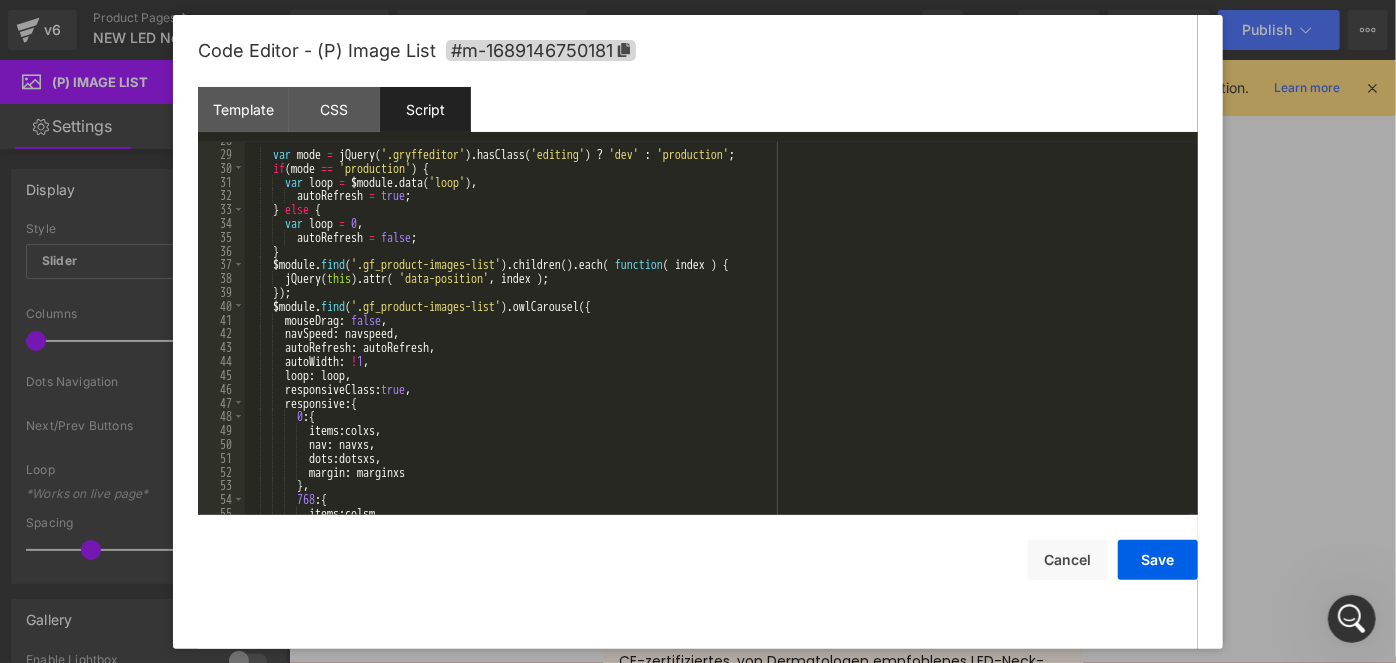 scroll, scrollTop: 718, scrollLeft: 0, axis: vertical 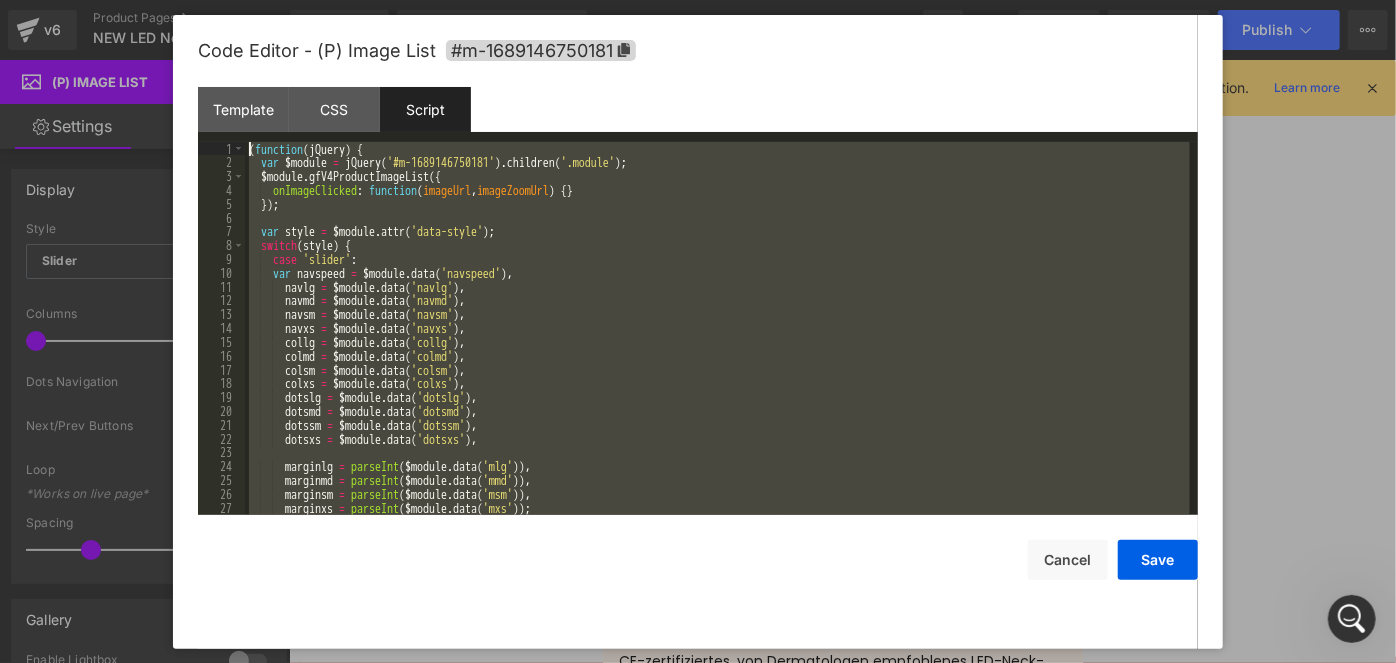 drag, startPoint x: 496, startPoint y: 504, endPoint x: 0, endPoint y: -45, distance: 739.87634 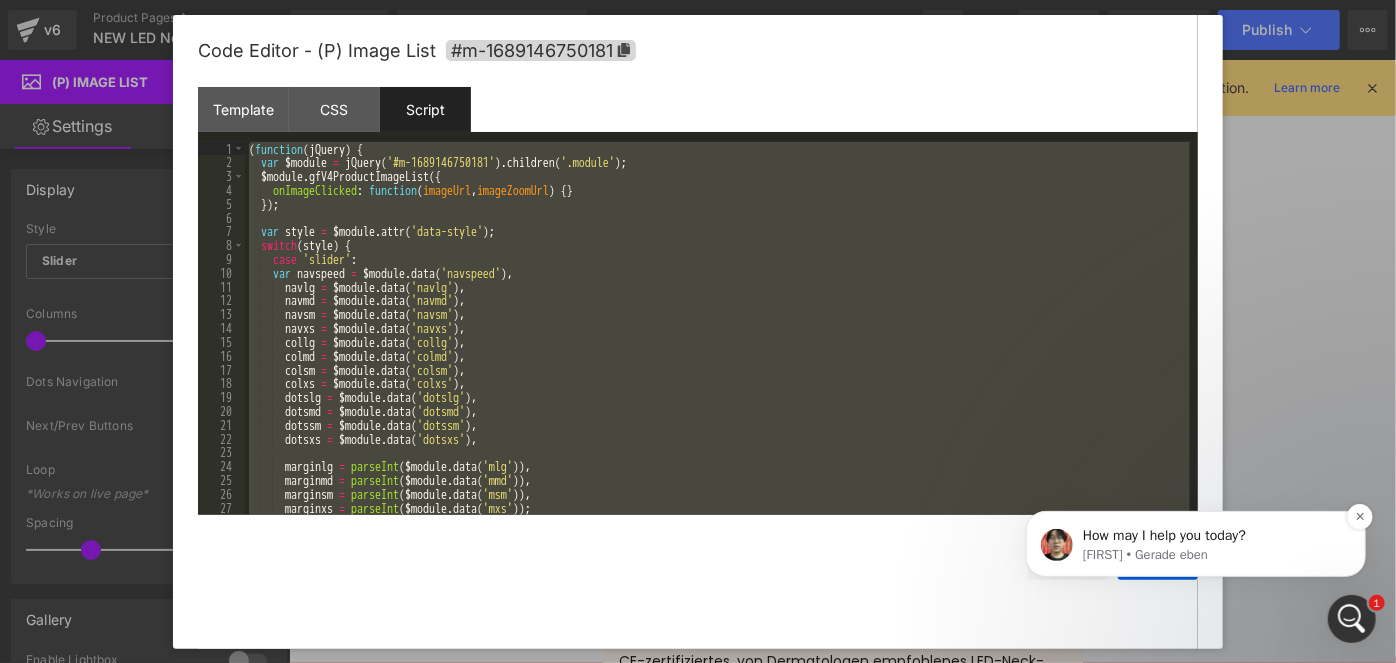 scroll, scrollTop: 0, scrollLeft: 0, axis: both 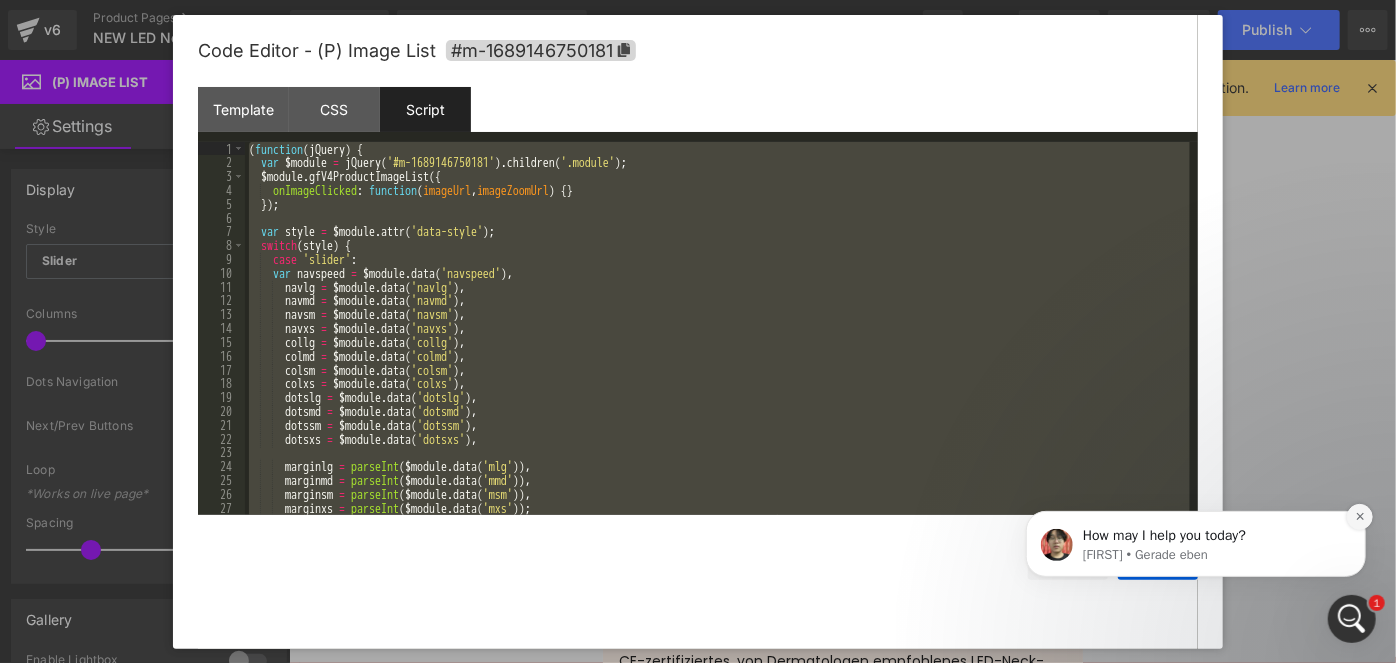 click at bounding box center (1359, 516) 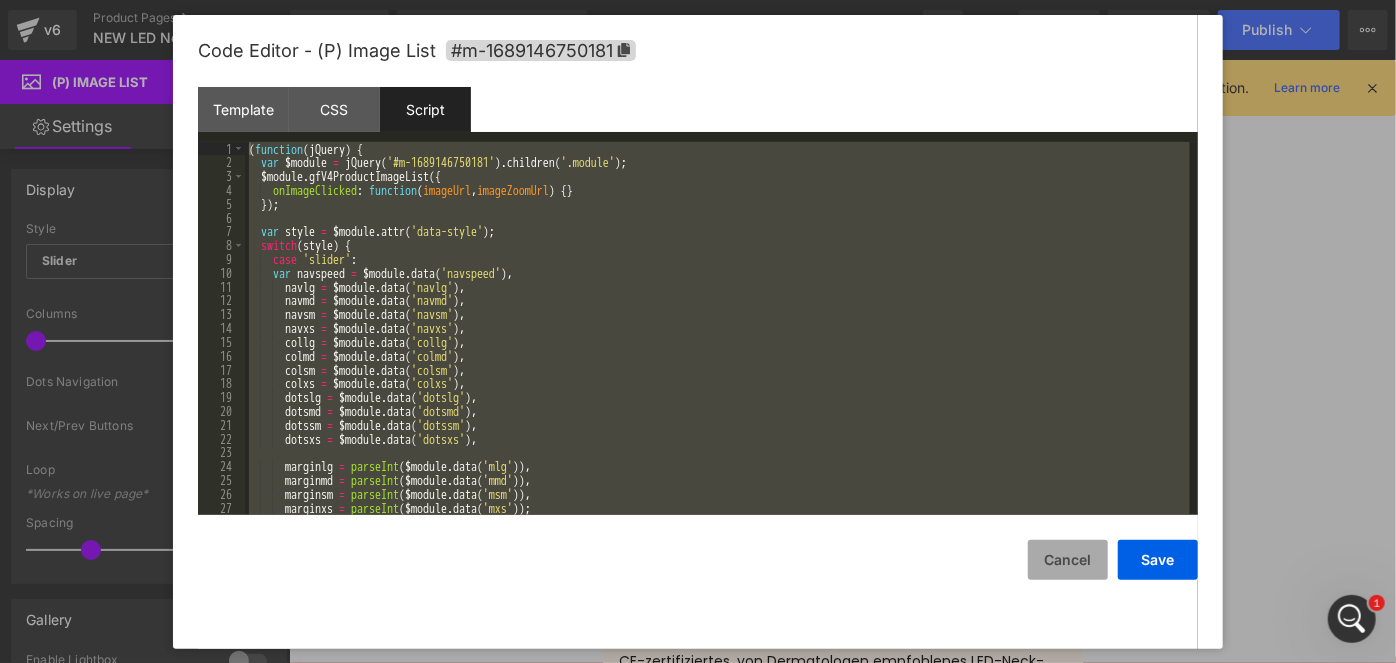click on "Cancel" at bounding box center (1068, 560) 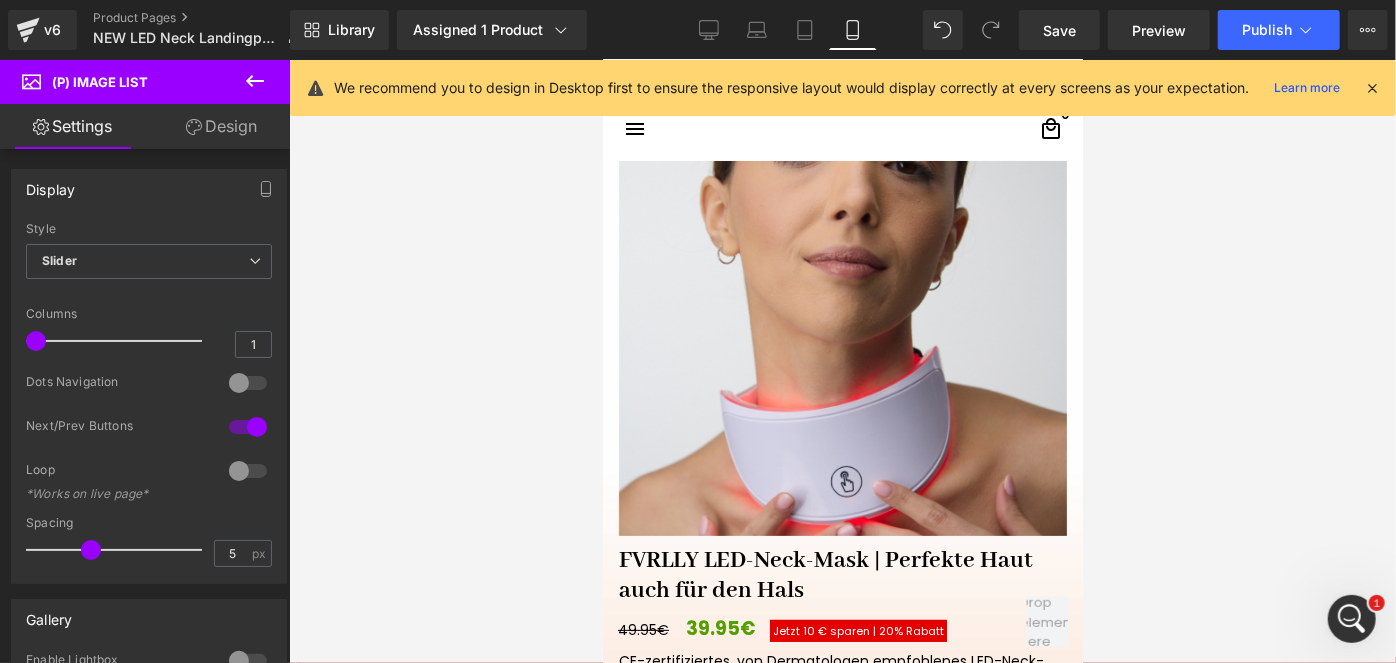 click 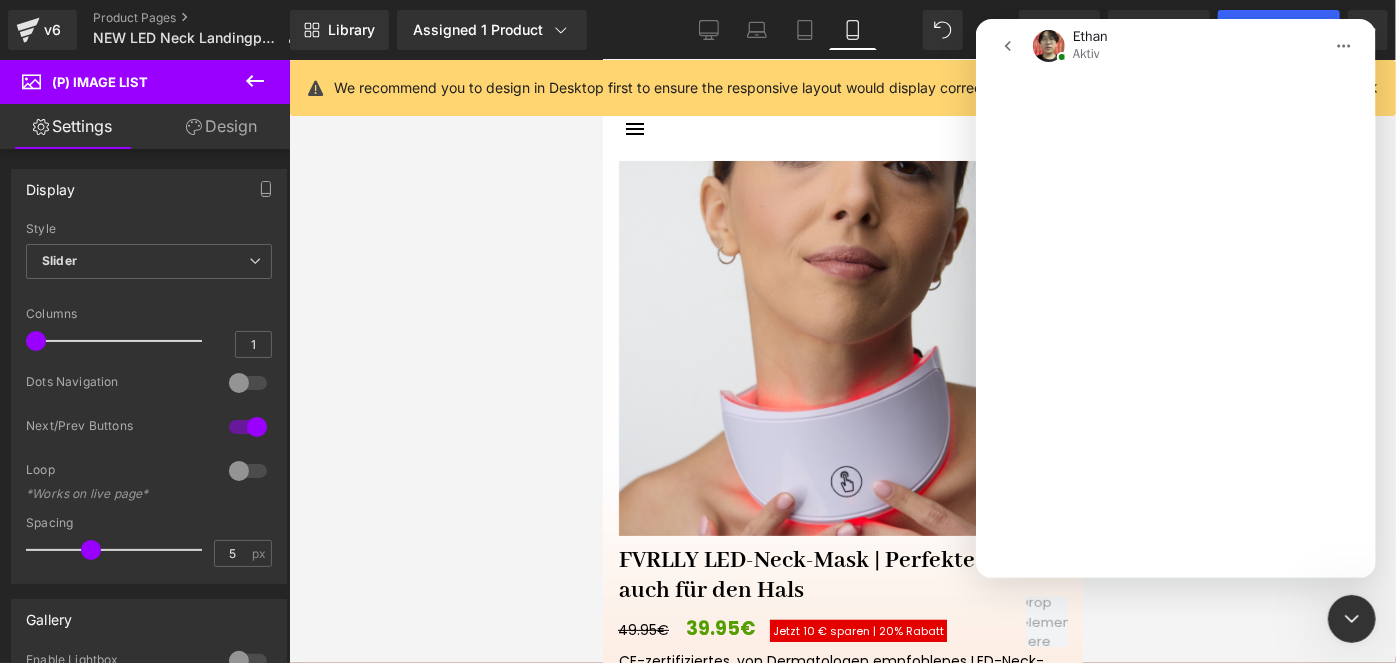 scroll, scrollTop: 0, scrollLeft: 0, axis: both 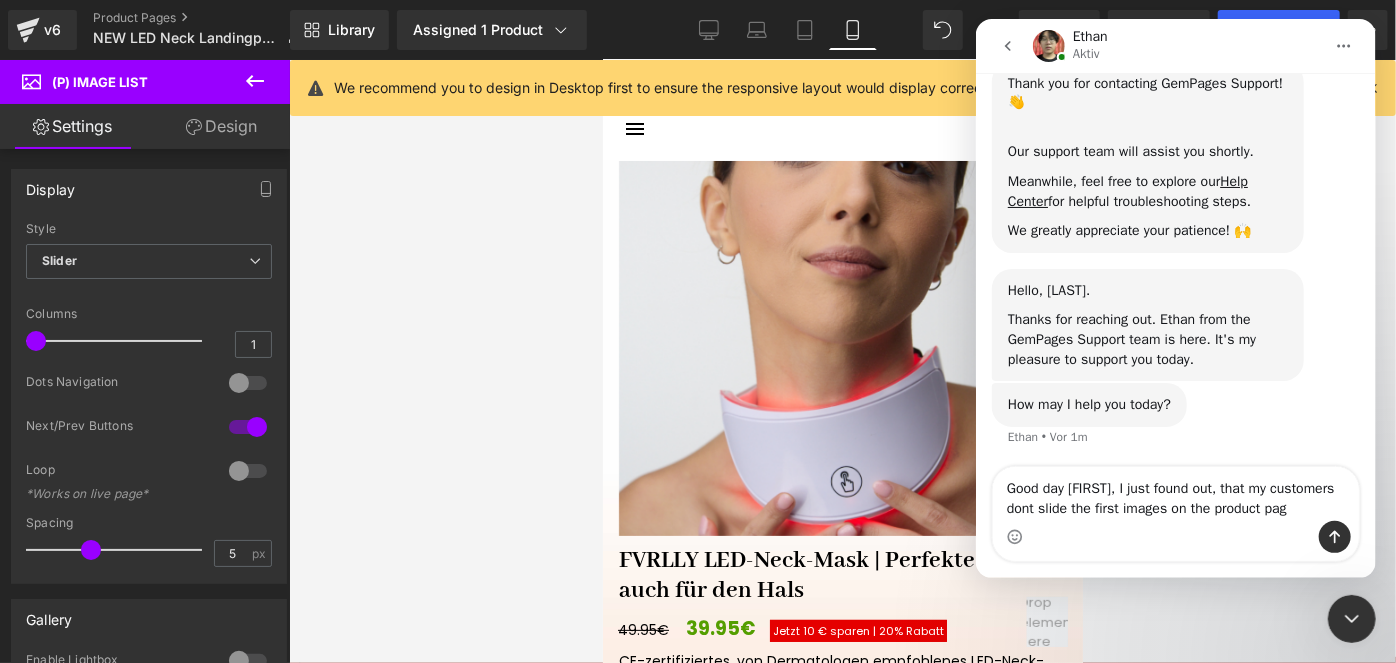 type on "Good day [FIRST], I just found out, that my customers dont slide the first images on the product page" 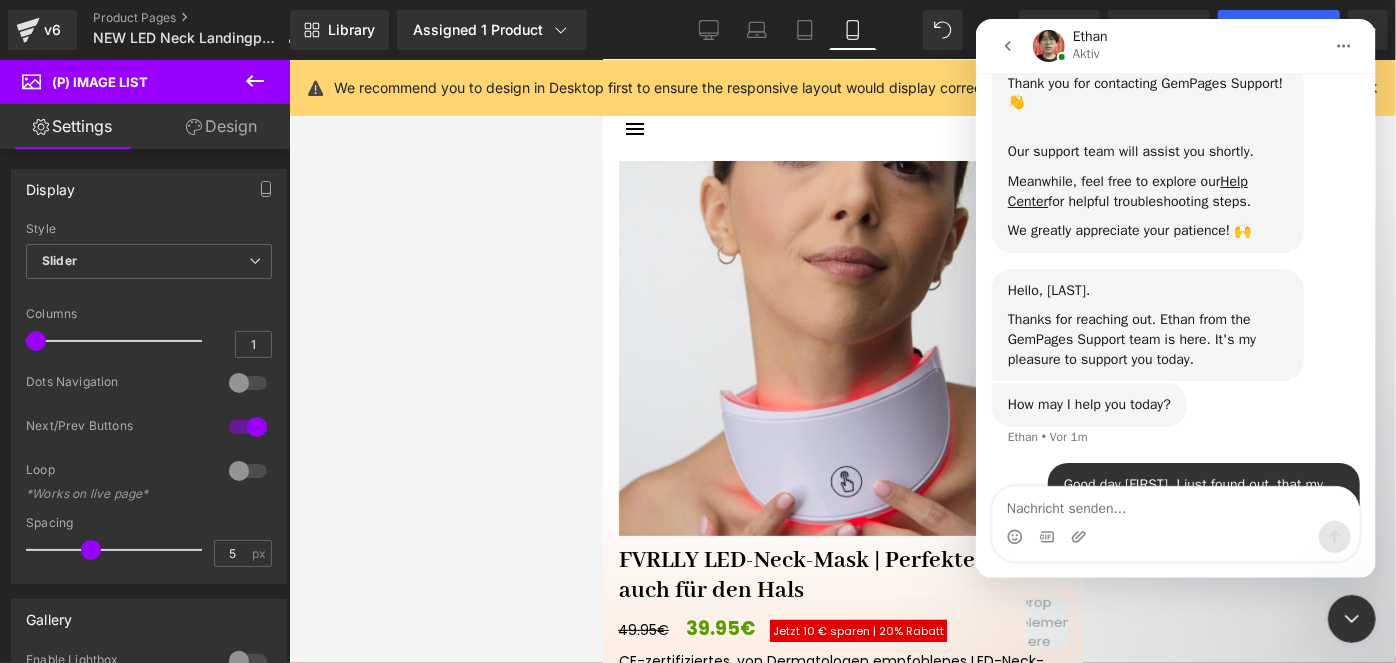 scroll, scrollTop: 253, scrollLeft: 0, axis: vertical 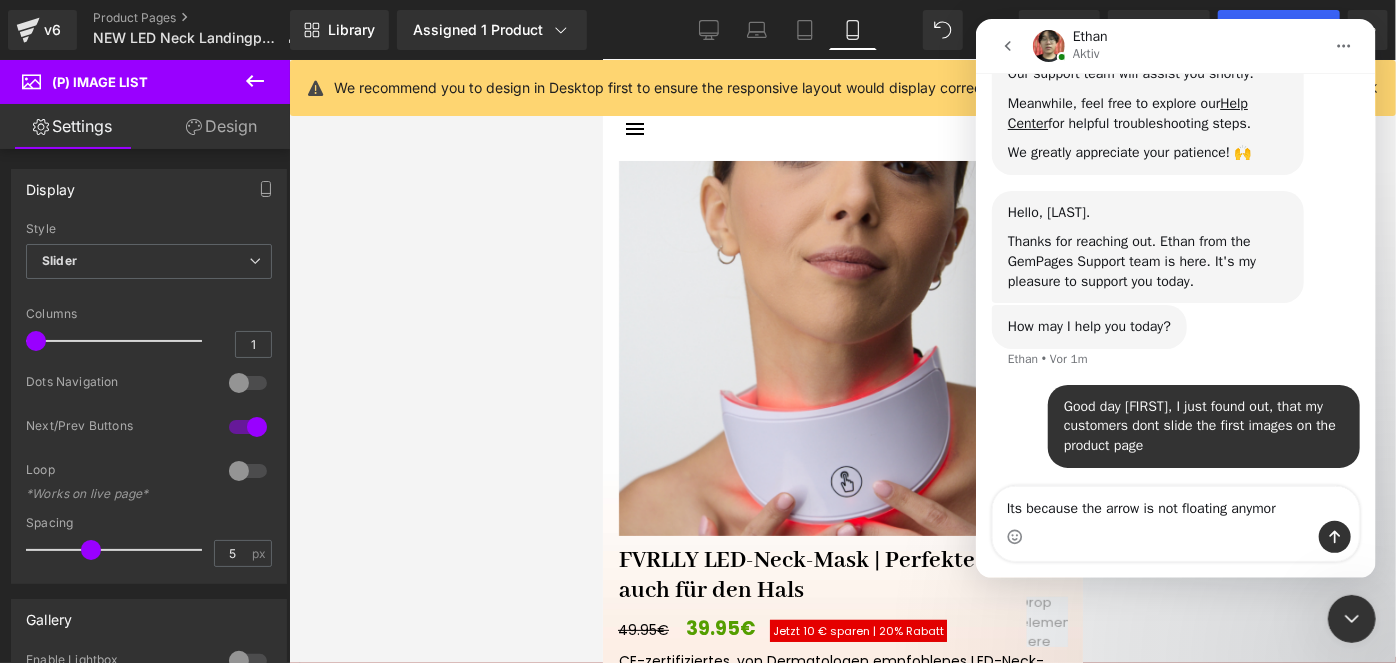 type on "Its because the arrow is not floating anymore" 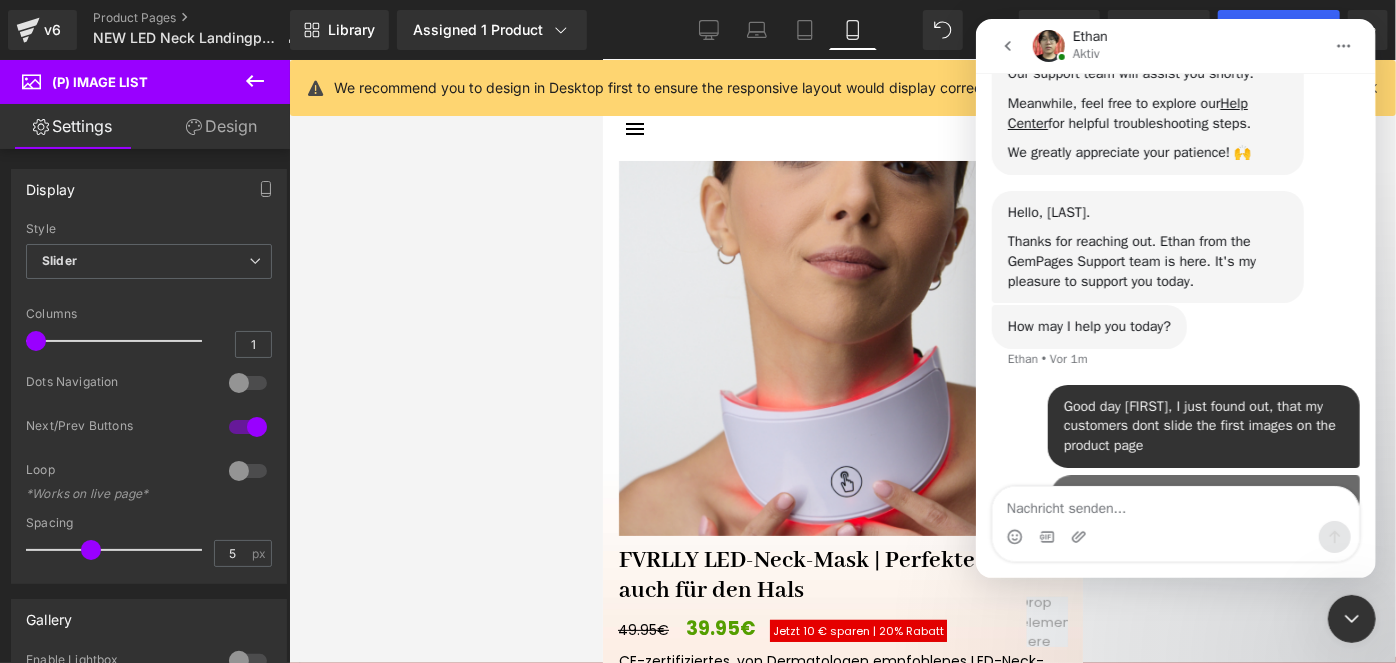 scroll, scrollTop: 299, scrollLeft: 0, axis: vertical 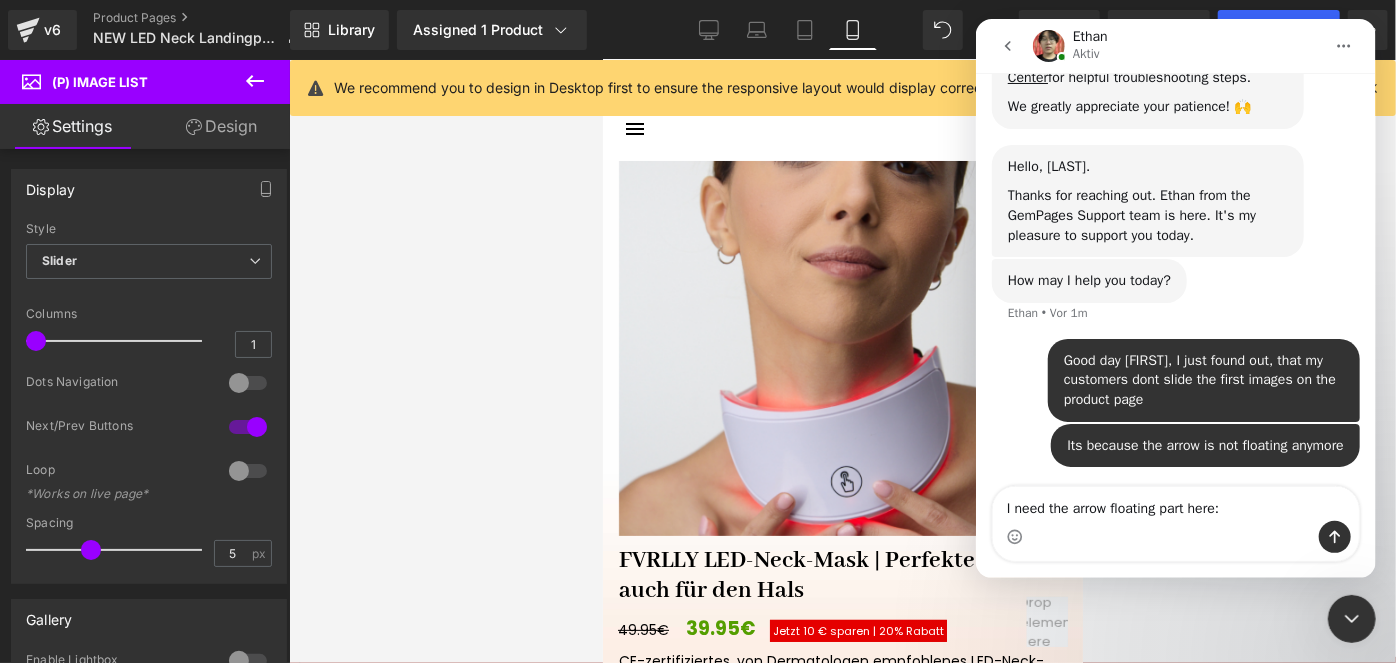 type on "I need the arrow floating part here: https://foreverlily.de/products/foreverlily-led-kontur-maske" 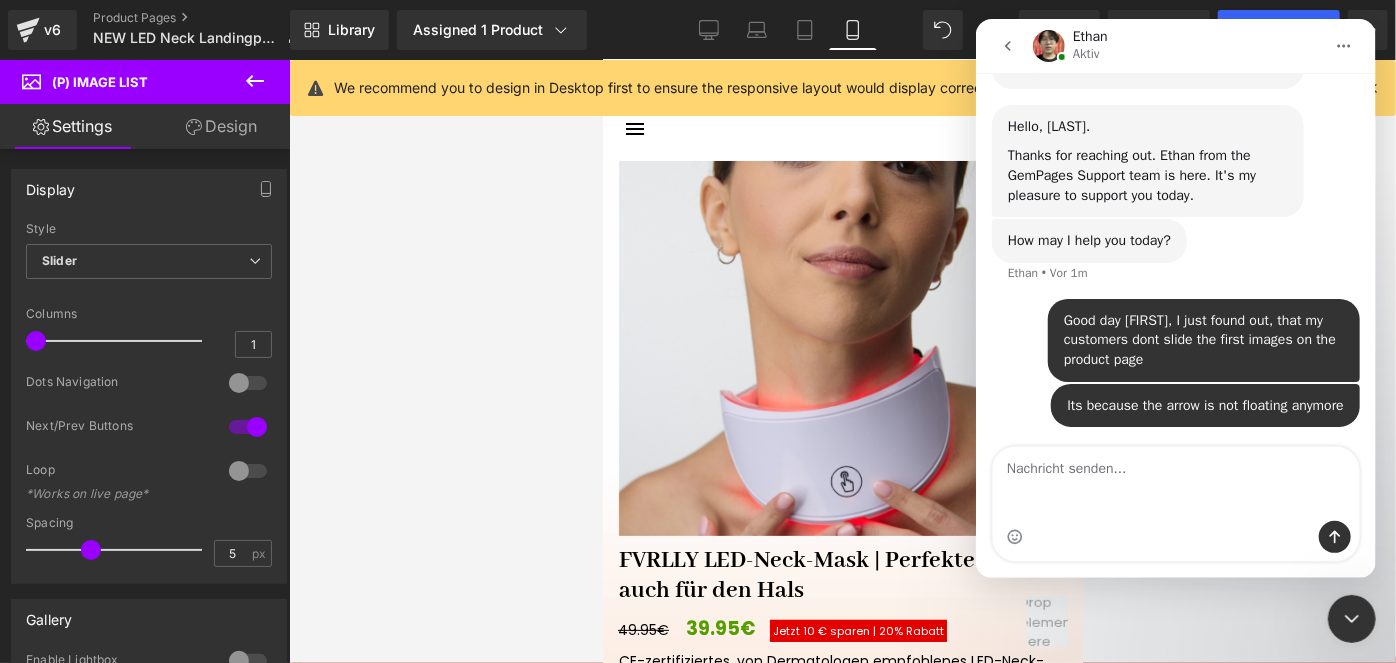scroll, scrollTop: 384, scrollLeft: 0, axis: vertical 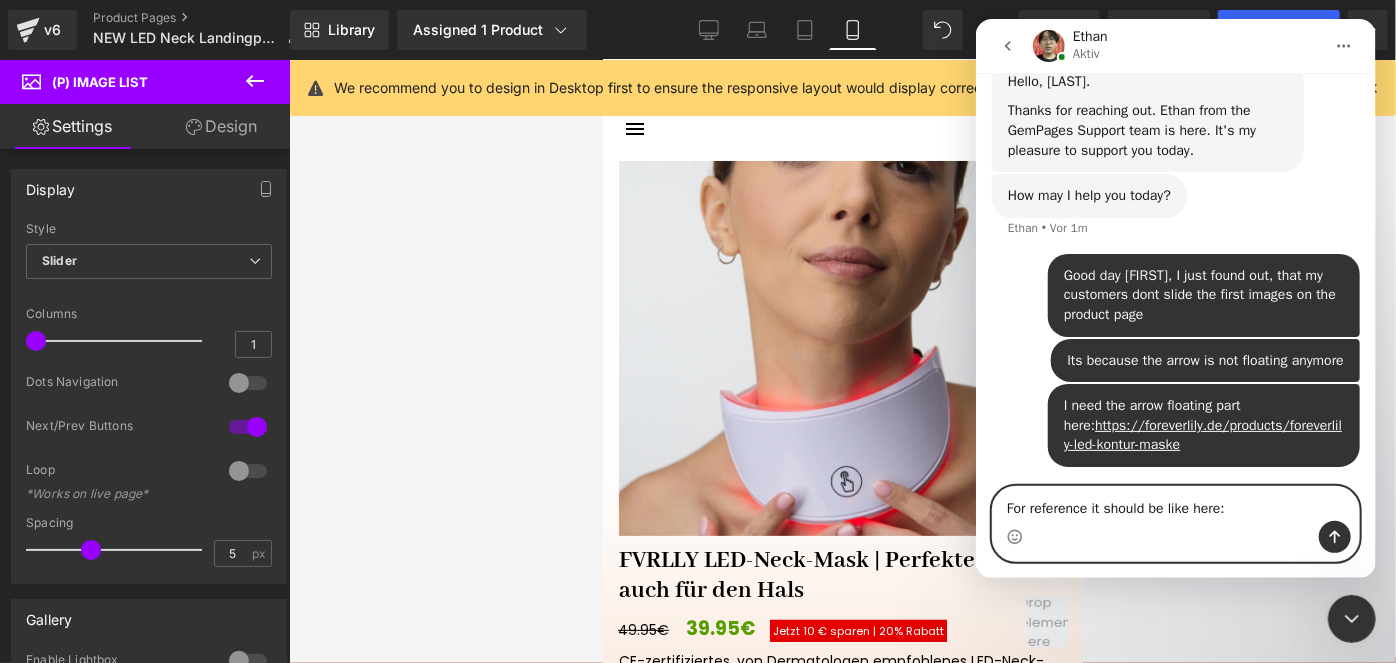 paste on "https://foreverlily.de/products/led-neck-mask" 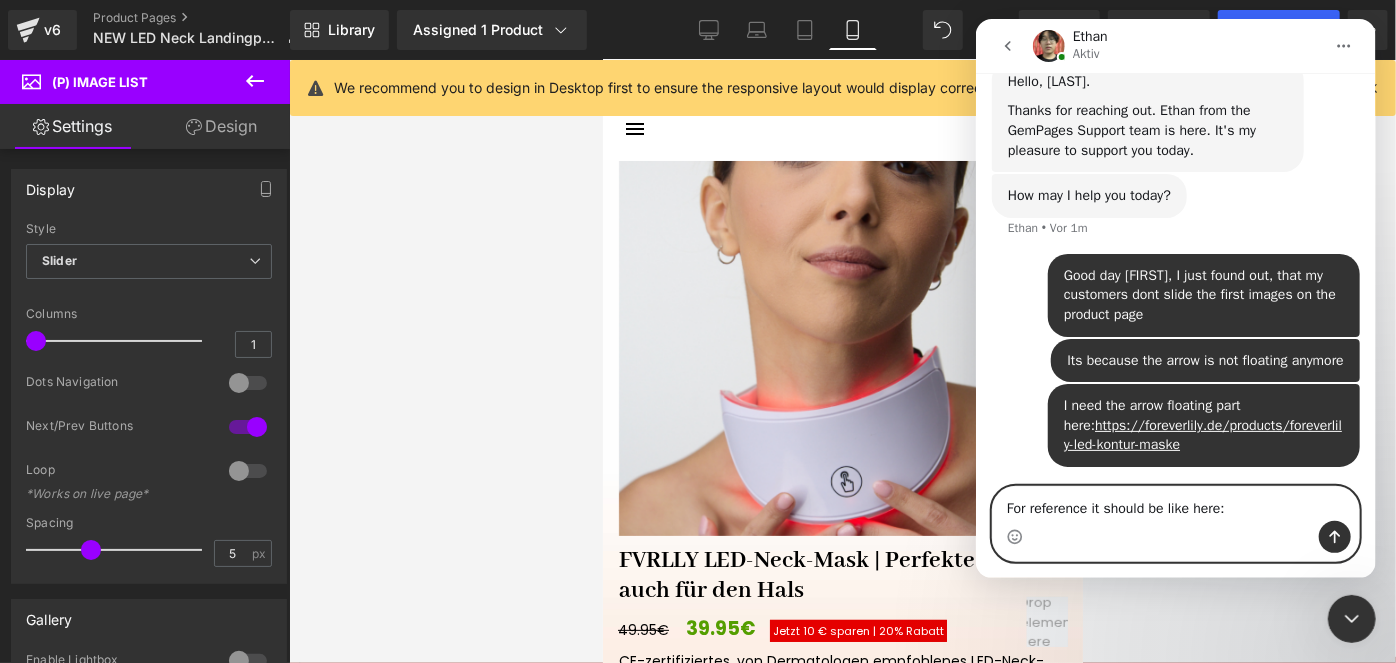 type on "For reference it should be like here: https://foreverlily.de/products/led-neck-mask" 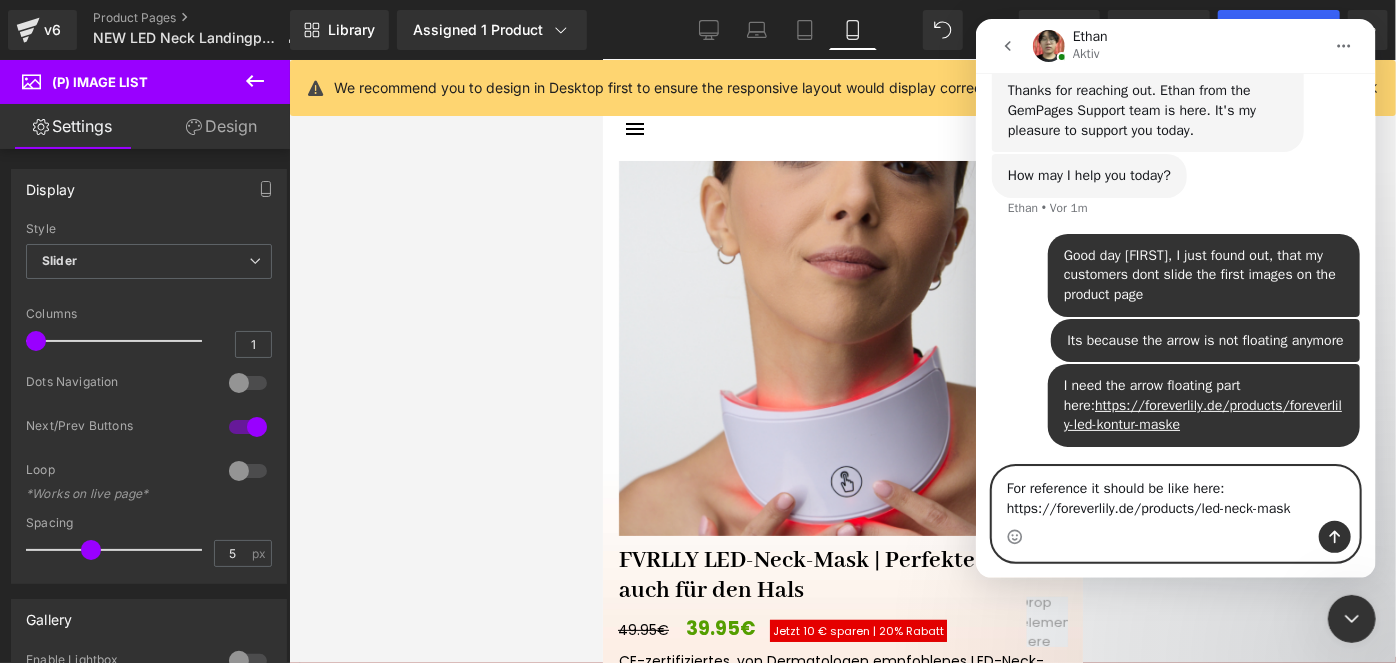 type 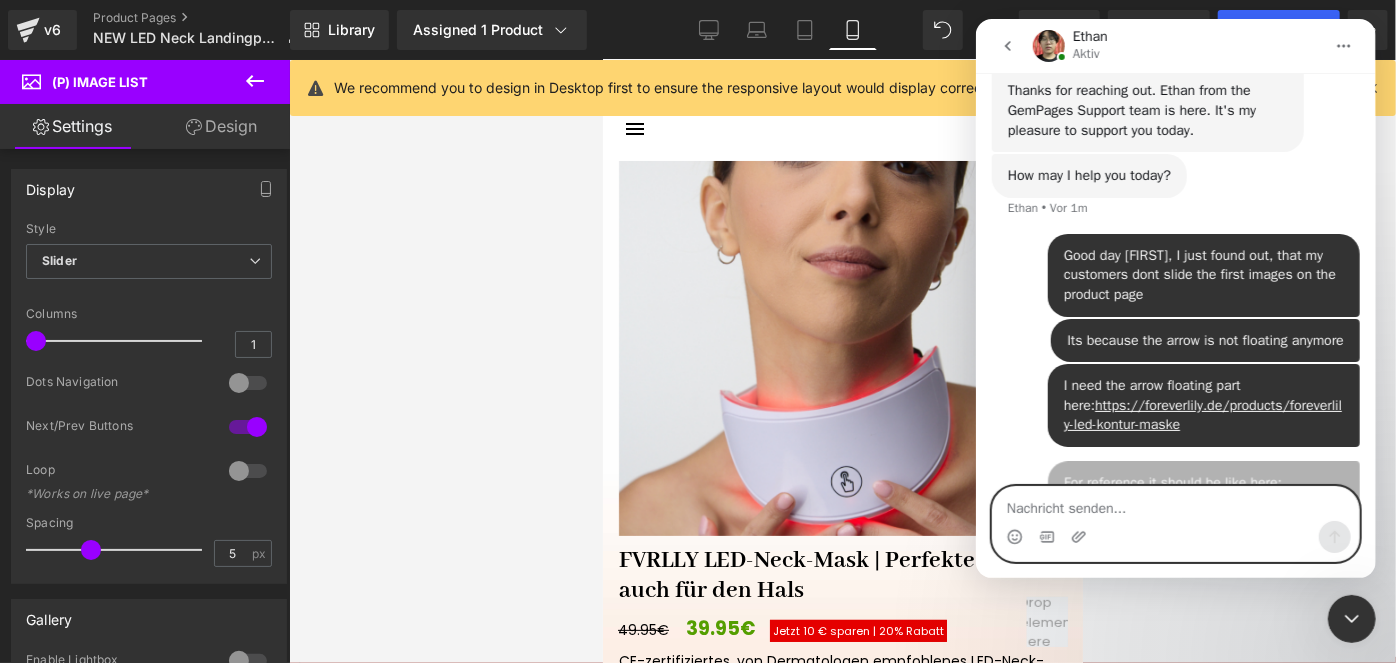 scroll, scrollTop: 469, scrollLeft: 0, axis: vertical 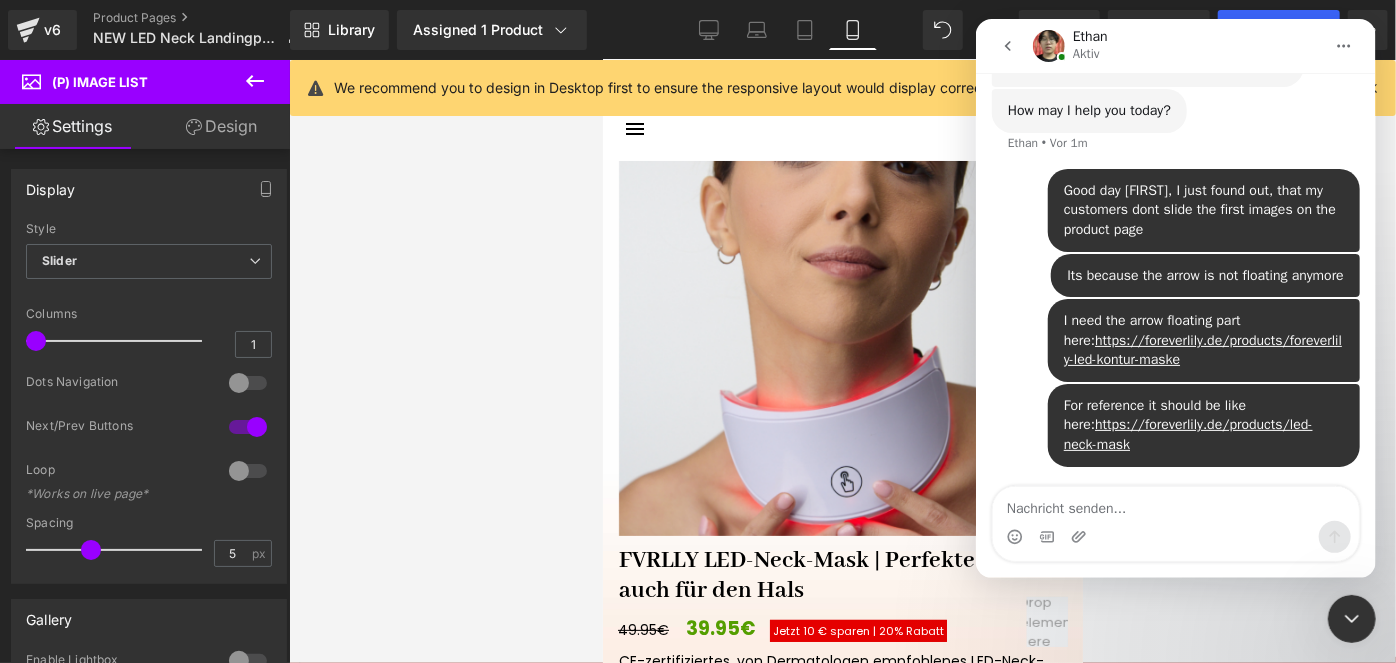 click 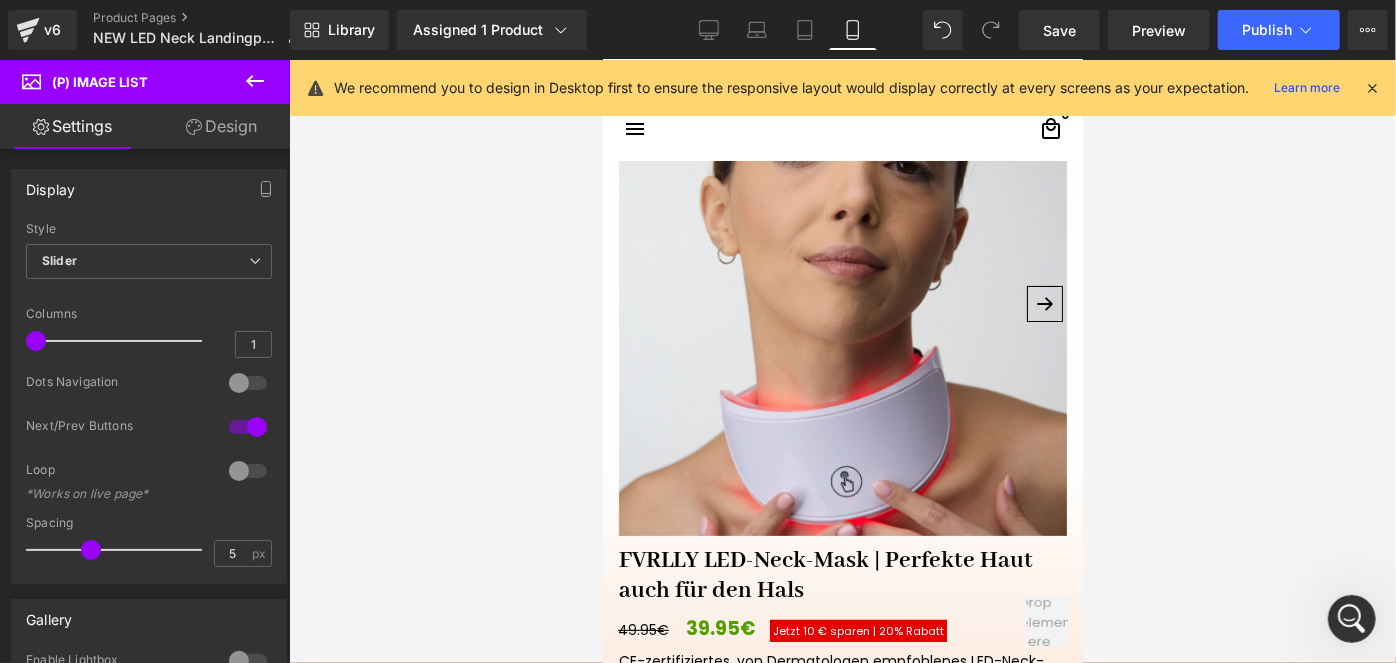 scroll, scrollTop: 0, scrollLeft: 0, axis: both 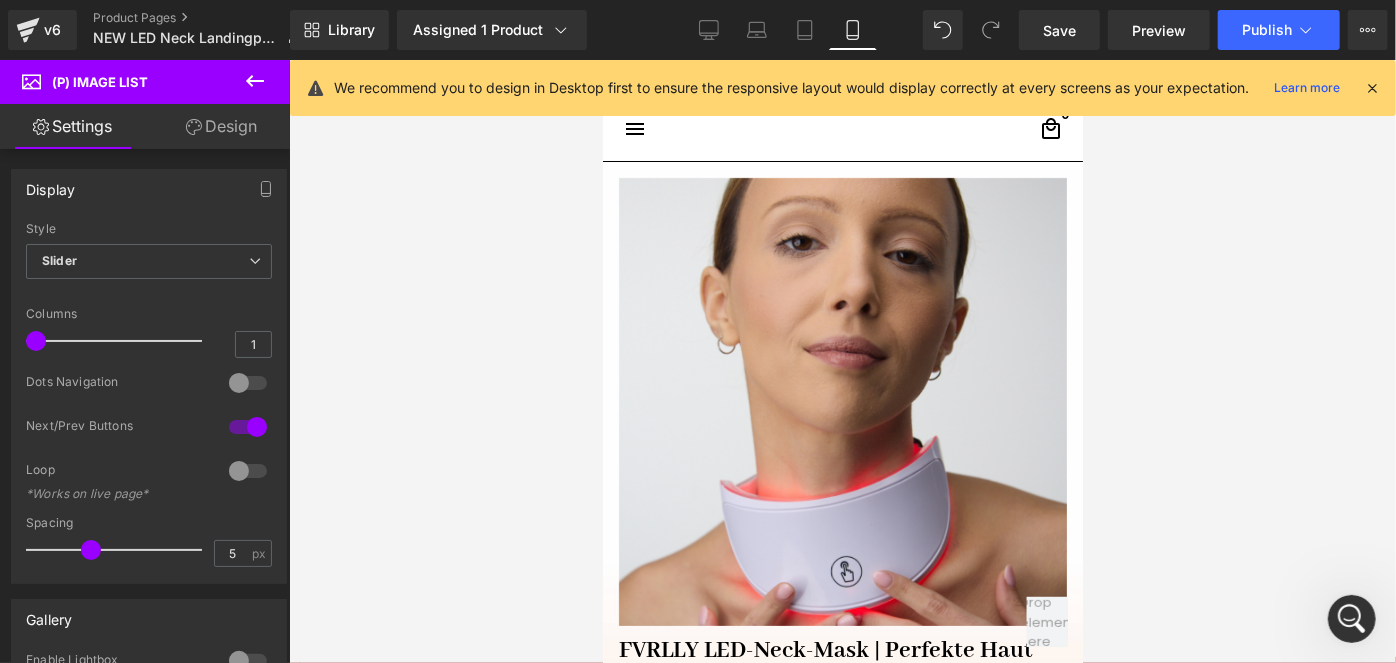 click 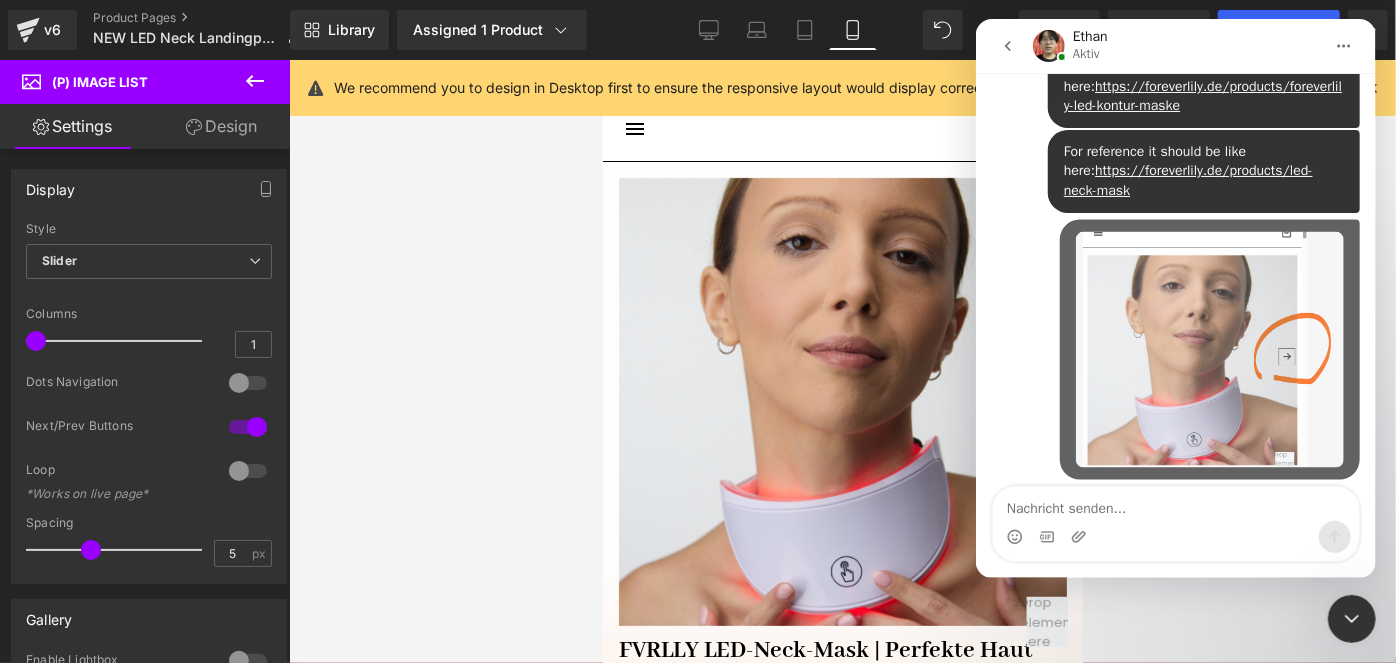 scroll, scrollTop: 730, scrollLeft: 0, axis: vertical 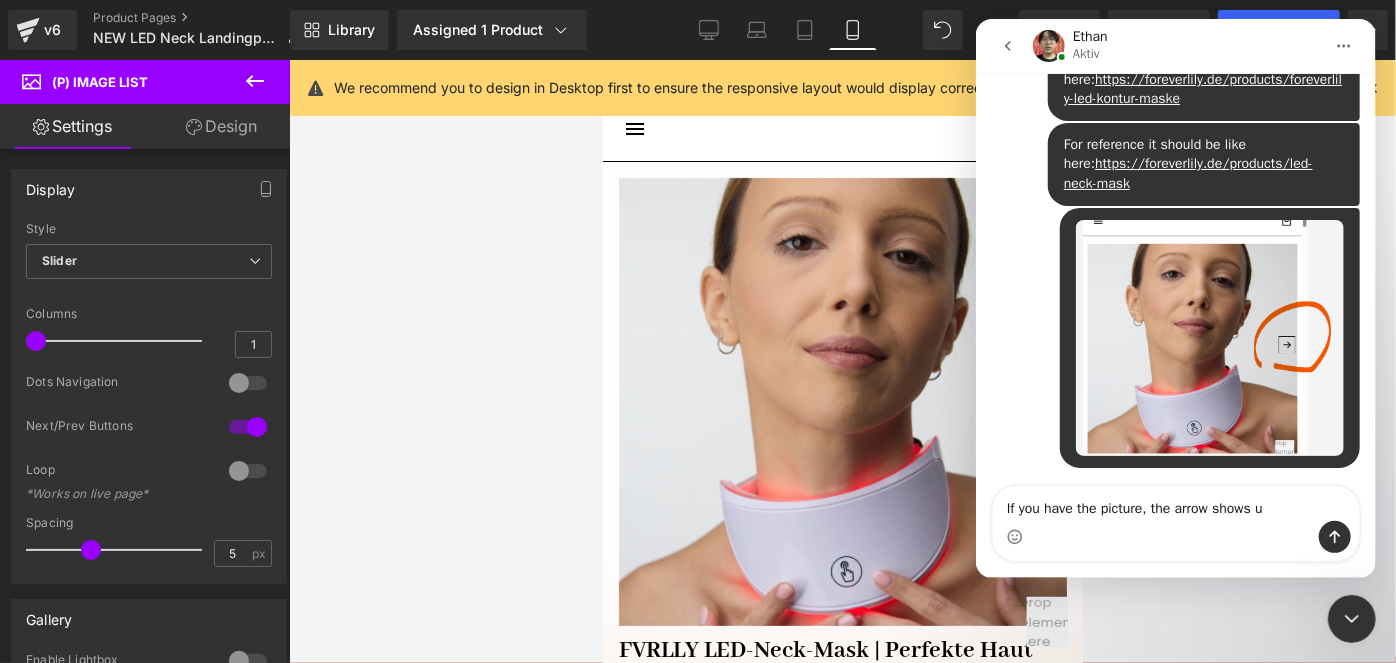 type on "If you have the picture, the arrow shows up" 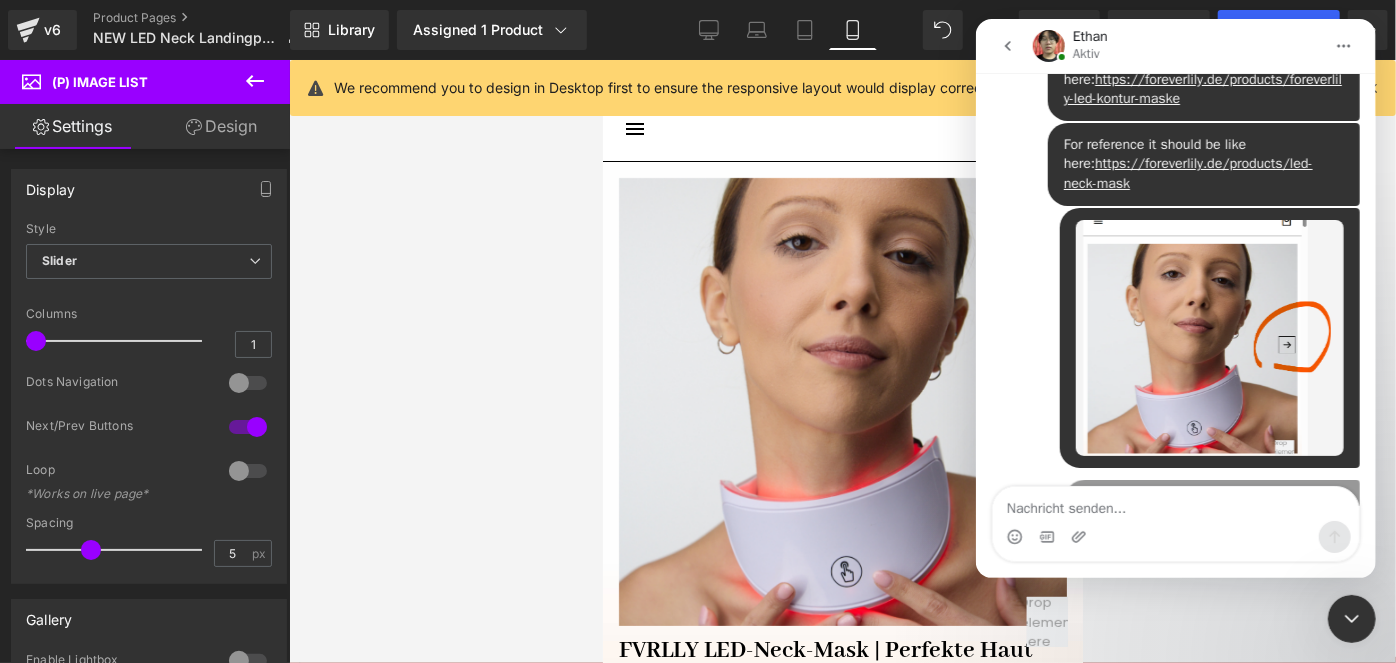 scroll, scrollTop: 776, scrollLeft: 0, axis: vertical 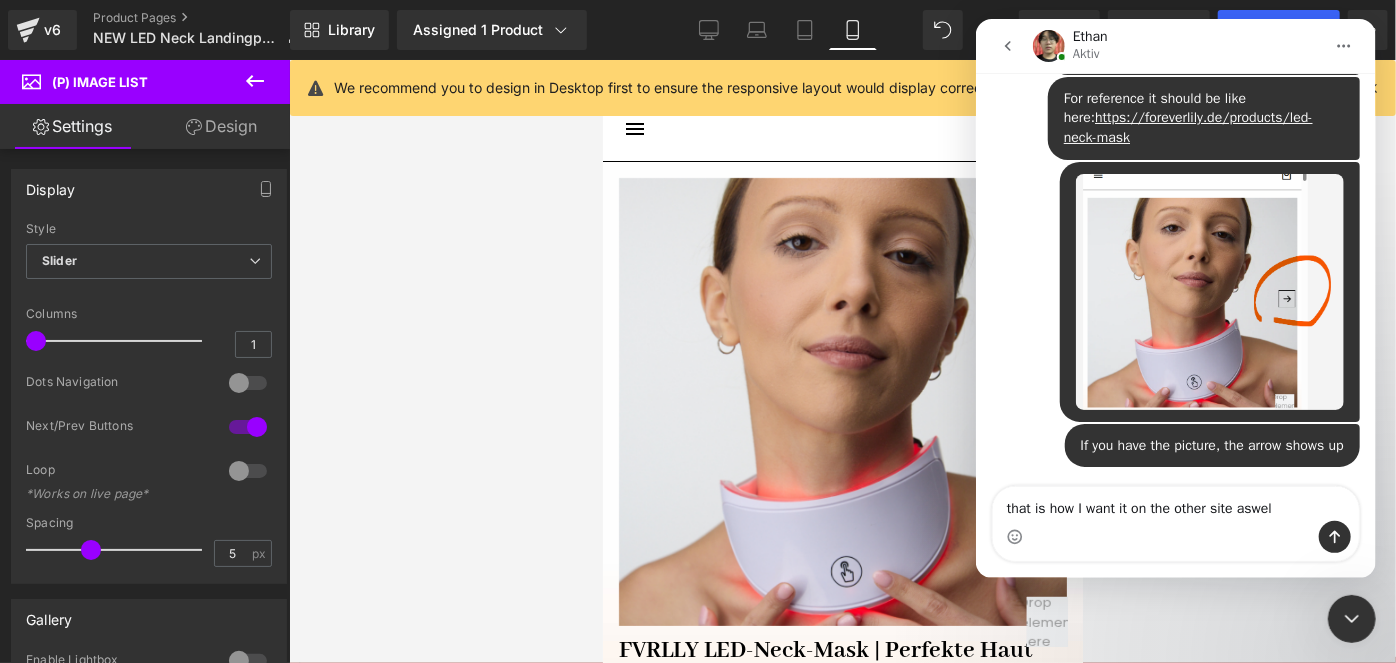 type on "that is how I want it on the other site aswell" 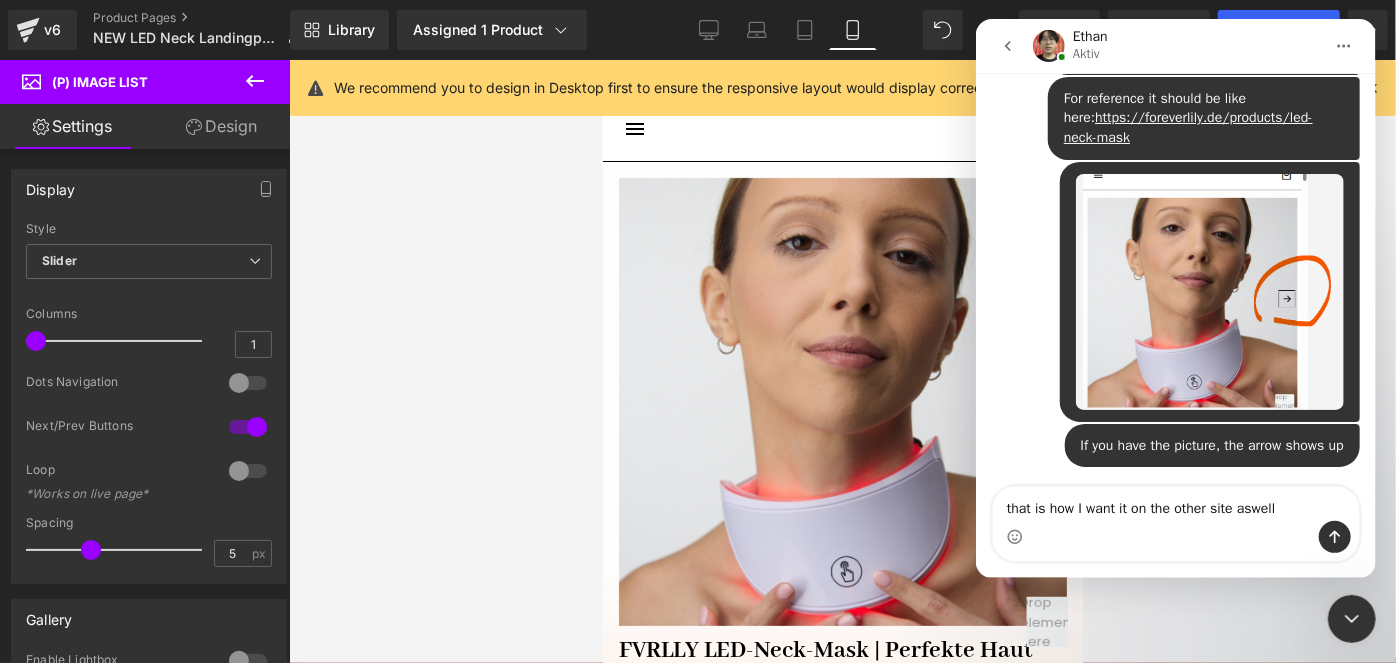 type 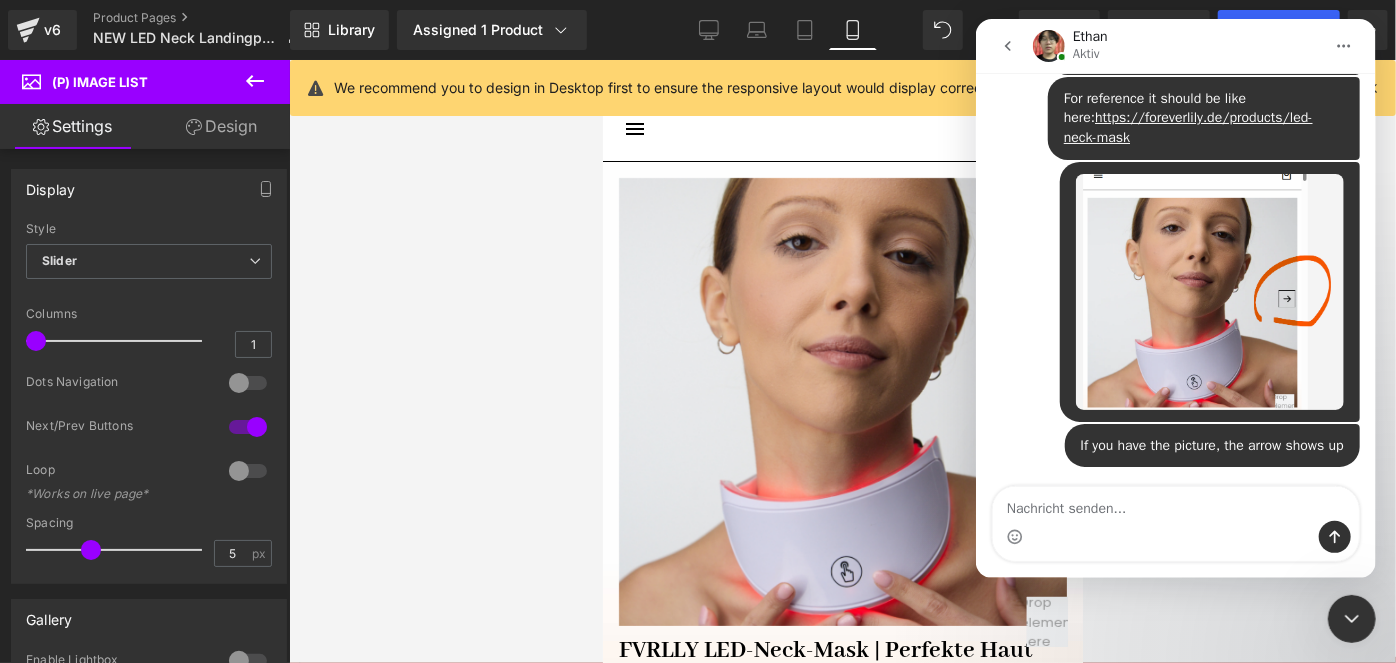 scroll, scrollTop: 821, scrollLeft: 0, axis: vertical 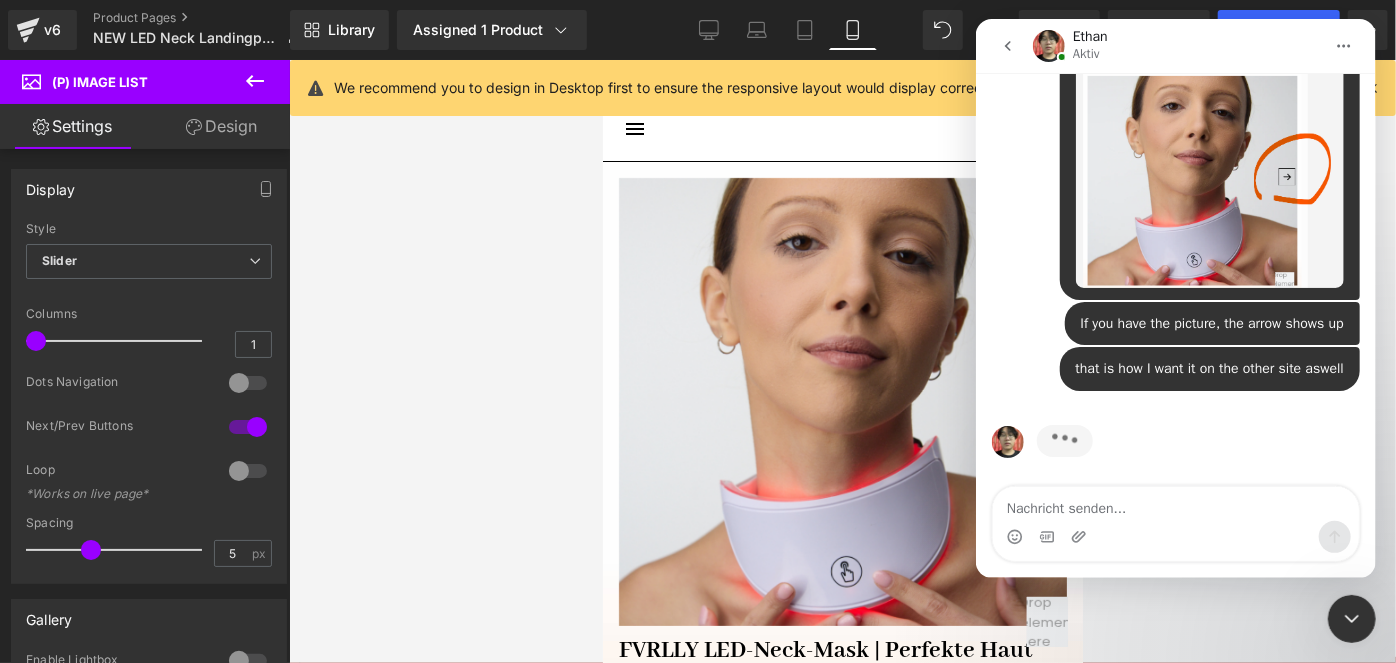 click at bounding box center [698, 301] 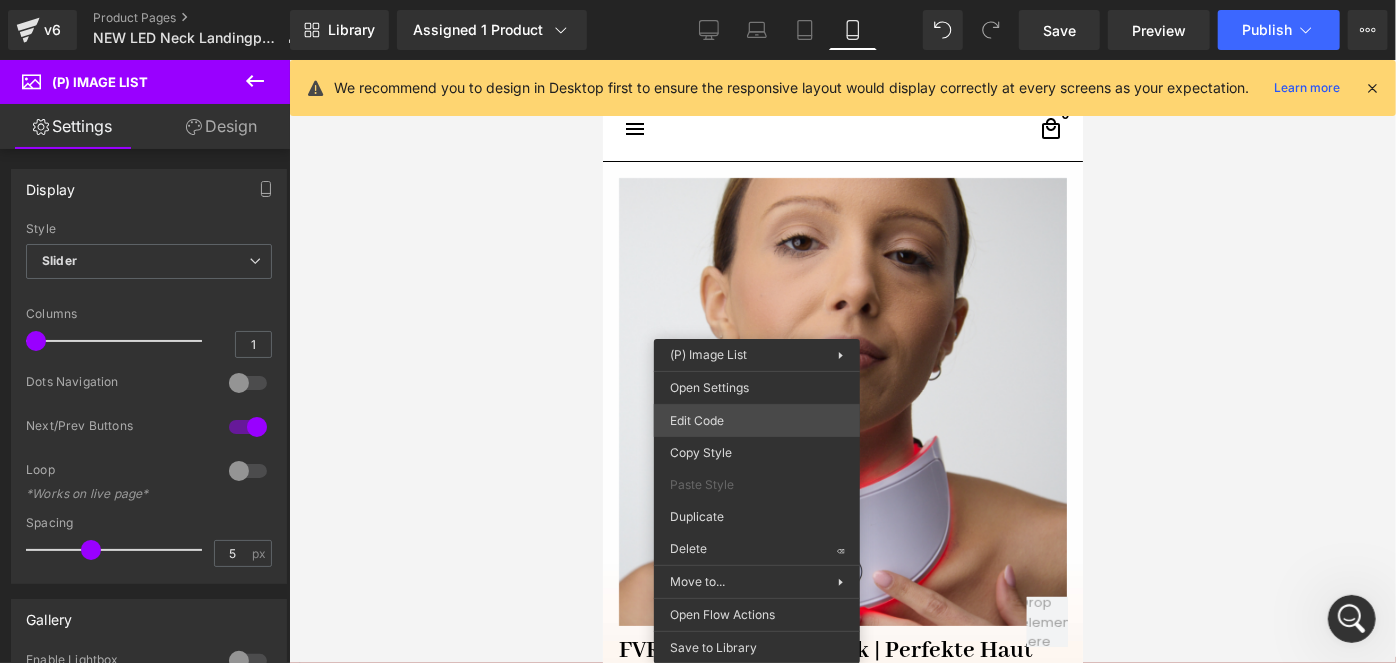 click on "(P) Image List  You are previewing how the   will restyle your page. You can not edit Elements in Preset Preview Mode.  v6 Product Pages NEW LED Neck Landingpage Library Assigned 1 Product  Product Preview
FVRLLY LED-Neck-Mask | Perfekte Haut auch für den Hals Manage assigned products Mobile Desktop Laptop Tablet Mobile Save Preview Publish Scheduled View Live Page View with current Template Save Template to Library Schedule Publish  Optimize  Publish Settings Shortcuts We recommend you to design in Desktop first to ensure the responsive layout would display correctly at every screens as your expectation. Learn more  Your page can’t be published   You've reached the maximum number of published pages on your plan  (10/999999).  You need to upgrade your plan or unpublish all your pages to get 1 publish slot.   Unpublish pages   Upgrade plan  Elements Global Style Base Row  rows, columns, layouts, div Heading  headings, titles, h1,h2,h3,h4,h5,h6 Text Block  texts, paragraphs, contents, blocks List" at bounding box center [698, 0] 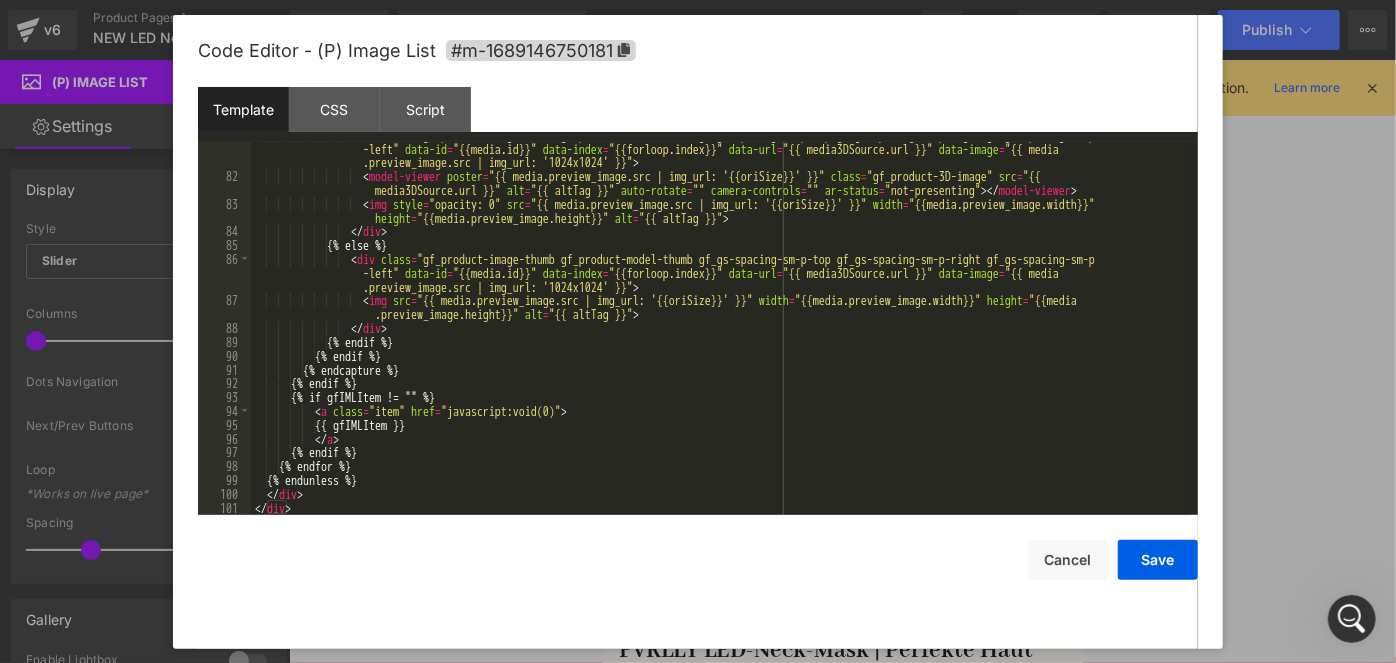 scroll, scrollTop: 1354, scrollLeft: 0, axis: vertical 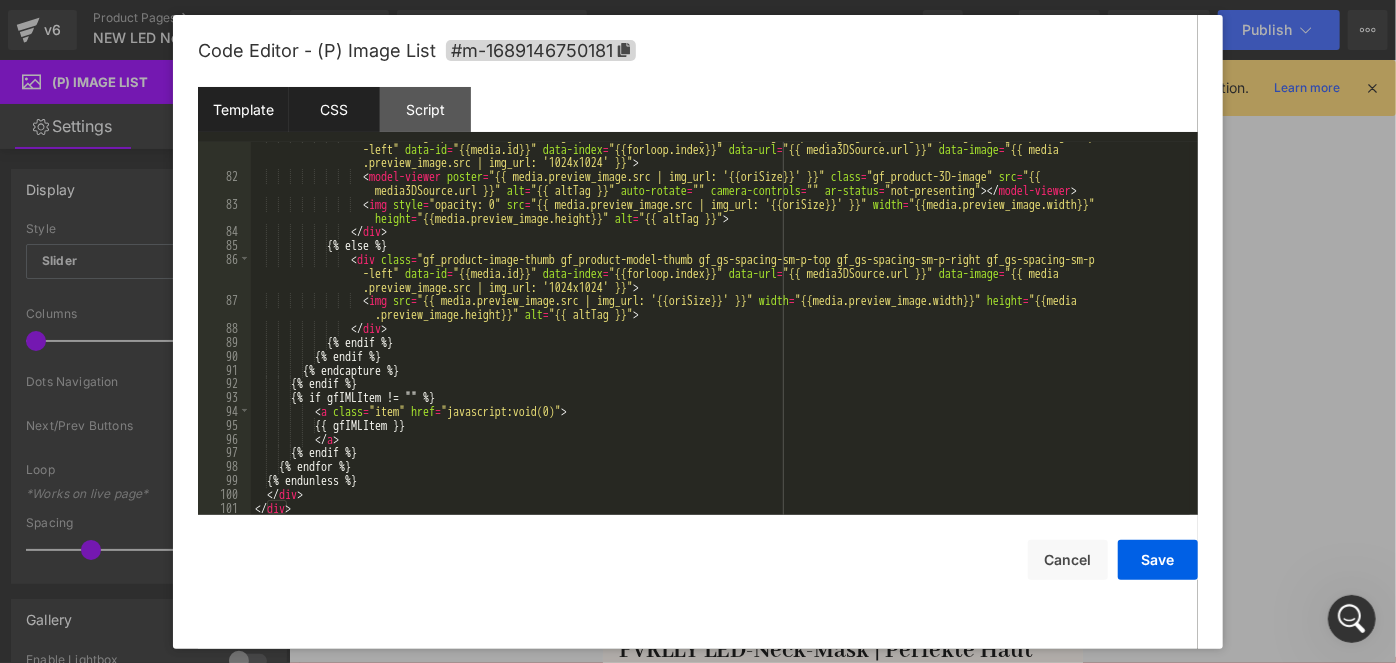 click on "CSS" at bounding box center (334, 109) 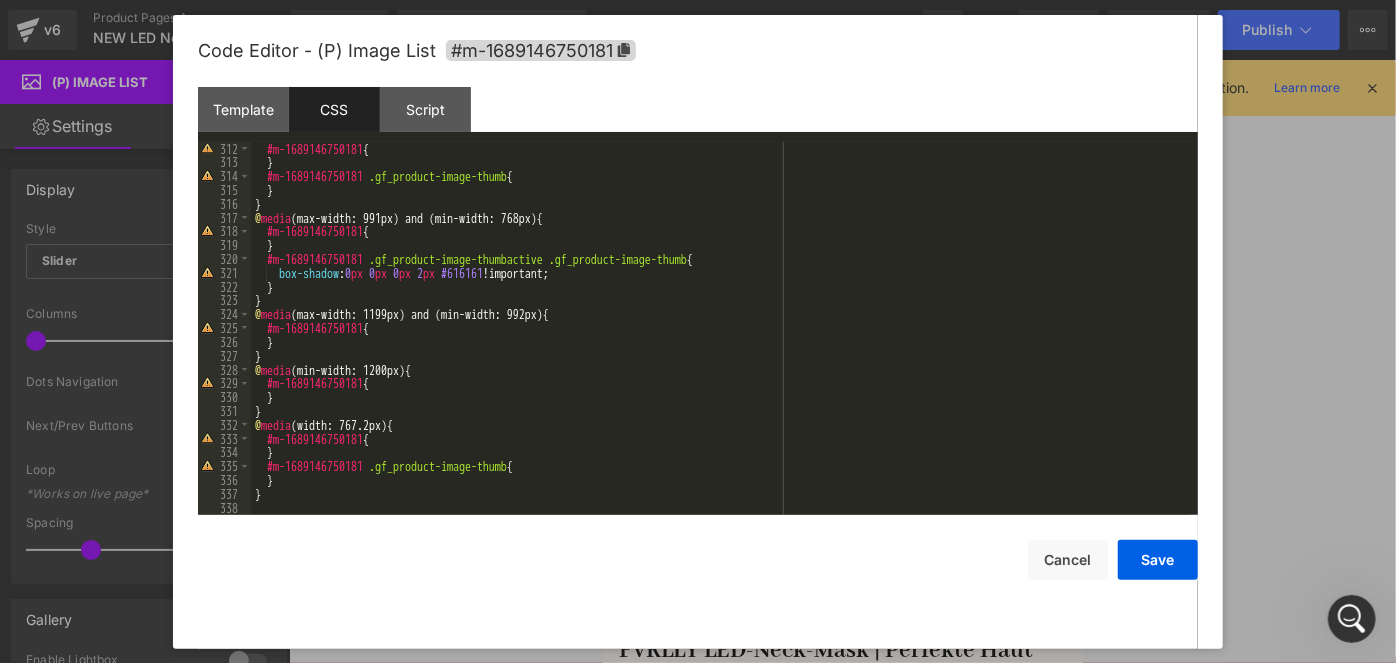 scroll, scrollTop: 4394, scrollLeft: 0, axis: vertical 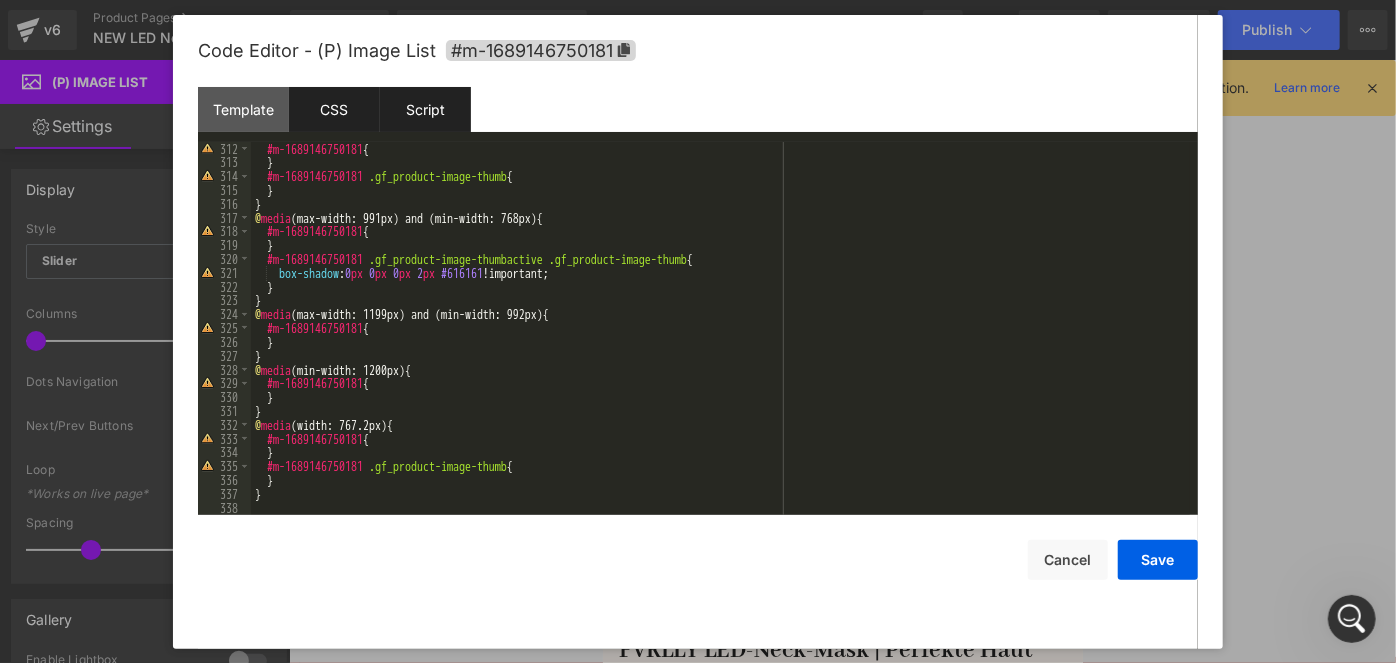 click on "Script" at bounding box center [425, 109] 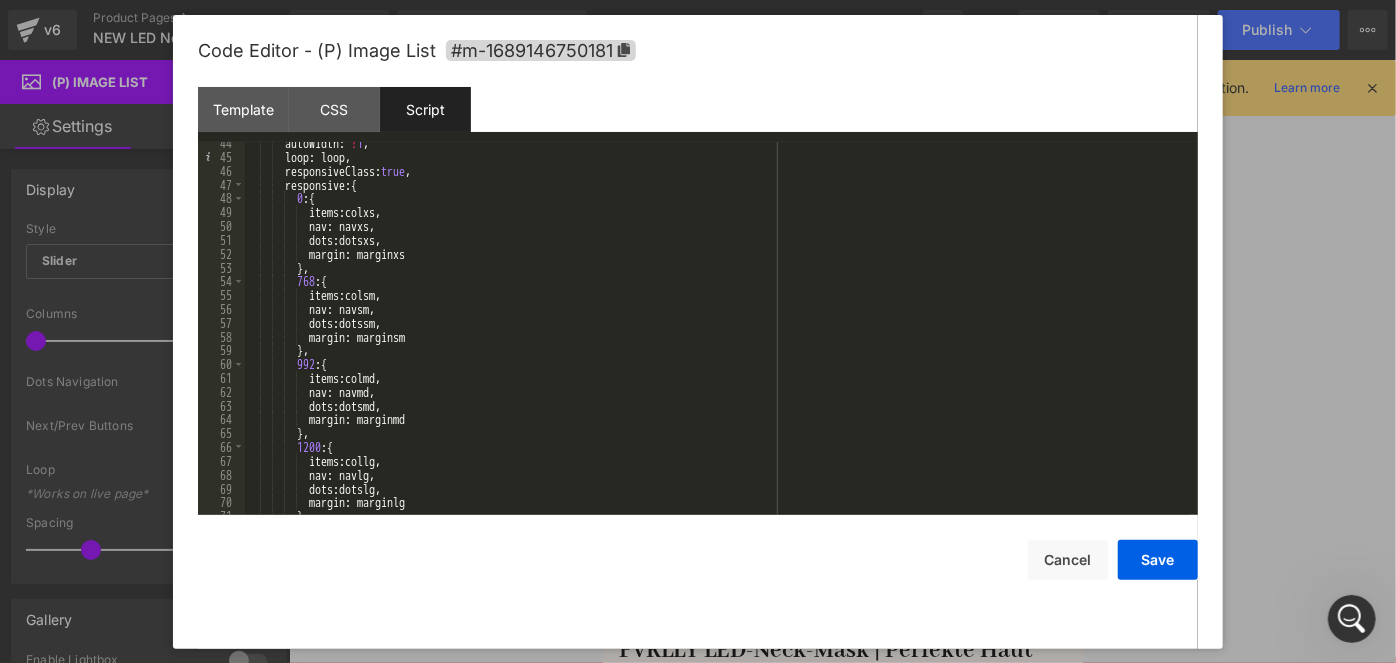 scroll, scrollTop: 718, scrollLeft: 0, axis: vertical 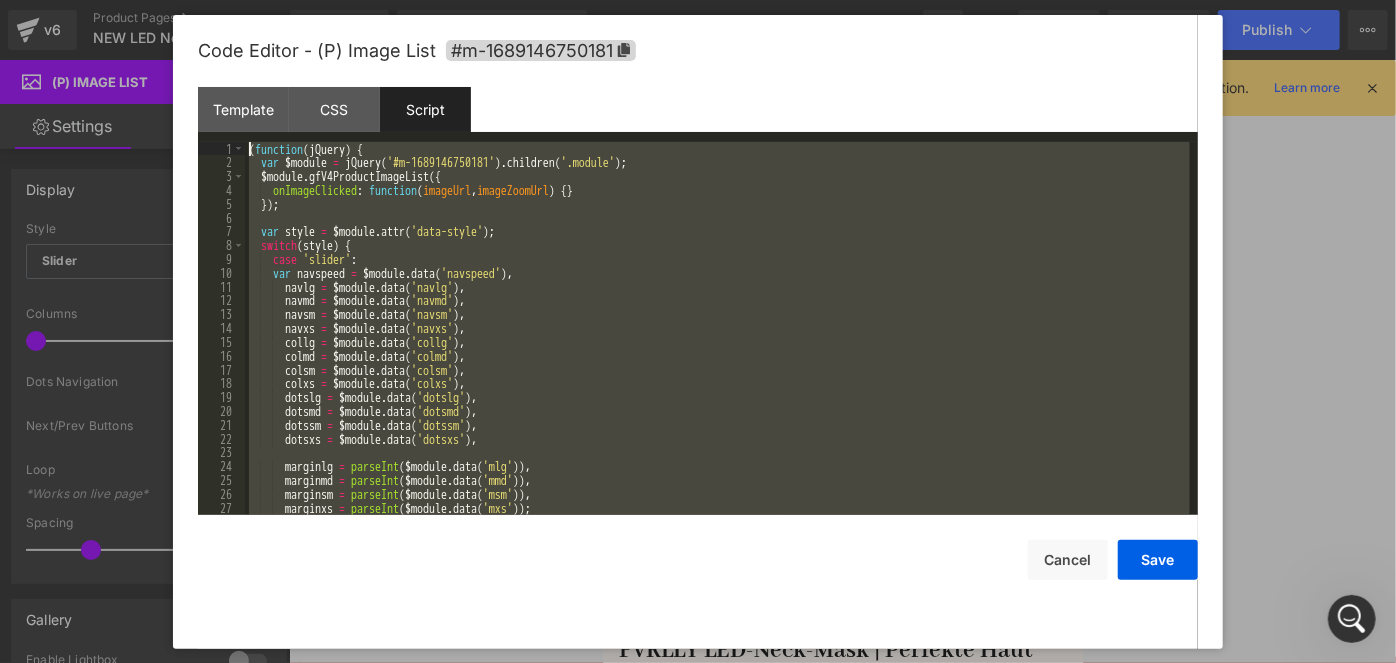 drag, startPoint x: 462, startPoint y: 496, endPoint x: 128, endPoint y: 2, distance: 596.31537 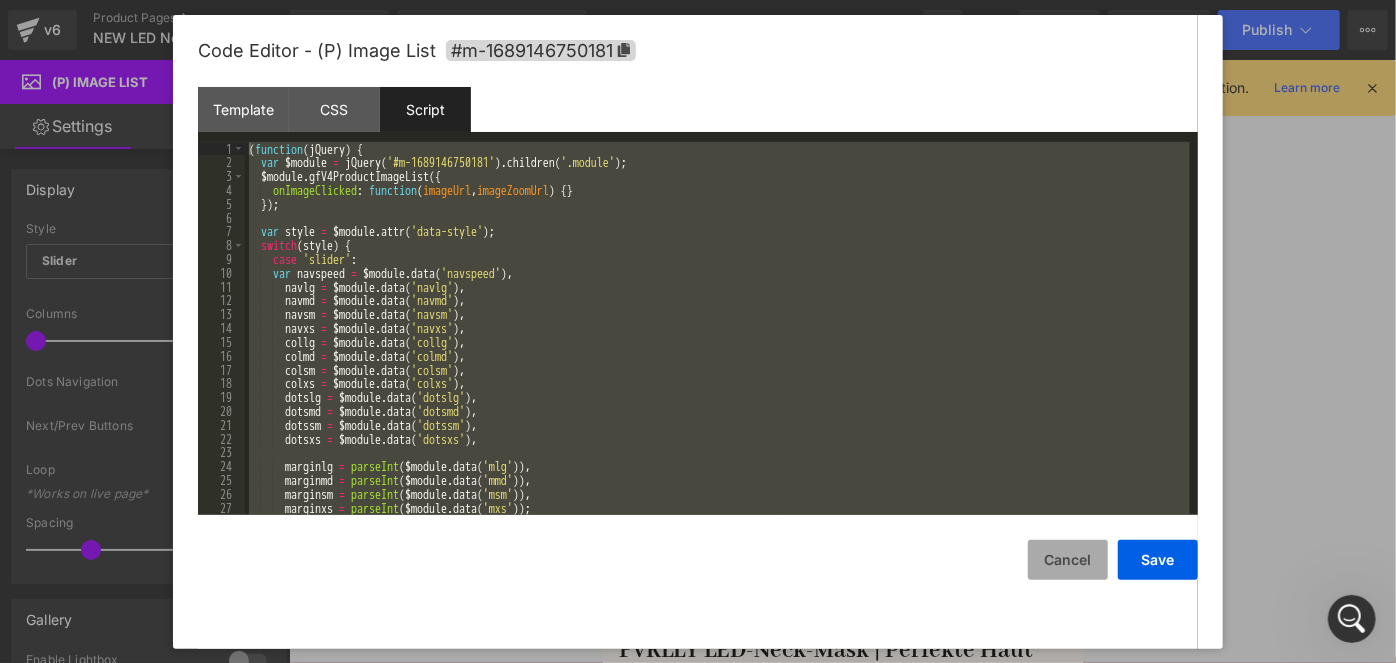click on "Cancel" at bounding box center (1068, 560) 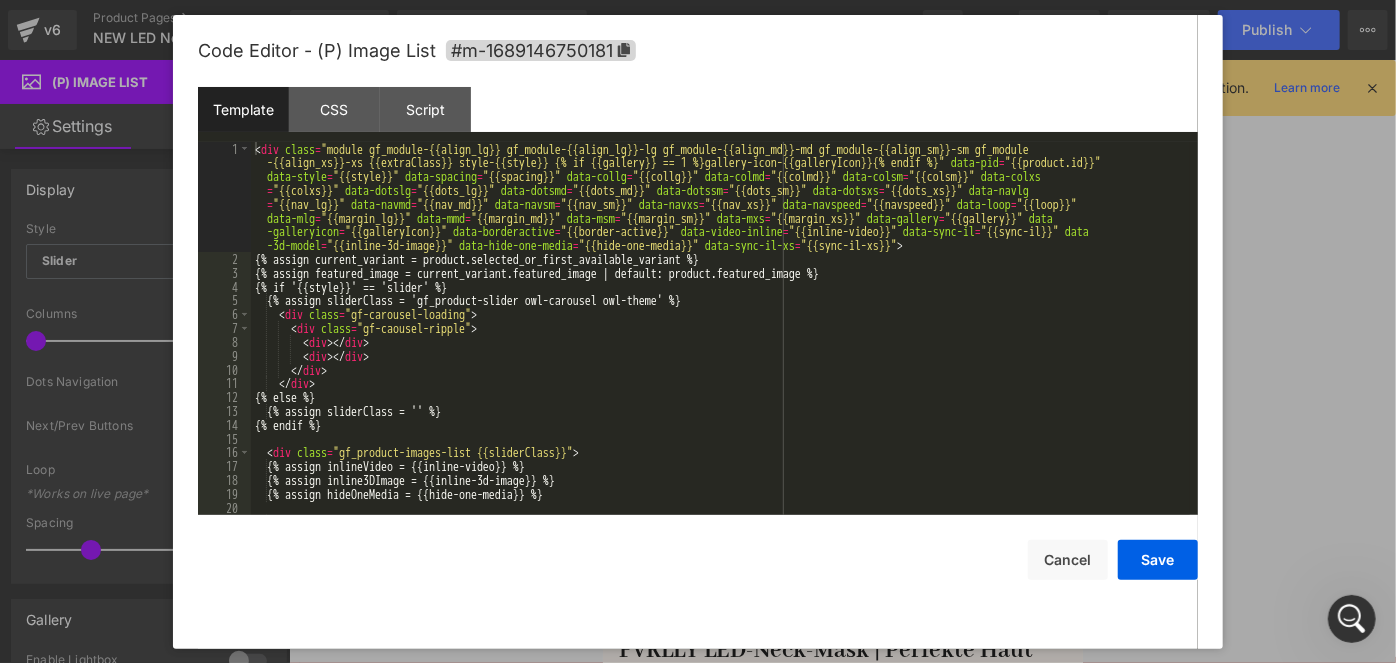 click on "(P) Image List  You are previewing how the   will restyle your page. You can not edit Elements in Preset Preview Mode.  v6 Product Pages NEW LED Neck Landingpage Library Assigned 1 Product  Product Preview
FVRLLY LED-Neck-Mask | Perfekte Haut auch für den Hals Manage assigned products Mobile Desktop Laptop Tablet Mobile Save Preview Publish Scheduled View Live Page View with current Template Save Template to Library Schedule Publish  Optimize  Publish Settings Shortcuts We recommend you to design in Desktop first to ensure the responsive layout would display correctly at every screens as your expectation. Learn more  Your page can’t be published   You've reached the maximum number of published pages on your plan  (10/999999).  You need to upgrade your plan or unpublish all your pages to get 1 publish slot.   Unpublish pages   Upgrade plan  Elements Global Style Base Row  rows, columns, layouts, div Heading  headings, titles, h1,h2,h3,h4,h5,h6 Text Block  texts, paragraphs, contents, blocks List" at bounding box center (698, 0) 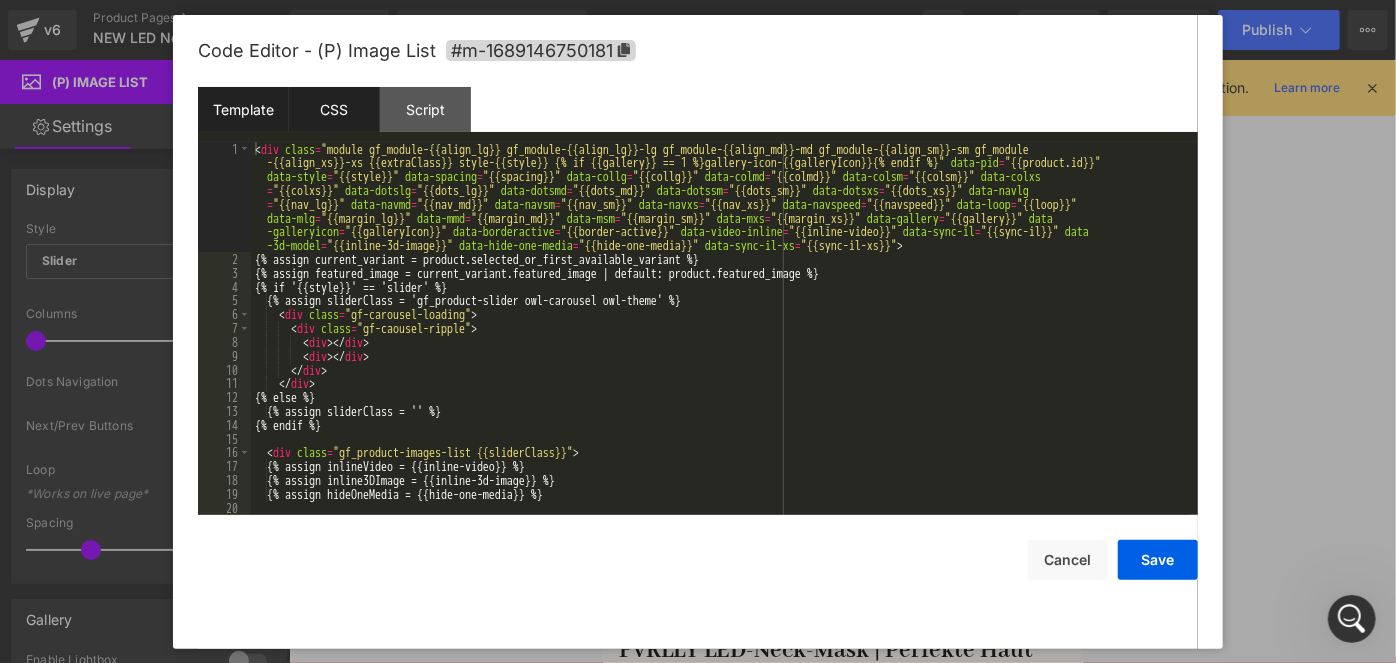 click on "CSS" at bounding box center (334, 109) 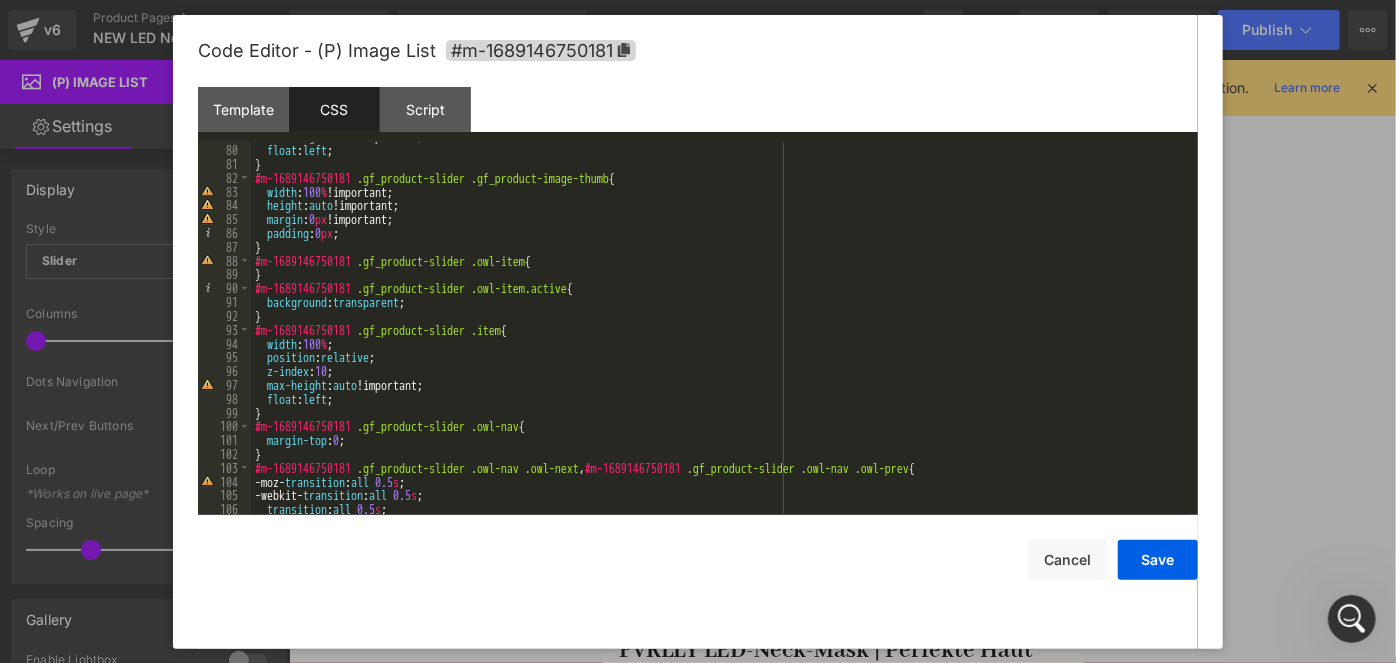 scroll, scrollTop: 1090, scrollLeft: 0, axis: vertical 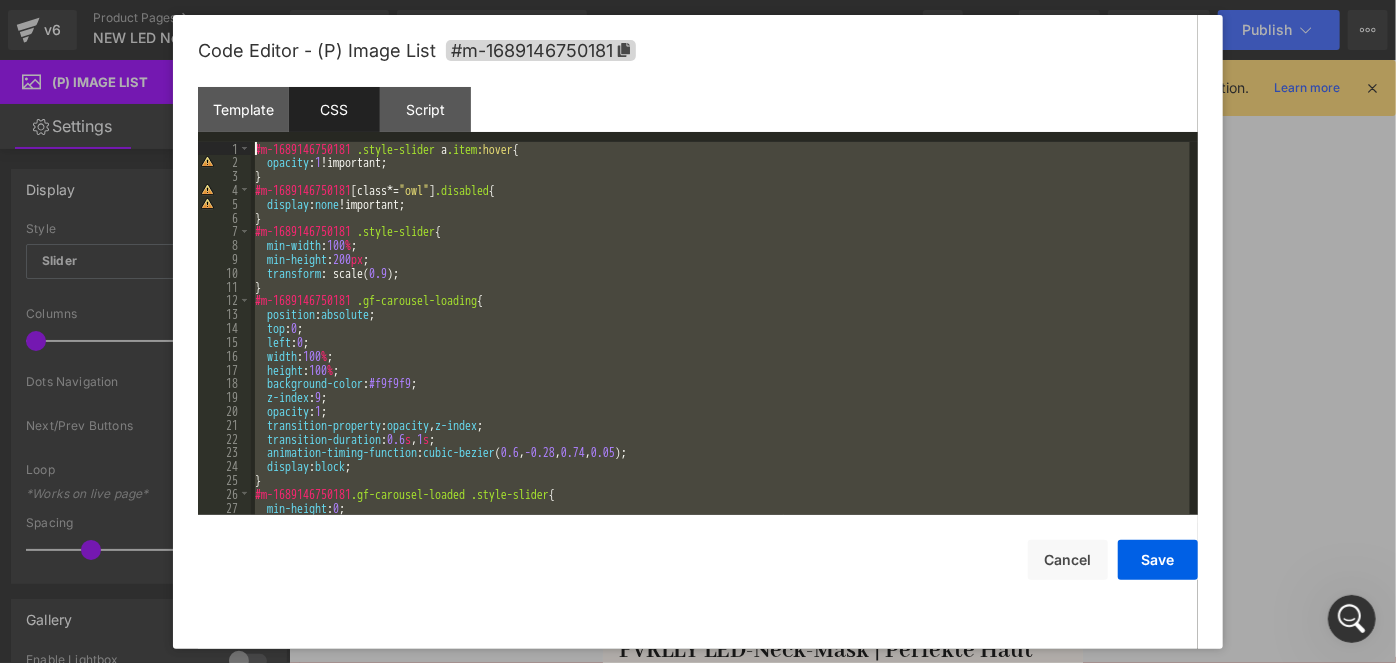 drag, startPoint x: 362, startPoint y: 499, endPoint x: 125, endPoint y: -80, distance: 625.6277 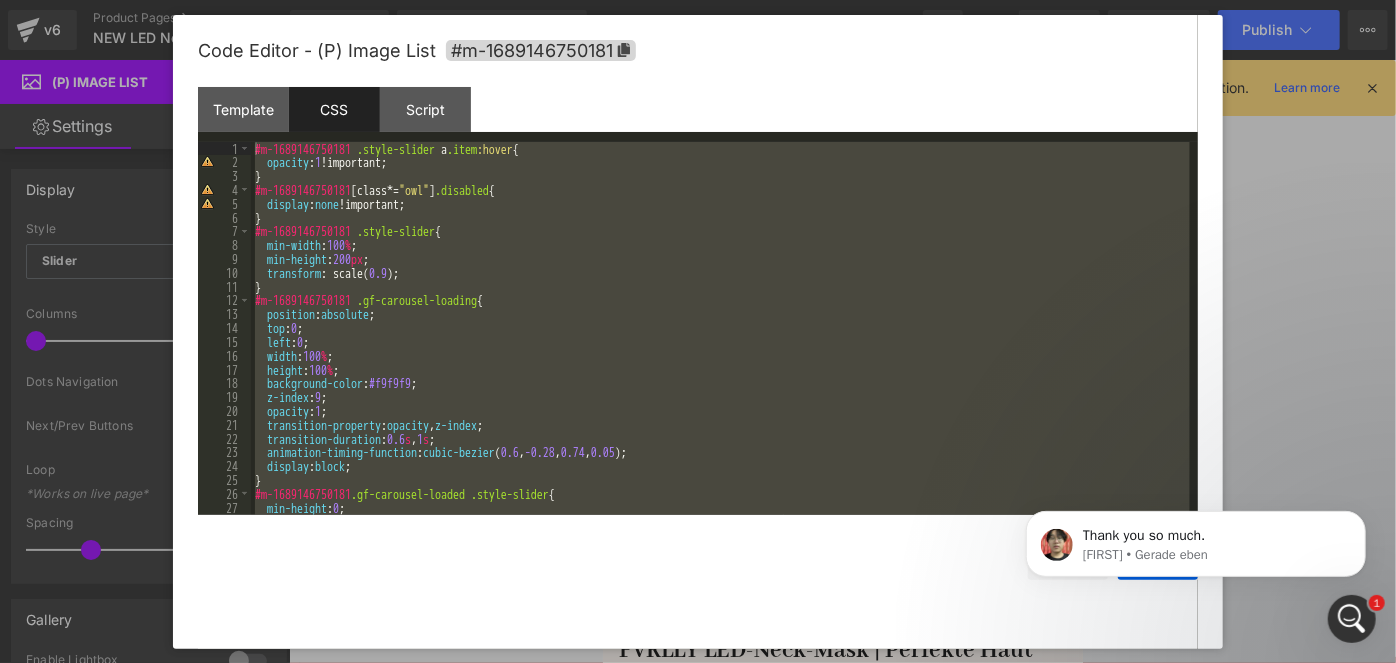 scroll, scrollTop: 0, scrollLeft: 0, axis: both 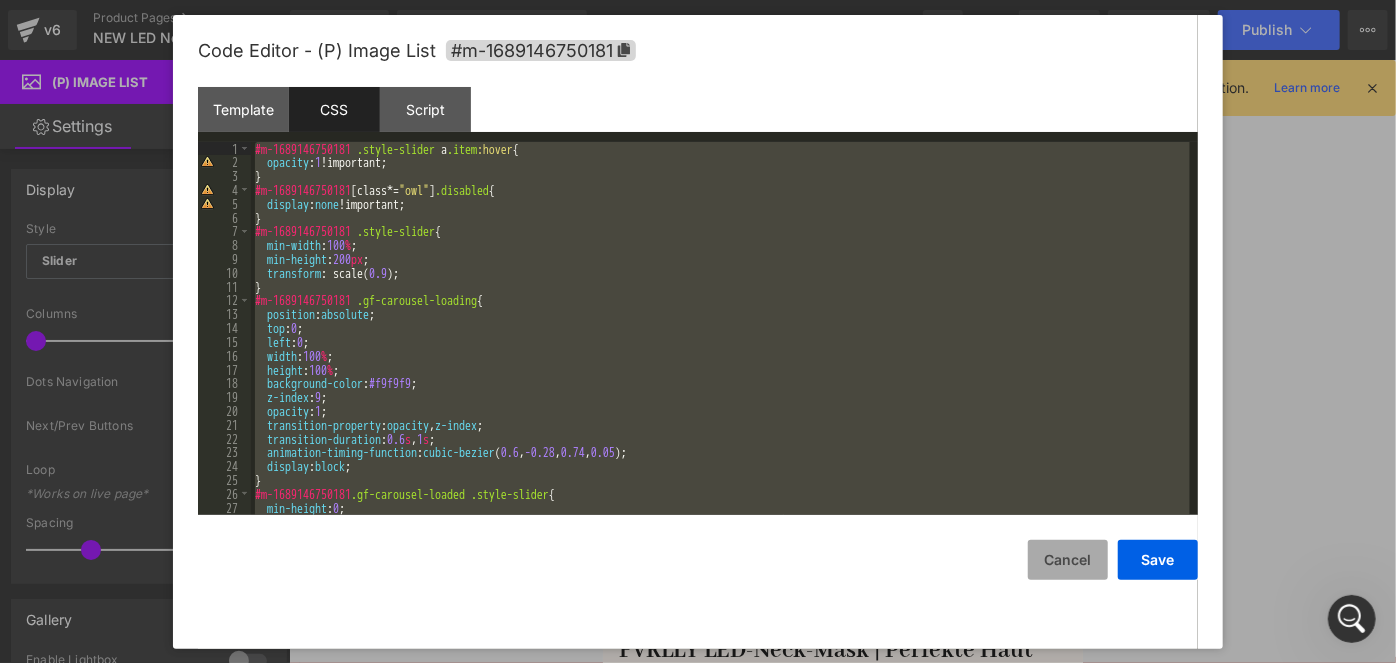 click on "Cancel" at bounding box center (1068, 560) 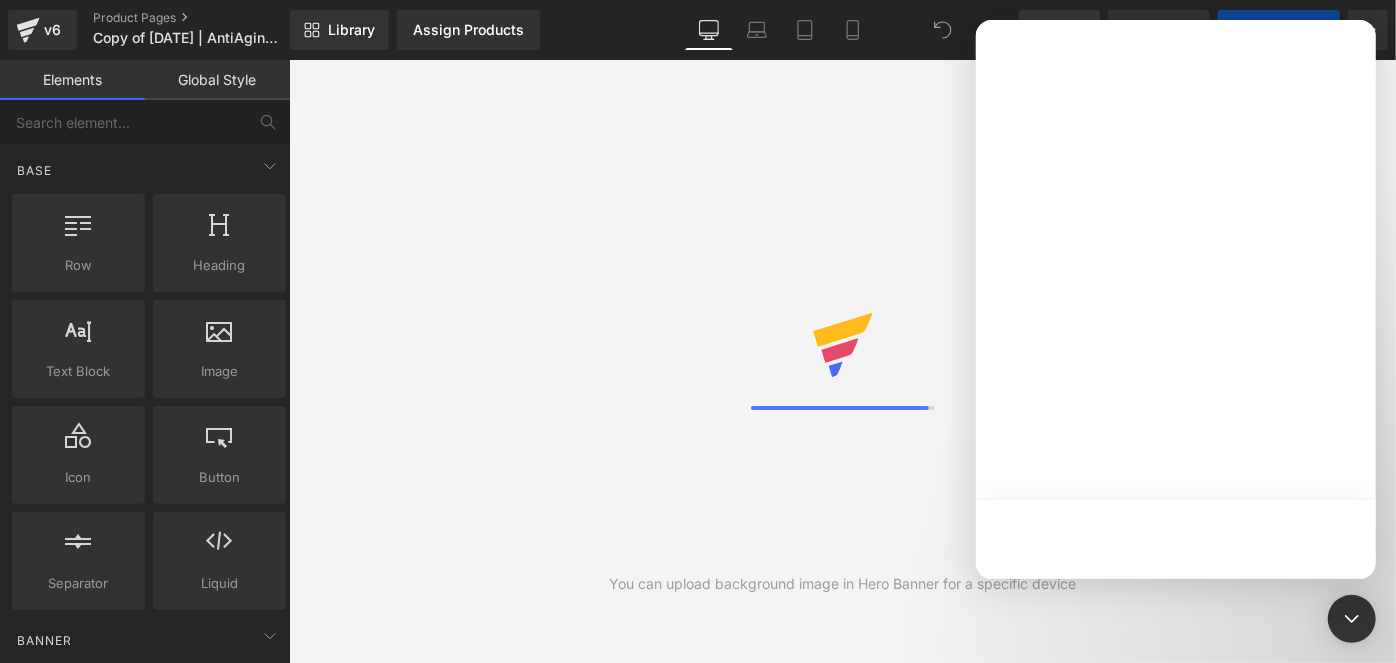 scroll, scrollTop: 0, scrollLeft: 0, axis: both 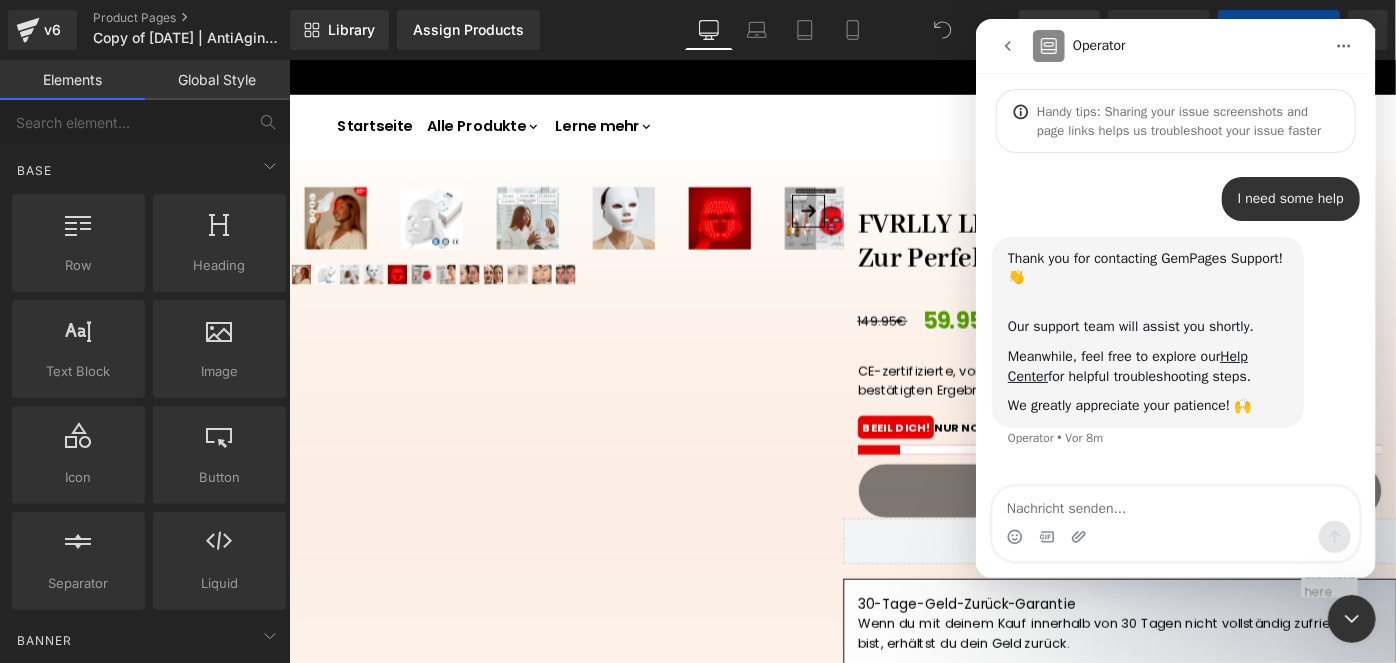 drag, startPoint x: 1355, startPoint y: 606, endPoint x: 2536, endPoint y: 1248, distance: 1344.2191 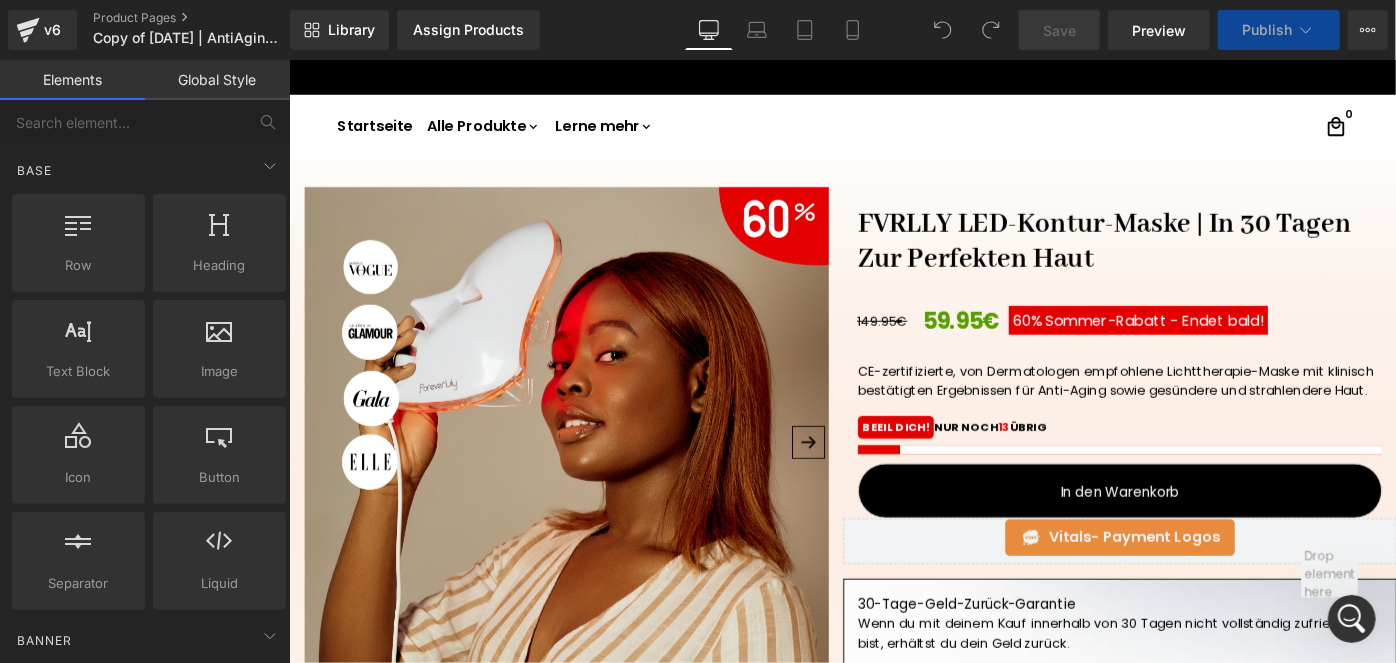 scroll, scrollTop: 0, scrollLeft: 0, axis: both 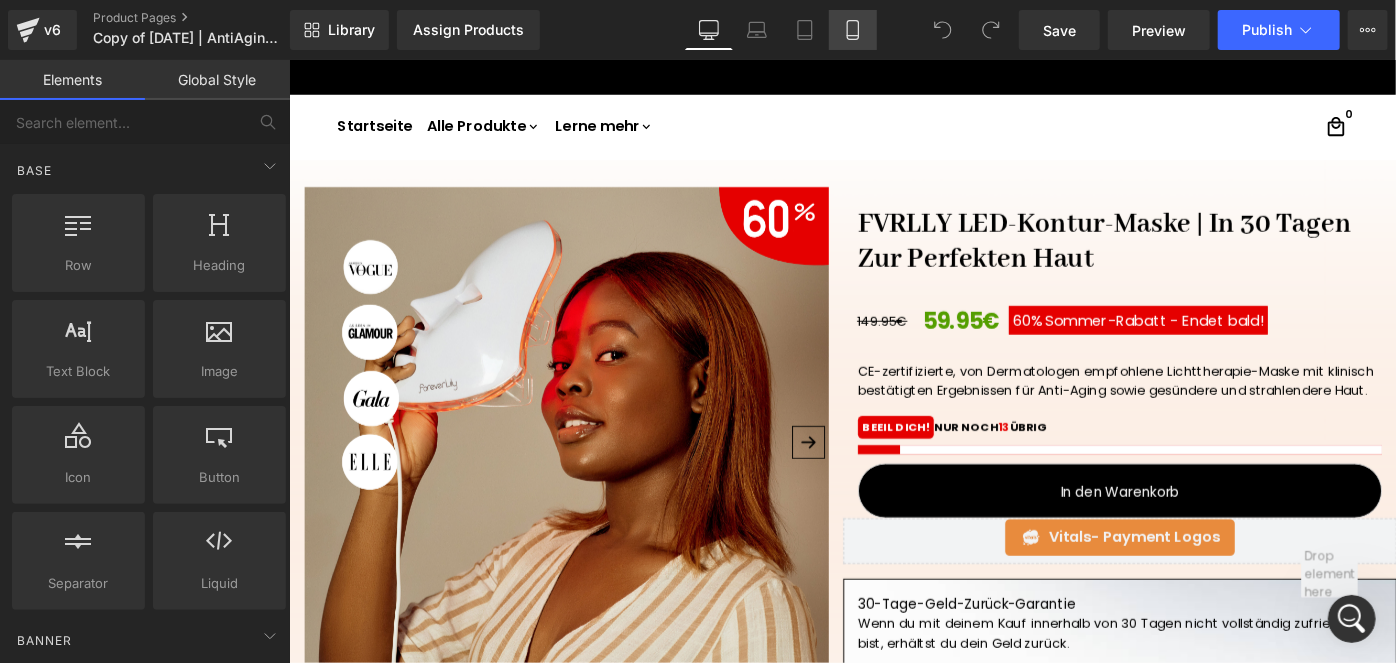 click 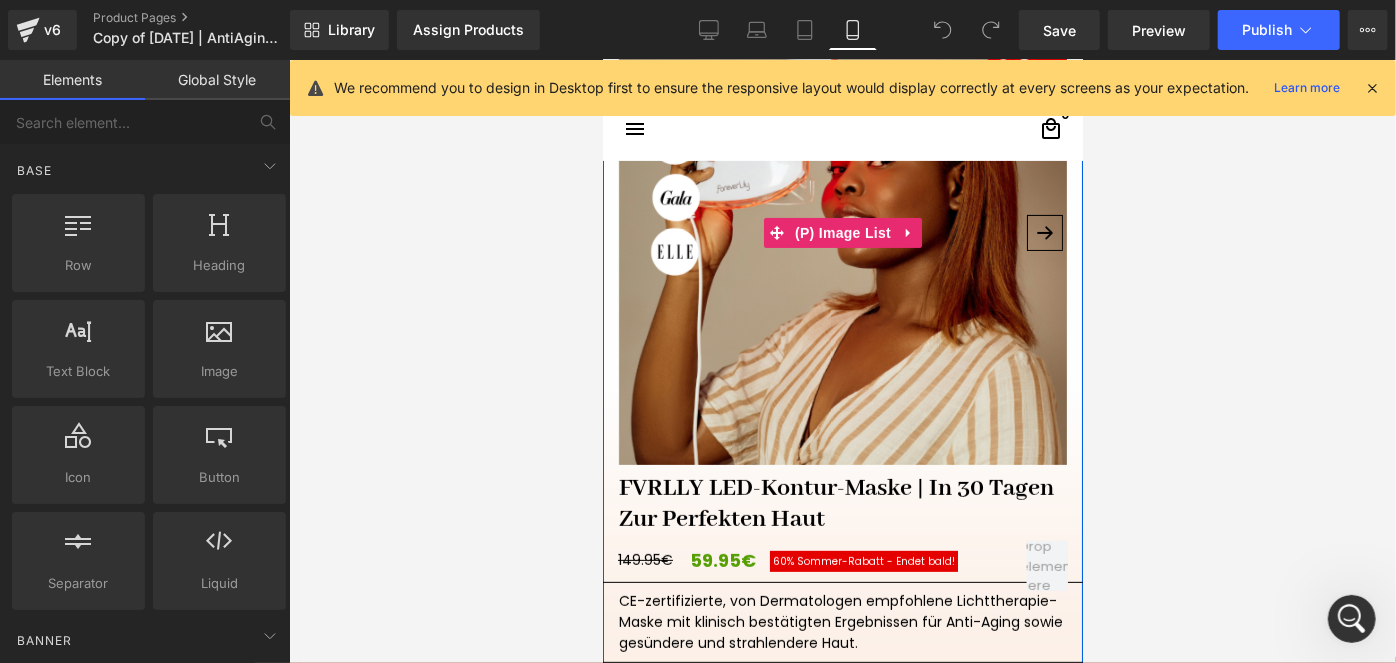 scroll, scrollTop: 290, scrollLeft: 0, axis: vertical 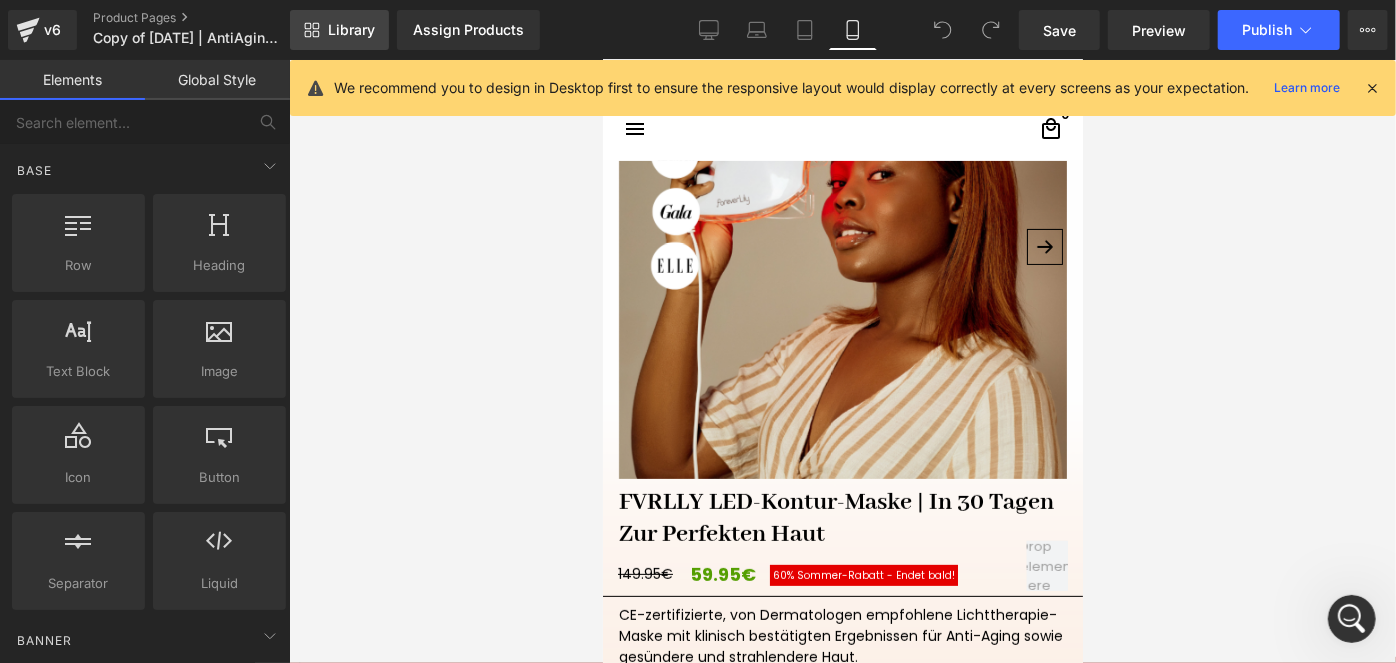 click on "Library" at bounding box center (339, 30) 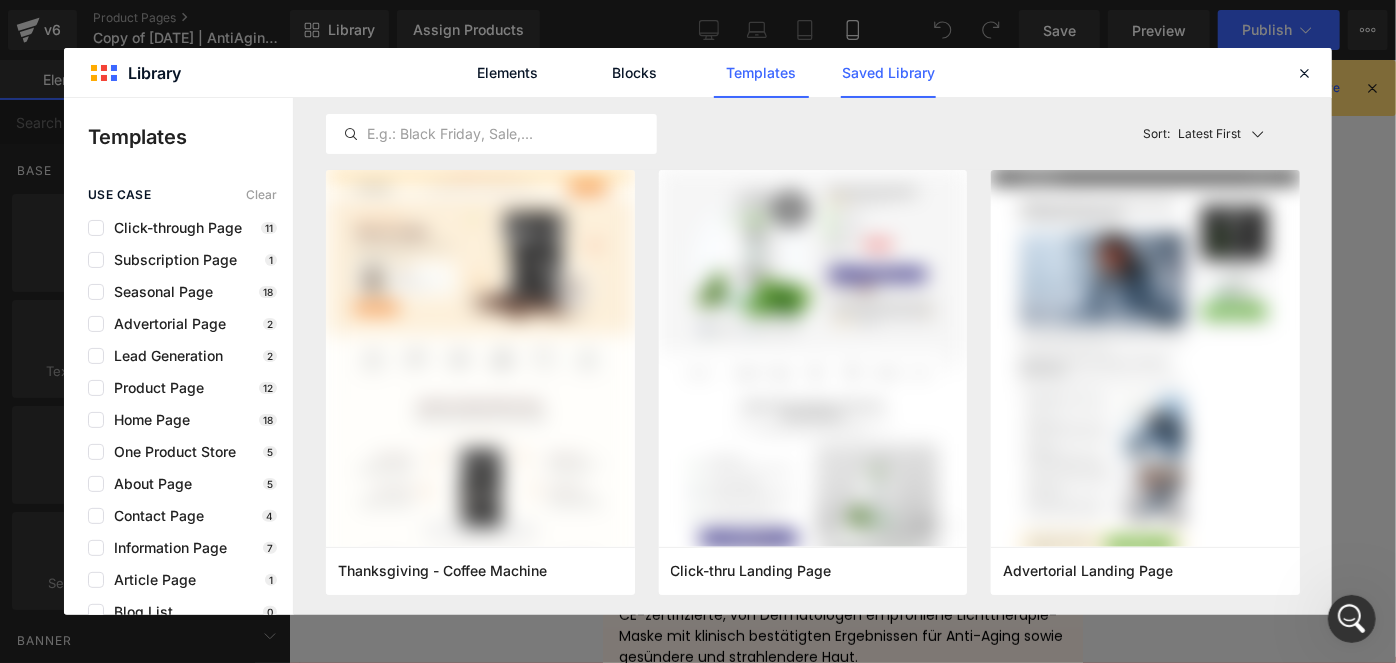 click on "Saved Library" 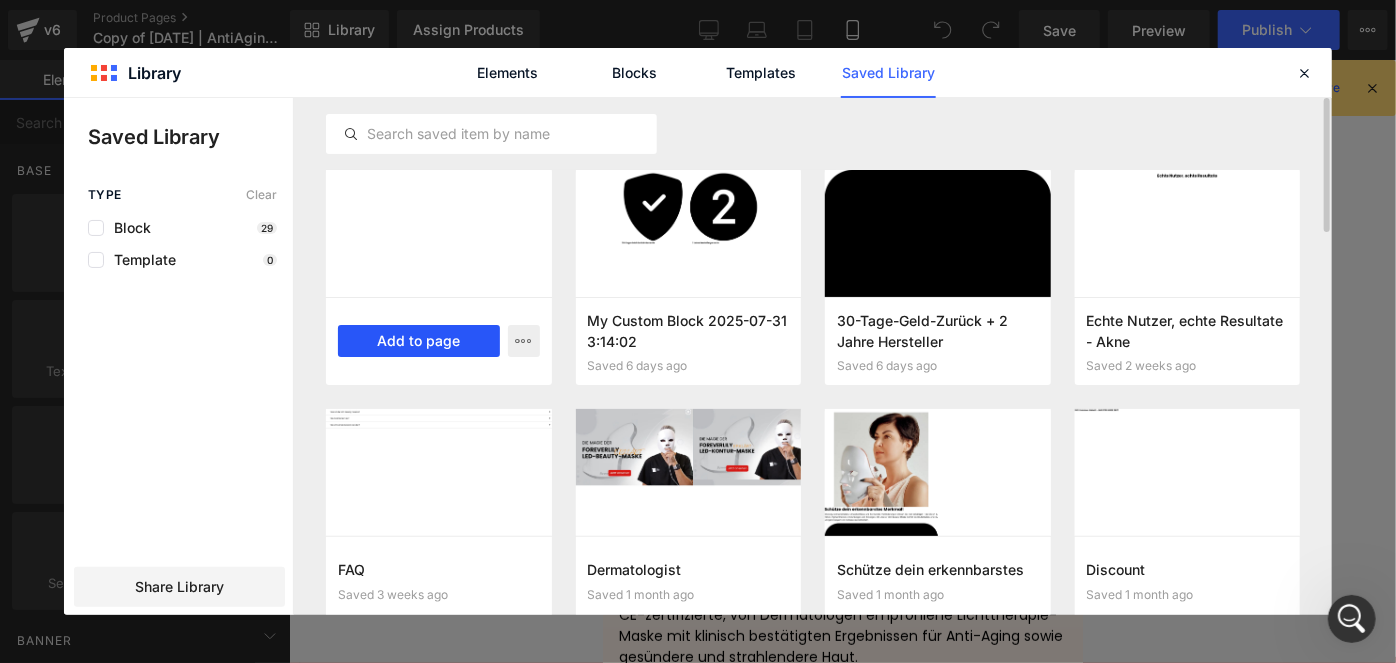 click on "Add to page" at bounding box center (419, 341) 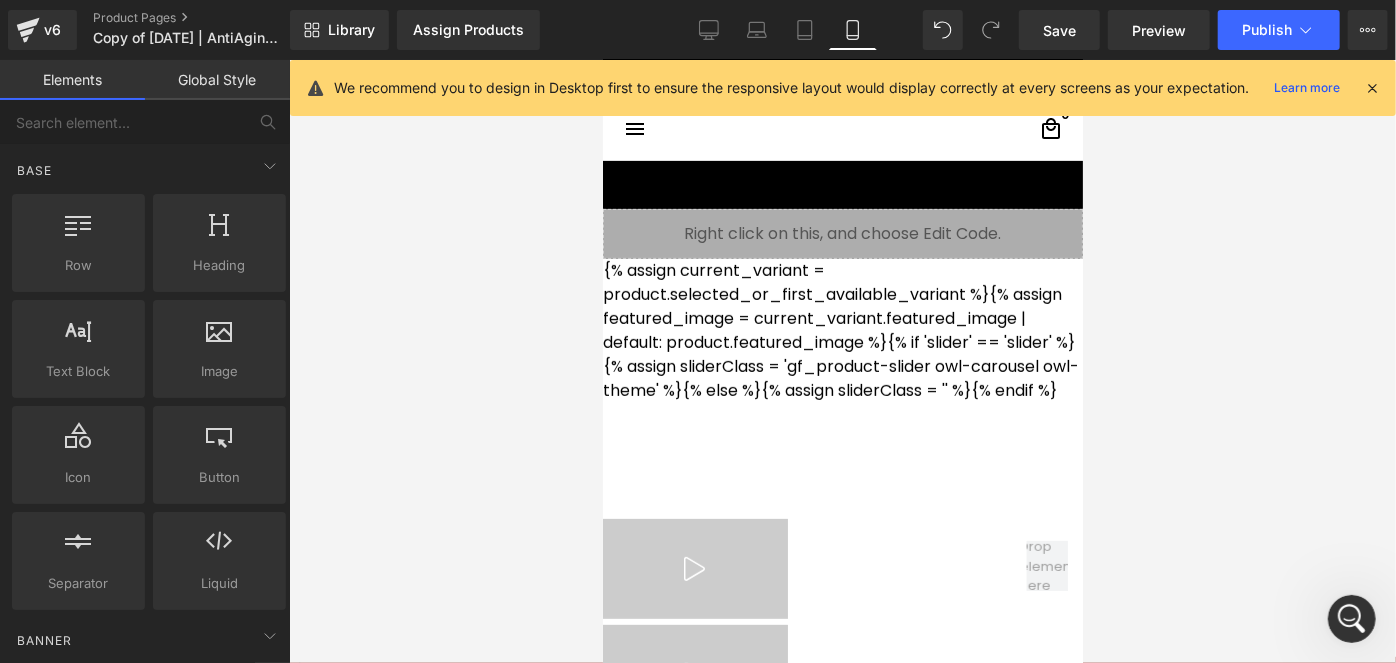 scroll, scrollTop: 8134, scrollLeft: 0, axis: vertical 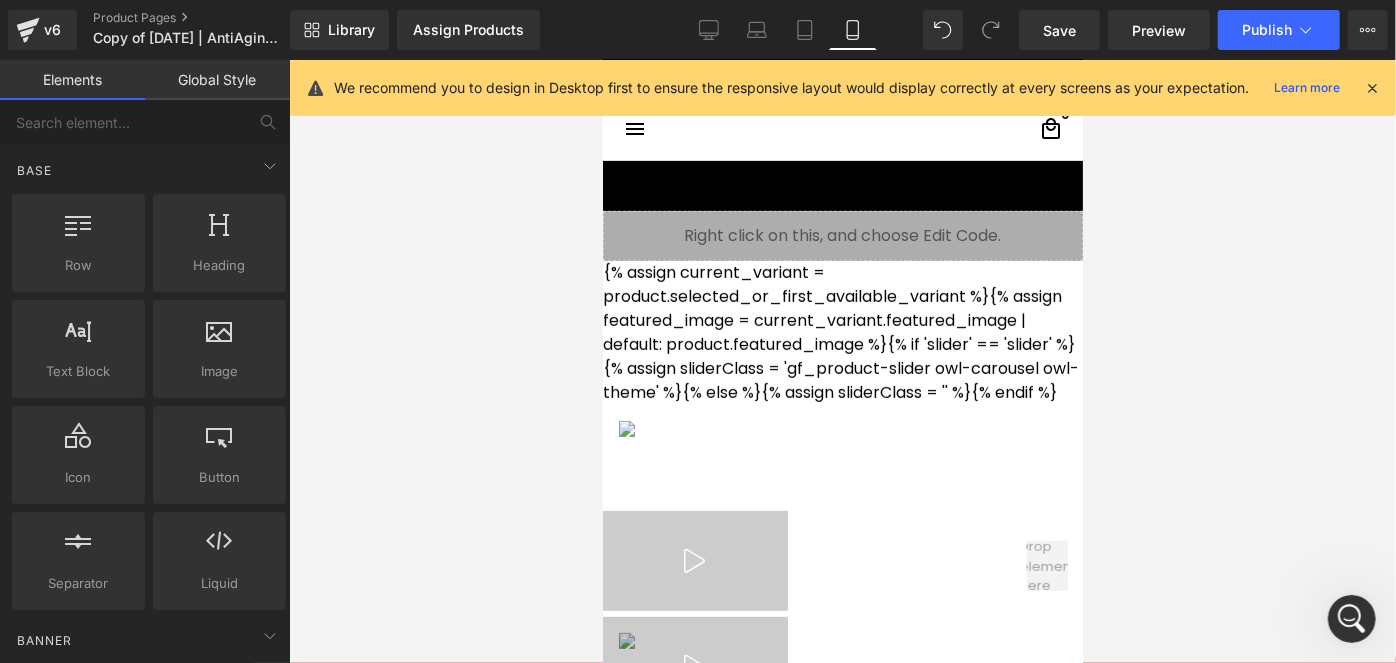 click on "{% assign current_variant = product.selected_or_first_available_variant %}{% assign featured_image = current_variant.featured_image | default: product.featured_image %}{% if 'slider' == 'slider' %}{% assign sliderClass = 'gf_product-slider owl-carousel owl-theme' %} {% else %}{% assign sliderClass = '' %}{% endif %} {% assign inlineVideo = 0 %}{% assign inline3DImage = 0 %}{% assign hideOneMedia = 0 %}{% if 0 == 1 %}{% assign inlineVideo = 0 %}{% endif %}{% if hideOneMedia == 1 %}{% assign hideOneMedia = true %}{% else %}{% assign hideOneMedia = false %}{% endif %}{% assign mediaLength = product.media | size %}{% unless hideOneMedia and mediaLength <= 1 %}{% for media in product.media %}{% assign media_type = media.media_type %}{% assign altTag = media.alt %}{% unless altTag %}{% assign altTag = product.title %}{% endunless %}{% assign gfIMLItem = "" %}{% if media_type == 'image' %}{% capture gfIMLItem %} {% else %} {% else %} {% else %} {% endif %}{% endfor %}{% endunless %} {% for source in media.sources %}" at bounding box center [842, 703] 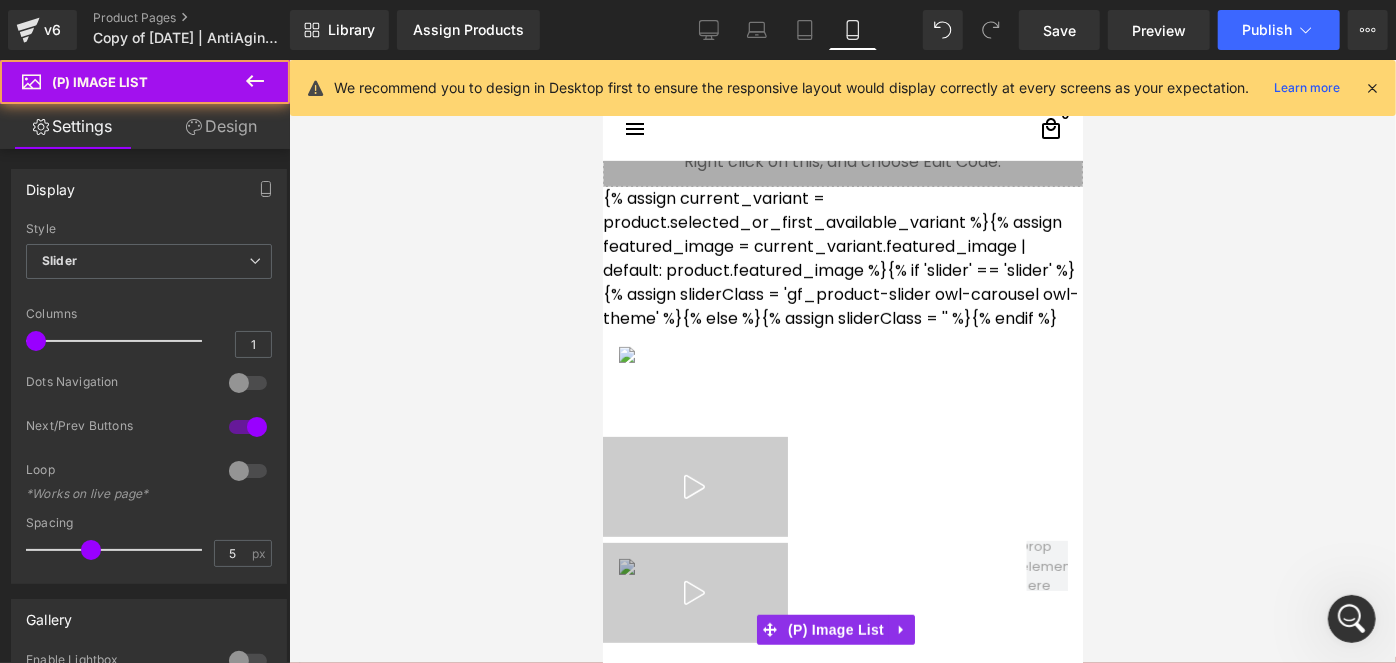 scroll, scrollTop: 8316, scrollLeft: 0, axis: vertical 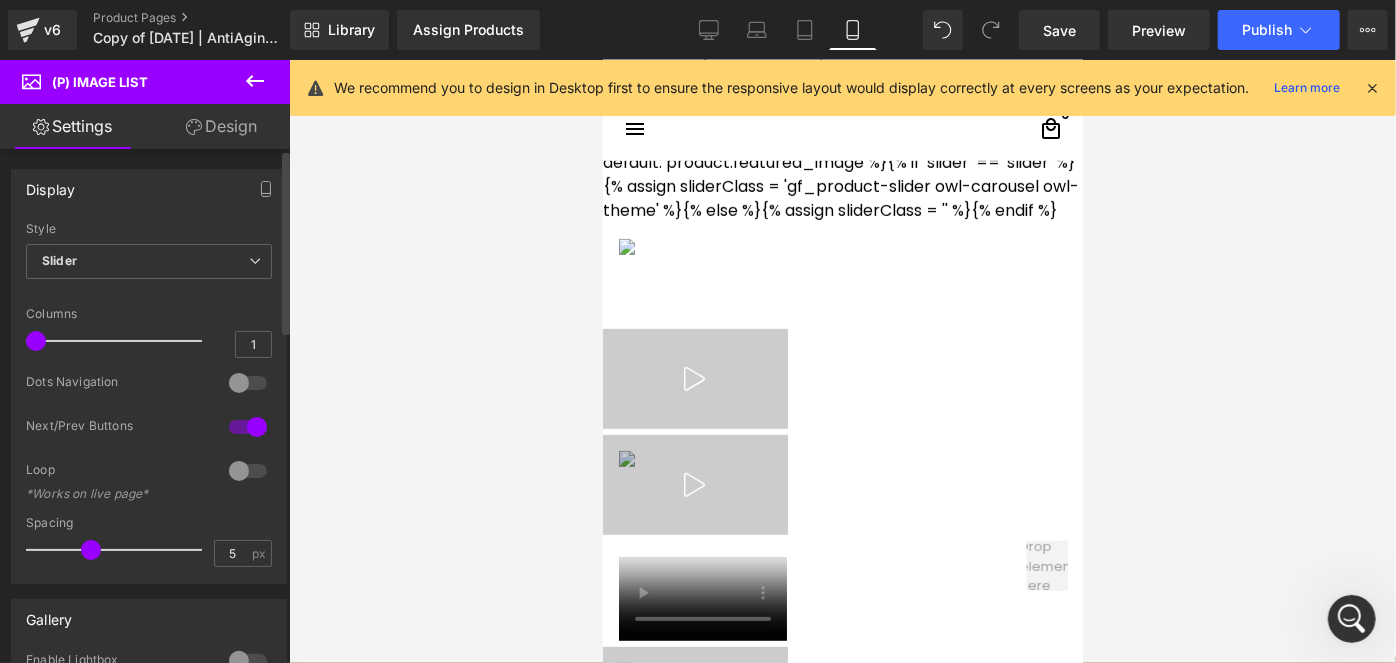 click at bounding box center [248, 427] 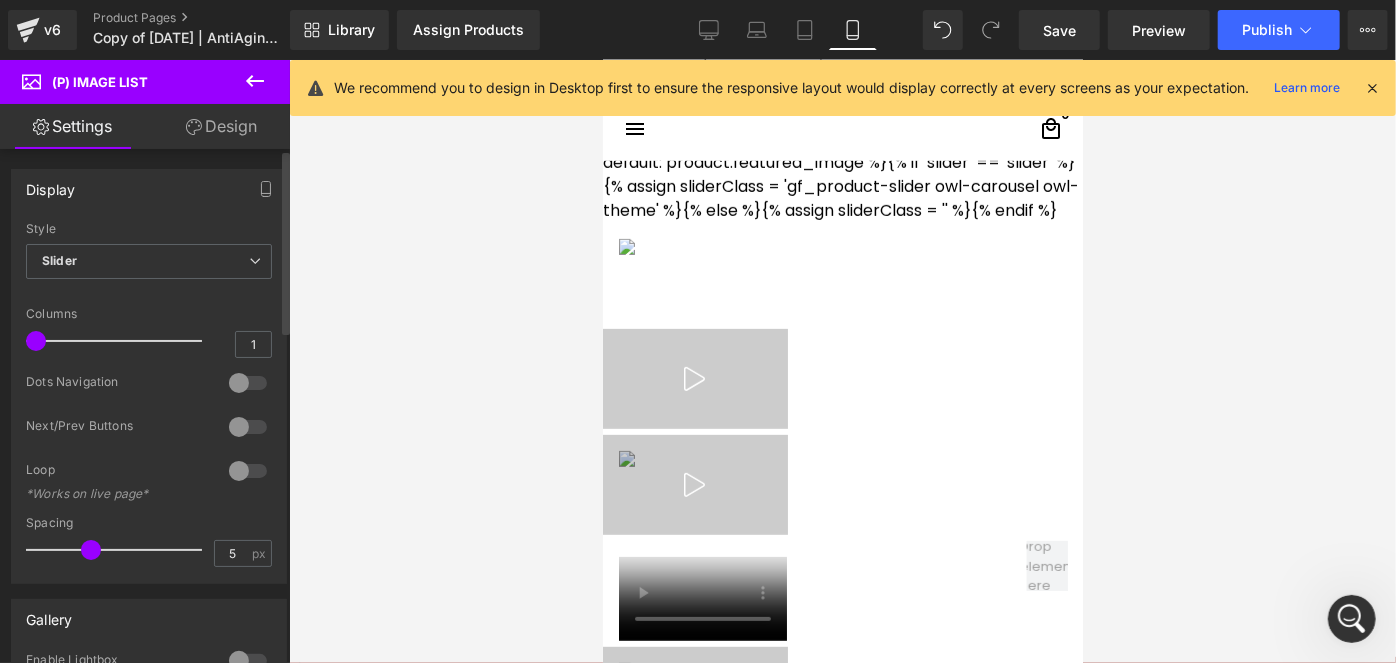 click at bounding box center (248, 427) 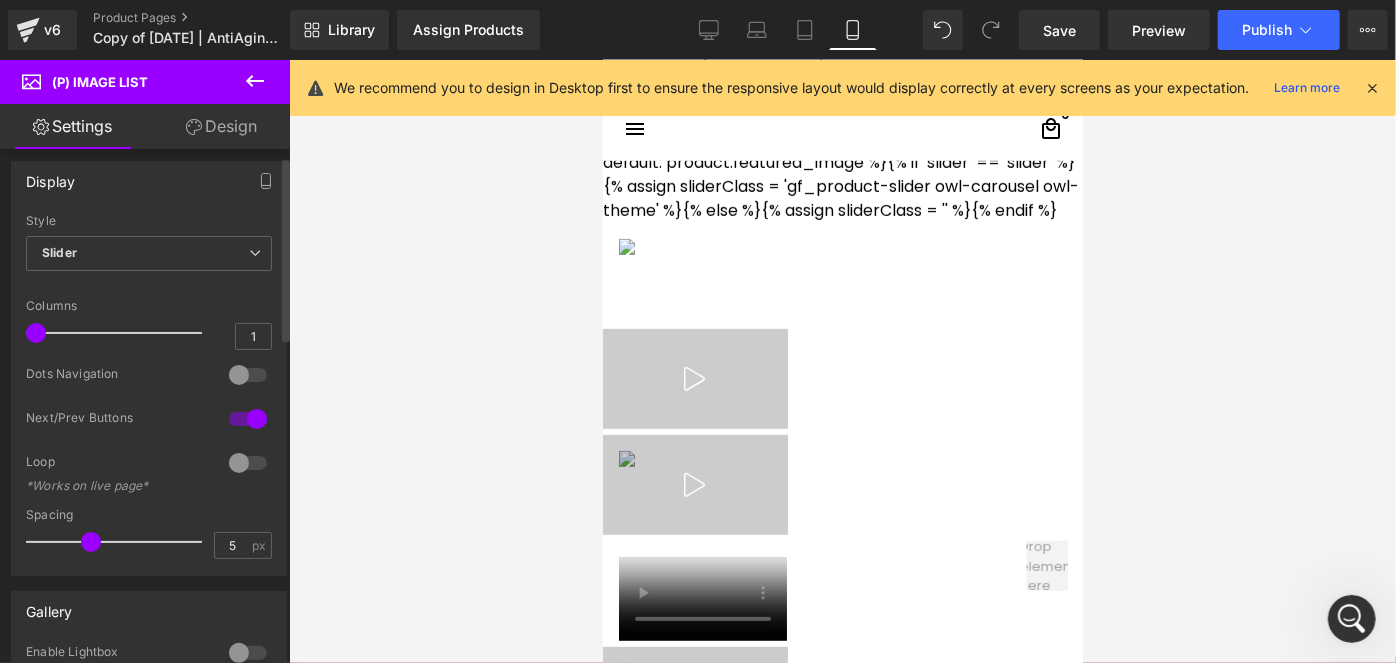 scroll, scrollTop: 0, scrollLeft: 0, axis: both 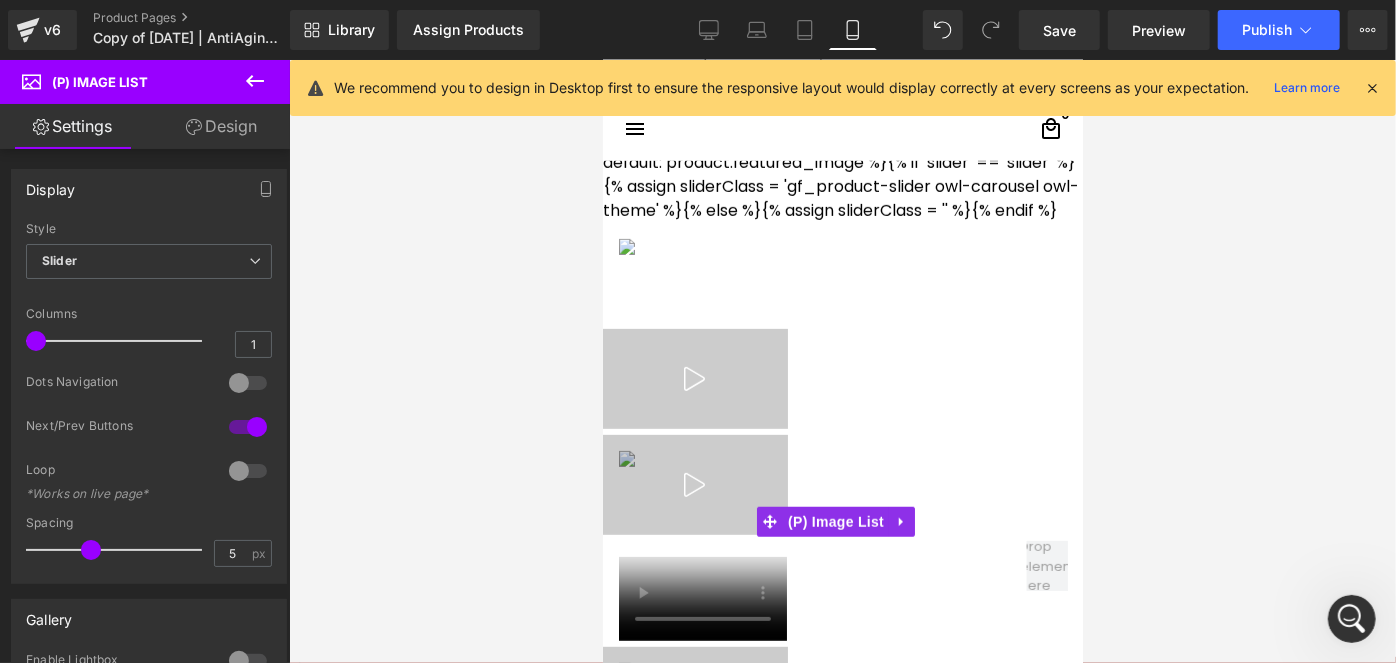 click at bounding box center (835, 275) 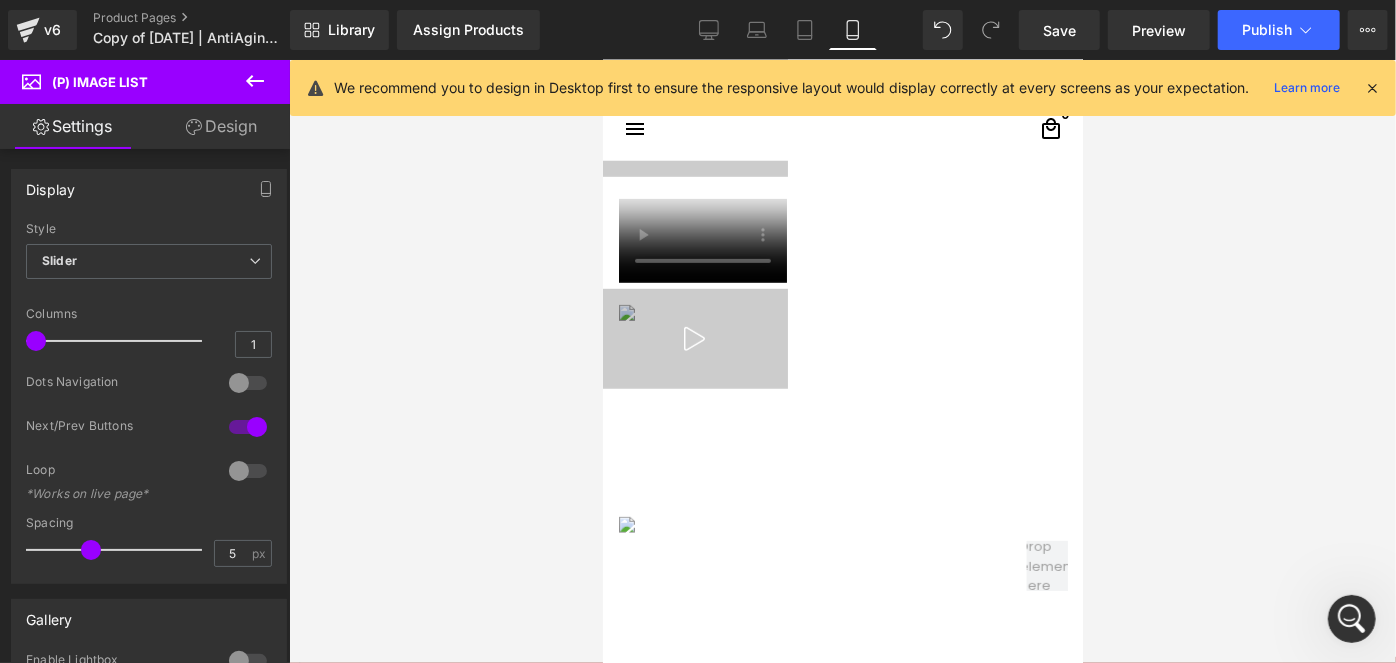 scroll, scrollTop: 8498, scrollLeft: 0, axis: vertical 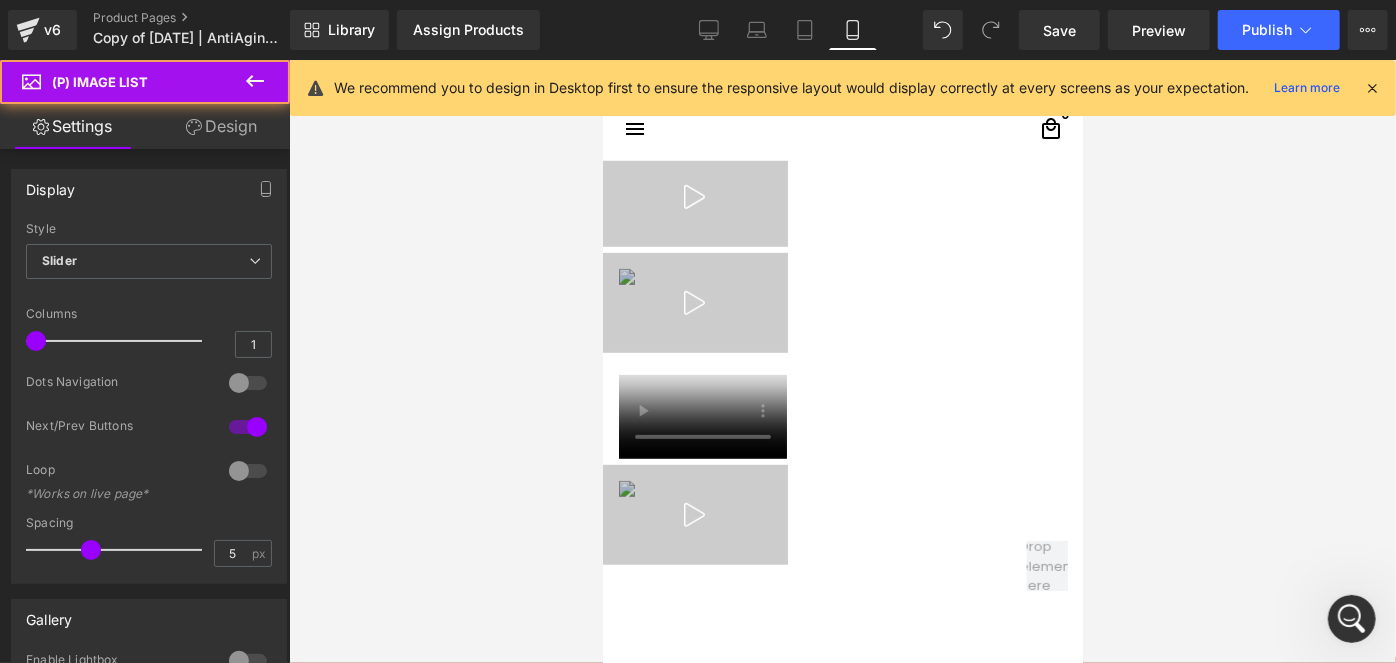 click at bounding box center [835, 305] 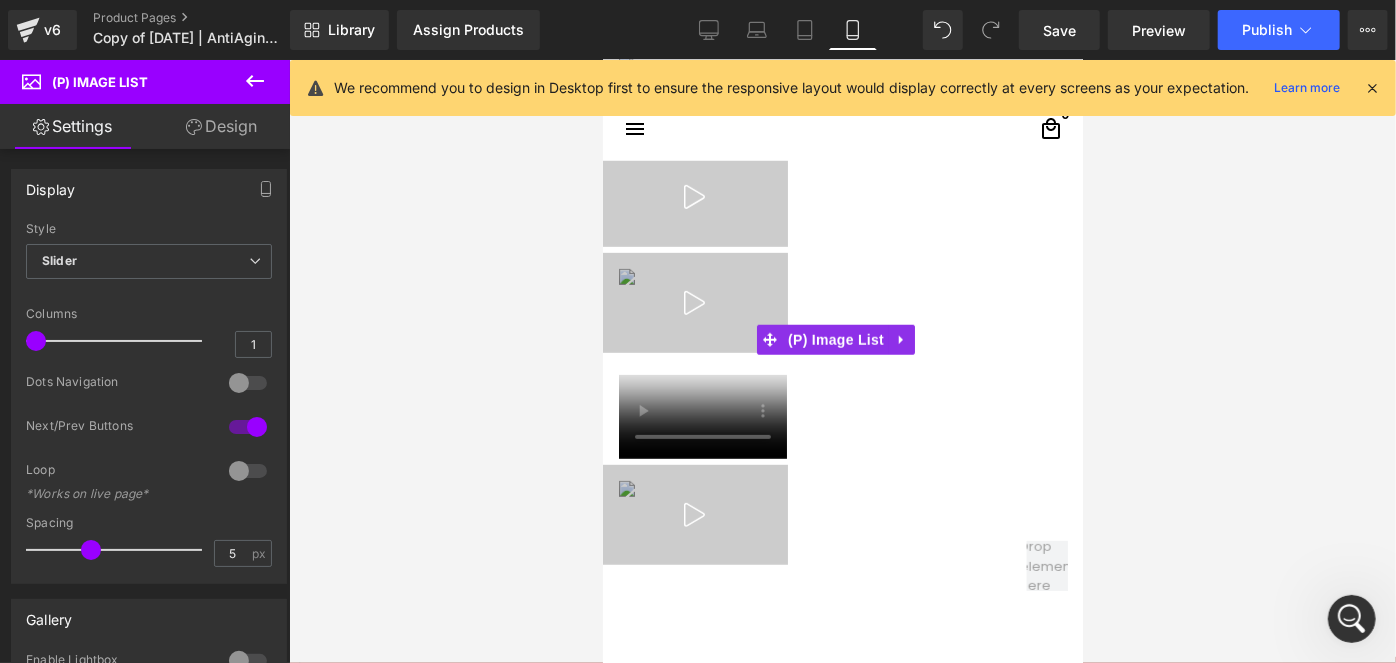 drag, startPoint x: 836, startPoint y: 352, endPoint x: 868, endPoint y: 282, distance: 76.96753 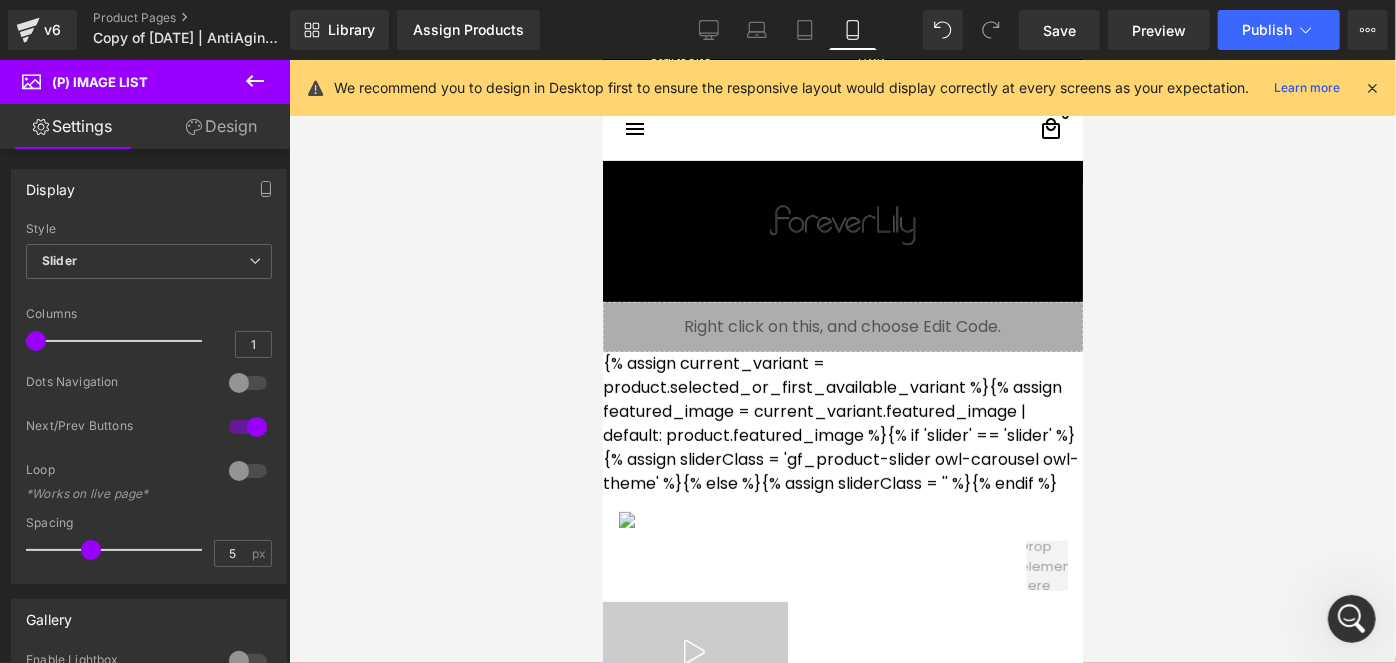 drag, startPoint x: 829, startPoint y: 341, endPoint x: 854, endPoint y: 429, distance: 91.48224 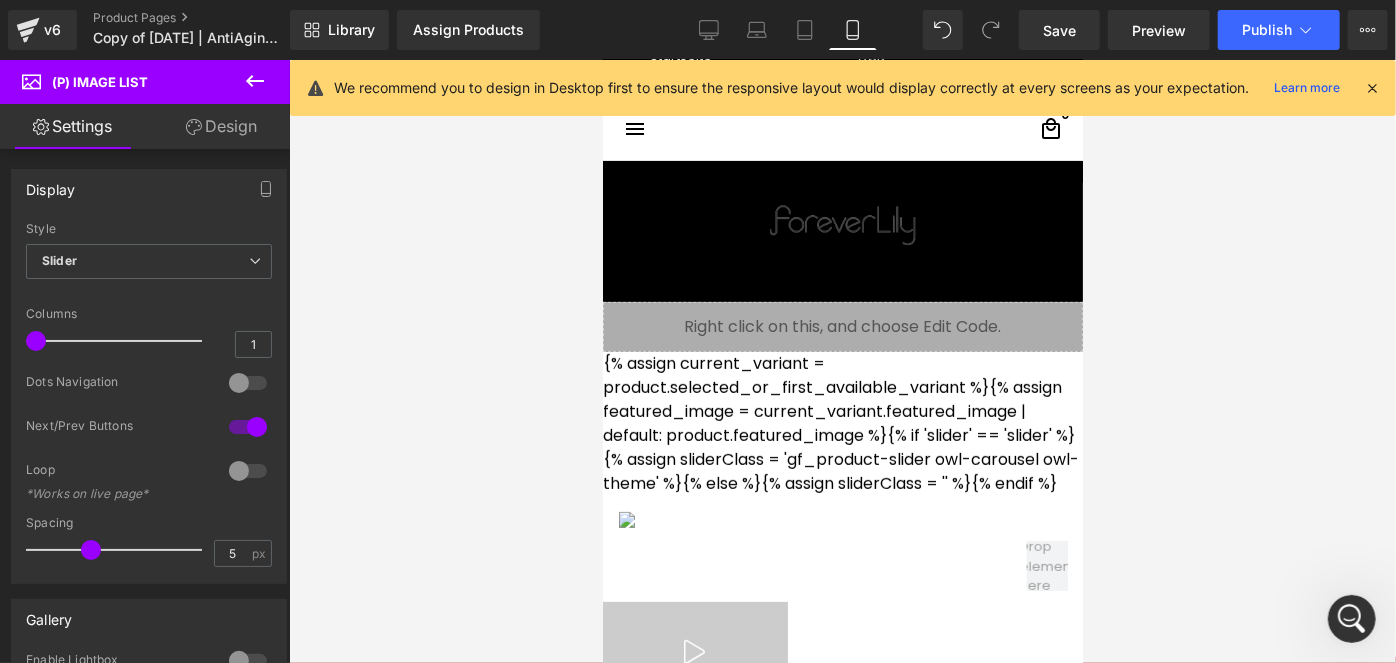 click on "{% assign current_variant = product.selected_or_first_available_variant %}{% assign featured_image = current_variant.featured_image | default: product.featured_image %}{% if 'slider' == 'slider' %}{% assign sliderClass = 'gf_product-slider owl-carousel owl-theme' %} {% else %}{% assign sliderClass = '' %}{% endif %} {% assign inlineVideo = 0 %}{% assign inline3DImage = 0 %}{% assign hideOneMedia = 0 %}{% if 0 == 1 %}{% assign inlineVideo = 0 %}{% endif %}{% if hideOneMedia == 1 %}{% assign hideOneMedia = true %}{% else %}{% assign hideOneMedia = false %}{% endif %}{% assign mediaLength = product.media | size %}{% unless hideOneMedia and mediaLength <= 1 %}{% for media in product.media %}{% assign media_type = media.media_type %}{% assign altTag = media.alt %}{% unless altTag %}{% assign altTag = product.title %}{% endunless %}{% assign gfIMLItem = "" %}{% if media_type == 'image' %}{% capture gfIMLItem %} {% else %} {% else %} {% else %} {% endif %}{% endfor %}{% endunless %} {% for source in media.sources %}" at bounding box center [842, 794] 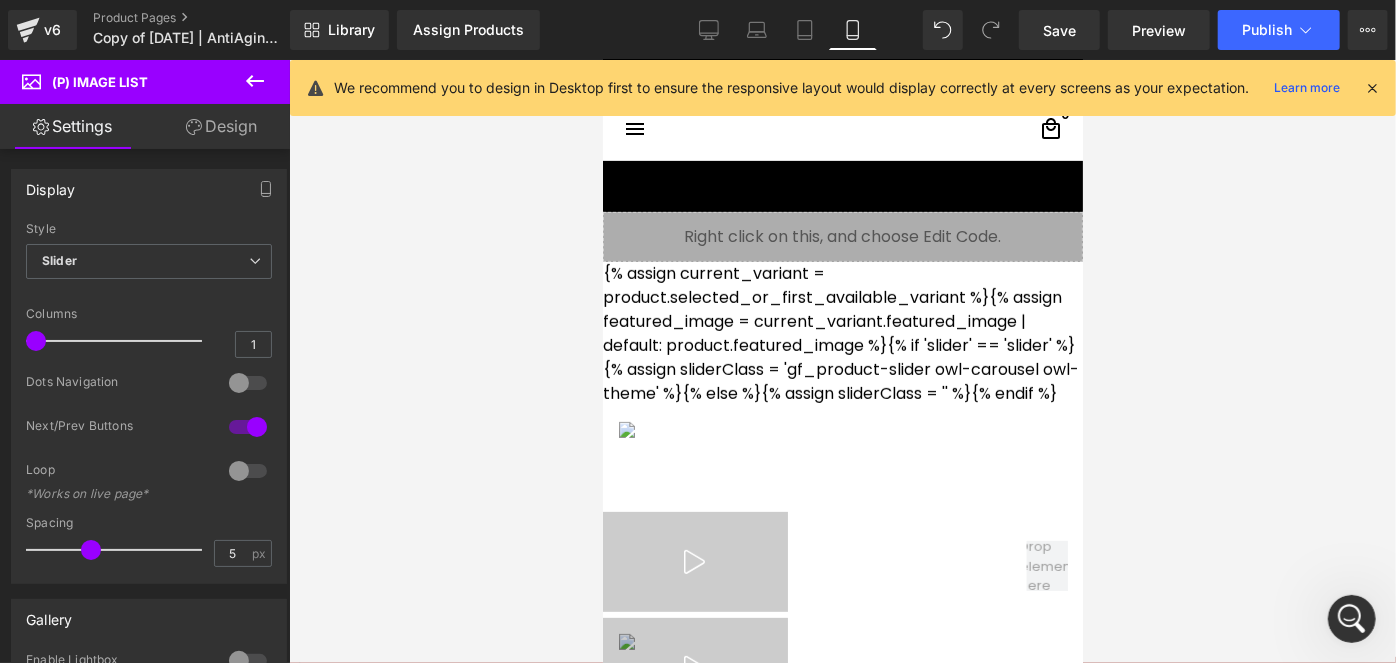 scroll, scrollTop: 8316, scrollLeft: 0, axis: vertical 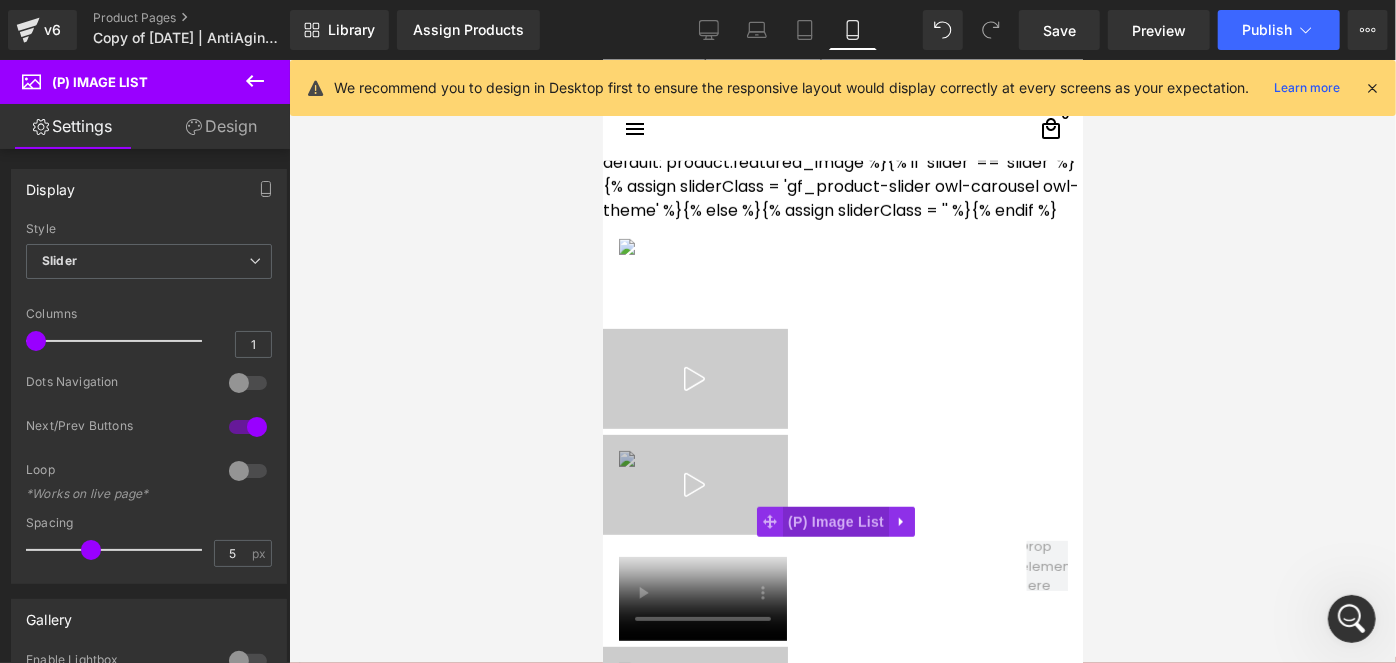 drag, startPoint x: 794, startPoint y: 517, endPoint x: 855, endPoint y: 511, distance: 61.294373 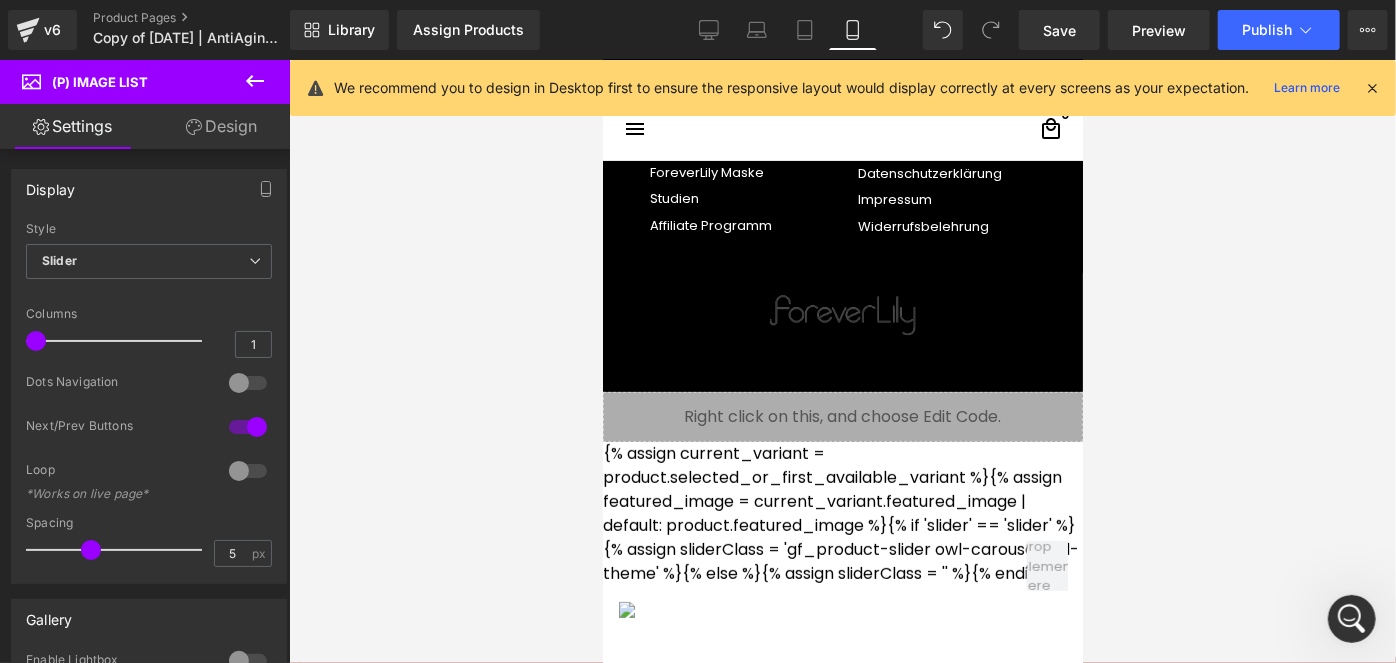 drag, startPoint x: 770, startPoint y: 522, endPoint x: 753, endPoint y: 284, distance: 238.60637 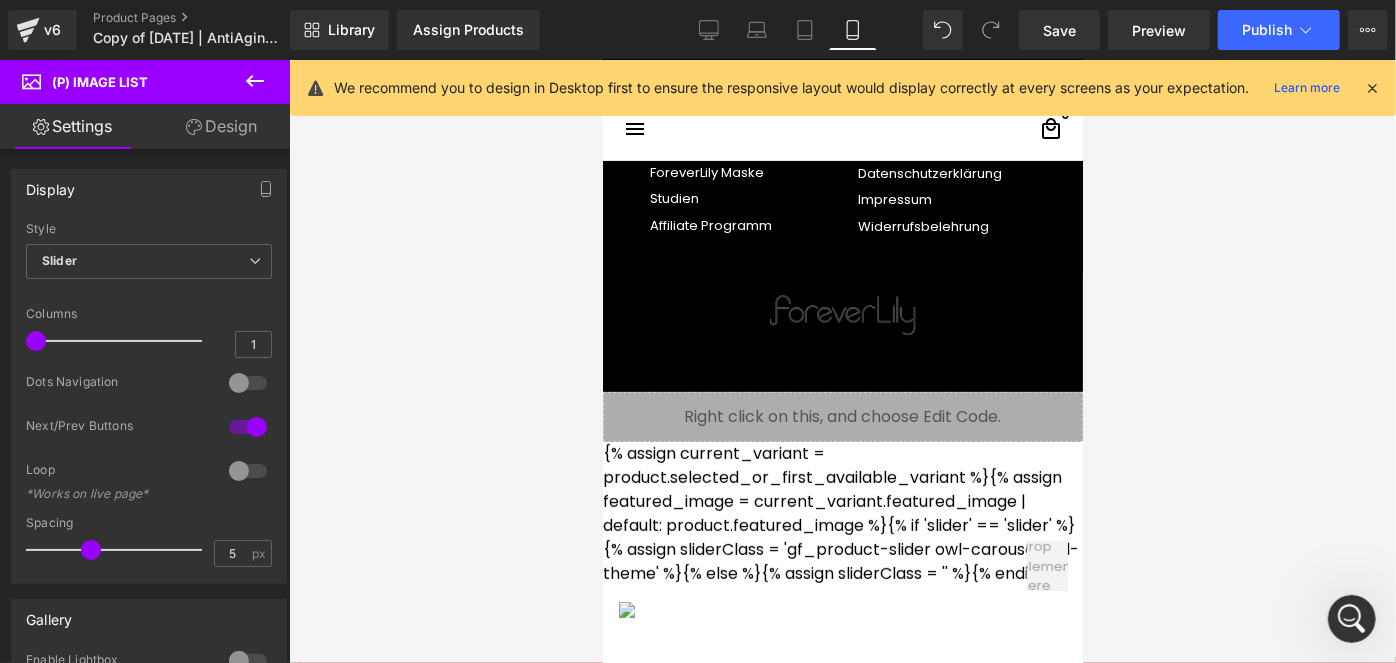 click on "Video Popup
Tinas Story Text Block
Video Popup         Catherines Story Text Block
Video Popup         Sophias Story Text Block" at bounding box center [842, -3073] 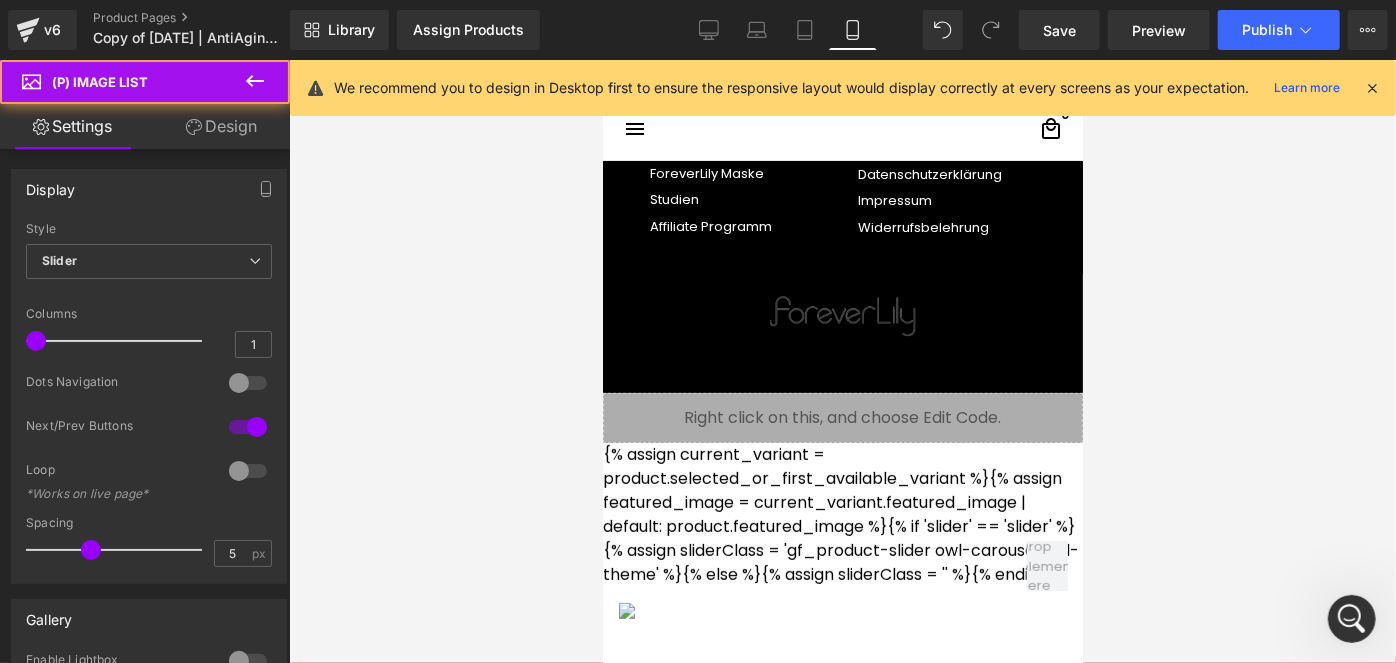 click on "{% assign current_variant = product.selected_or_first_available_variant %}{% assign featured_image = current_variant.featured_image | default: product.featured_image %}{% if 'slider' == 'slider' %}{% assign sliderClass = 'gf_product-slider owl-carousel owl-theme' %} {% else %}{% assign sliderClass = '' %}{% endif %} {% assign inlineVideo = 0 %}{% assign inline3DImage = 0 %}{% assign hideOneMedia = 0 %}{% if 0 == 1 %}{% assign inlineVideo = 0 %}{% endif %}{% if hideOneMedia == 1 %}{% assign hideOneMedia = true %}{% else %}{% assign hideOneMedia = false %}{% endif %}{% assign mediaLength = product.media | size %}{% unless hideOneMedia and mediaLength <= 1 %}{% for media in product.media %}{% assign media_type = media.media_type %}{% assign altTag = media.alt %}{% unless altTag %}{% assign altTag = product.title %}{% endunless %}{% assign gfIMLItem = "" %}{% if media_type == 'image' %}{% capture gfIMLItem %} {% else %} {% else %} {% else %} {% endif %}{% endfor %}{% endunless %} {% for source in media.sources %}" at bounding box center (842, 885) 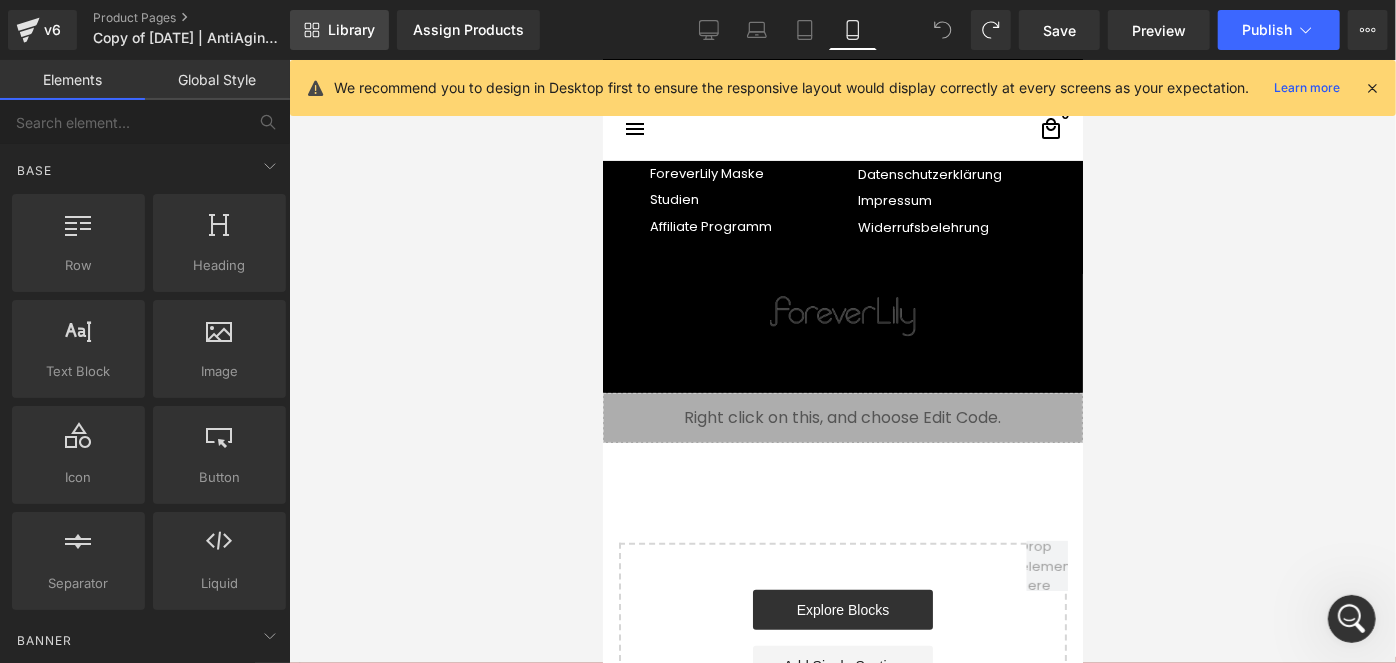 click on "Library" at bounding box center [351, 30] 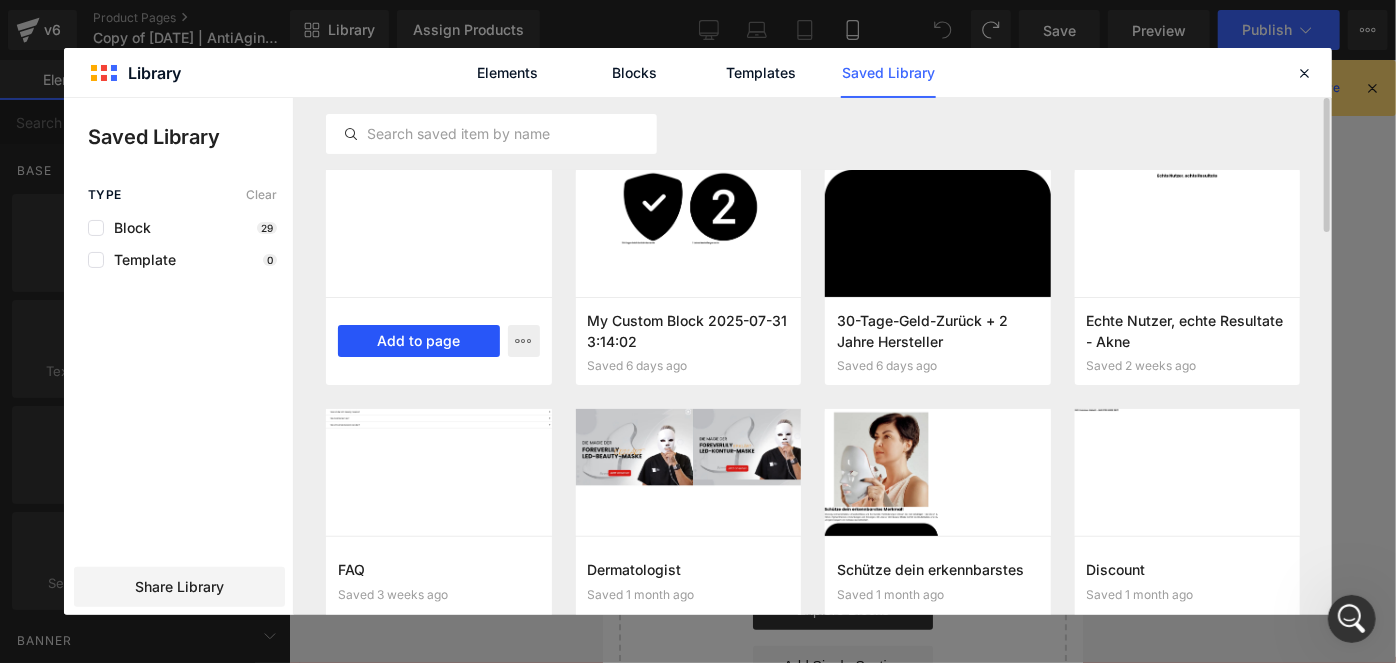 click on "Add to page" at bounding box center (419, 341) 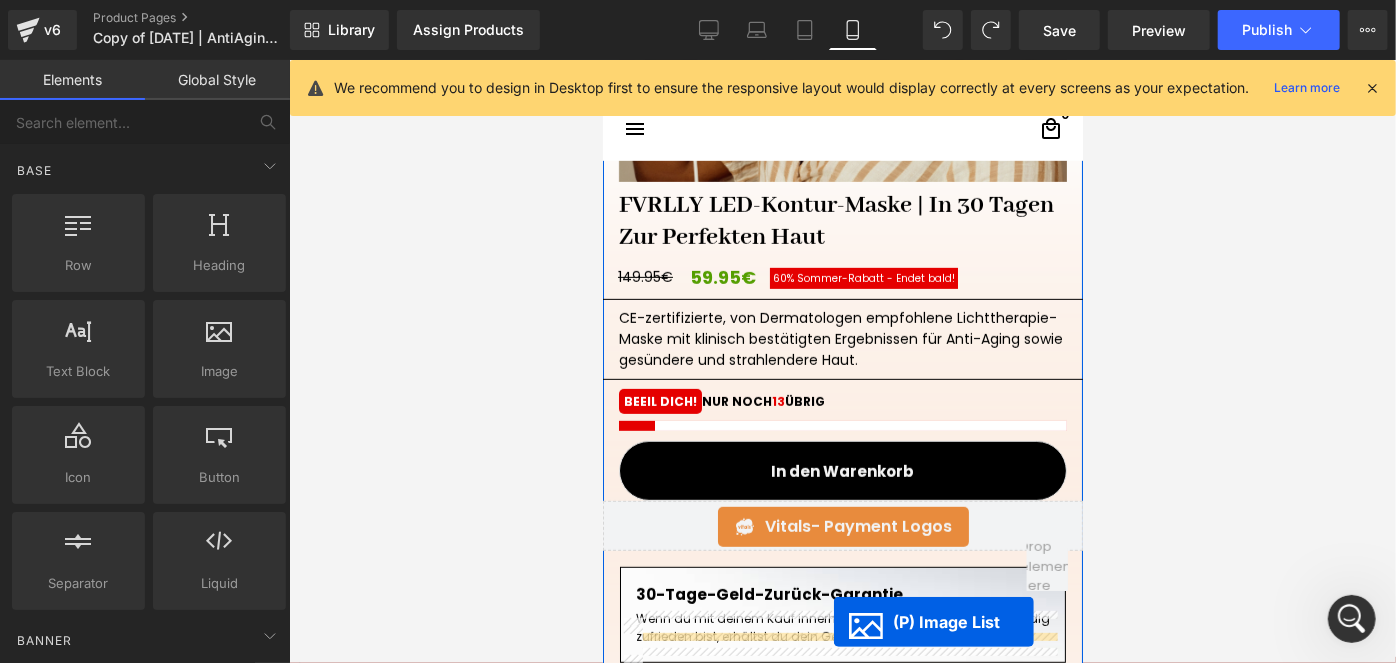 scroll, scrollTop: 415, scrollLeft: 0, axis: vertical 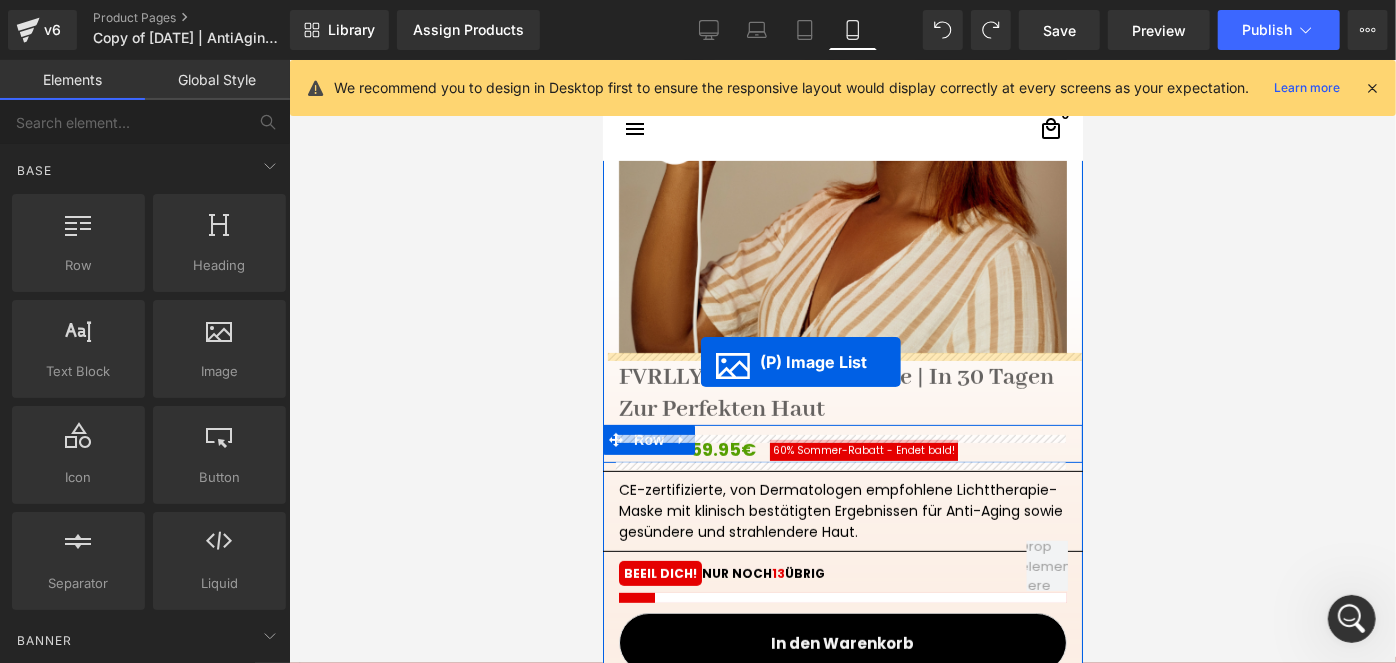 drag, startPoint x: 840, startPoint y: 615, endPoint x: 700, endPoint y: 361, distance: 290.0276 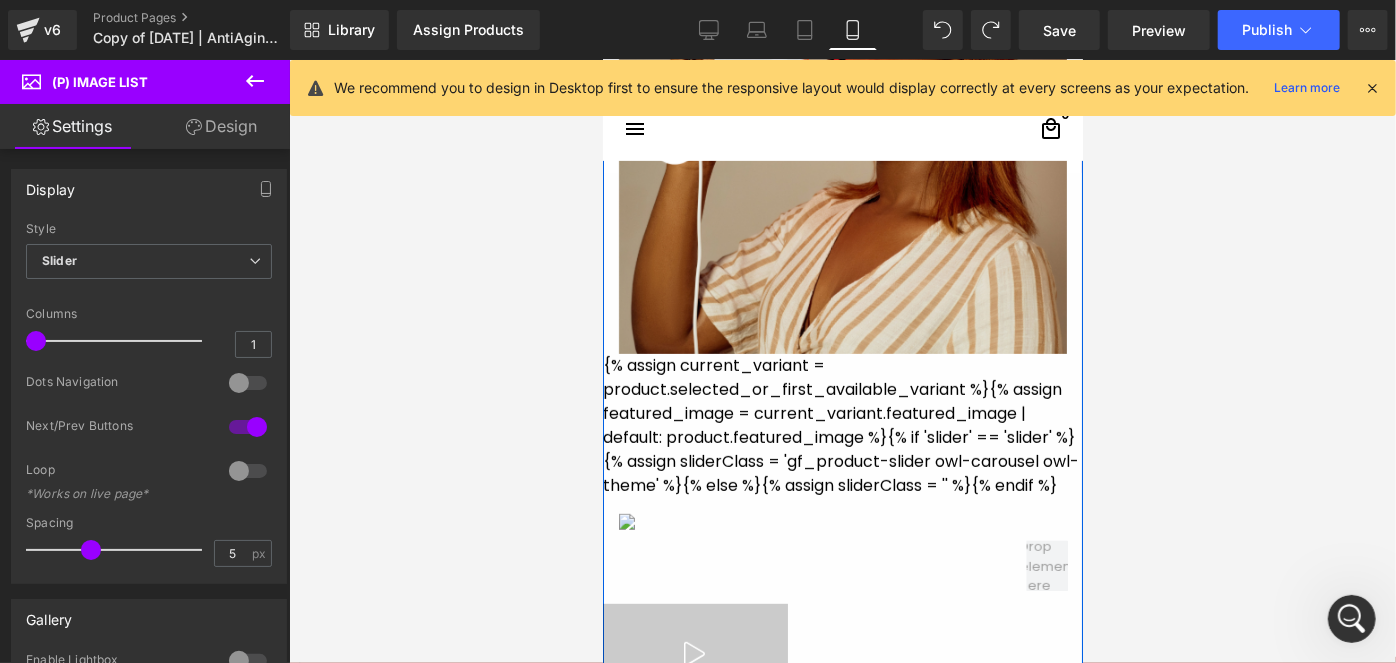 click at bounding box center (842, 129) 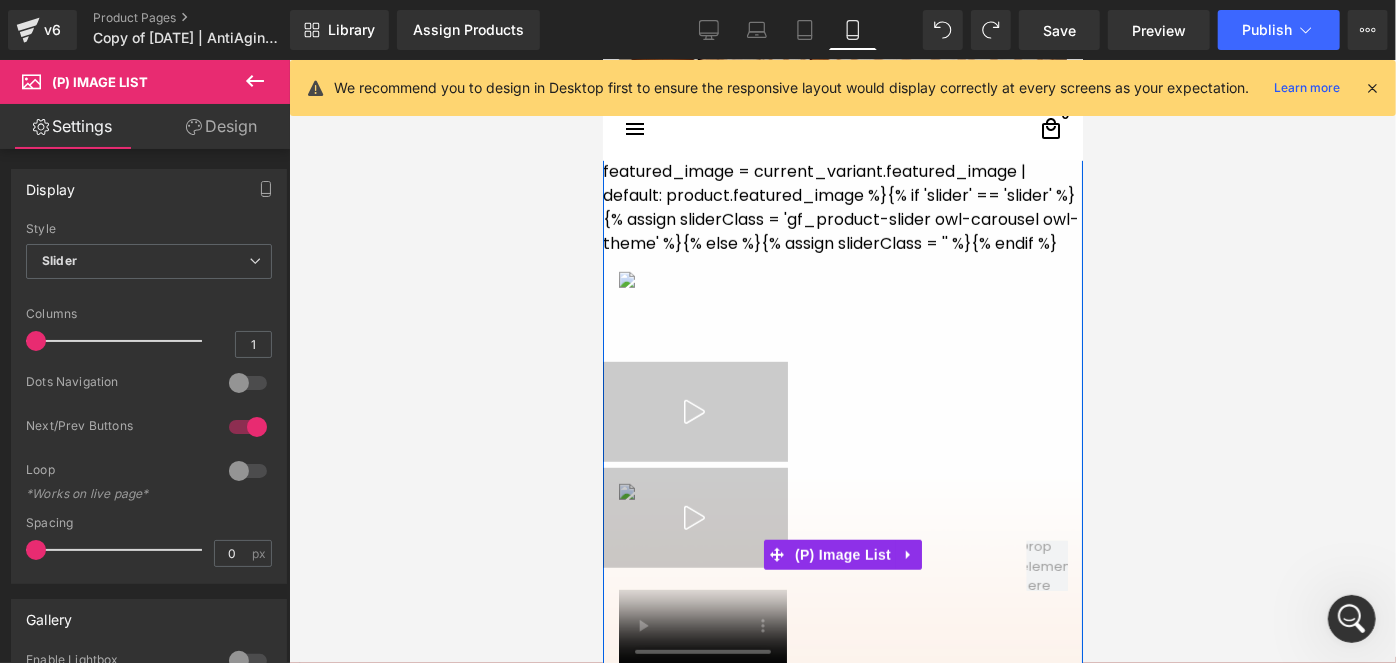 scroll, scrollTop: 688, scrollLeft: 0, axis: vertical 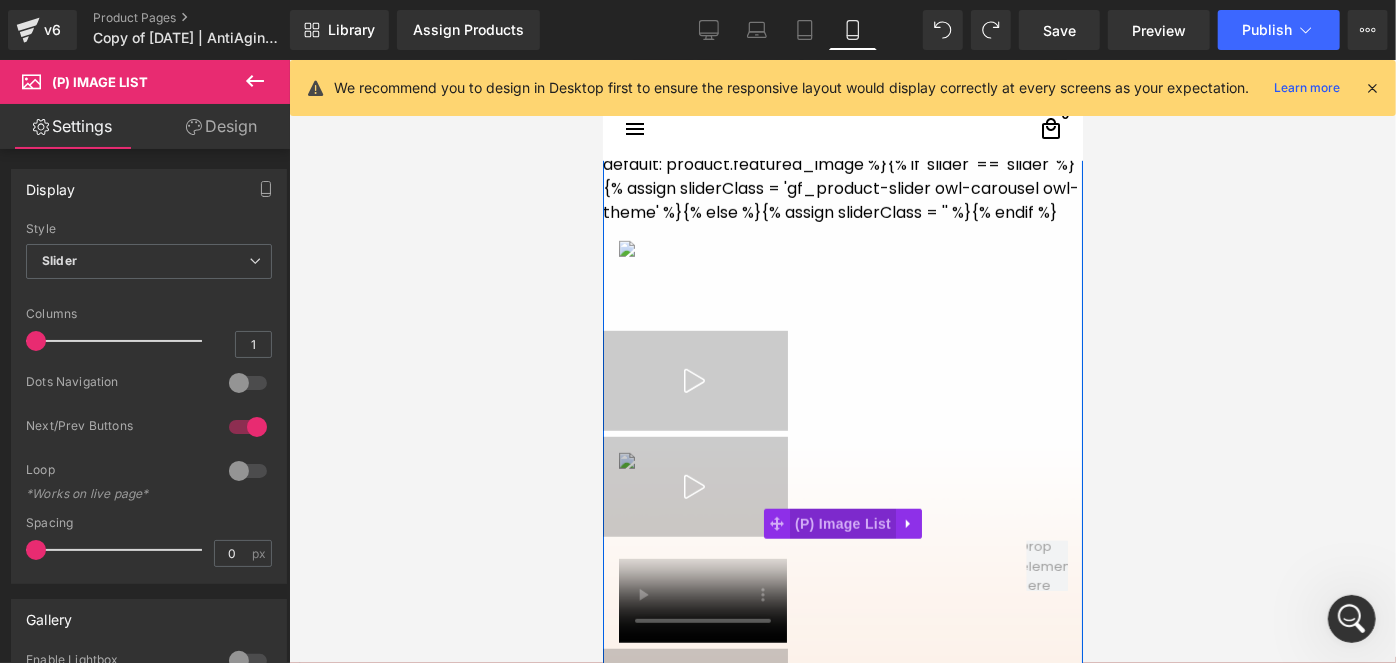 click on "(P) Image List" at bounding box center [842, 523] 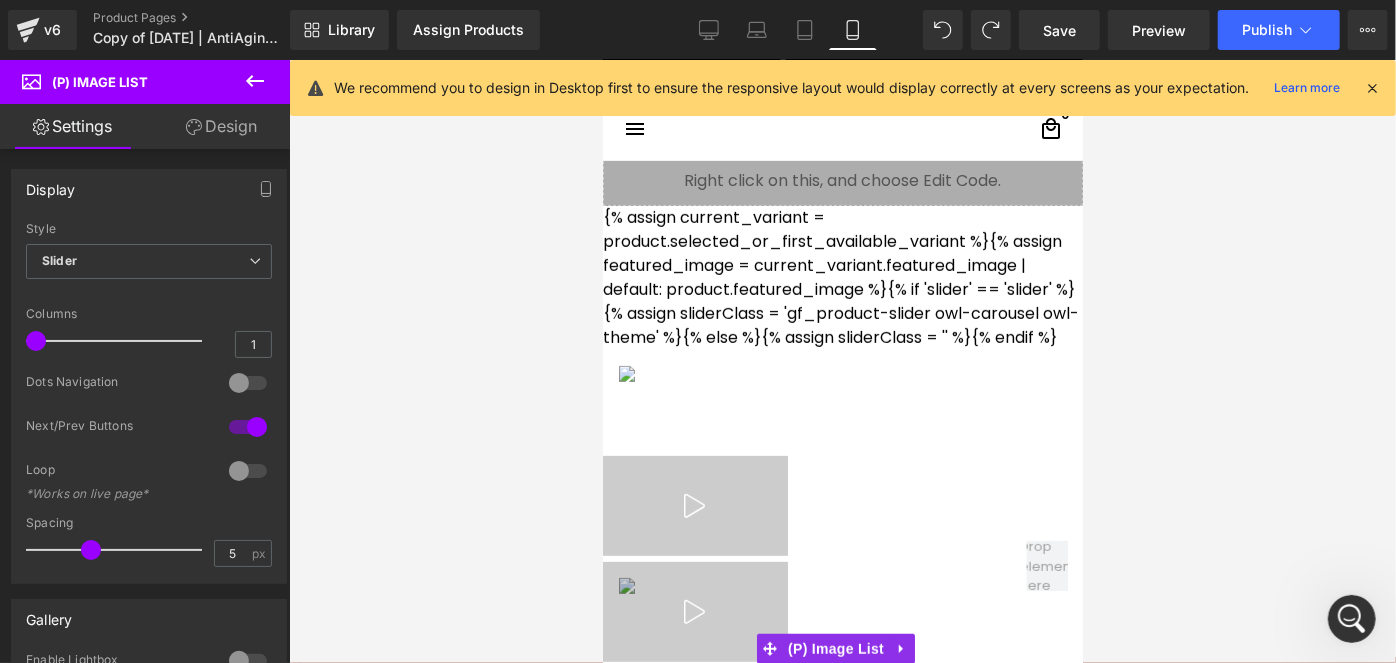 scroll, scrollTop: 8393, scrollLeft: 0, axis: vertical 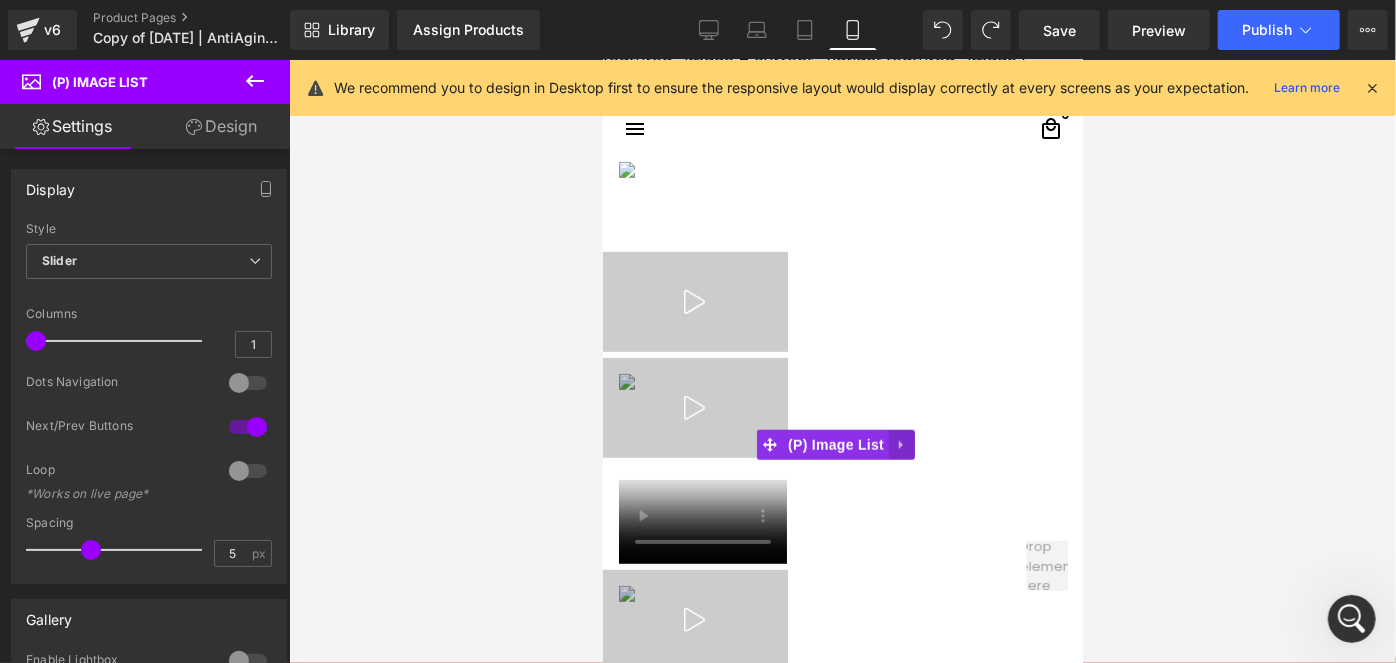 click 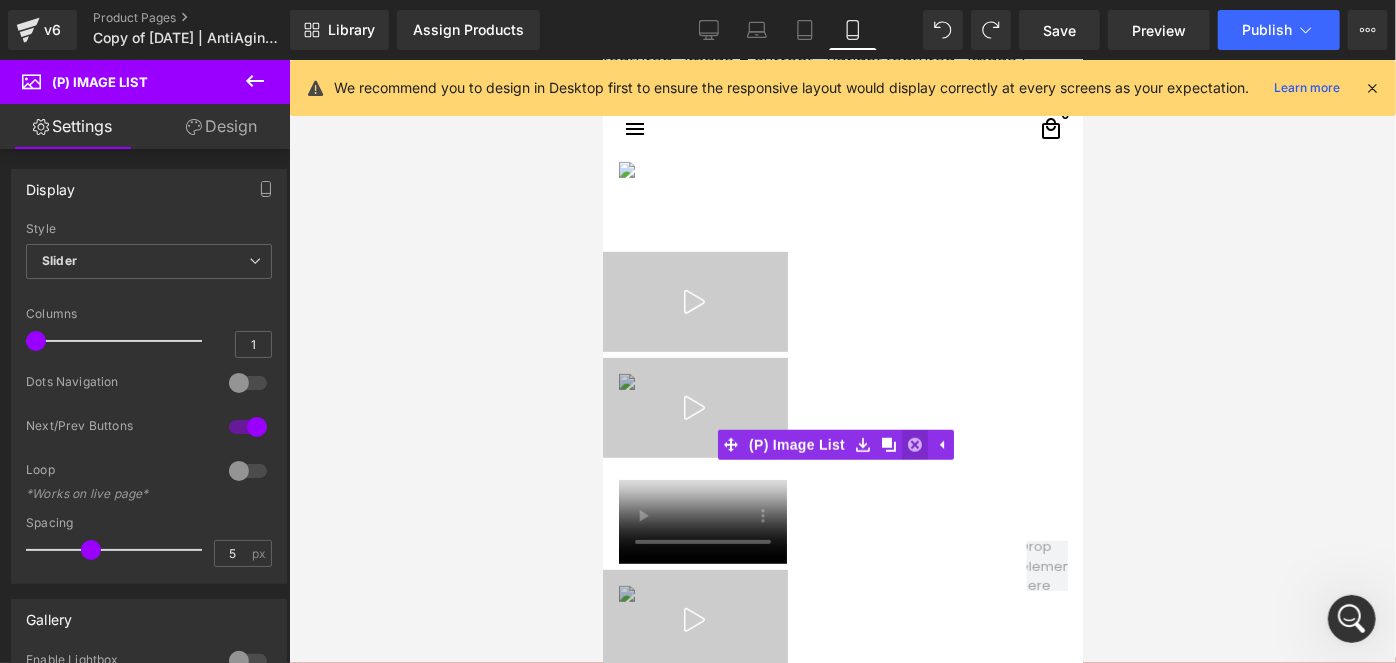 click 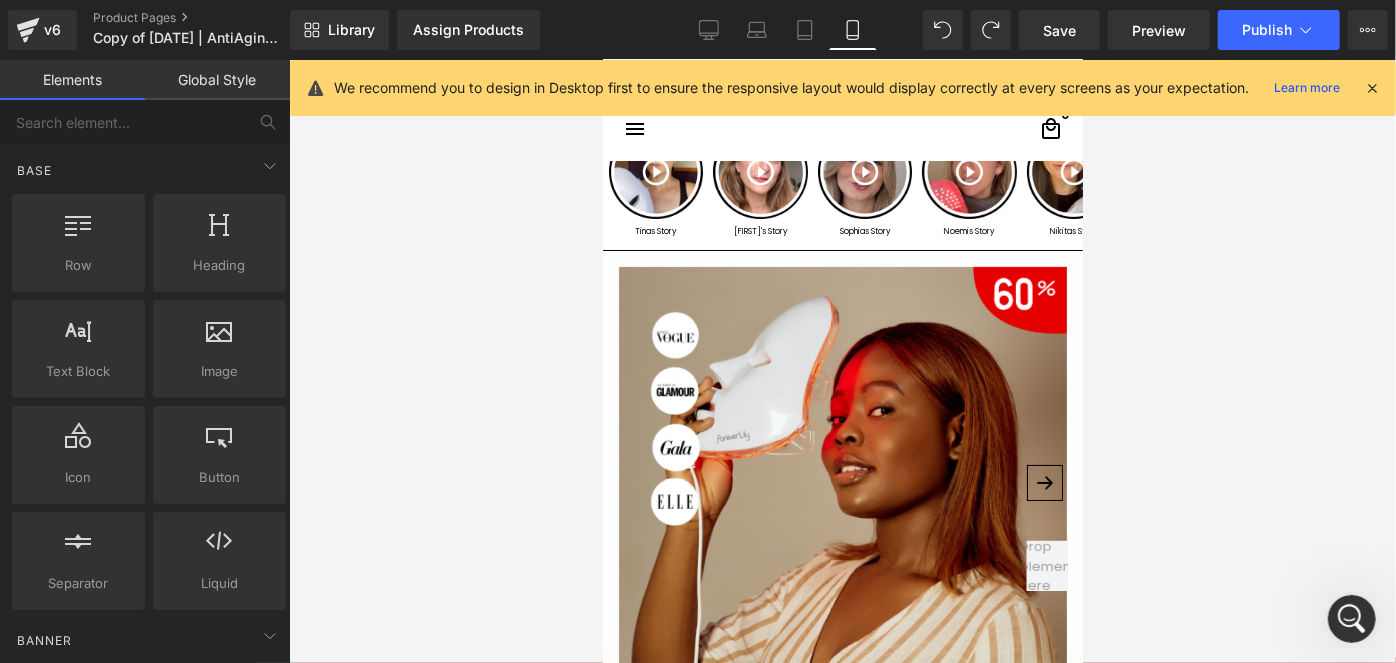 scroll, scrollTop: 0, scrollLeft: 0, axis: both 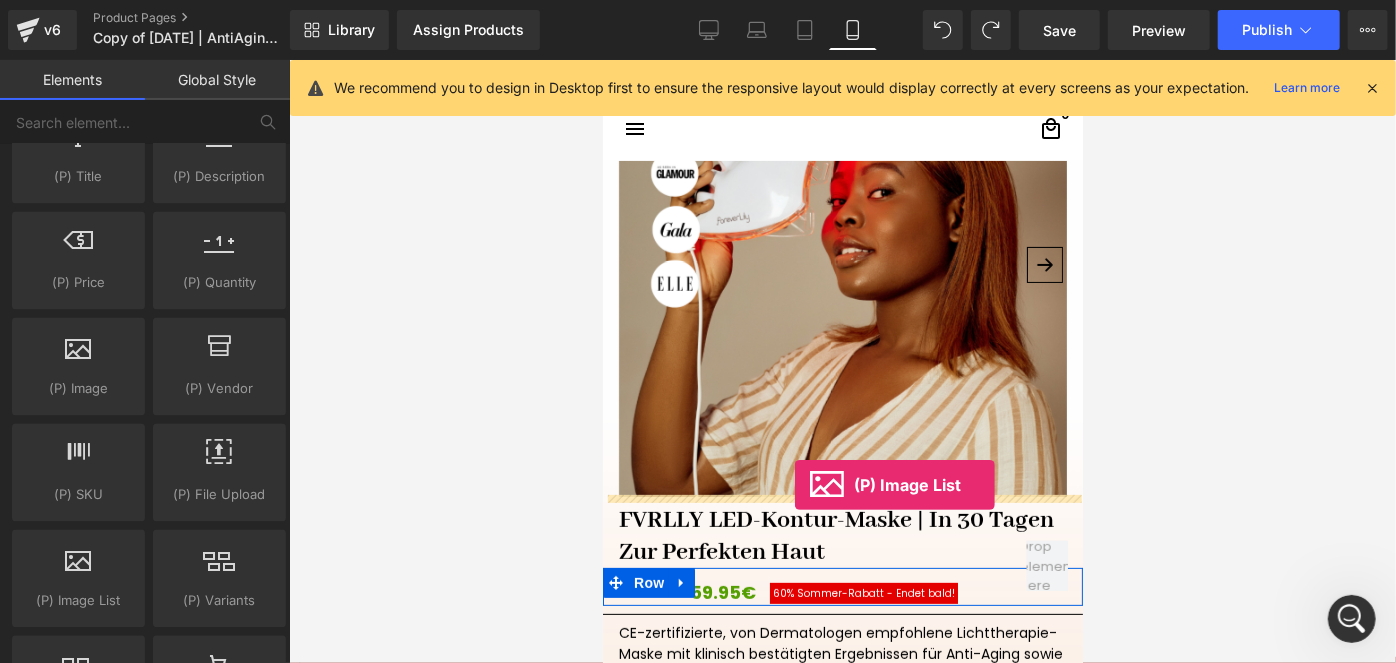 drag, startPoint x: 686, startPoint y: 611, endPoint x: 793, endPoint y: 485, distance: 165.30275 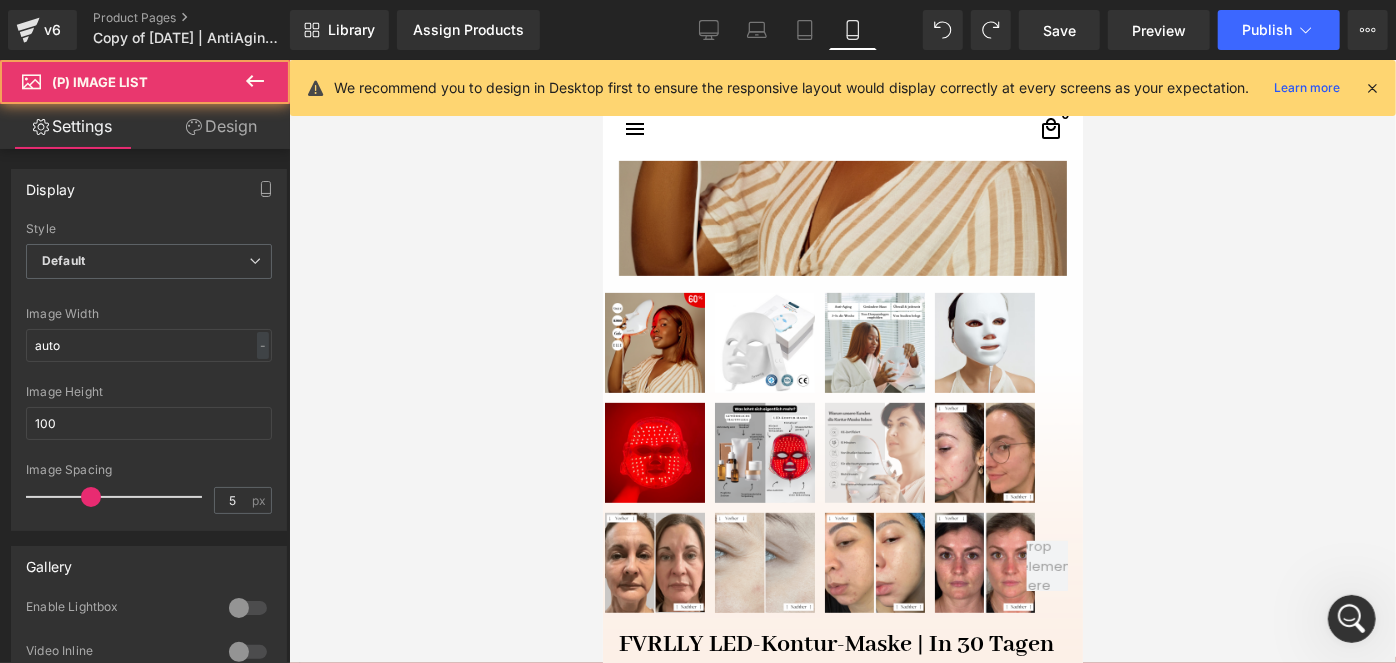 scroll, scrollTop: 545, scrollLeft: 0, axis: vertical 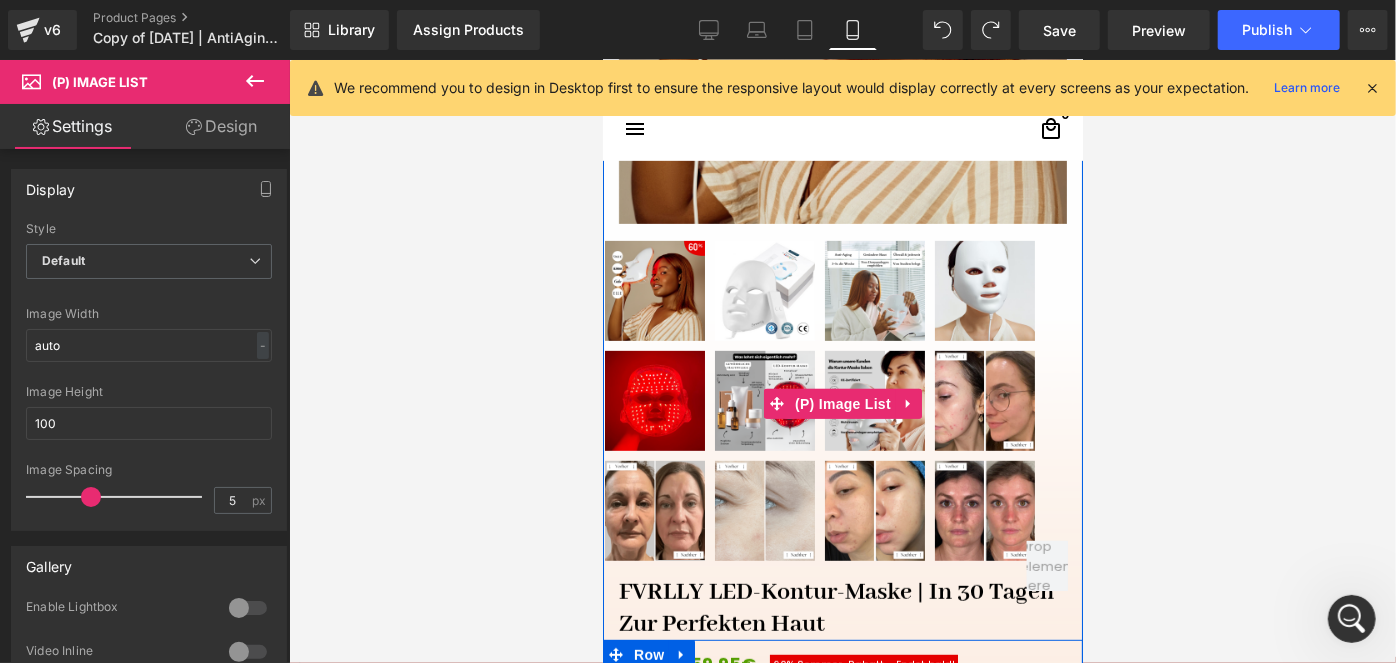 click at bounding box center (874, 290) 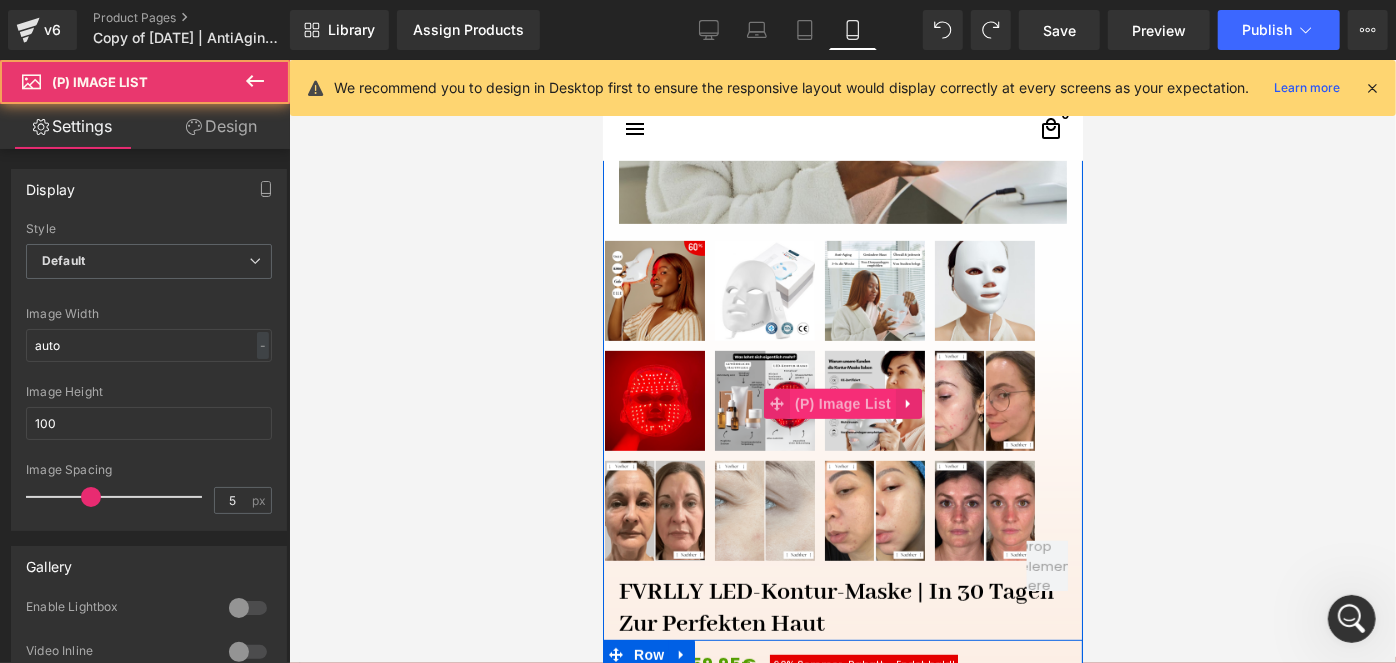 click on "(P) Image List" at bounding box center (842, 403) 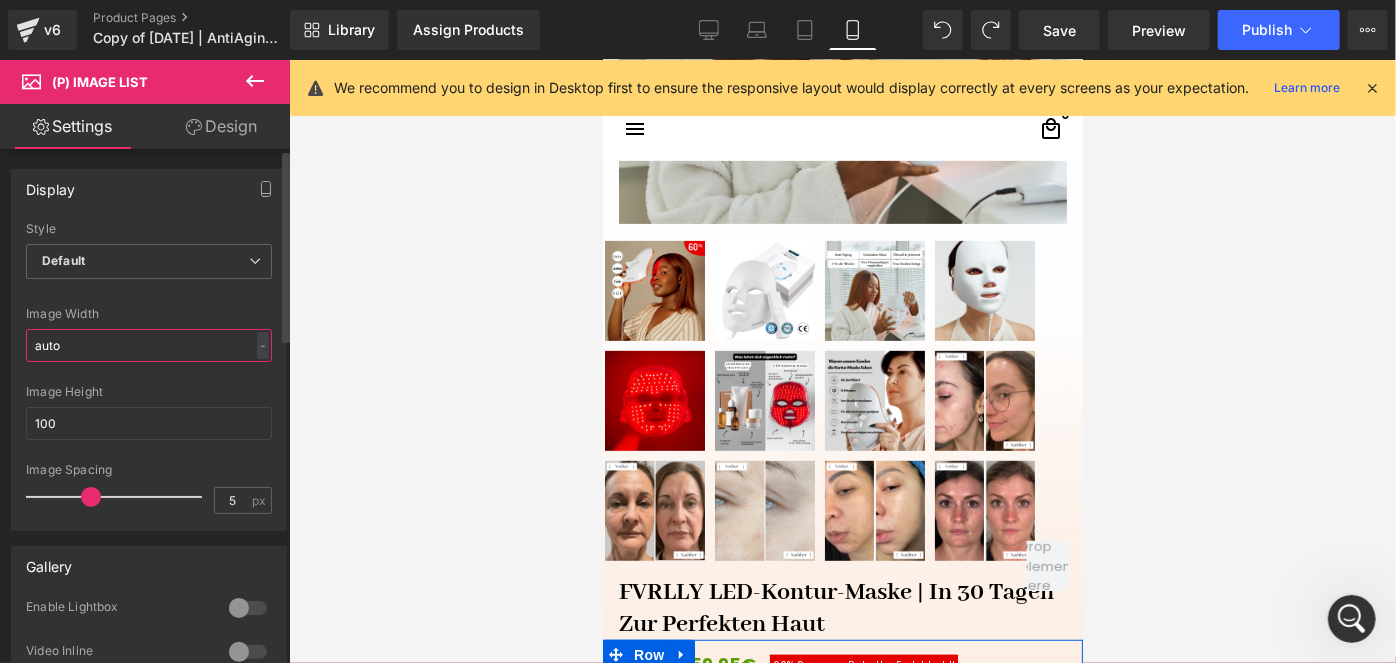 click on "auto" at bounding box center [149, 345] 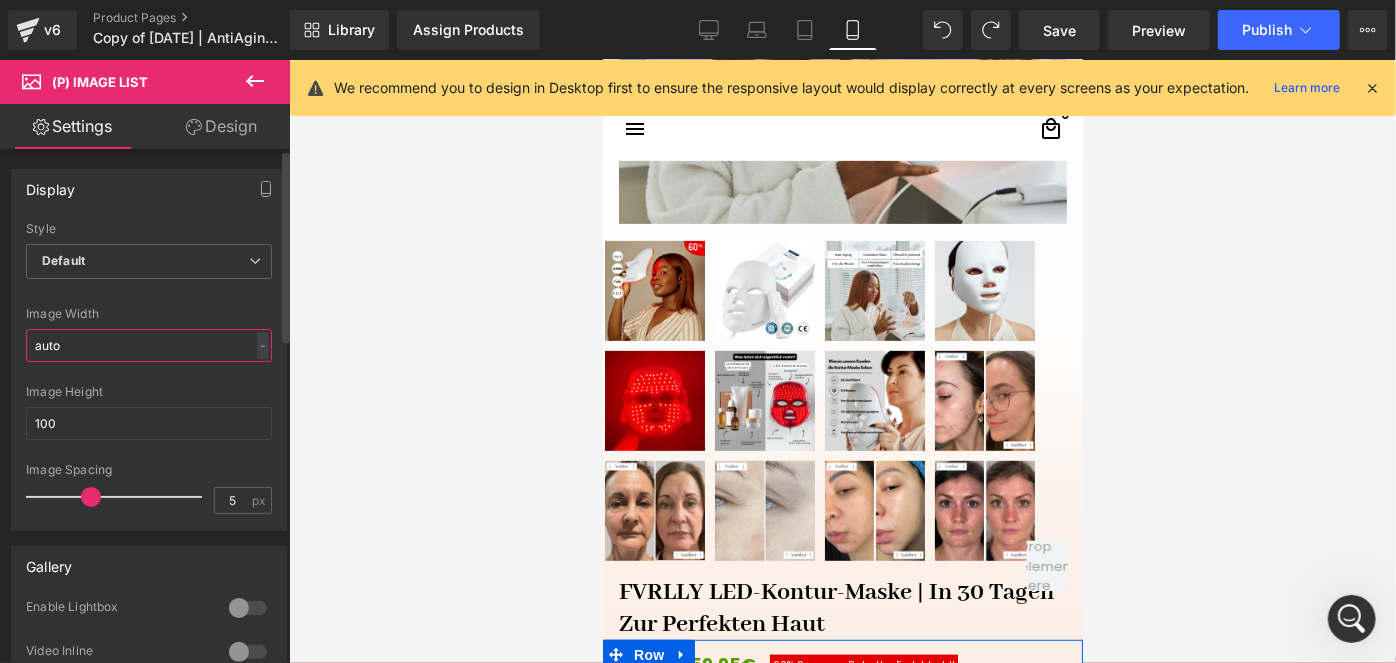 click on "auto" at bounding box center [149, 345] 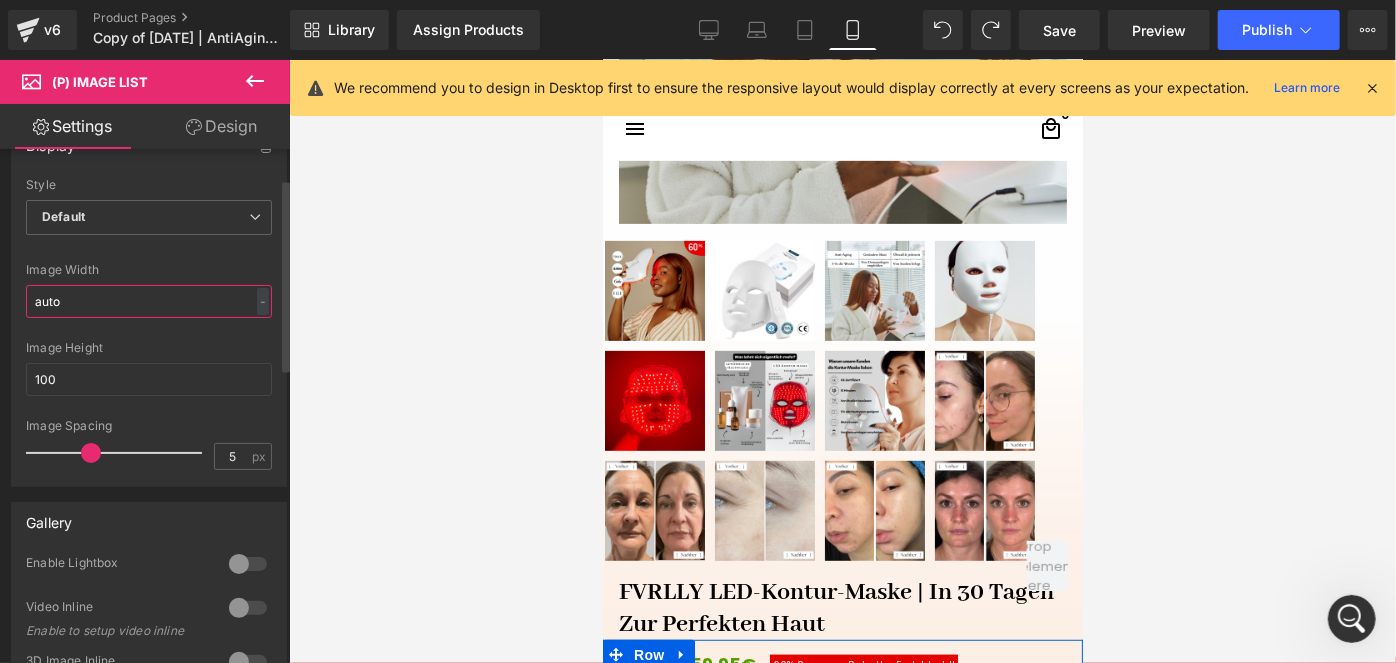 scroll, scrollTop: 0, scrollLeft: 0, axis: both 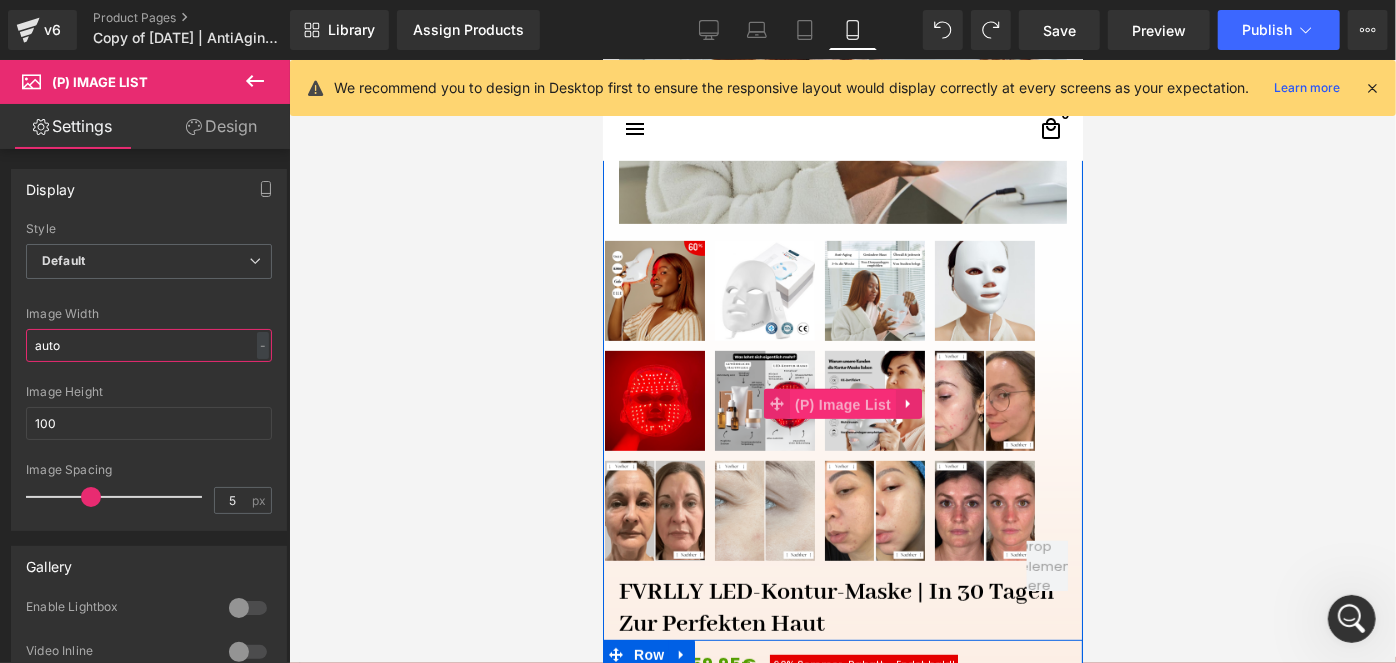 click on "(P) Image List" at bounding box center (842, 404) 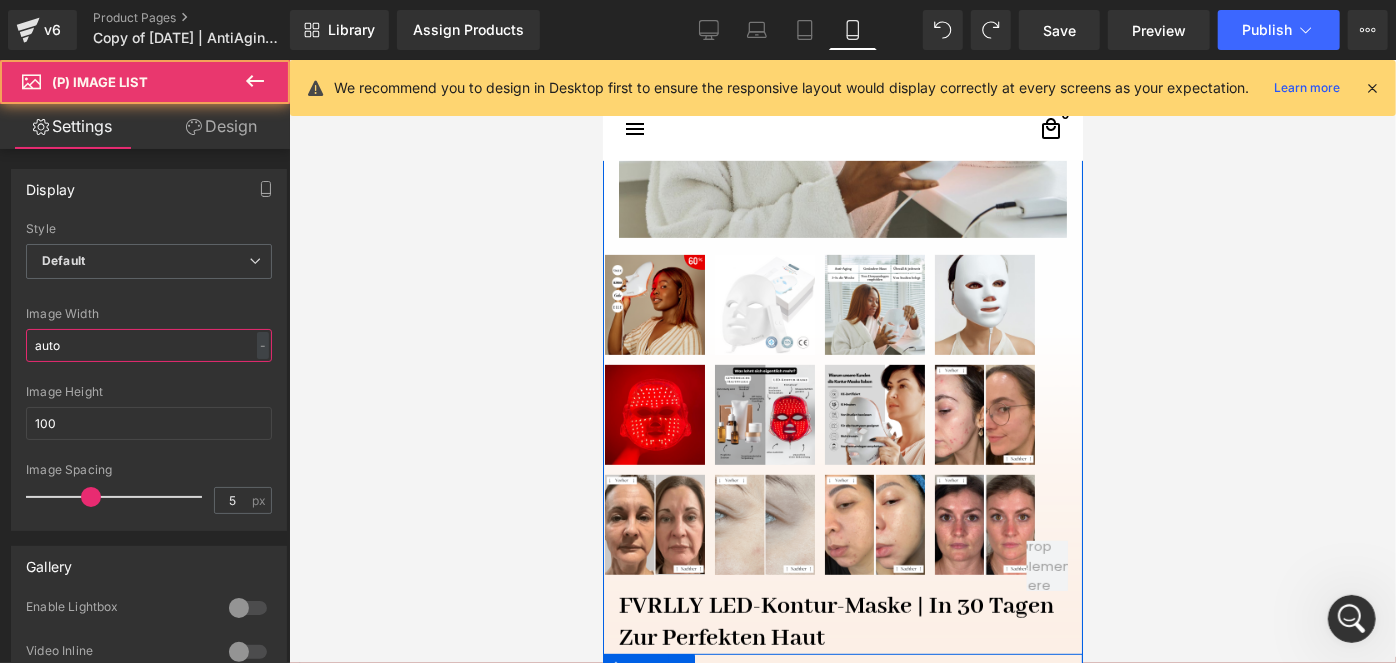 scroll, scrollTop: 363, scrollLeft: 0, axis: vertical 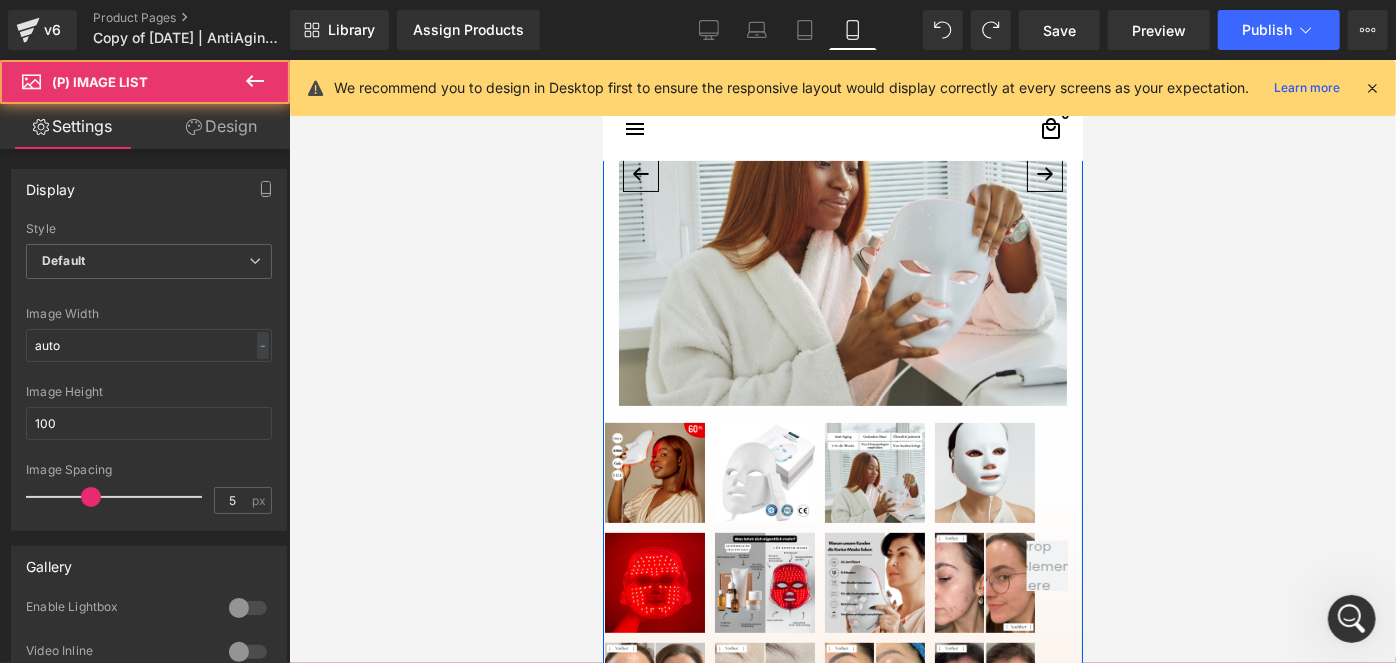 click at bounding box center [842, 181] 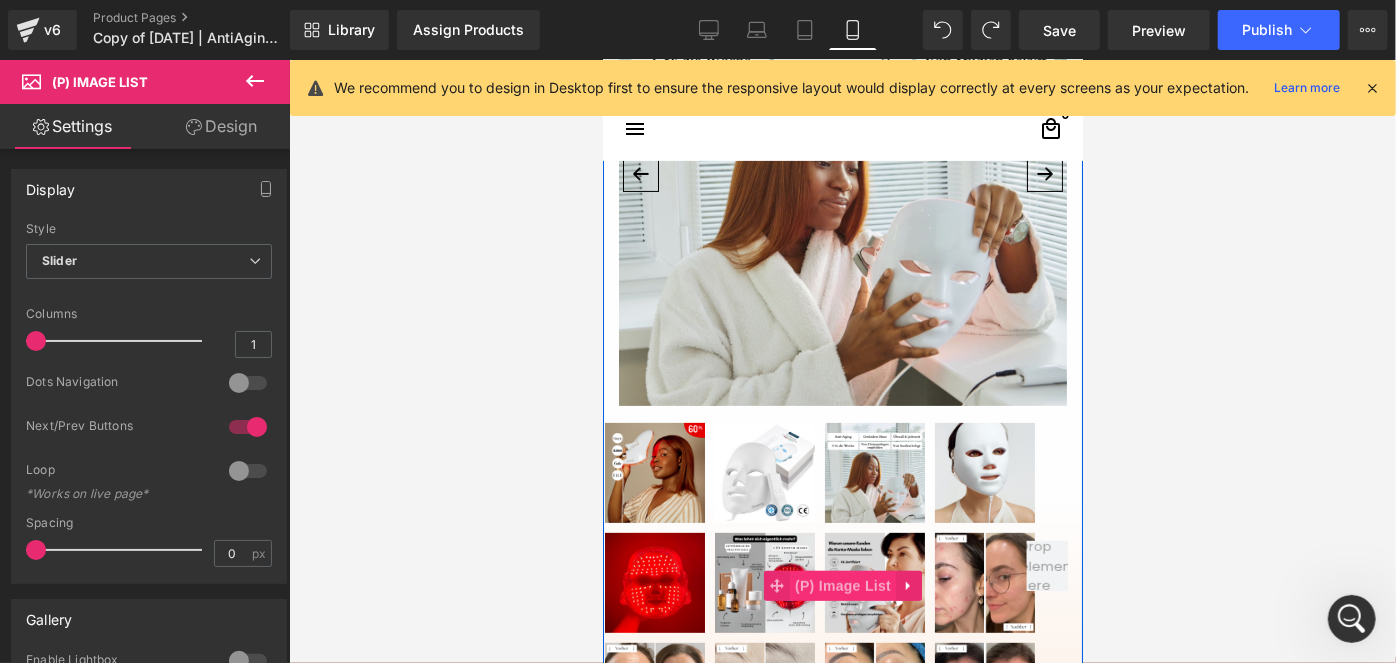 click on "(P) Image List" at bounding box center [842, 585] 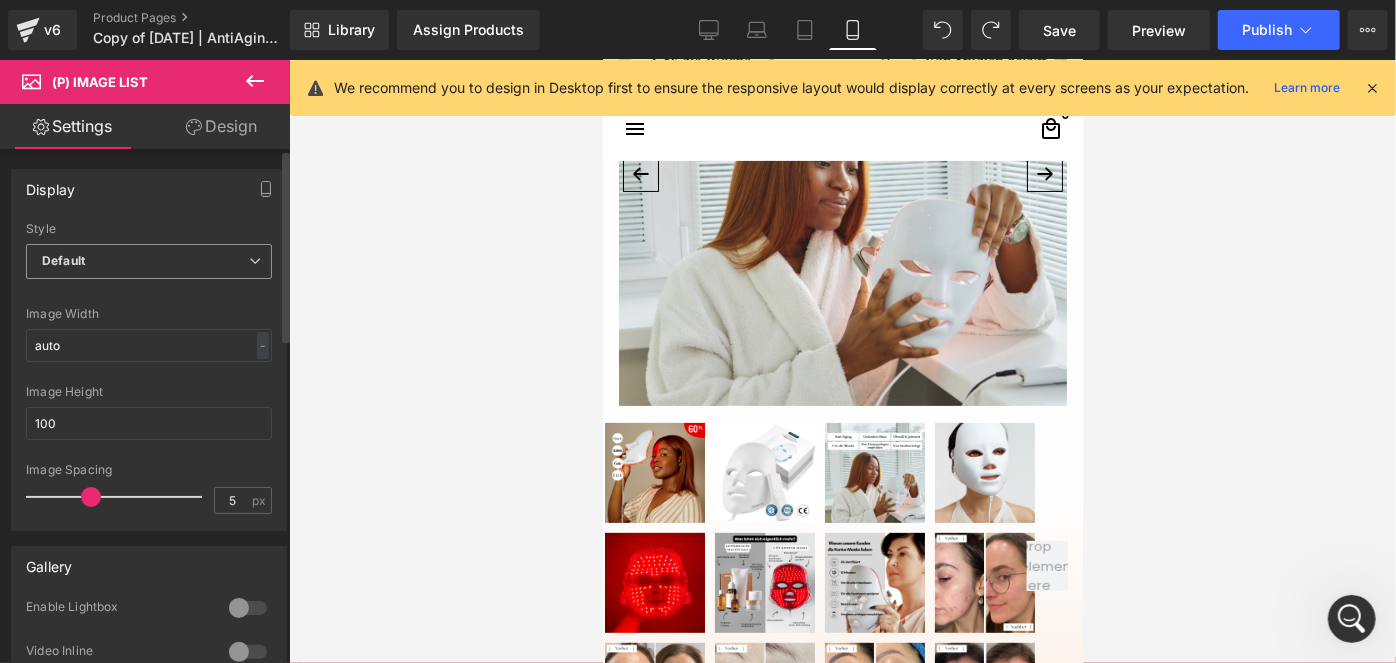 click on "Default" at bounding box center (149, 261) 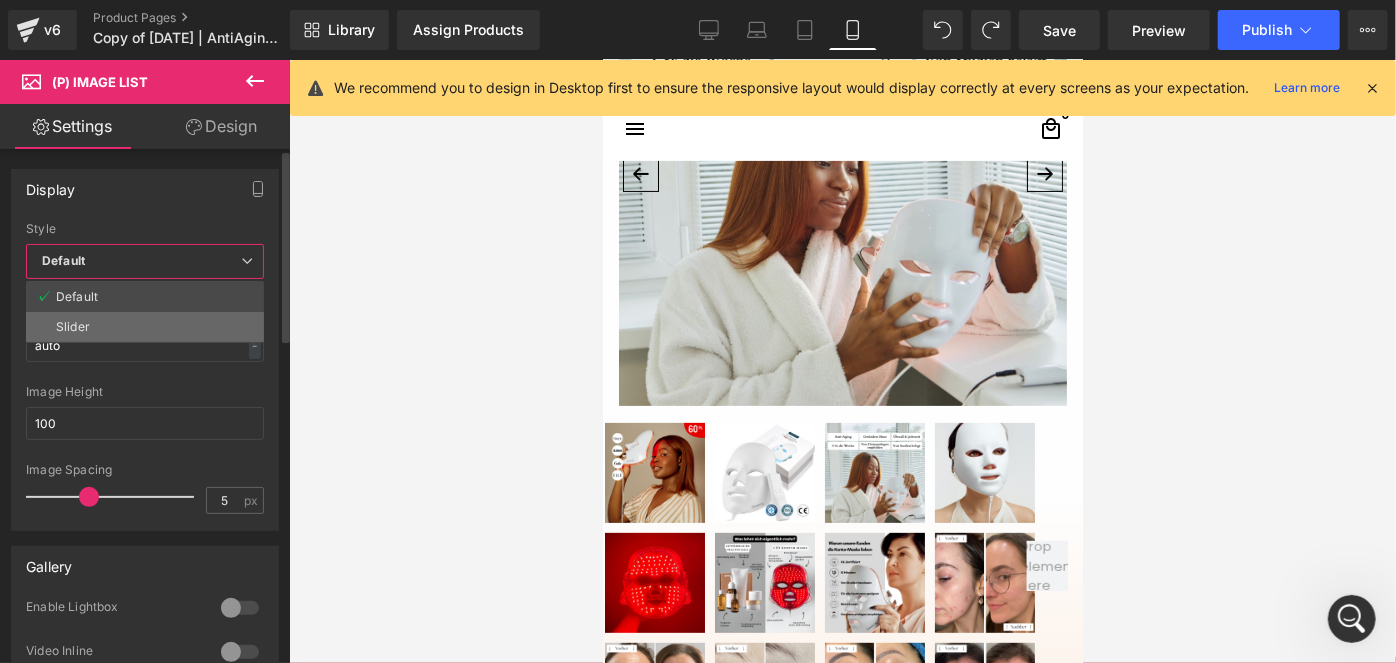 click on "Slider" at bounding box center (145, 327) 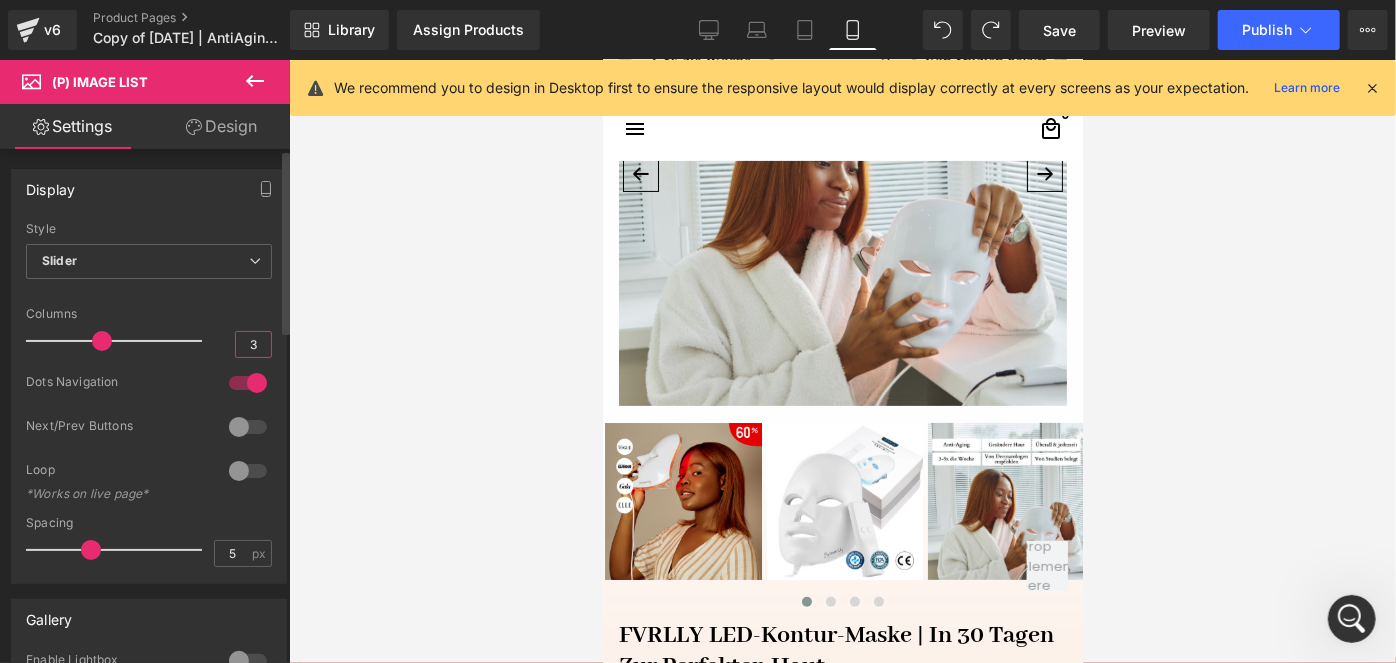 click on "3" at bounding box center [253, 344] 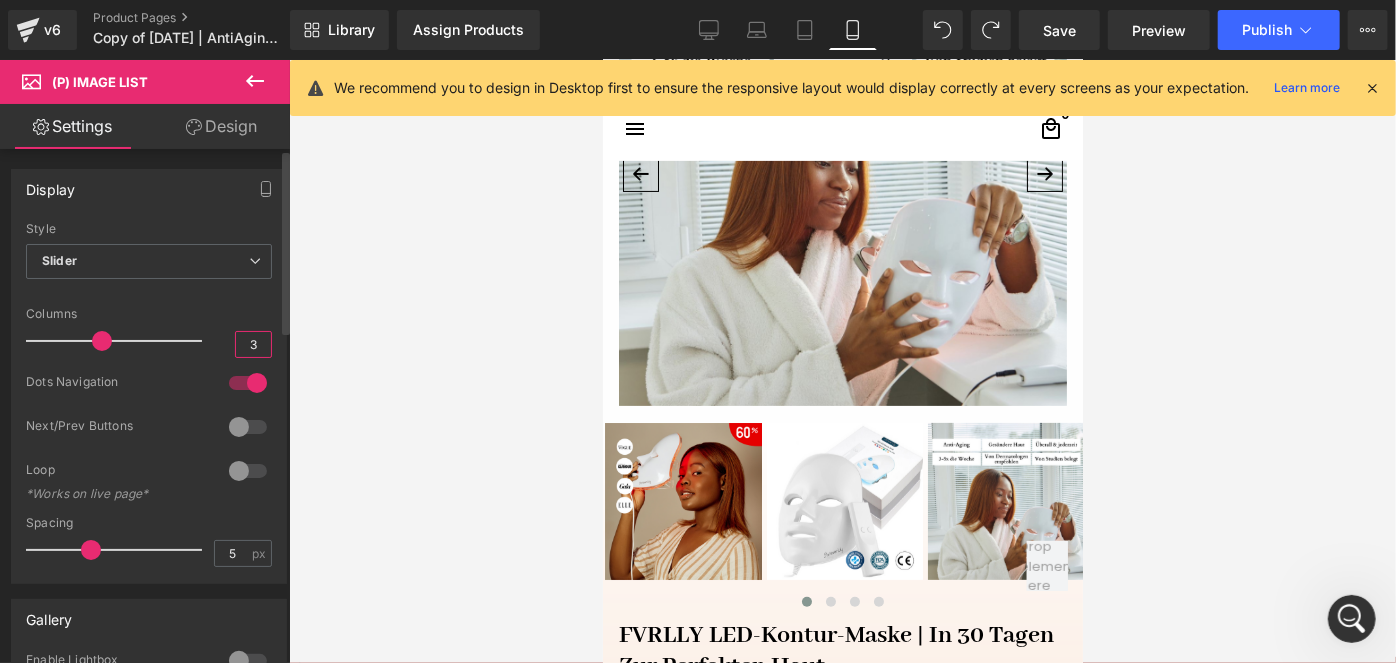 click on "3" at bounding box center [253, 344] 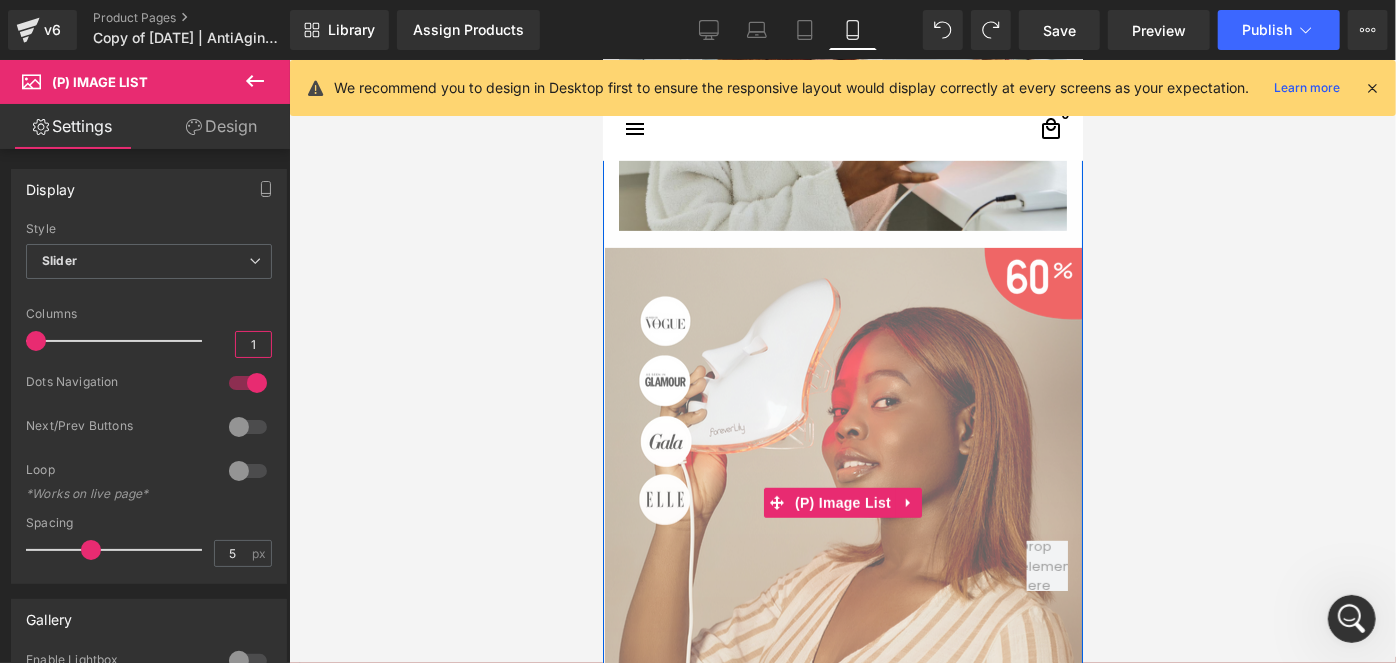 scroll, scrollTop: 545, scrollLeft: 0, axis: vertical 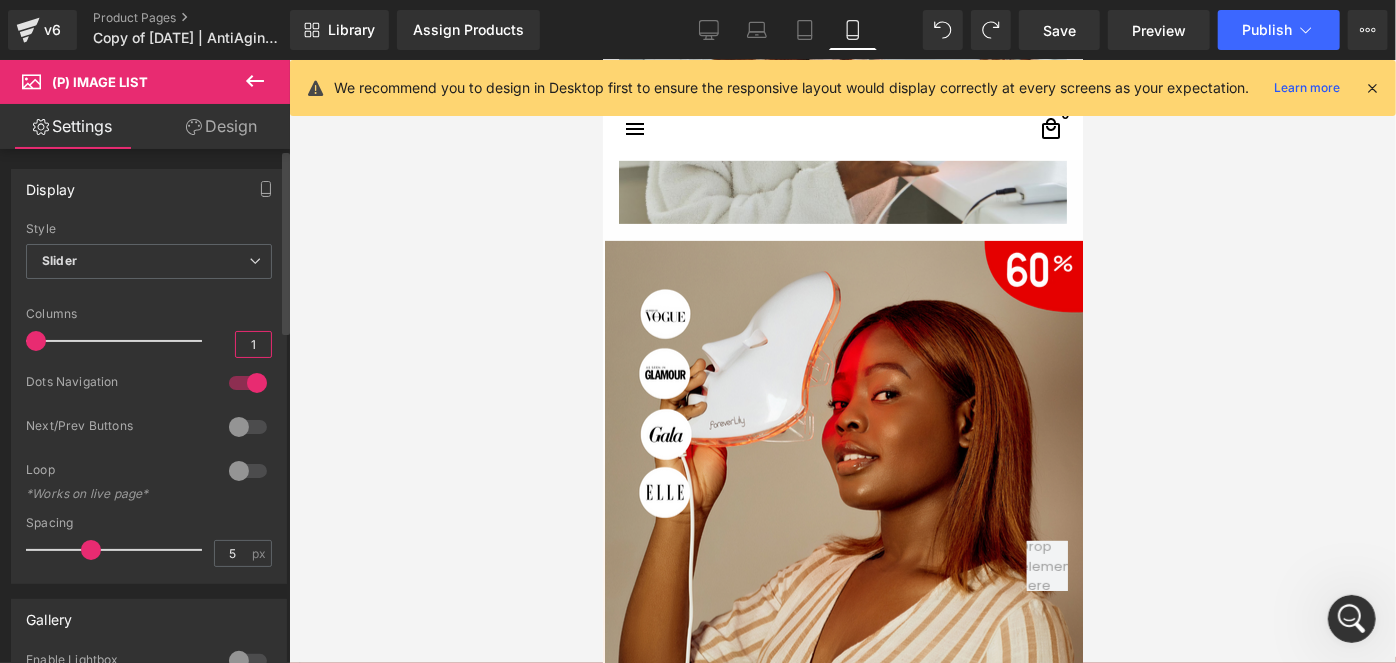 type on "1" 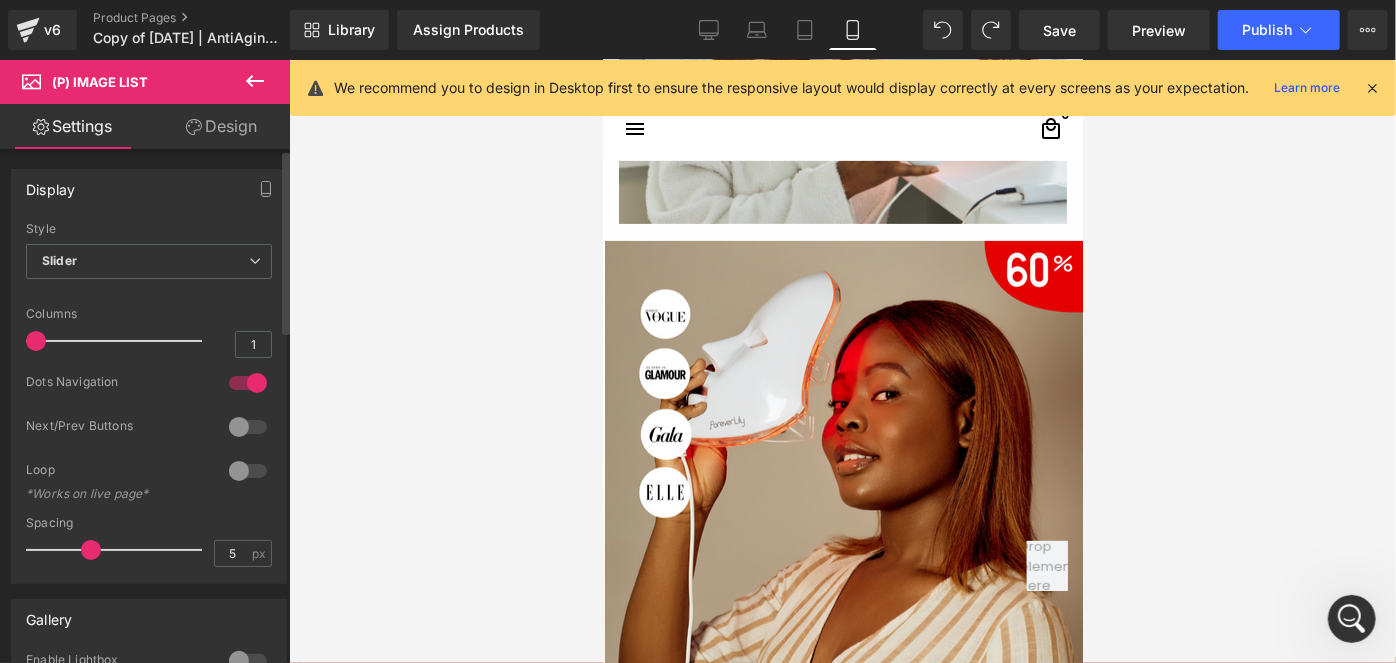 click at bounding box center (248, 427) 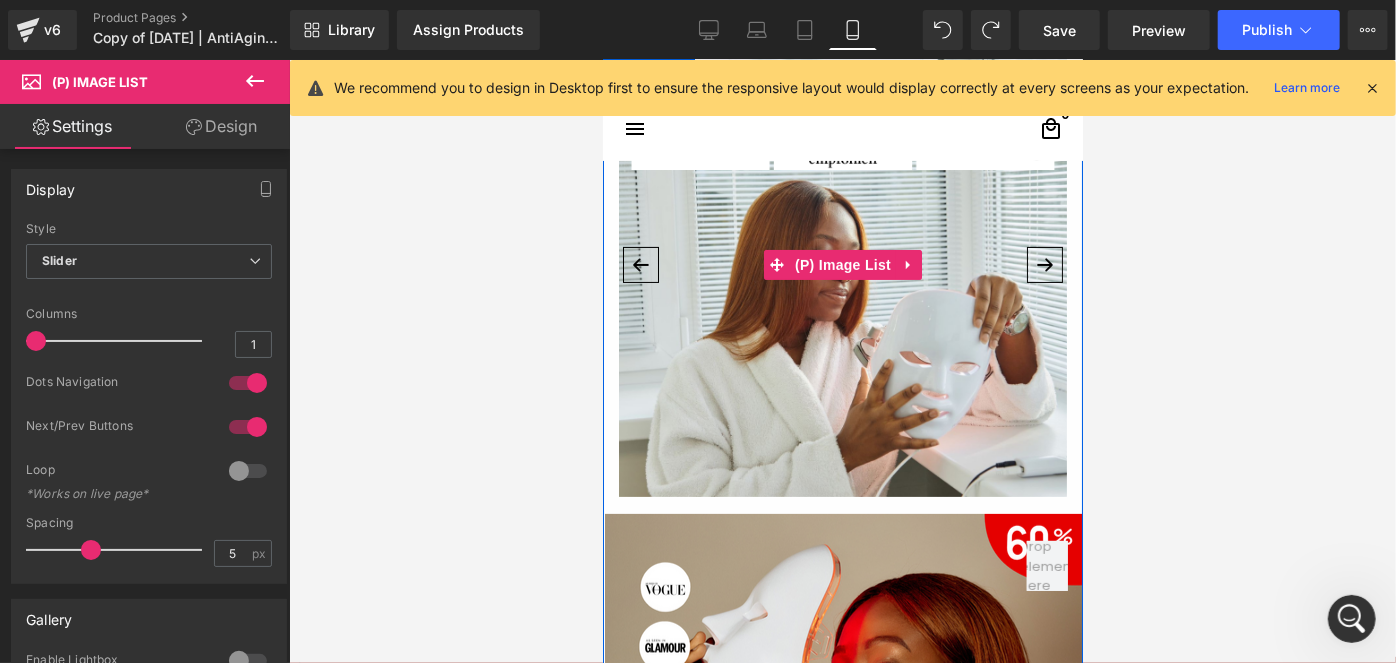 scroll, scrollTop: 454, scrollLeft: 0, axis: vertical 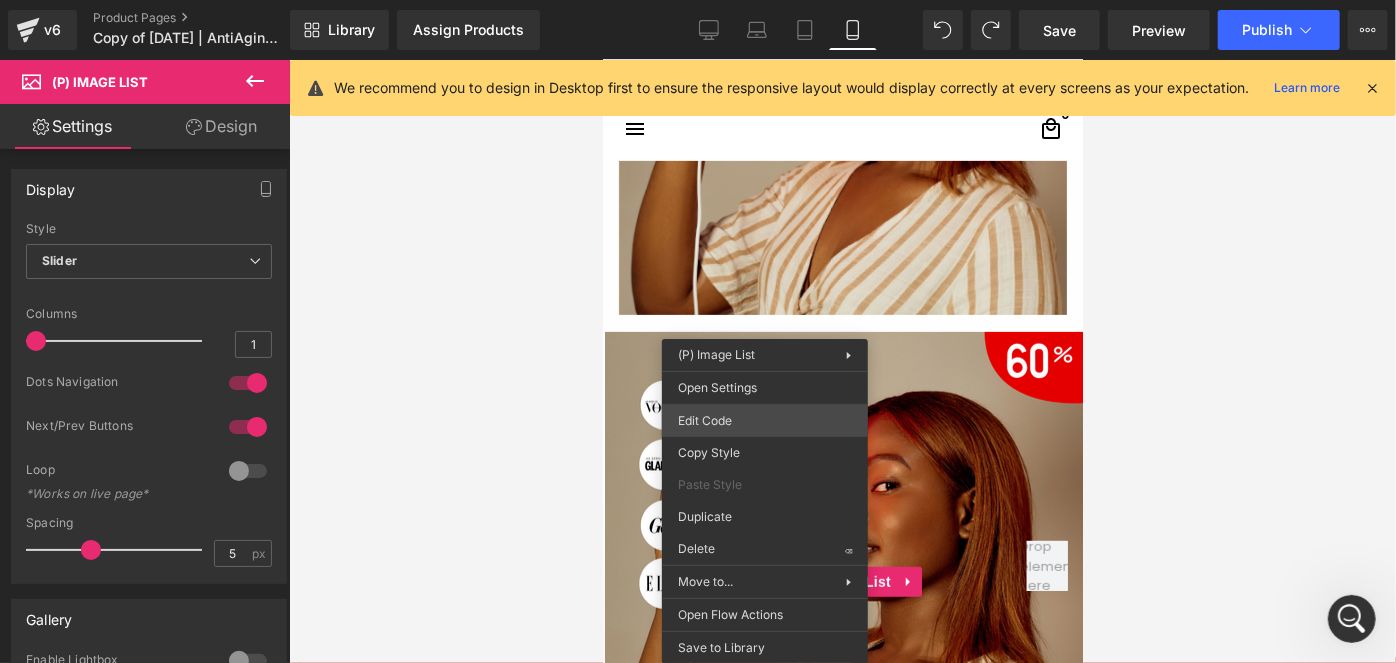 click on "(P) Image List  You are previewing how the   will restyle your page. You can not edit Elements in Preset Preview Mode.  v6 Product Pages Copy of 31.07.2025 | AntiAging | Scarcity Library Assign Products  Product Preview
No product match your search.  Please try another keyword  Manage assigned products Mobile Desktop Laptop Tablet Mobile Save Preview Publish Scheduled View Live Page View with current Template Save Template to Library Schedule Publish  Optimize  Publish Settings Shortcuts We recommend you to design in Desktop first to ensure the responsive layout would display correctly at every screens as your expectation. Learn more  Your page can’t be published   You've reached the maximum number of published pages on your plan  (10/999999).  You need to upgrade your plan or unpublish all your pages to get 1 publish slot.   Unpublish pages   Upgrade plan  Elements Global Style Base Row  rows, columns, layouts, div Heading  headings, titles, h1,h2,h3,h4,h5,h6 Text Block  Image  Icon  Button" at bounding box center [698, 0] 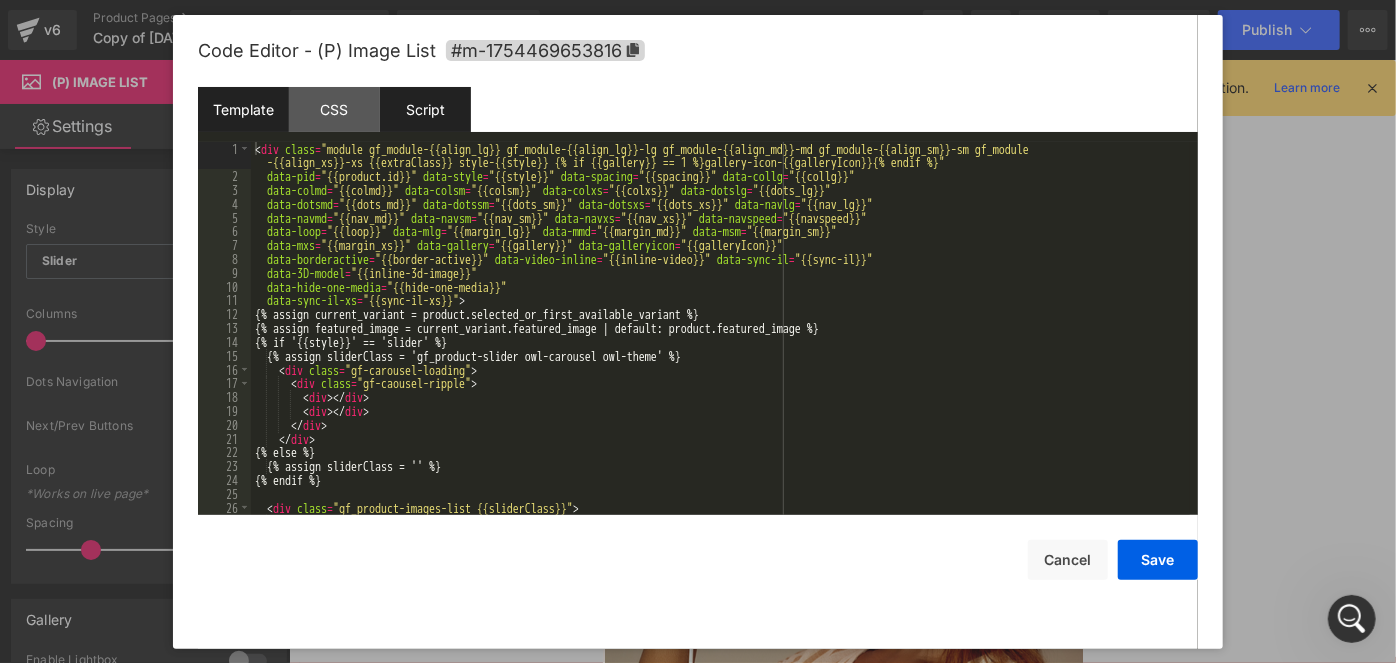 click on "Script" at bounding box center [425, 109] 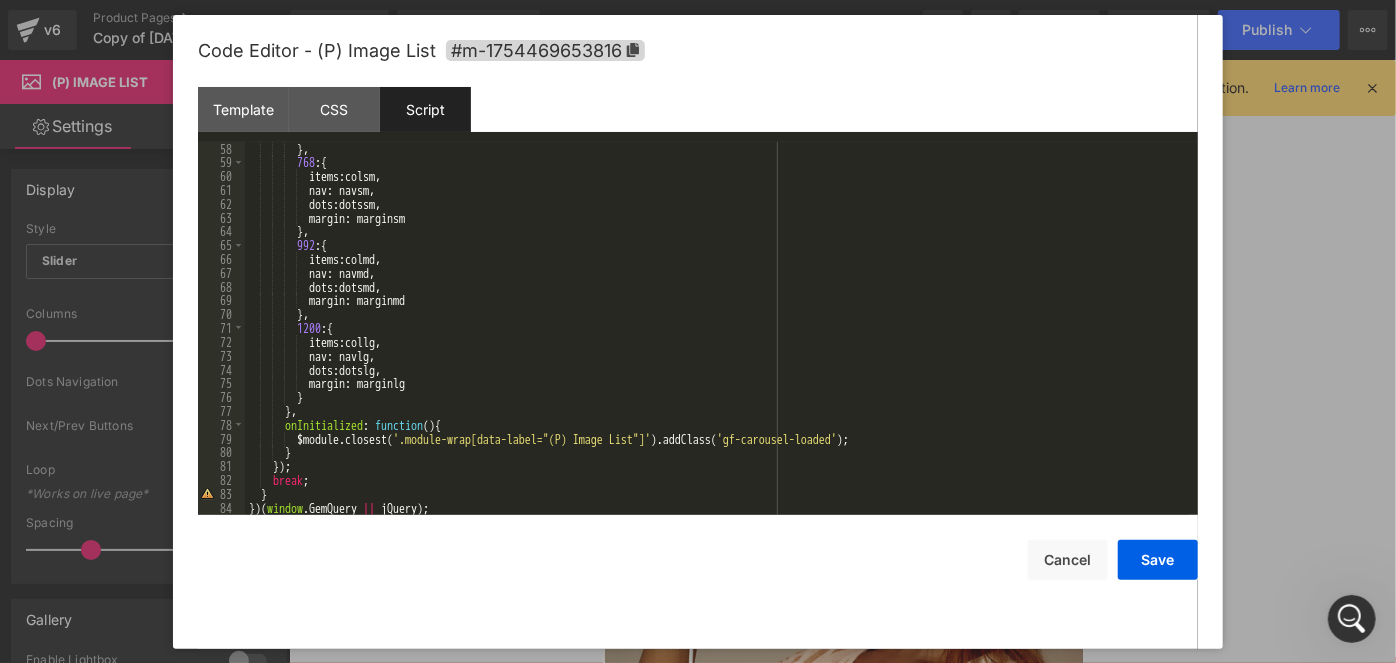 scroll, scrollTop: 787, scrollLeft: 0, axis: vertical 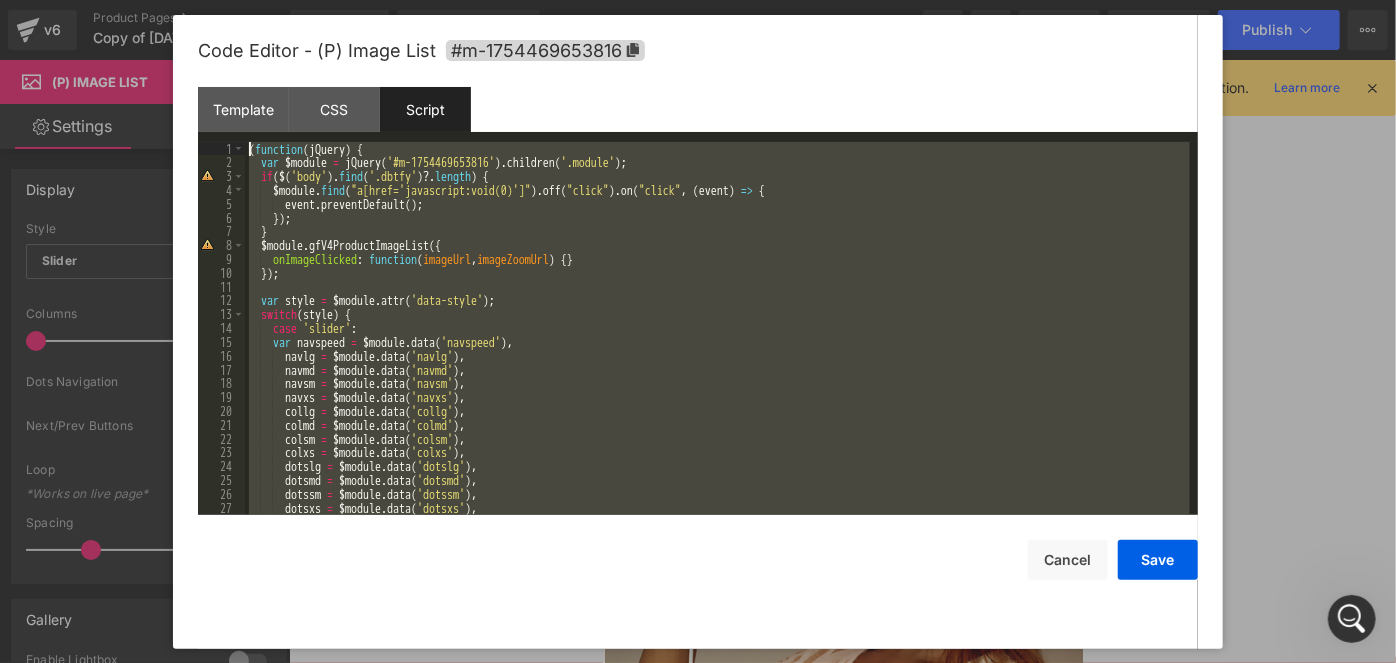 drag, startPoint x: 525, startPoint y: 498, endPoint x: 173, endPoint y: 62, distance: 560.35706 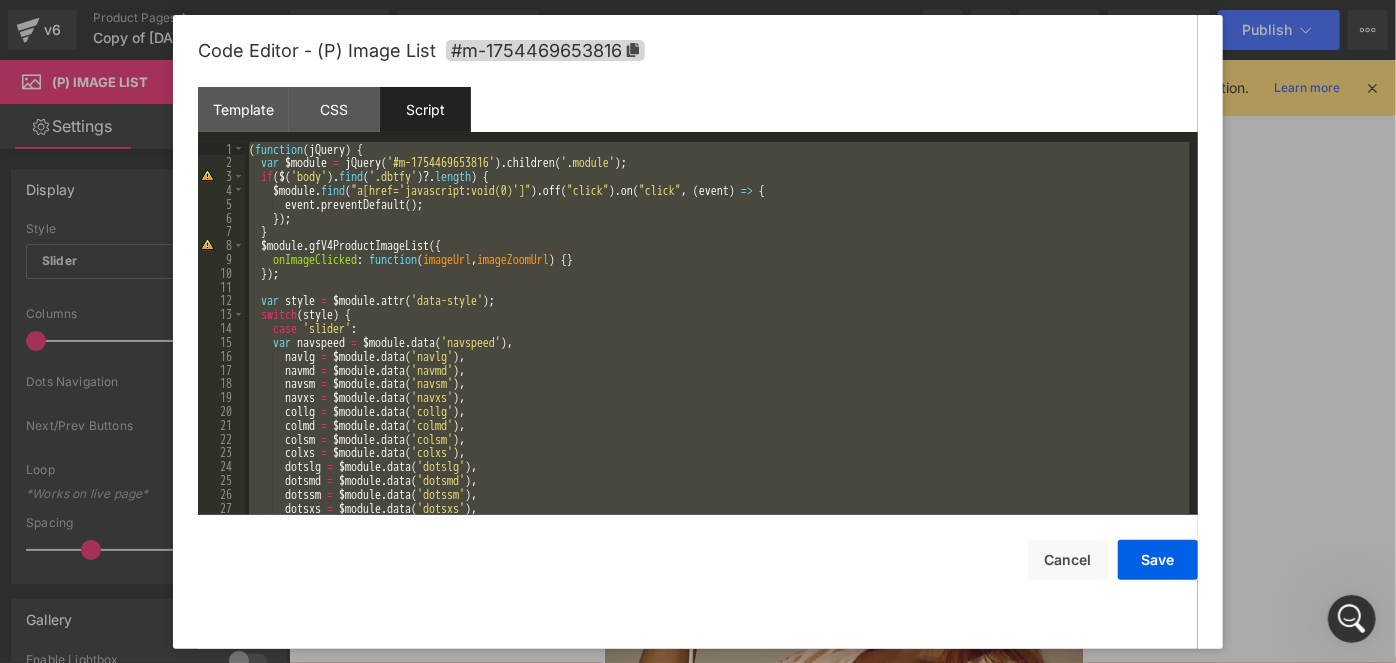click on "( function ( jQuery )   {    var   $module   =   jQuery ( '#m-1754469653816' ) . children ( '.module' ) ;    if ( $ ( 'body' ) . find ( '.dbtfy' ) ?. length )   {       $module . find ( "a[href='javascript:void(0)']" ) . off ( "click" ) . on ( "click" ,   ( event )   =>   {          event . preventDefault ( ) ;       }) ;    }    $module . gfV4ProductImageList ({       onImageClicked :   function ( imageUrl ,  imageZoomUrl )   { }    }) ;    var   style   =   $module . attr ( 'data-style' ) ;    switch ( style )   {       case   'slider' :       var   navspeed   =   $module . data ( 'navspeed' ) ,          navlg   =   $module . data ( 'navlg' ) ,          navmd   =   $module . data ( 'navmd' ) ,          navsm   =   $module . data ( 'navsm' ) ,          navxs   =   $module . data ( 'navxs' ) ,          collg   =   $module . data ( 'collg' ) ,          colmd   =   $module . data ( 'colmd' ) ,          colsm   =   $module . data ( 'colsm' ) ,          colxs   =   $module . data ( 'colxs' ) ,          dotslg   =" at bounding box center (717, 328) 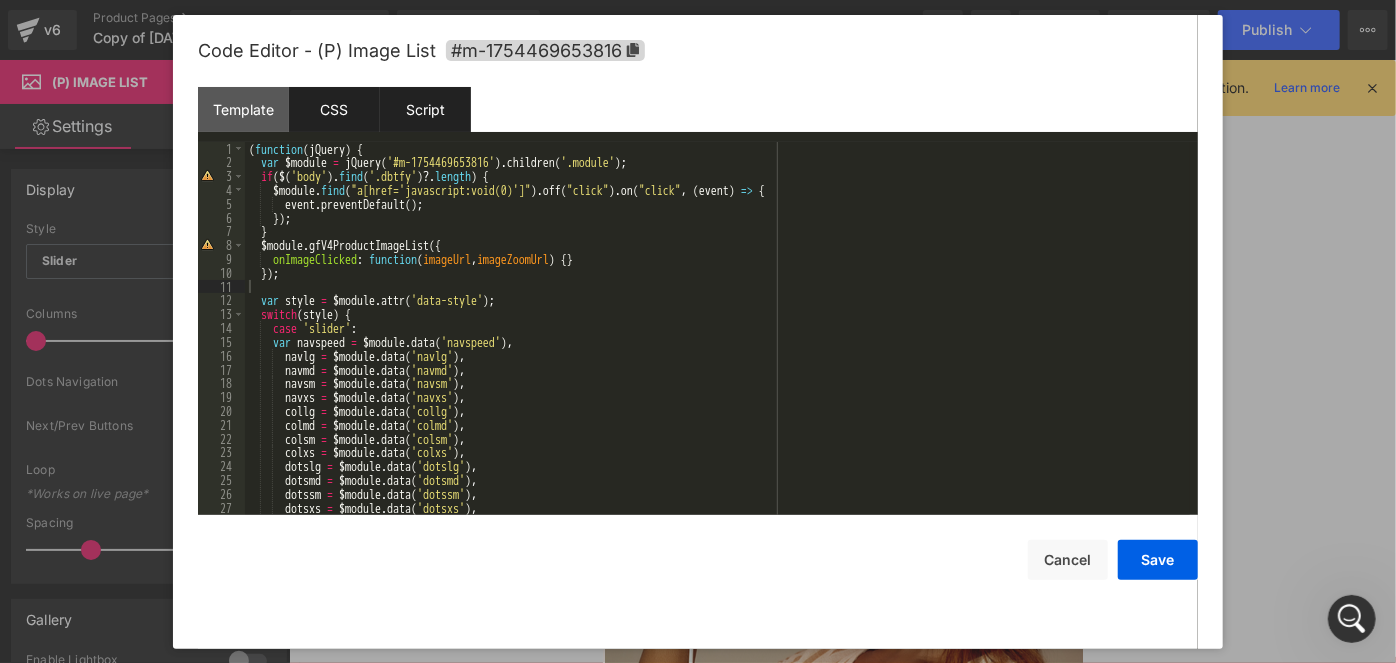 click on "CSS" at bounding box center [334, 109] 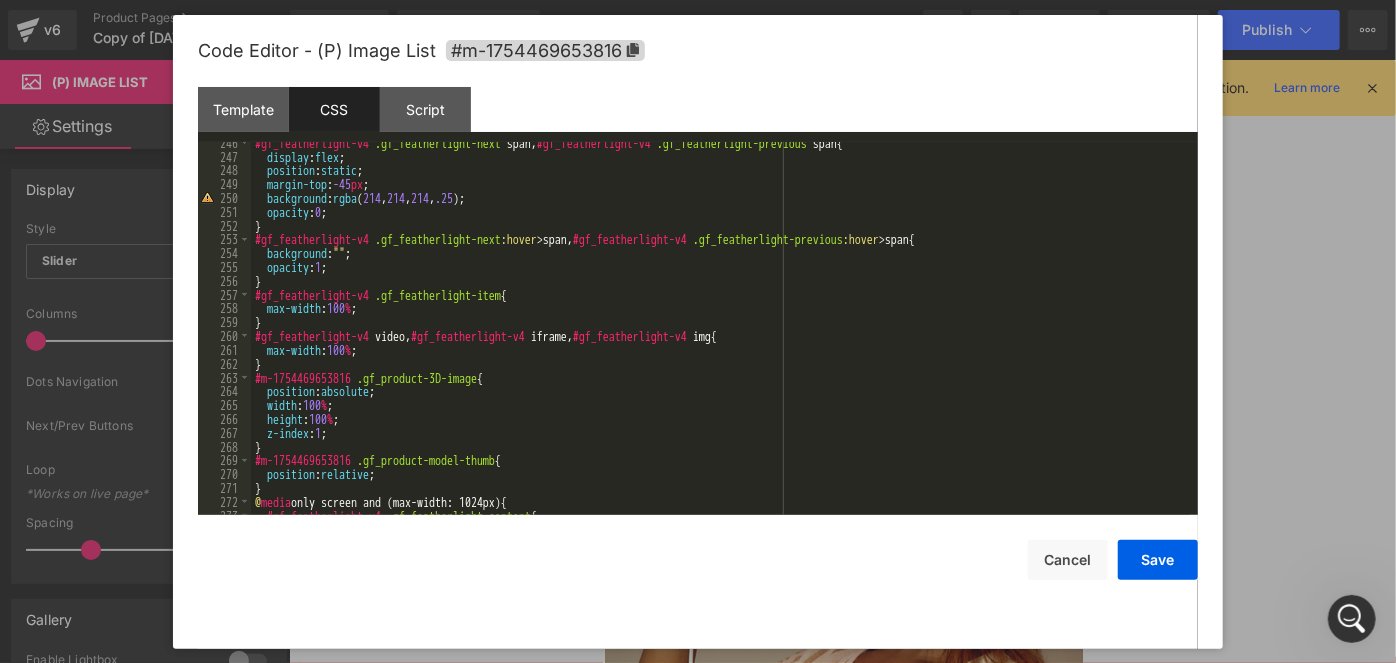 scroll, scrollTop: 3815, scrollLeft: 0, axis: vertical 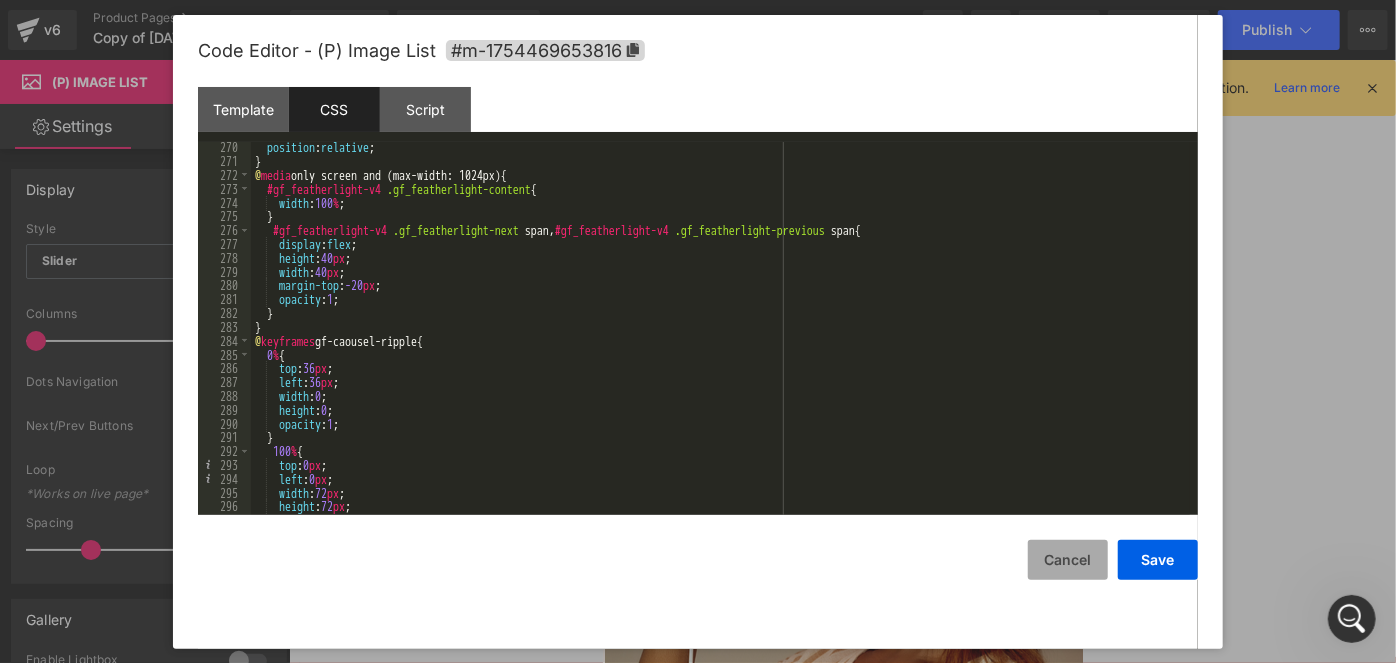 click on "Cancel" at bounding box center [1068, 560] 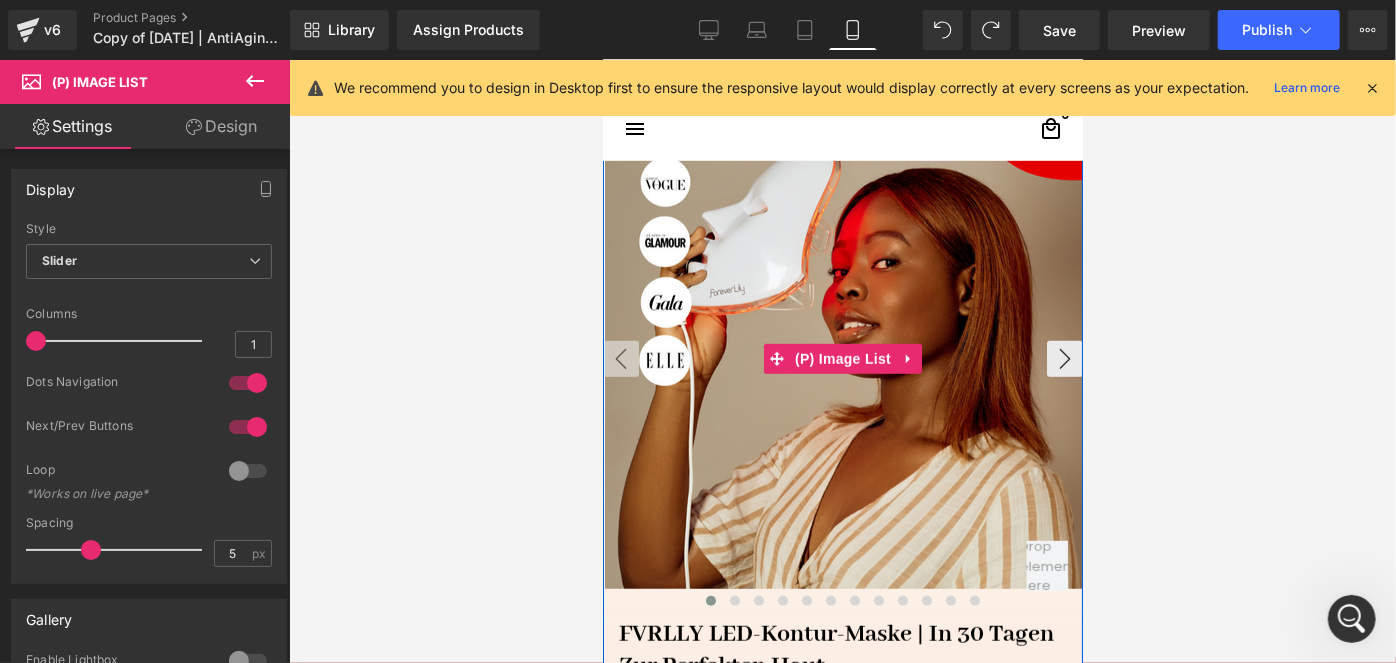 scroll, scrollTop: 818, scrollLeft: 0, axis: vertical 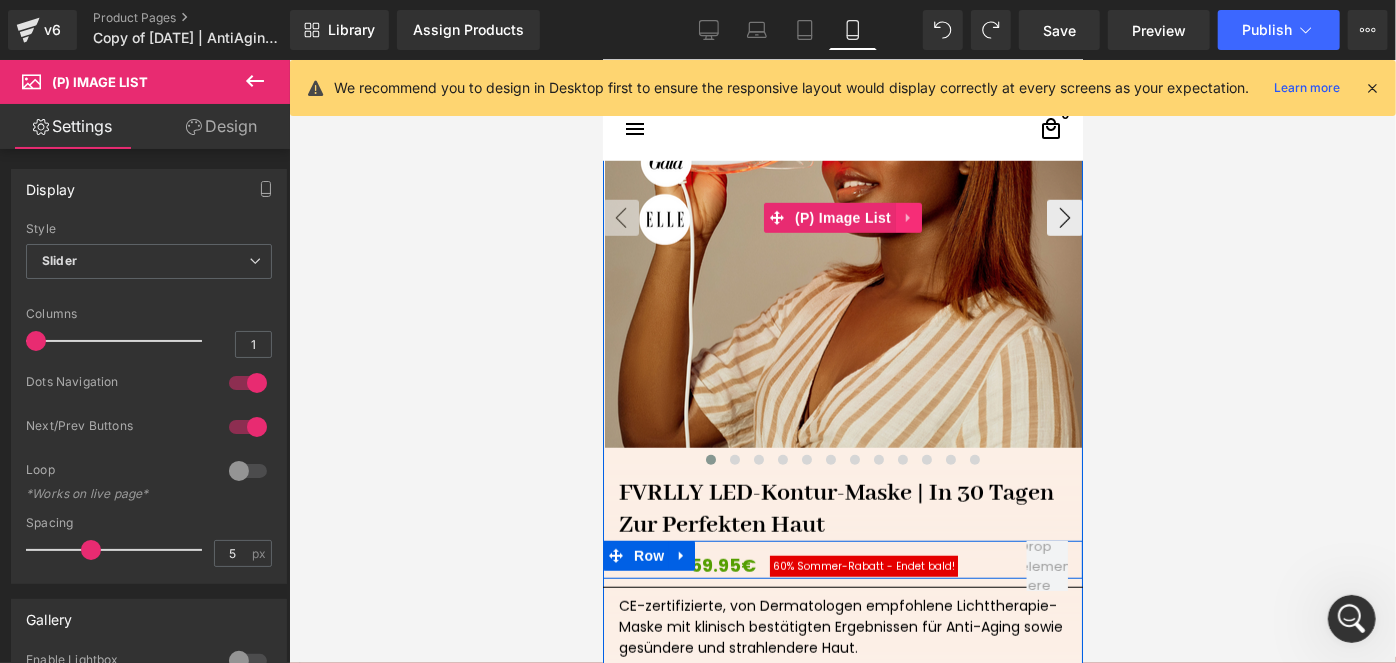 click 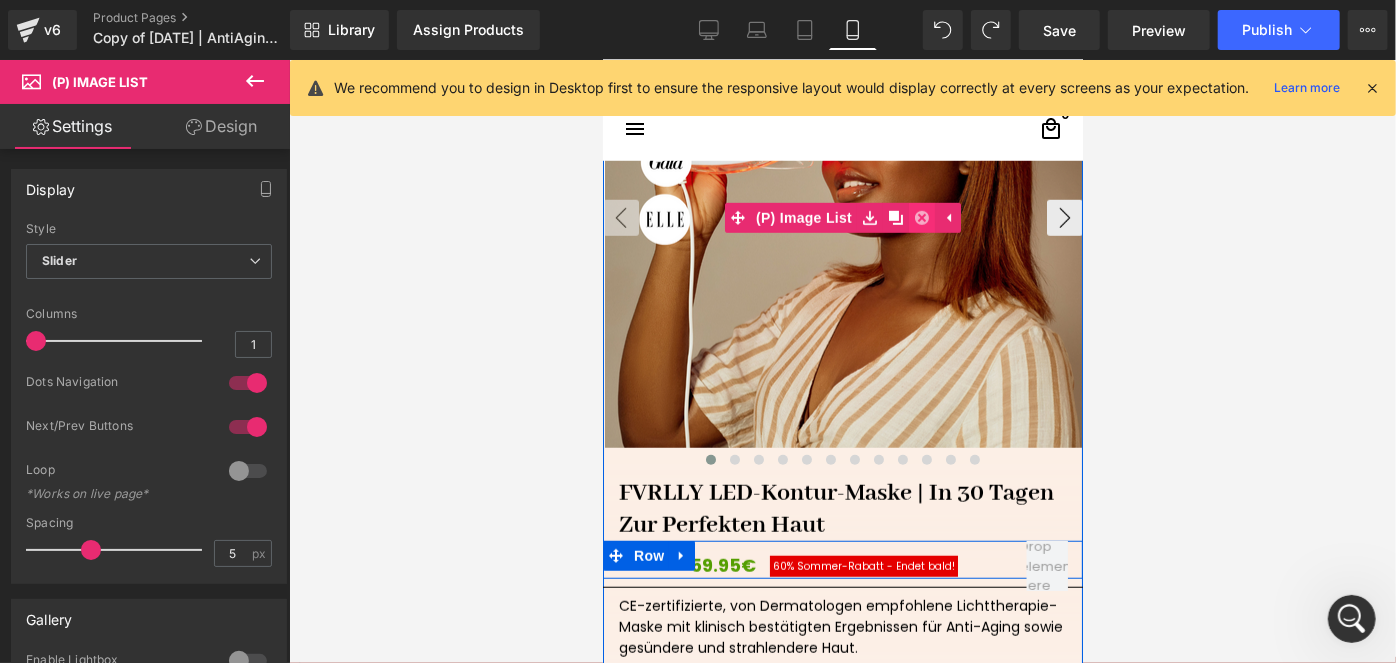 click 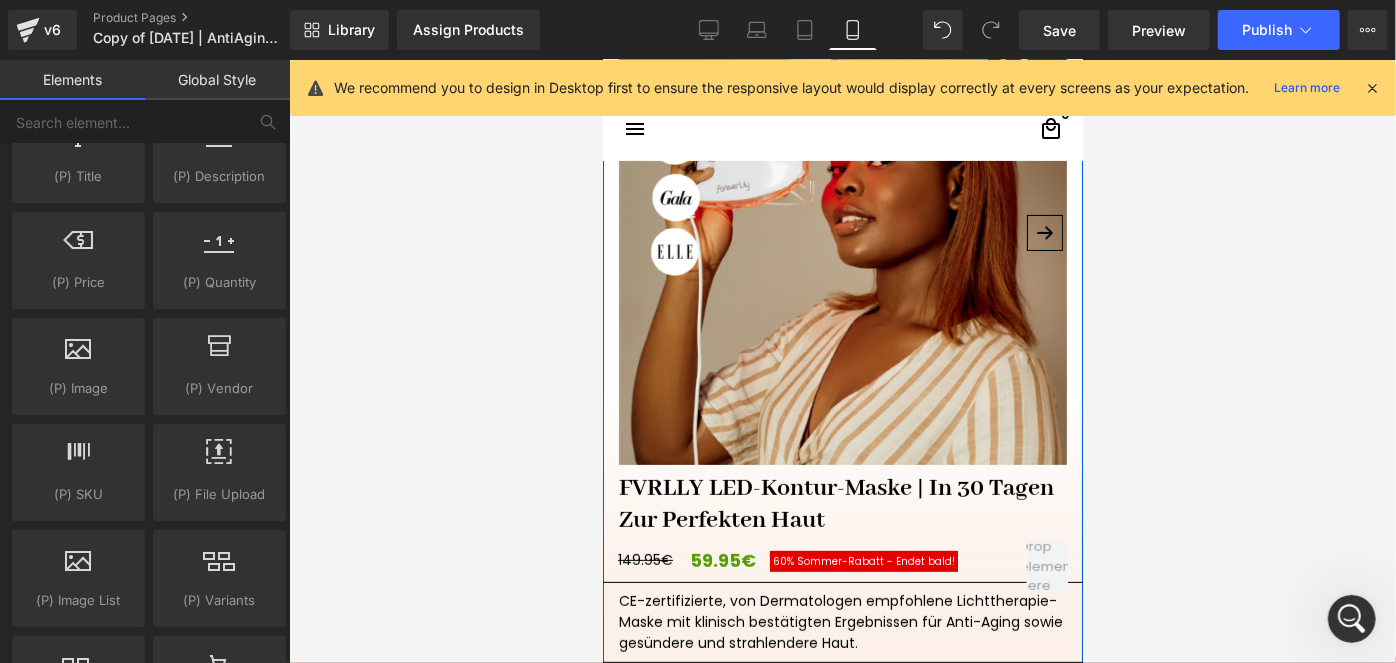 scroll, scrollTop: 272, scrollLeft: 0, axis: vertical 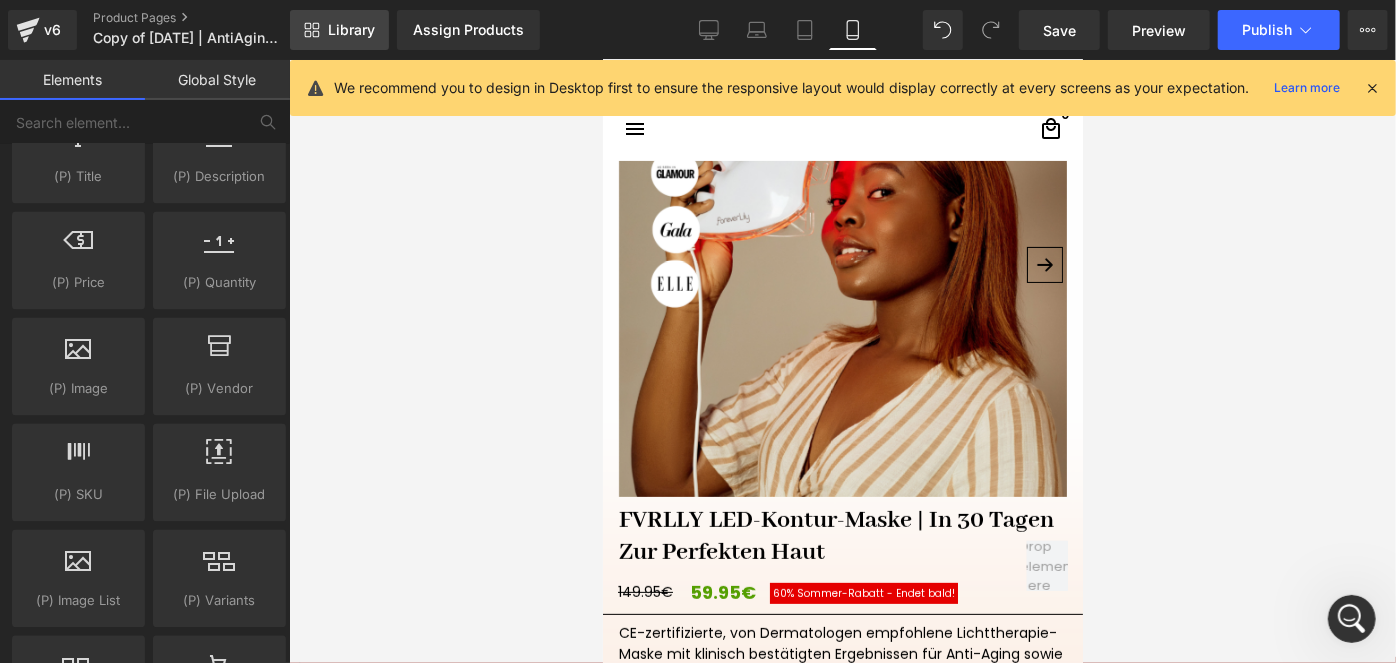 click on "Library" at bounding box center (351, 30) 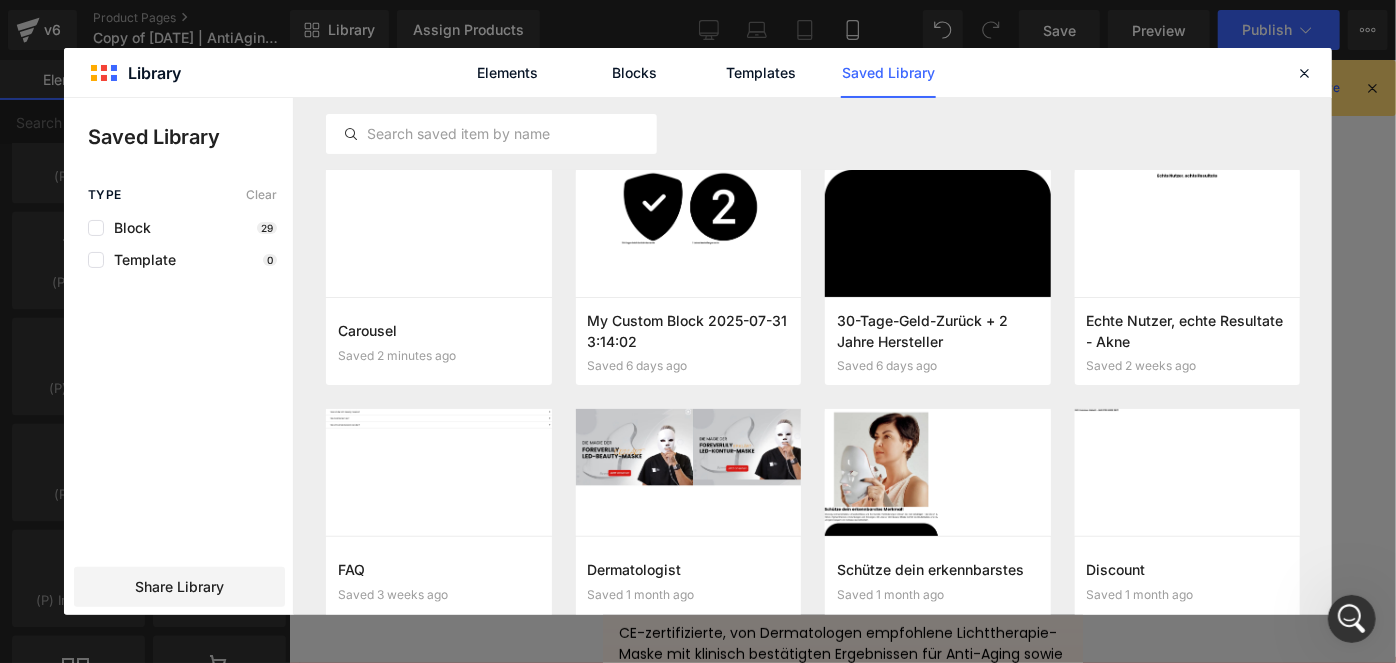 drag, startPoint x: 415, startPoint y: 345, endPoint x: 427, endPoint y: 340, distance: 13 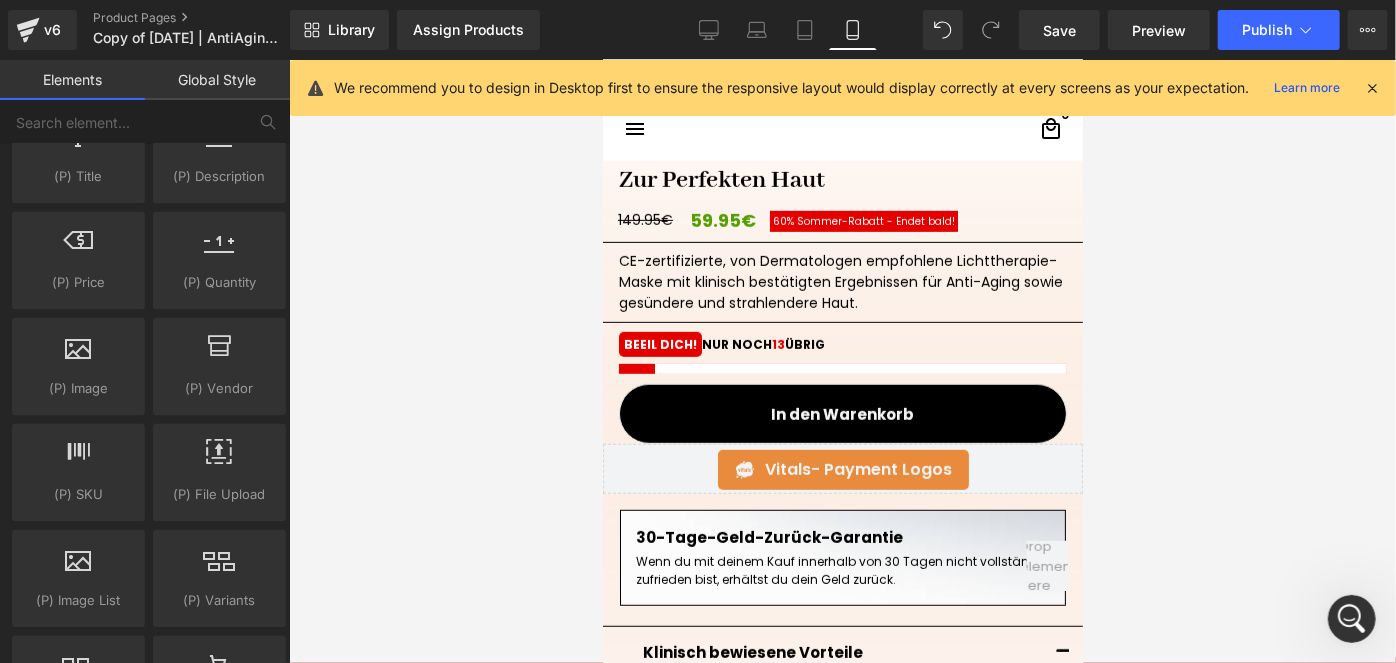 click at bounding box center [842, 361] 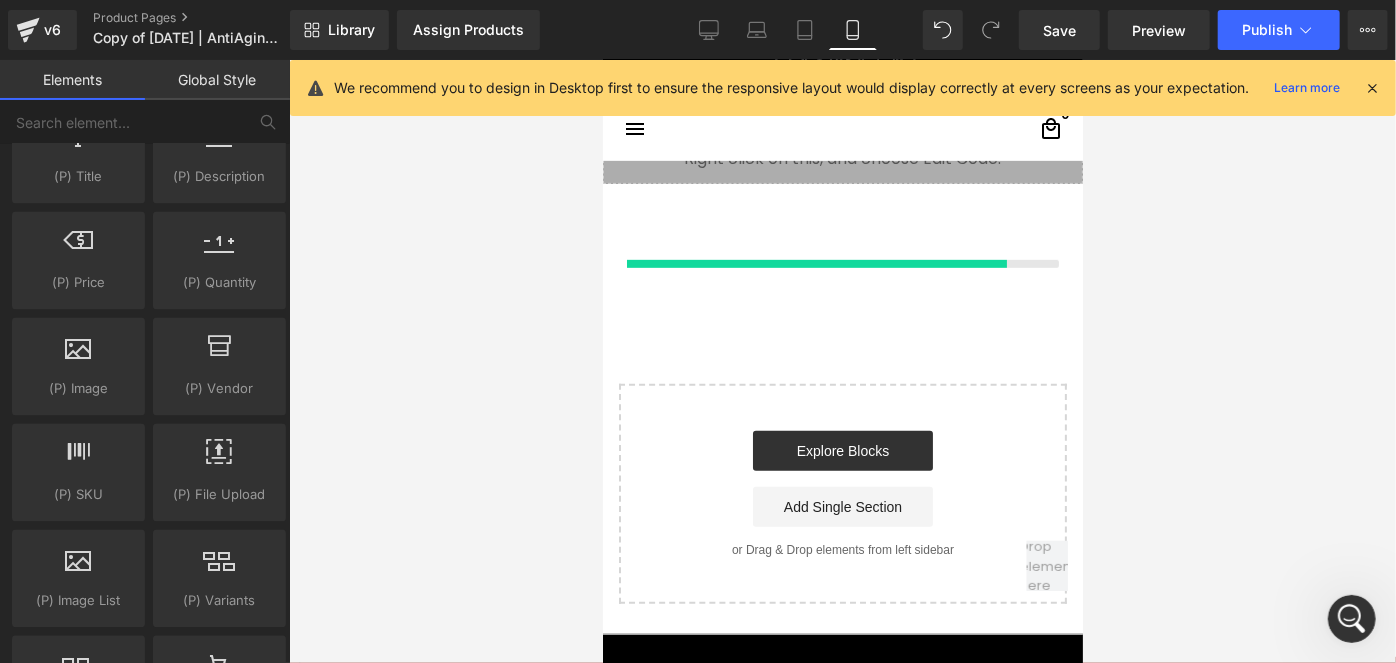 scroll, scrollTop: 8225, scrollLeft: 0, axis: vertical 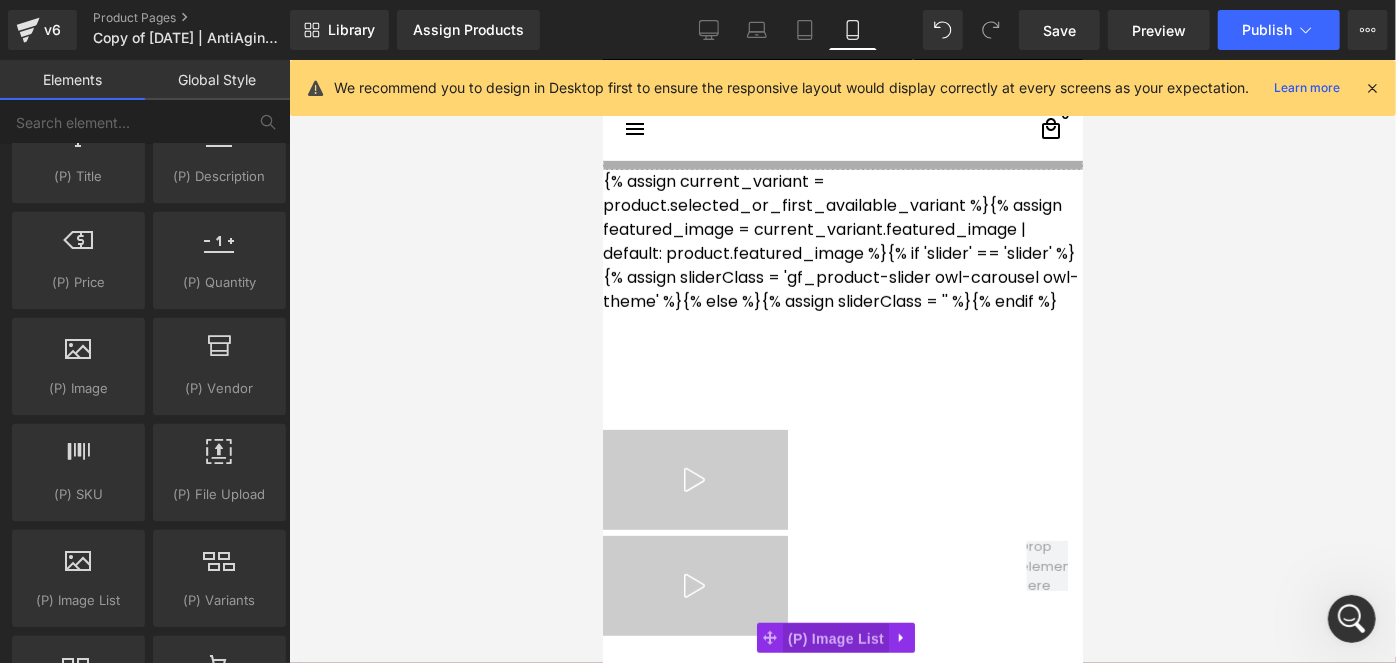 click on "(P) Image List" at bounding box center (835, 613) 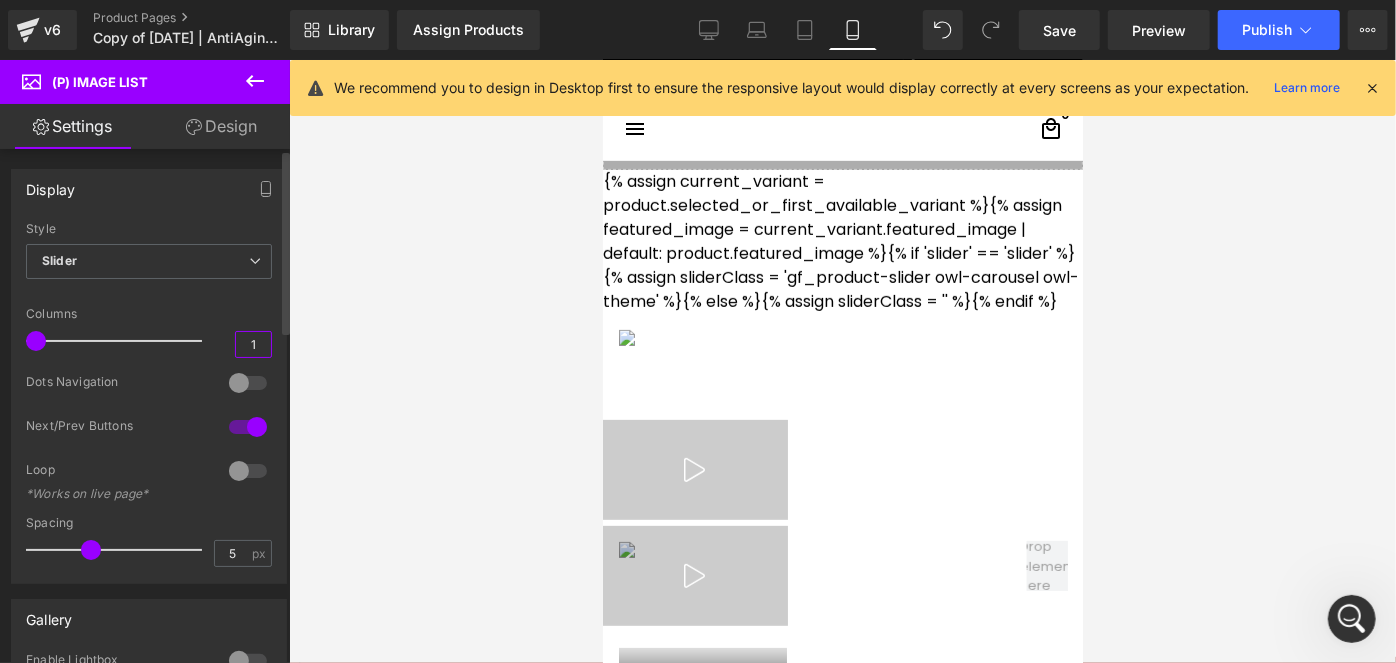 click on "1" at bounding box center [253, 344] 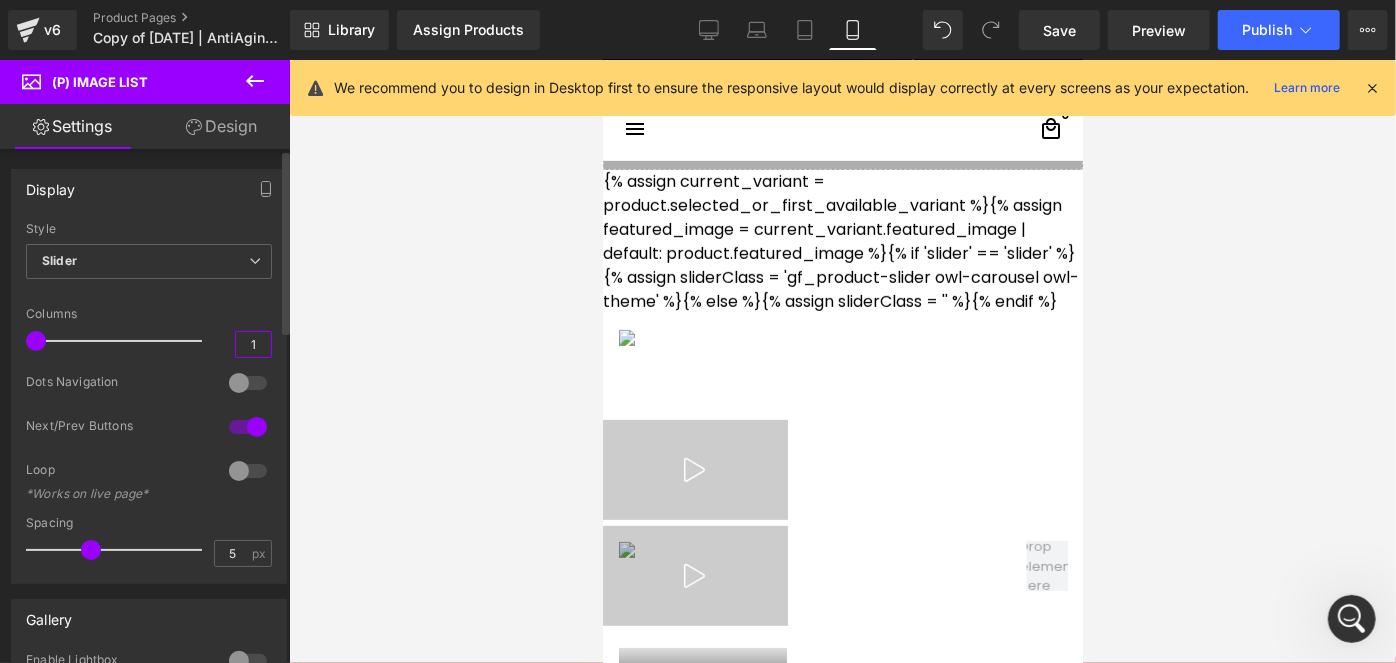 click on "1" at bounding box center (253, 344) 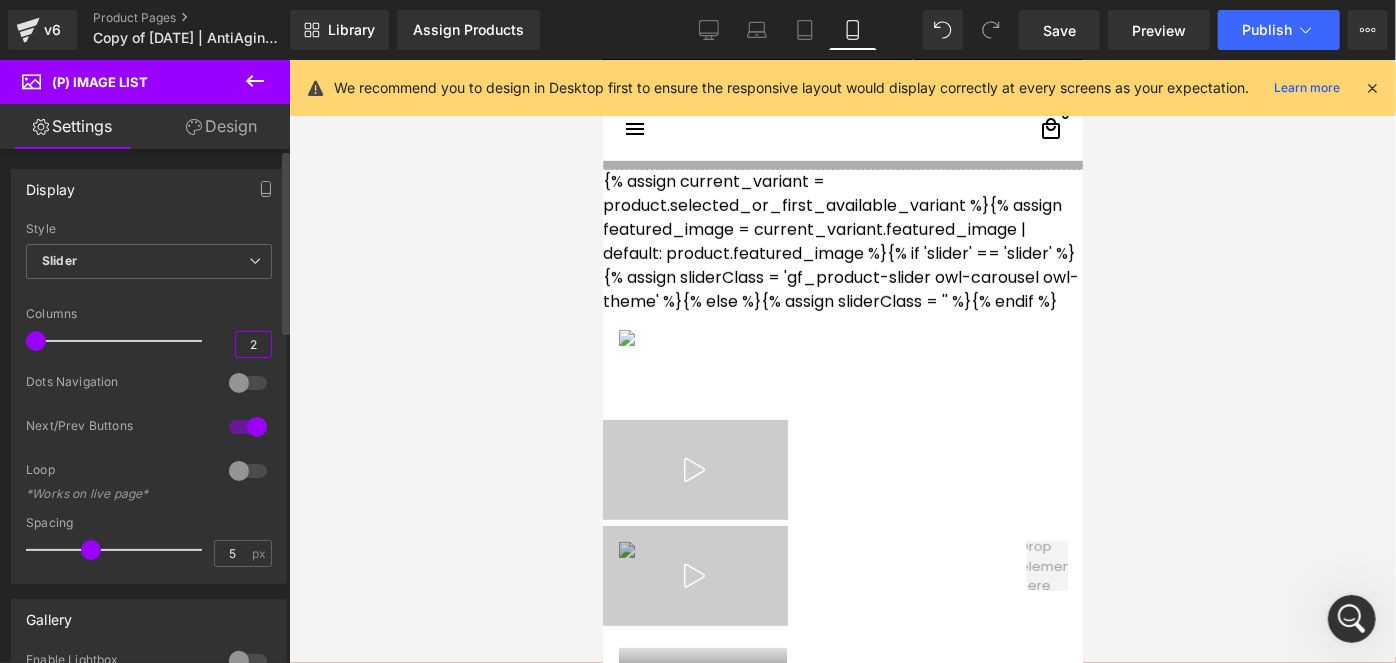 type on "2" 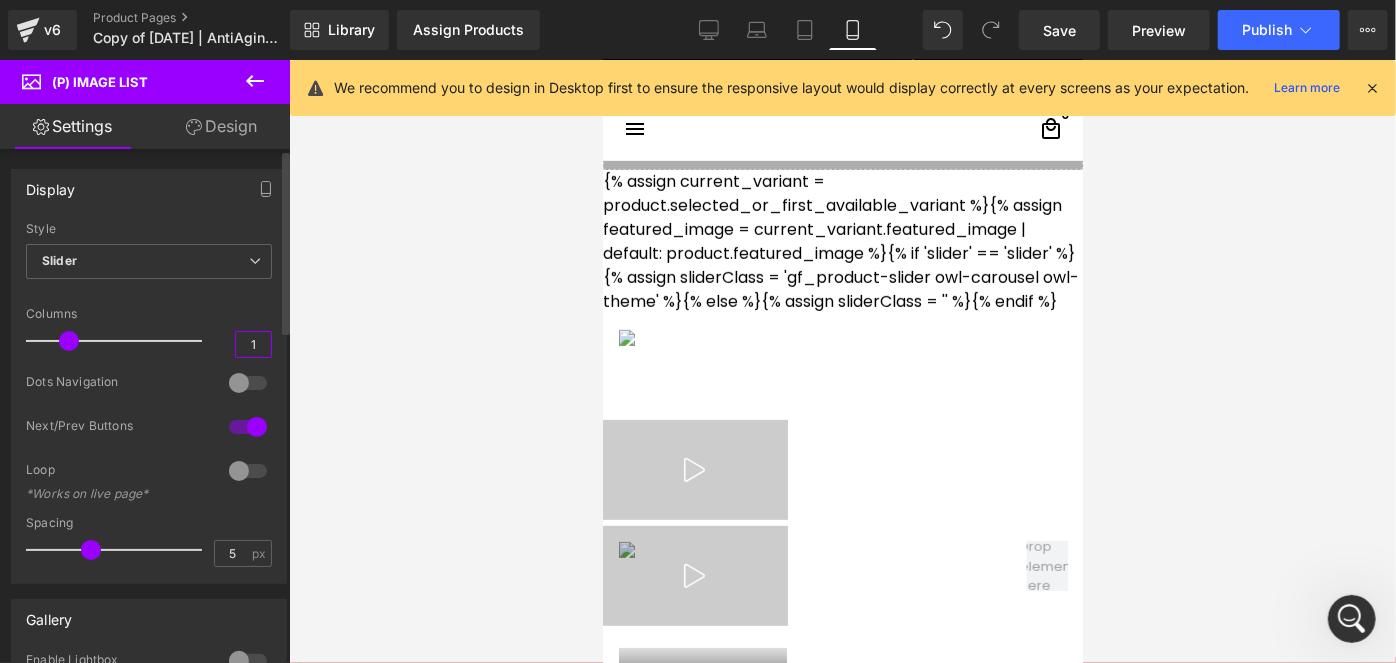 type on "1" 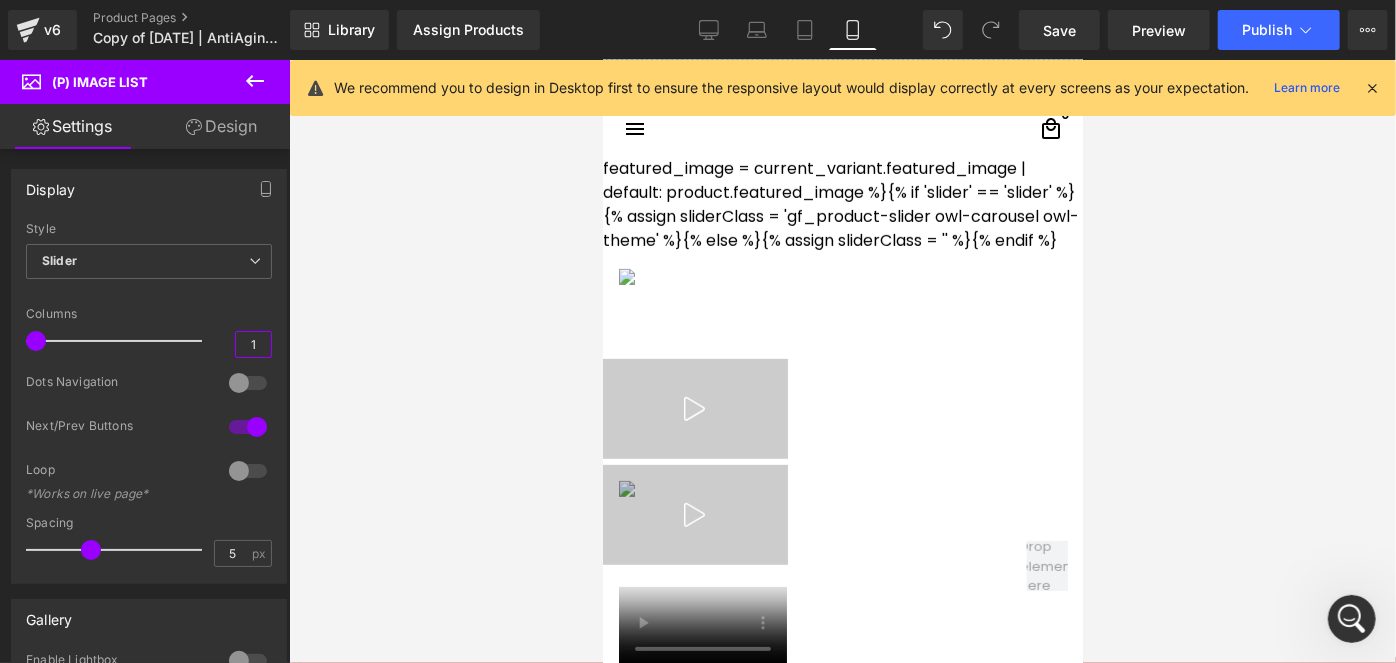 scroll, scrollTop: 8407, scrollLeft: 0, axis: vertical 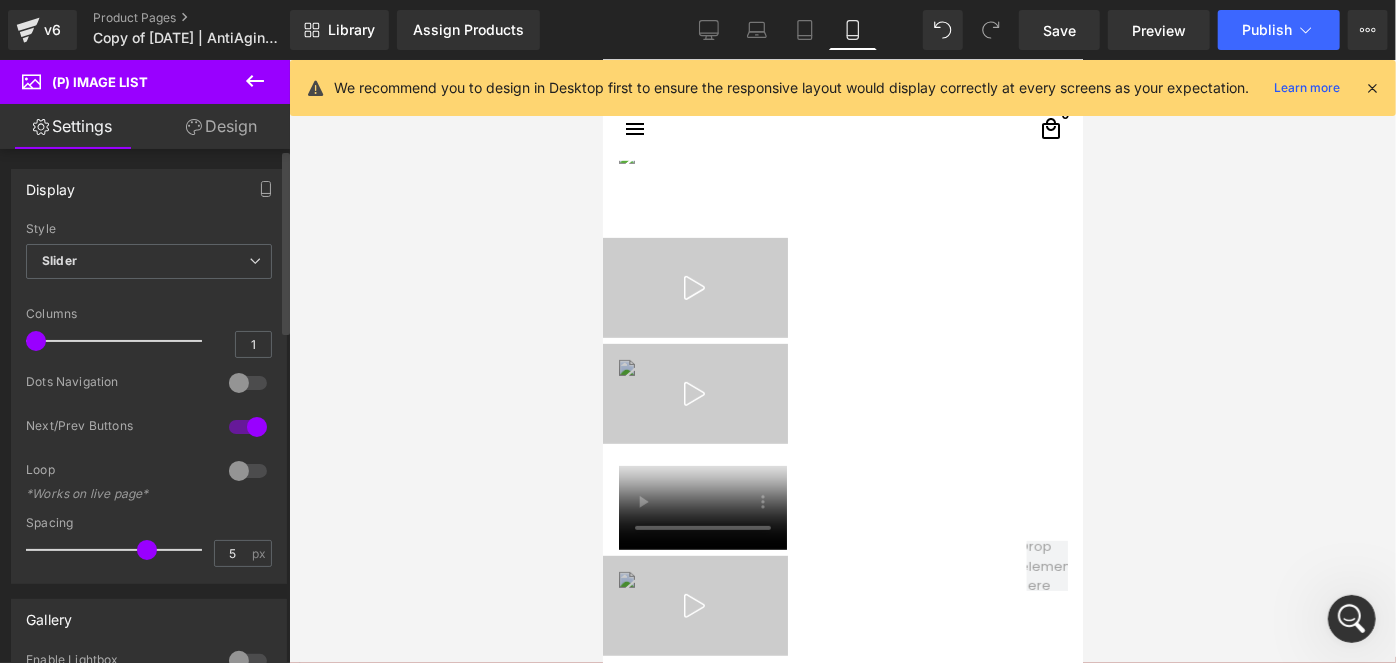 drag, startPoint x: 117, startPoint y: 542, endPoint x: 141, endPoint y: 549, distance: 25 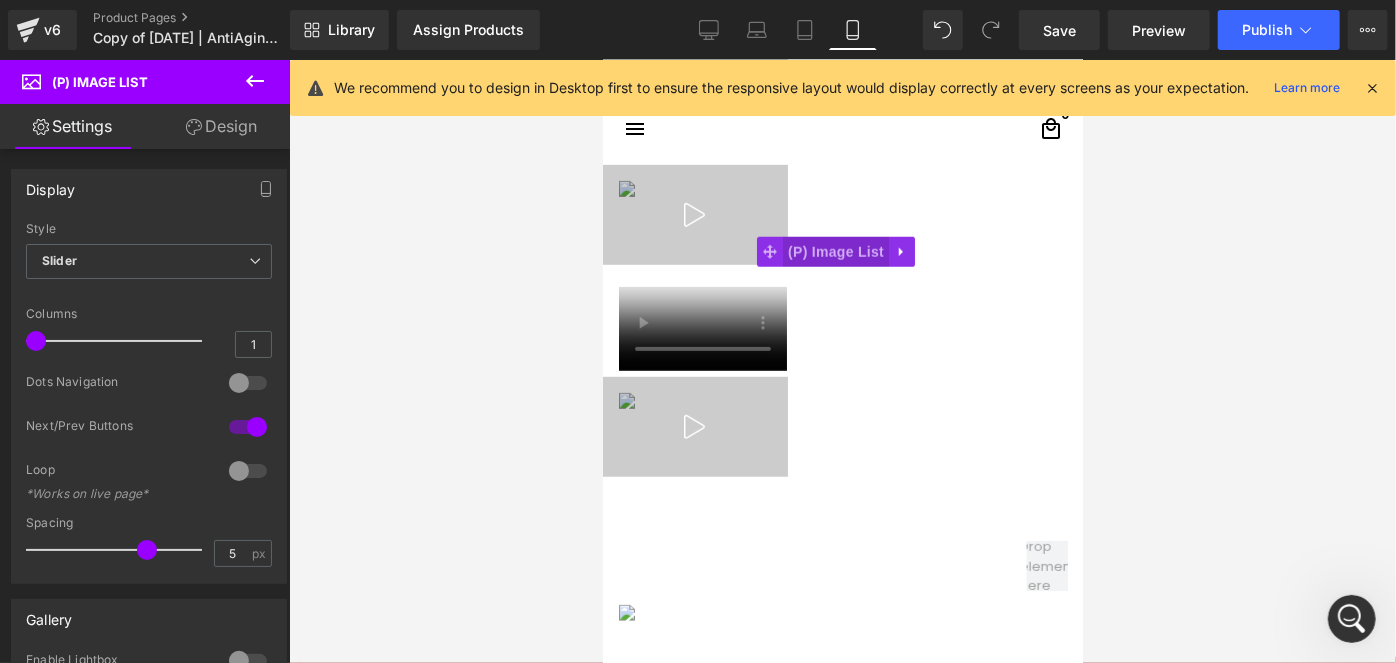 scroll, scrollTop: 8498, scrollLeft: 0, axis: vertical 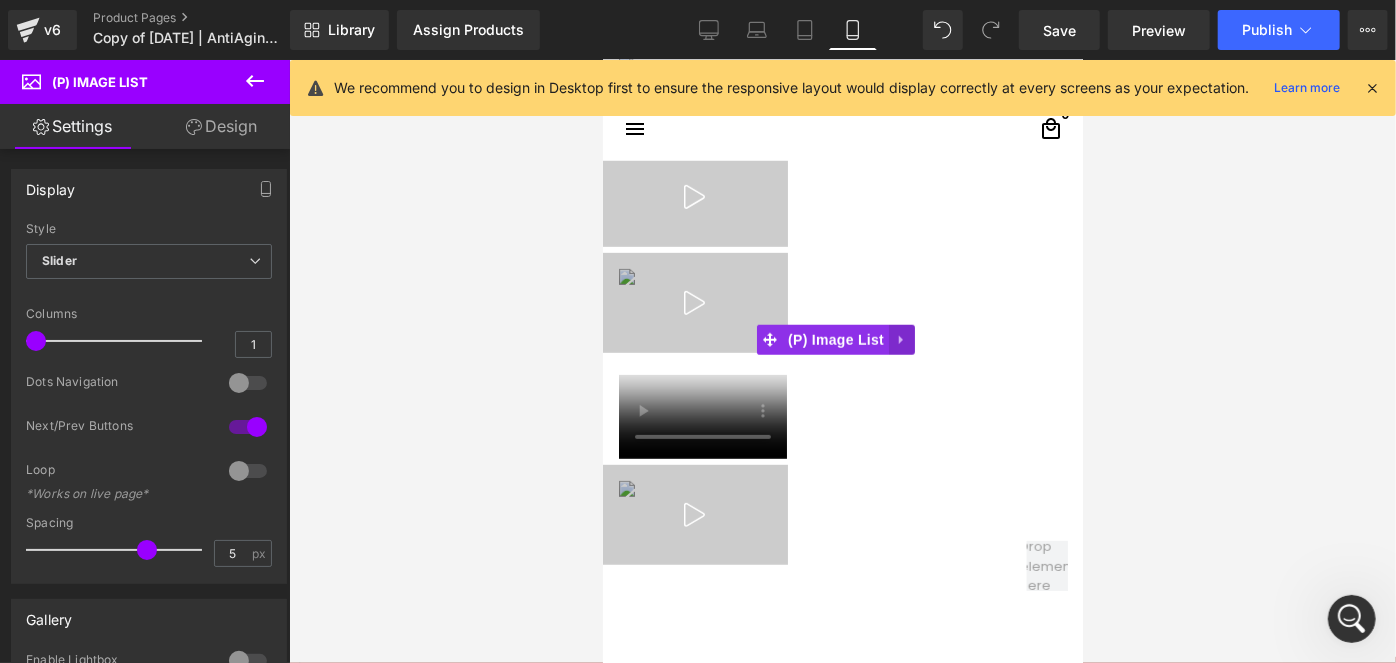 click 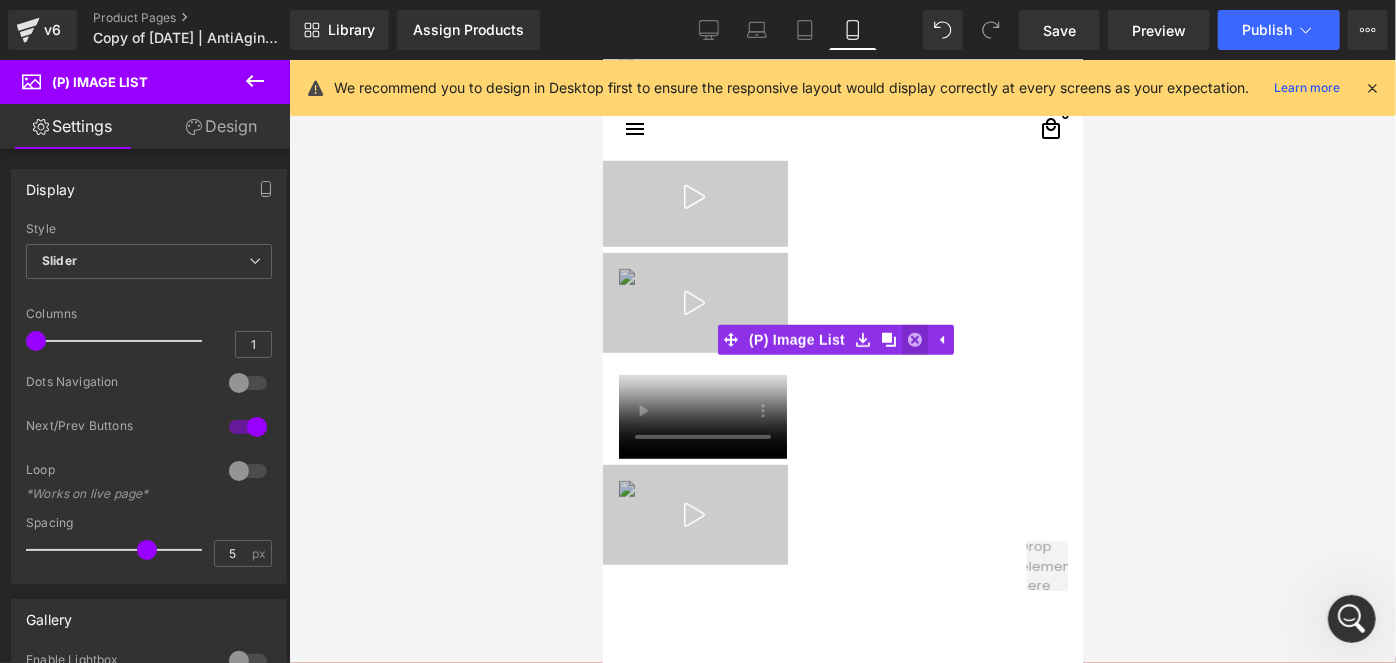 click 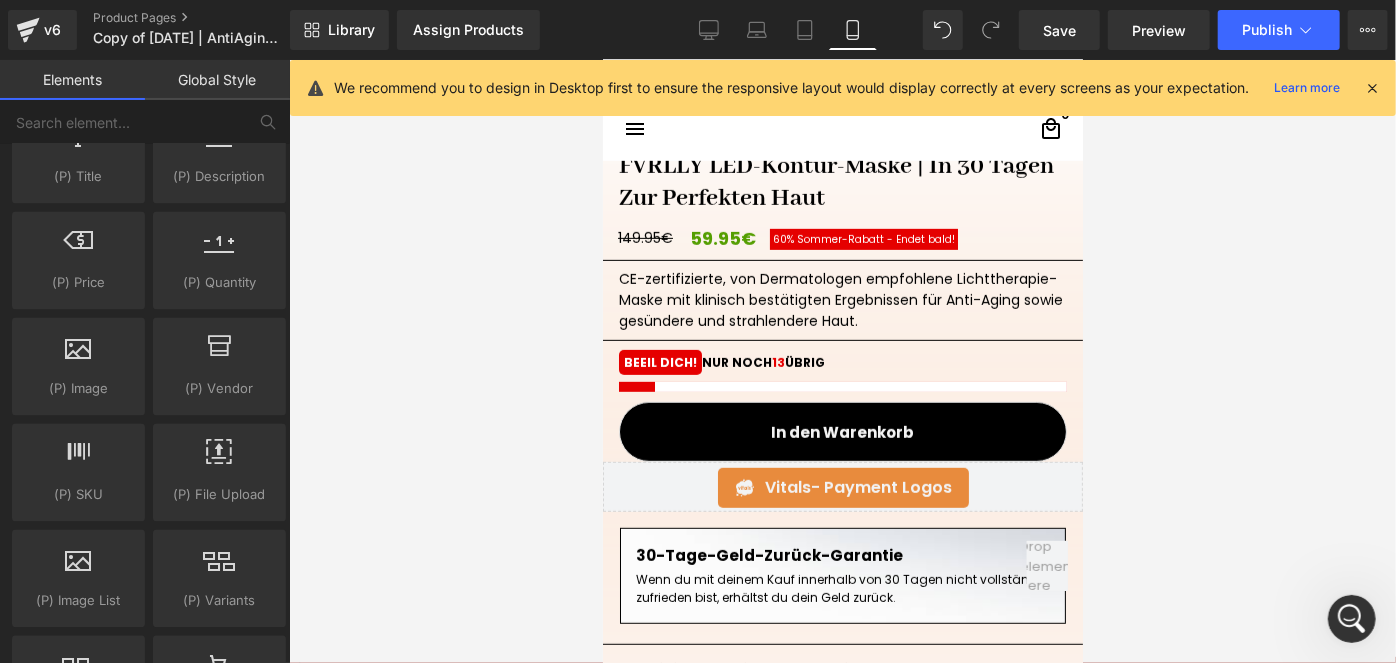 scroll, scrollTop: 0, scrollLeft: 0, axis: both 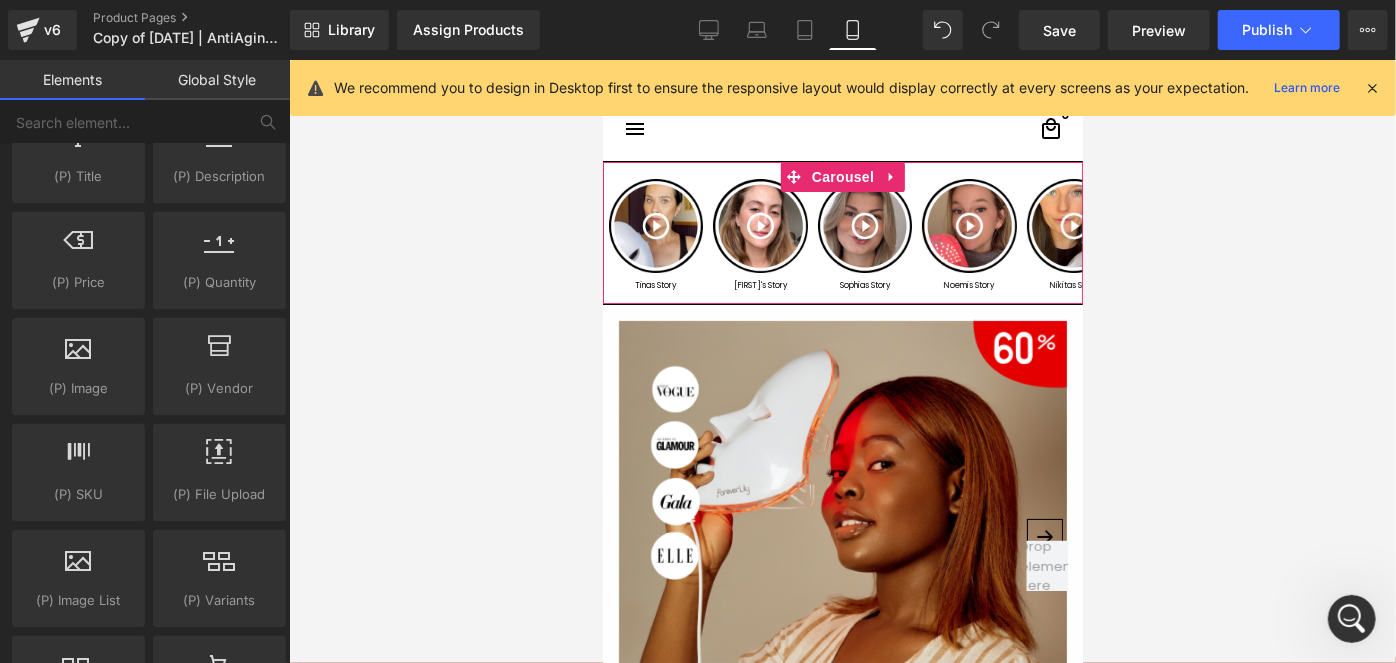 drag, startPoint x: 1075, startPoint y: 610, endPoint x: 1610, endPoint y: 154, distance: 702.9659 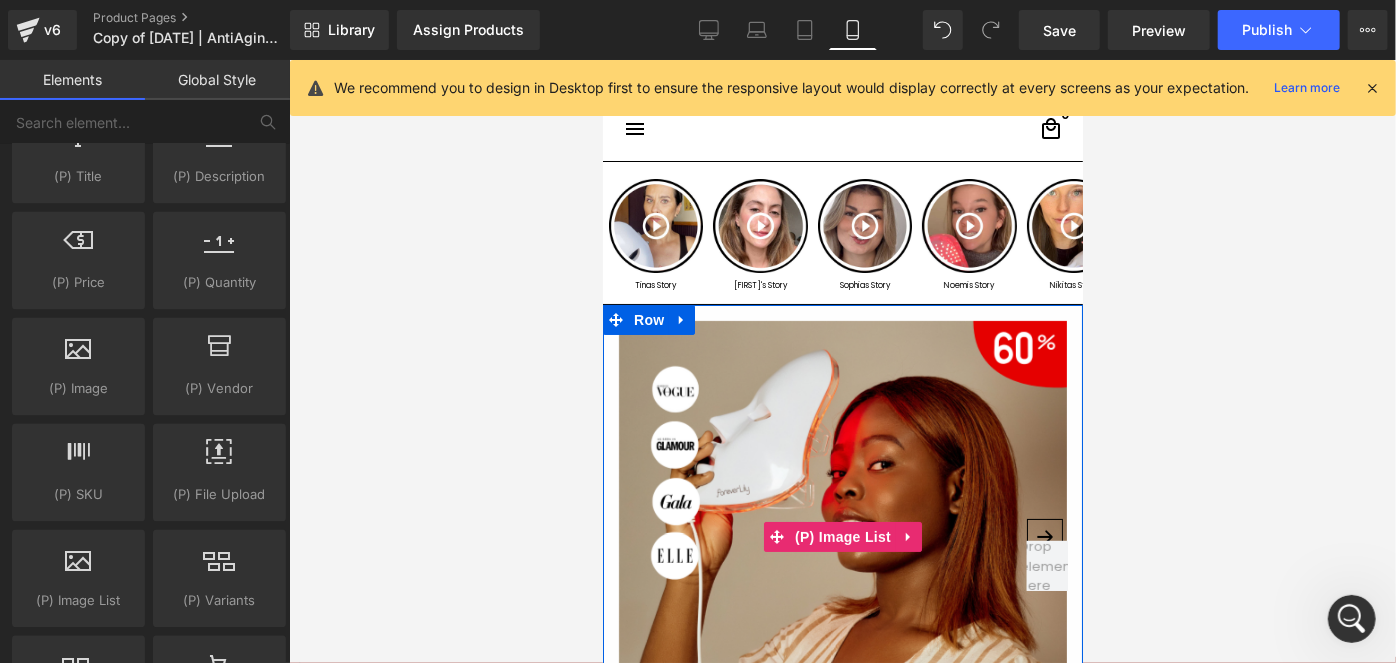 click at bounding box center [842, 544] 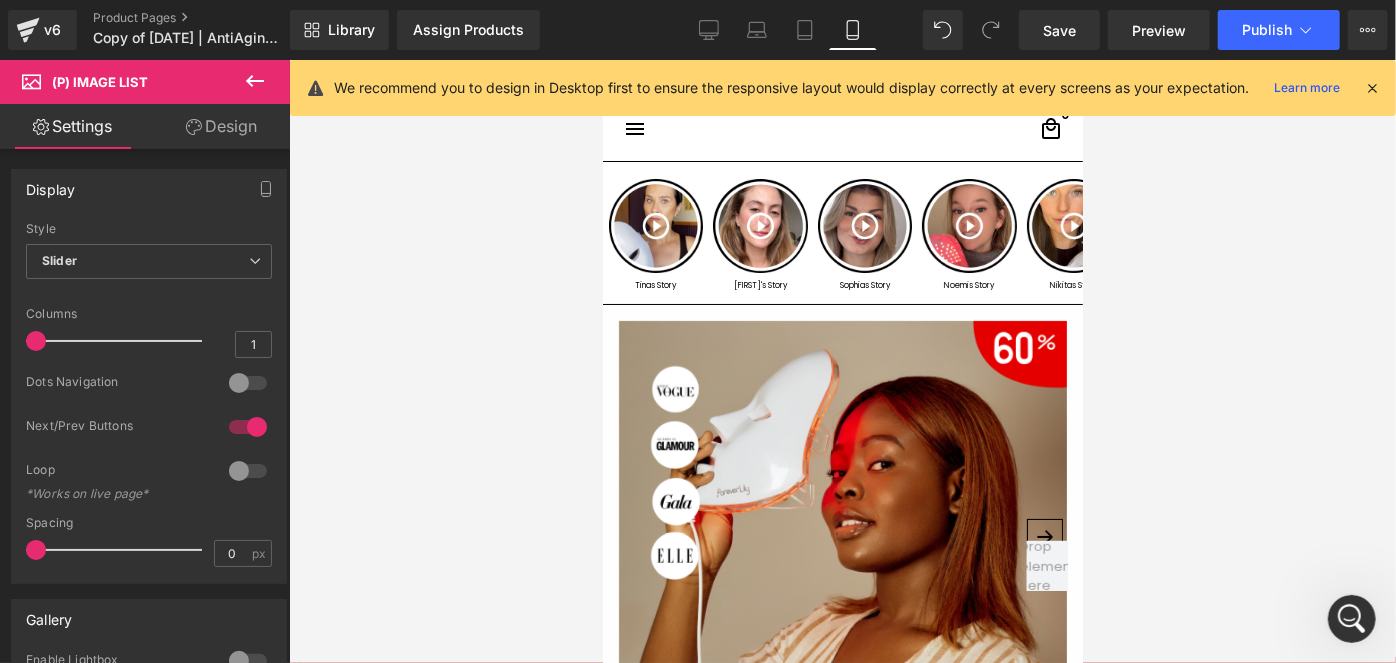 scroll, scrollTop: 58, scrollLeft: 0, axis: vertical 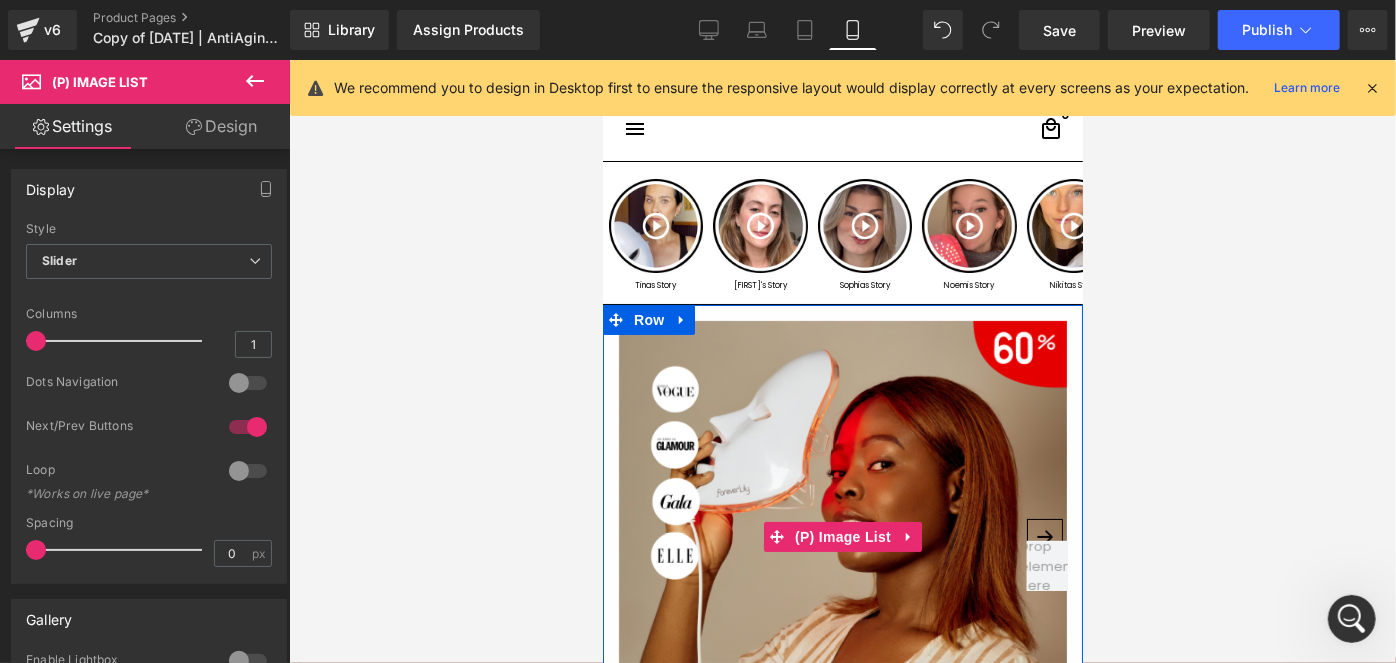 click at bounding box center [842, 544] 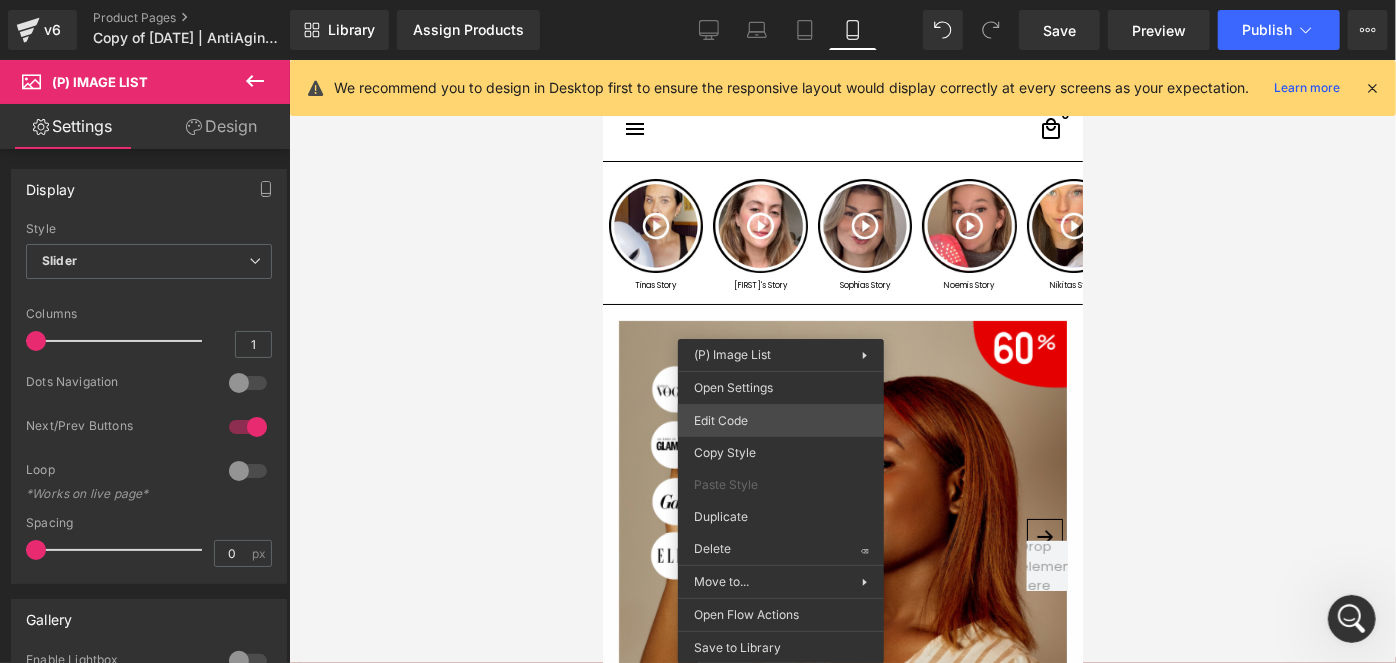 click on "(P) Image List  You are previewing how the   will restyle your page. You can not edit Elements in Preset Preview Mode.  v6 Product Pages Copy of 31.07.2025 | AntiAging | Scarcity Library Assign Products  Product Preview
No product match your search.  Please try another keyword  Manage assigned products Mobile Desktop Laptop Tablet Mobile Save Preview Publish Scheduled View Live Page View with current Template Save Template to Library Schedule Publish  Optimize  Publish Settings Shortcuts We recommend you to design in Desktop first to ensure the responsive layout would display correctly at every screens as your expectation. Learn more  Your page can’t be published   You've reached the maximum number of published pages on your plan  (10/999999).  You need to upgrade your plan or unpublish all your pages to get 1 publish slot.   Unpublish pages   Upgrade plan  Elements Global Style Base Row  rows, columns, layouts, div Heading  headings, titles, h1,h2,h3,h4,h5,h6 Text Block  Image  Icon  Button" at bounding box center [698, 0] 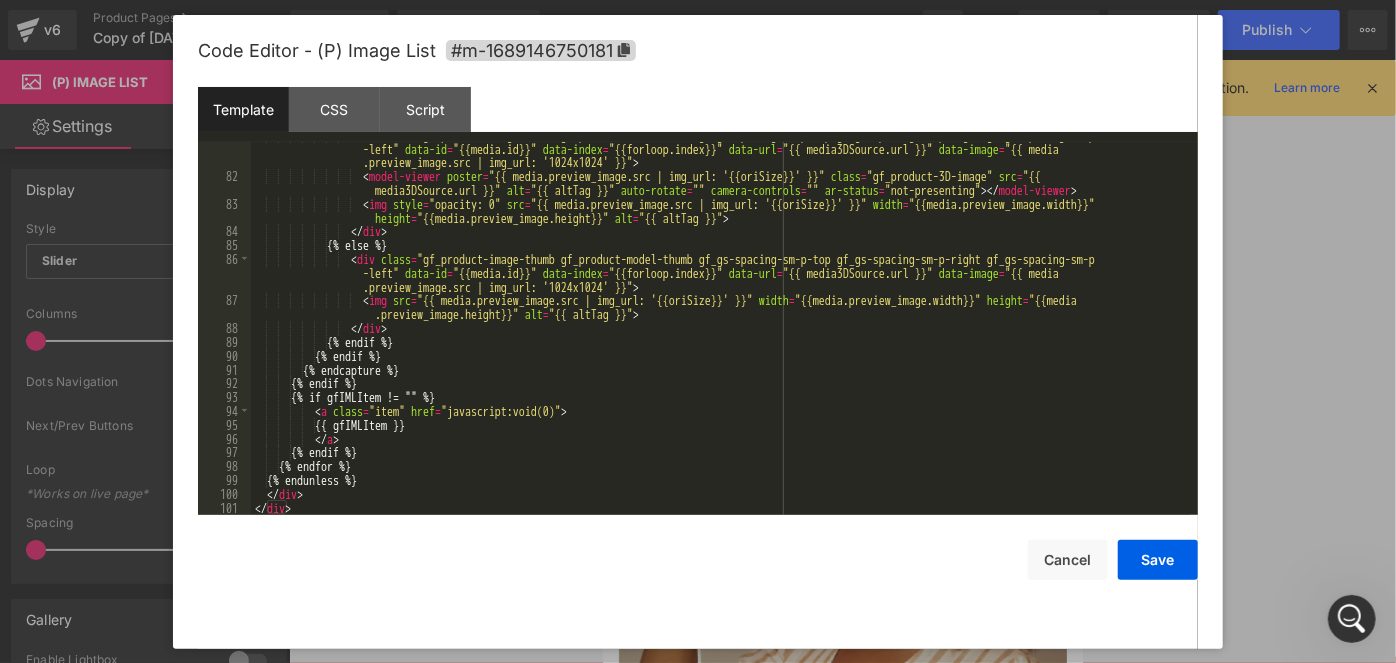 scroll, scrollTop: 1354, scrollLeft: 0, axis: vertical 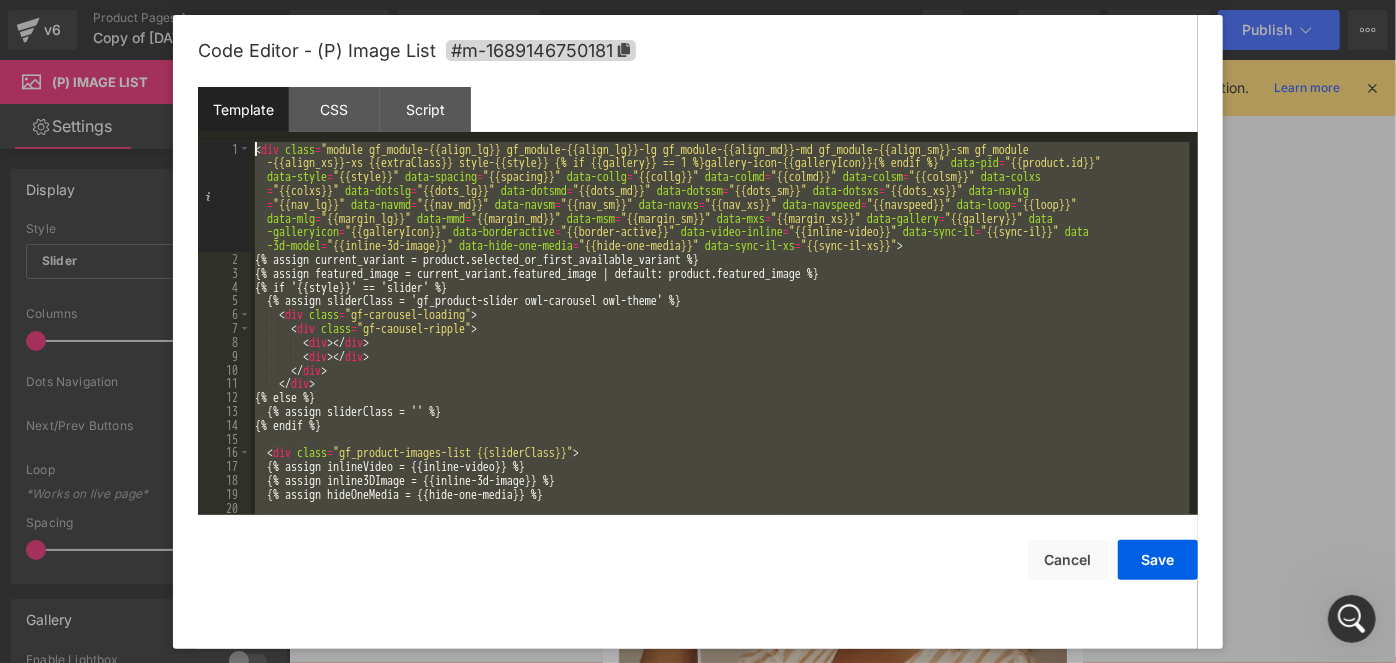 drag, startPoint x: 313, startPoint y: 506, endPoint x: 32, endPoint y: -52, distance: 624.75995 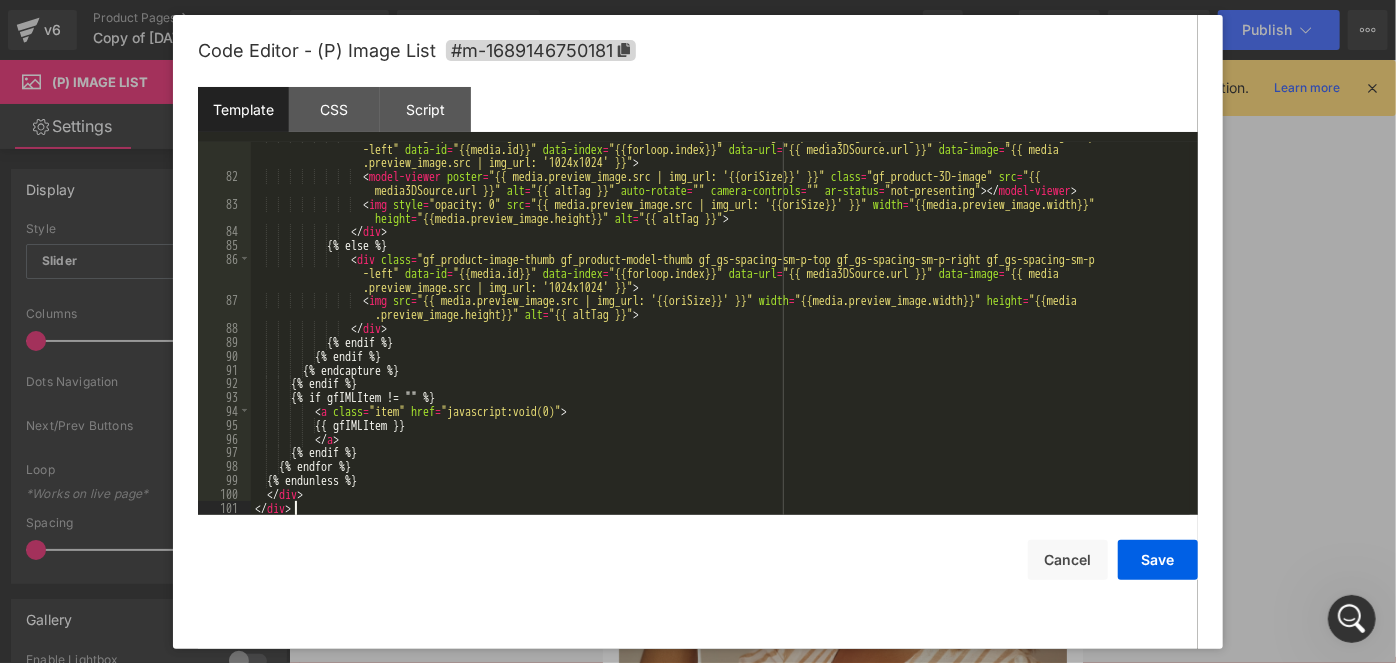 scroll, scrollTop: 1354, scrollLeft: 0, axis: vertical 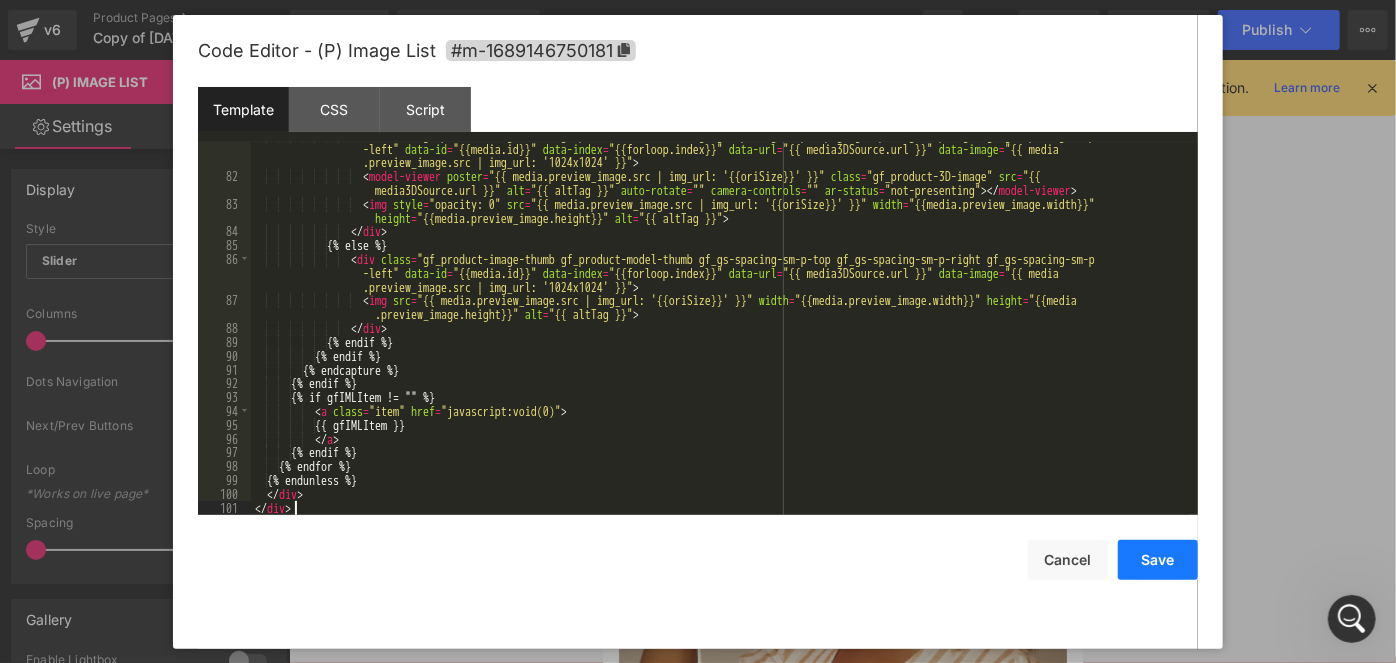 click on "Save" at bounding box center (1158, 560) 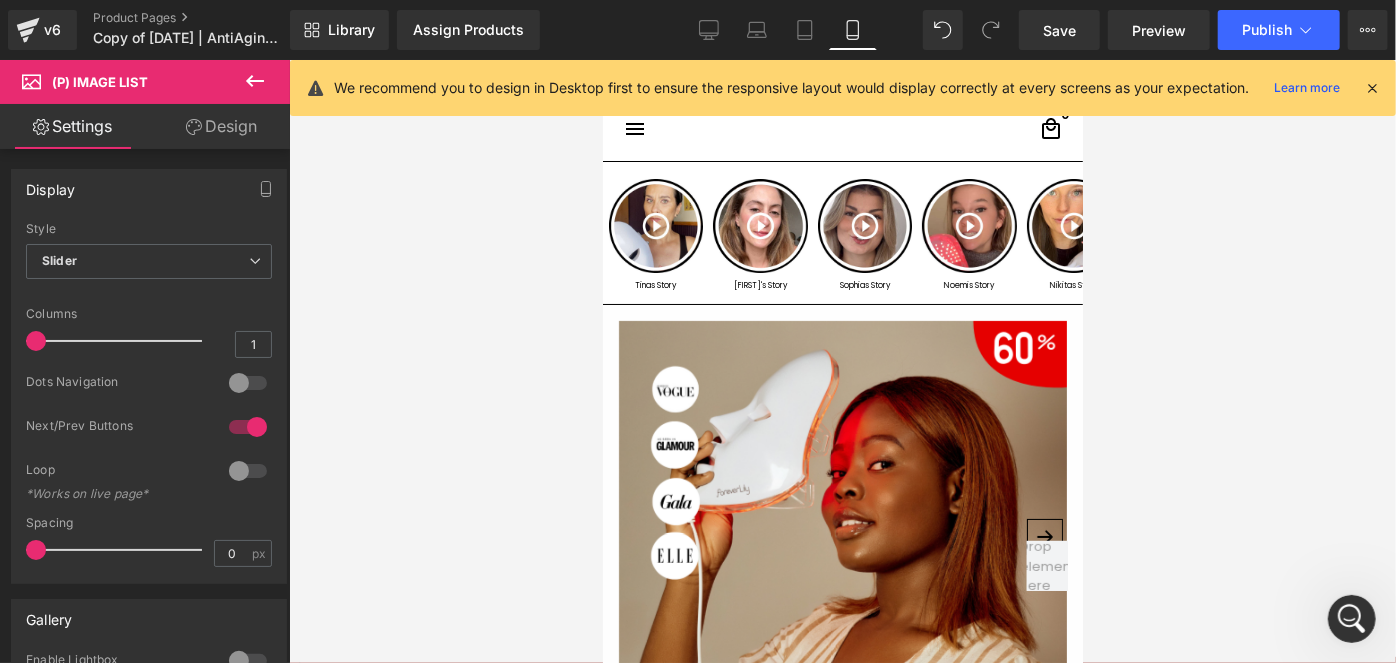 scroll, scrollTop: 58, scrollLeft: 0, axis: vertical 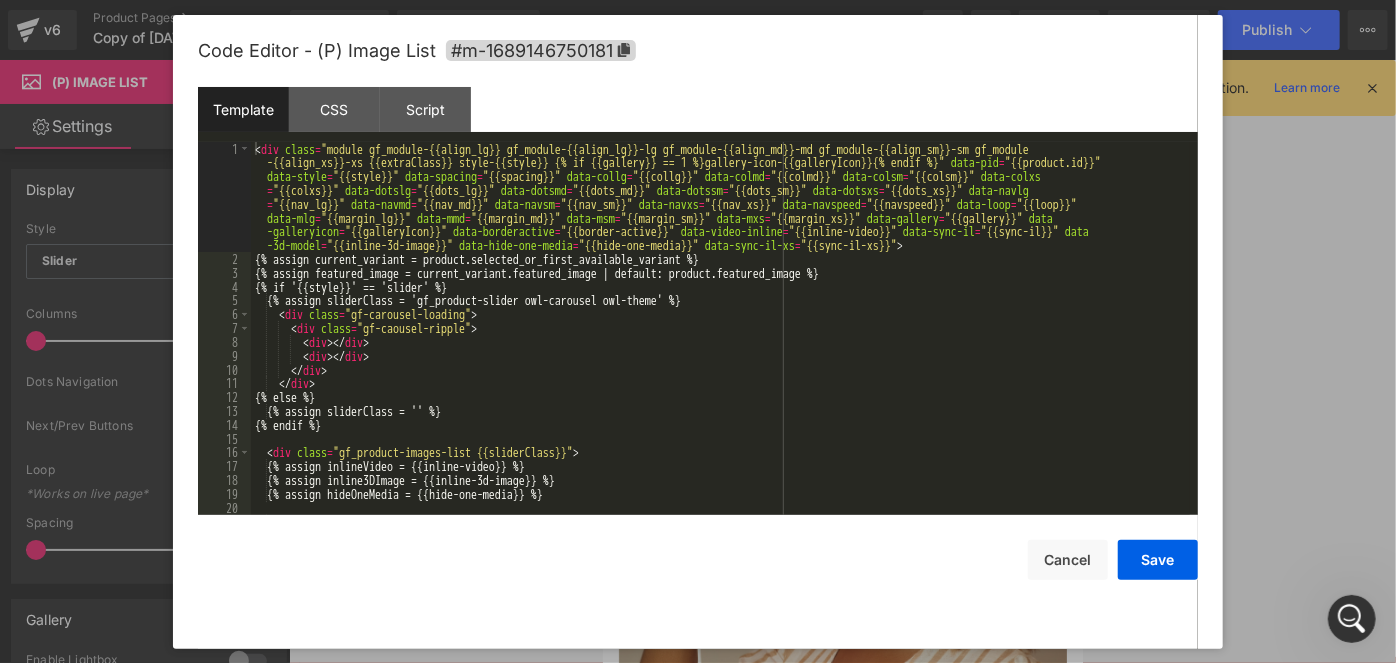 click on "(P) Image List  You are previewing how the   will restyle your page. You can not edit Elements in Preset Preview Mode.  v6 Product Pages Copy of 31.07.2025 | AntiAging | Scarcity Library Assign Products  Product Preview
No product match your search.  Please try another keyword  Manage assigned products Mobile Desktop Laptop Tablet Mobile Save Preview Publish Scheduled View Live Page View with current Template Save Template to Library Schedule Publish  Optimize  Publish Settings Shortcuts We recommend you to design in Desktop first to ensure the responsive layout would display correctly at every screens as your expectation. Learn more  Your page can’t be published   You've reached the maximum number of published pages on your plan  (10/999999).  You need to upgrade your plan or unpublish all your pages to get 1 publish slot.   Unpublish pages   Upgrade plan  Elements Global Style Base Row  rows, columns, layouts, div Heading  headings, titles, h1,h2,h3,h4,h5,h6 Text Block  Image  Icon  Button" at bounding box center [698, 0] 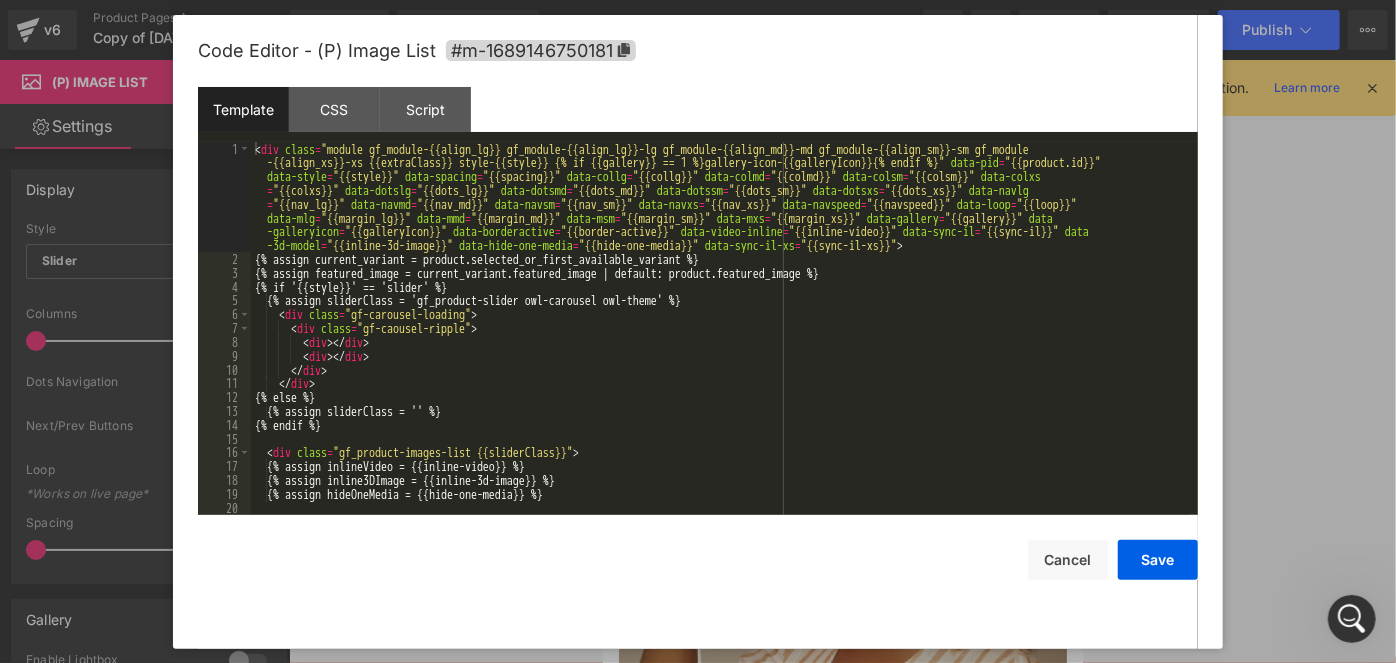 click on "Script" at bounding box center [425, 109] 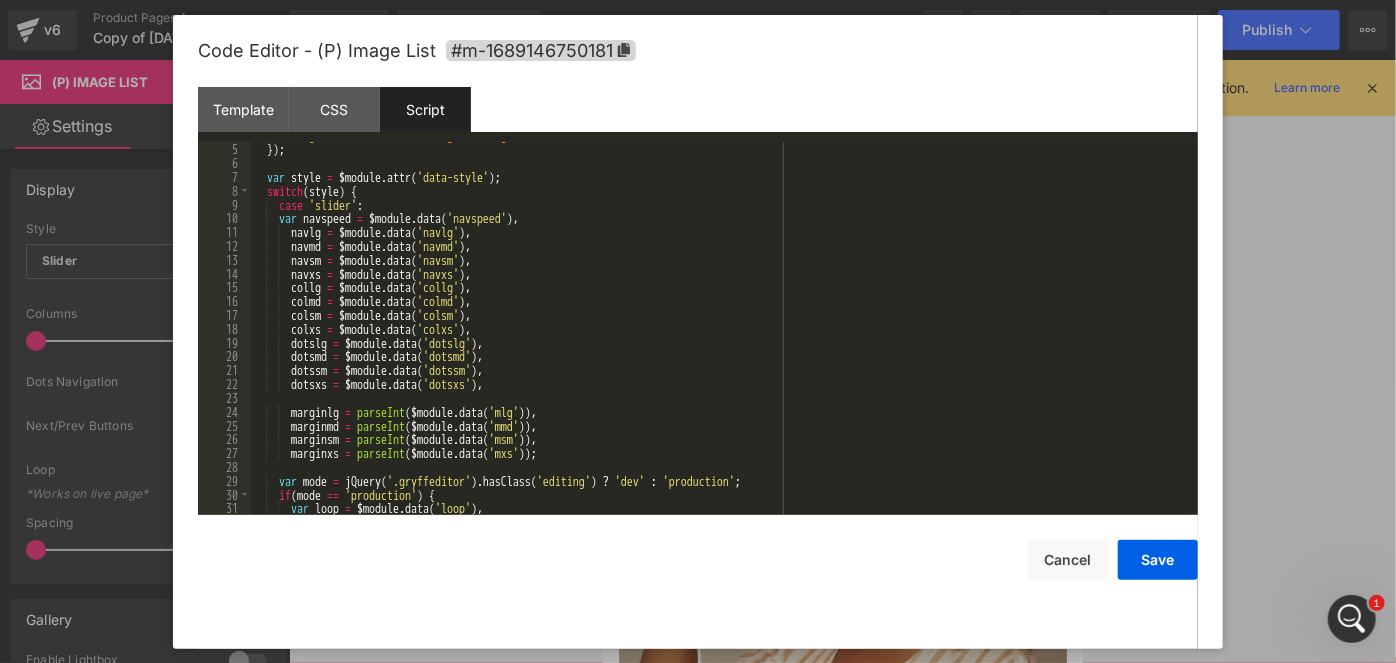 scroll, scrollTop: 381, scrollLeft: 0, axis: vertical 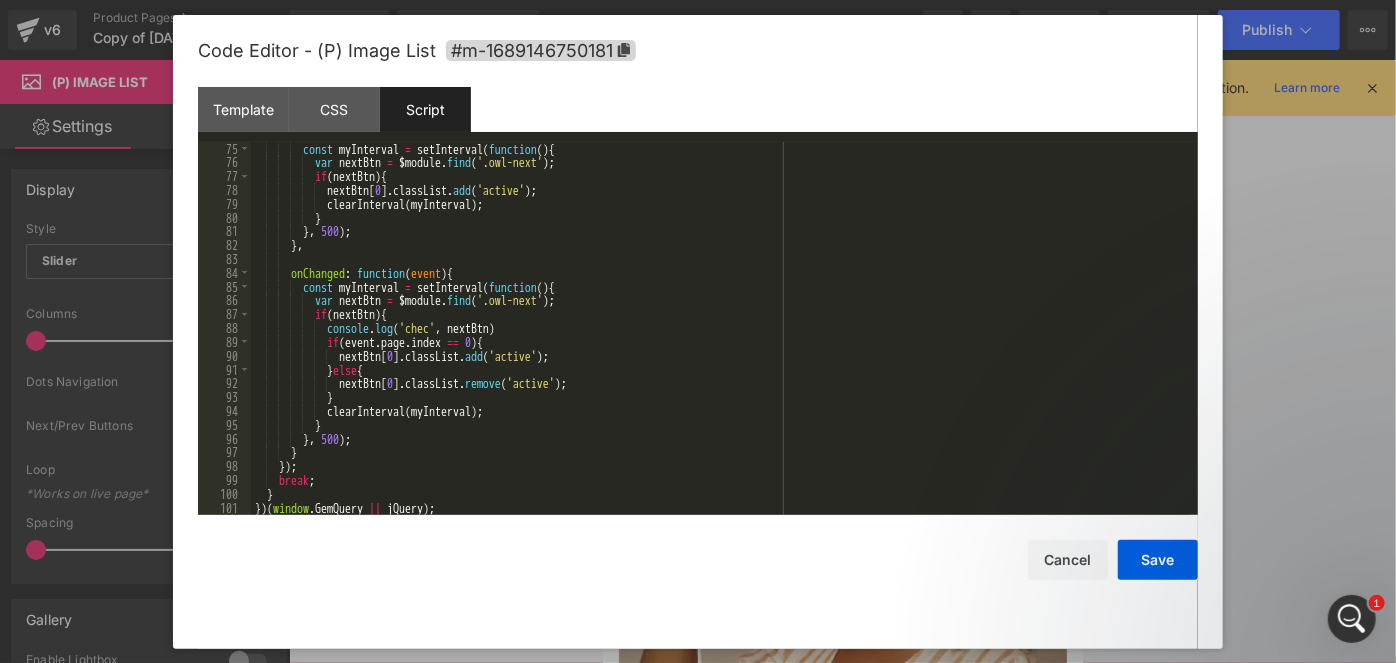 click on "Script" at bounding box center (425, 109) 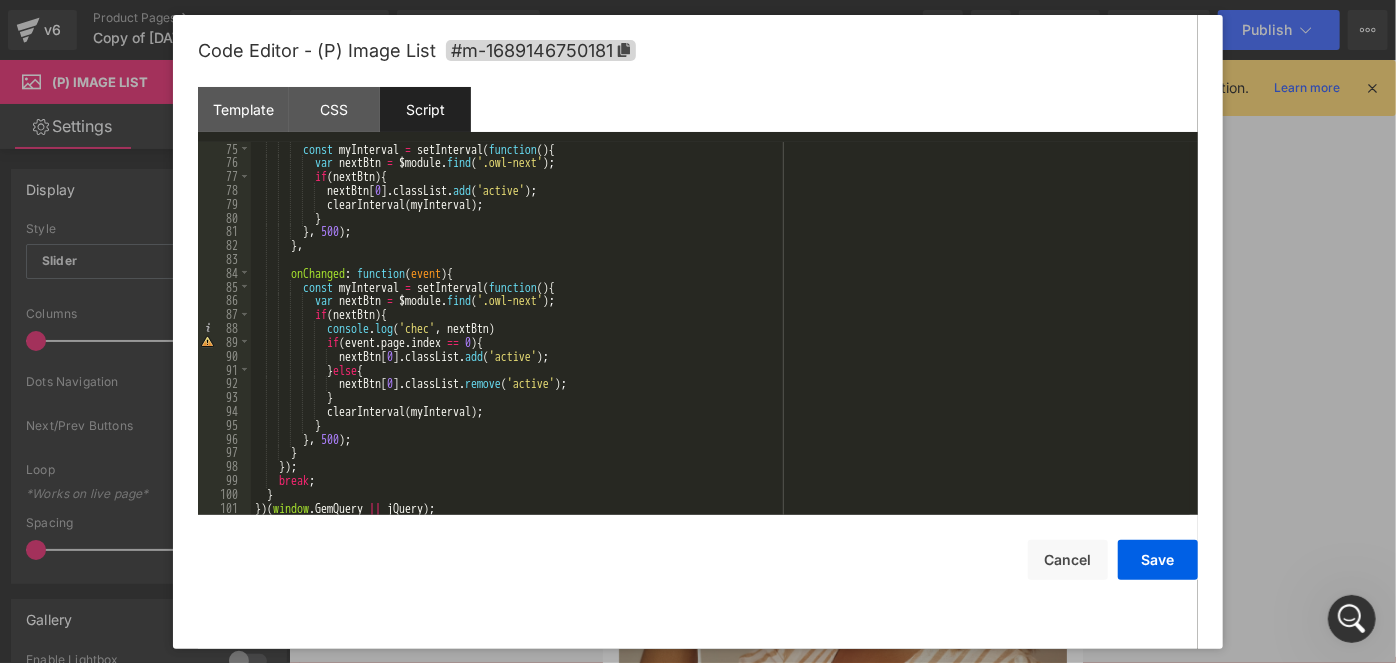 scroll, scrollTop: 154, scrollLeft: 0, axis: vertical 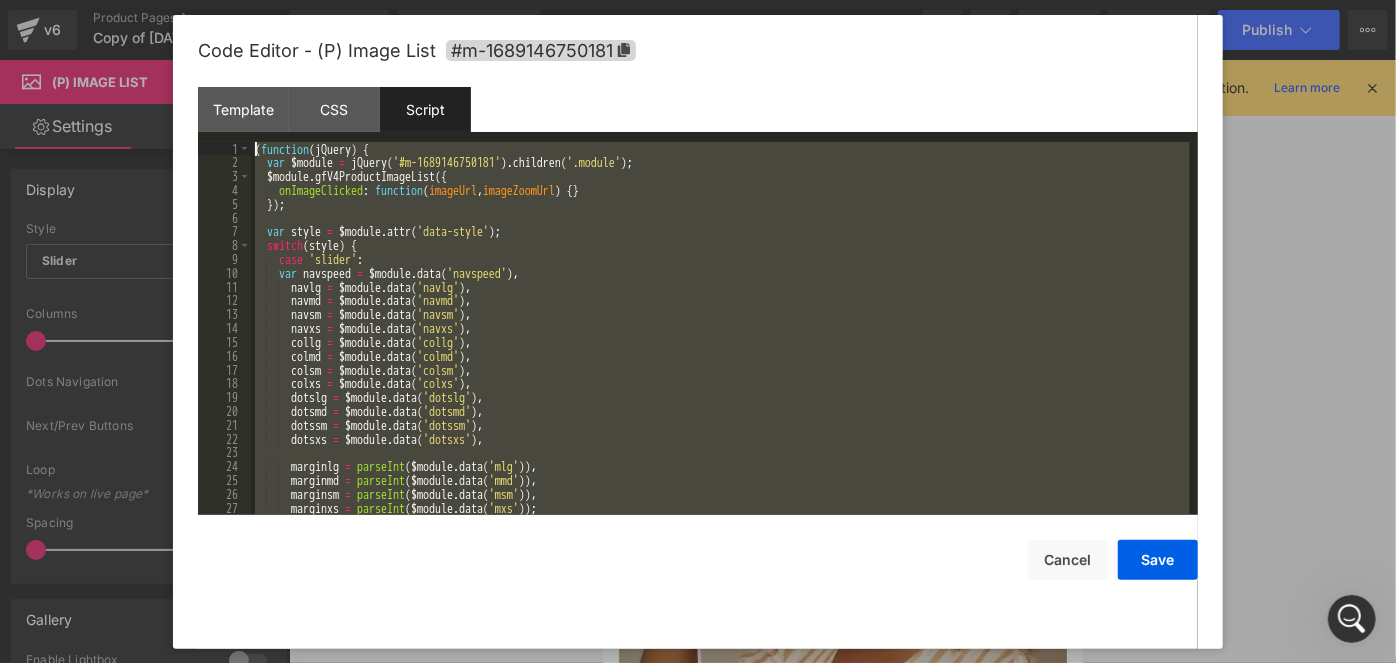 drag, startPoint x: 456, startPoint y: 497, endPoint x: 66, endPoint y: -24, distance: 650.8003 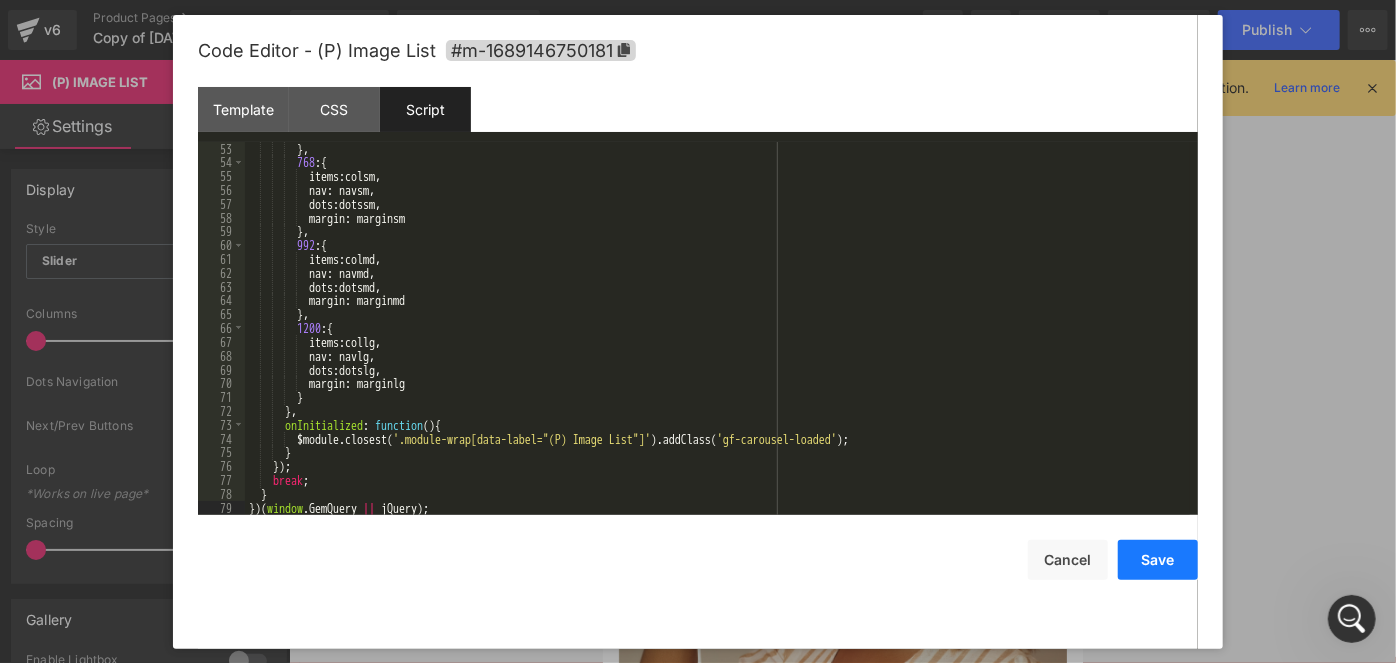 click on "Save" at bounding box center (1158, 560) 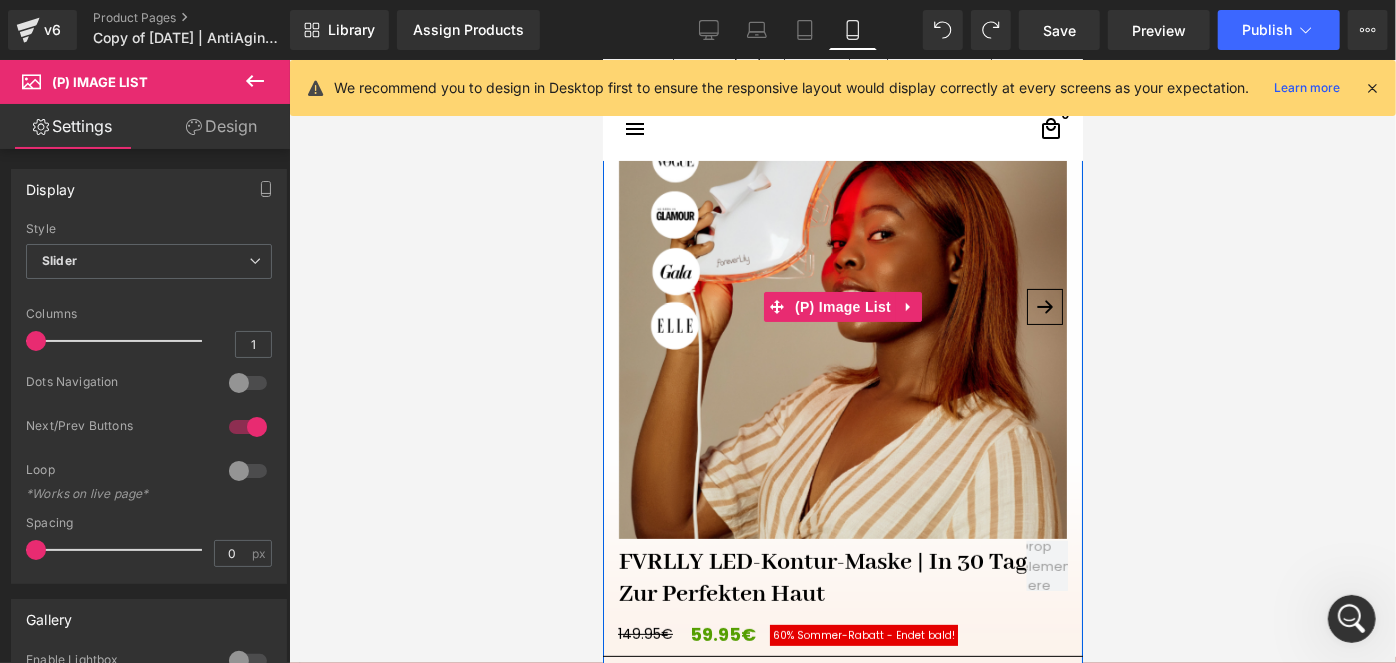 scroll, scrollTop: 363, scrollLeft: 0, axis: vertical 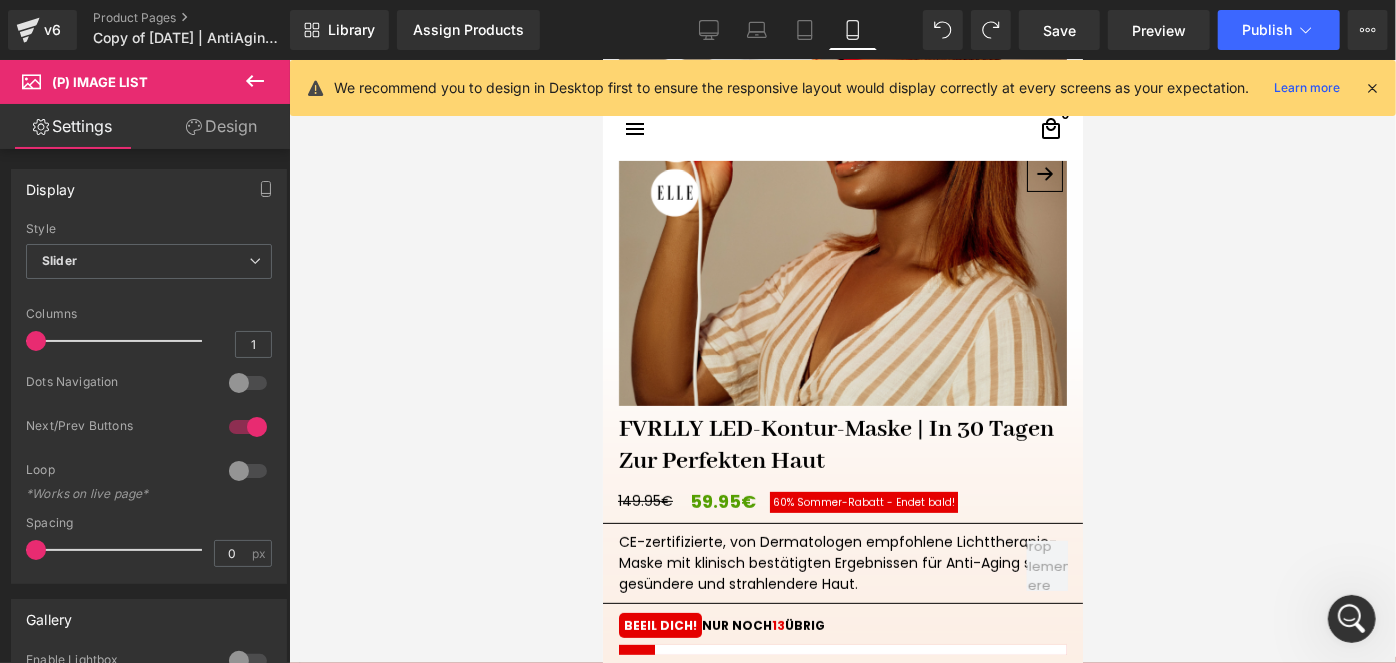 click at bounding box center (842, 361) 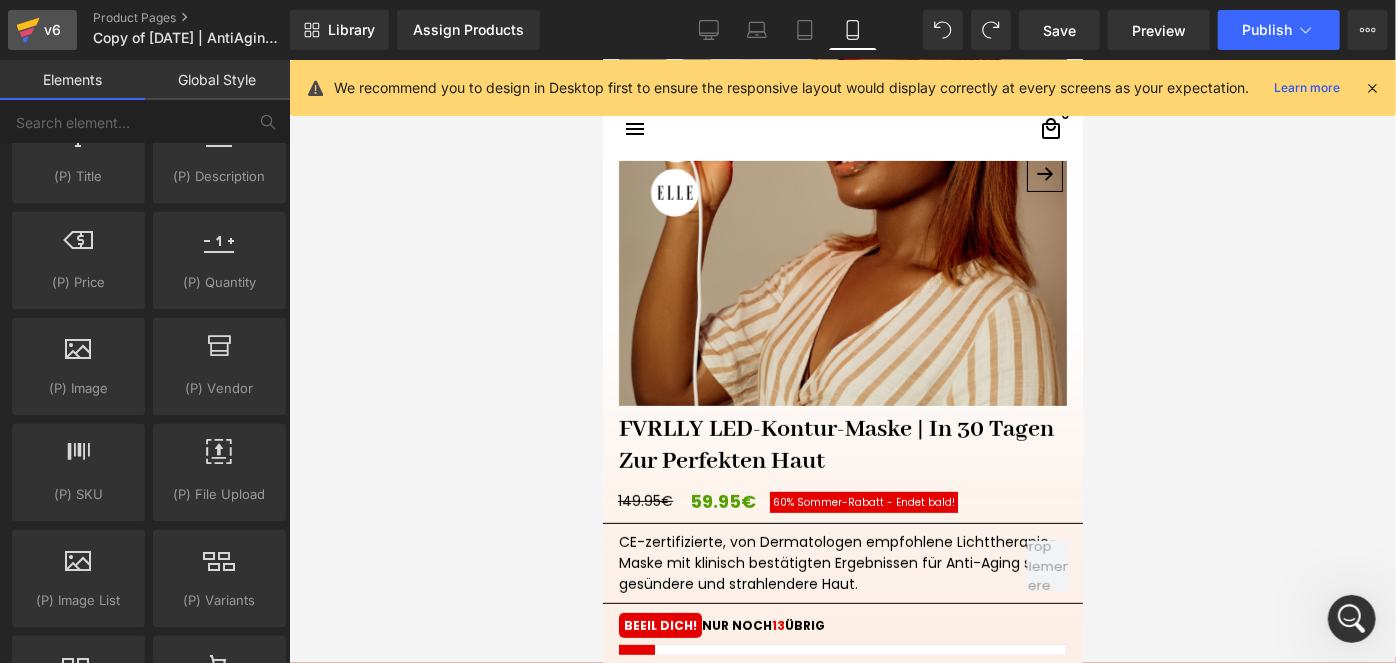 click on "v6" at bounding box center (52, 30) 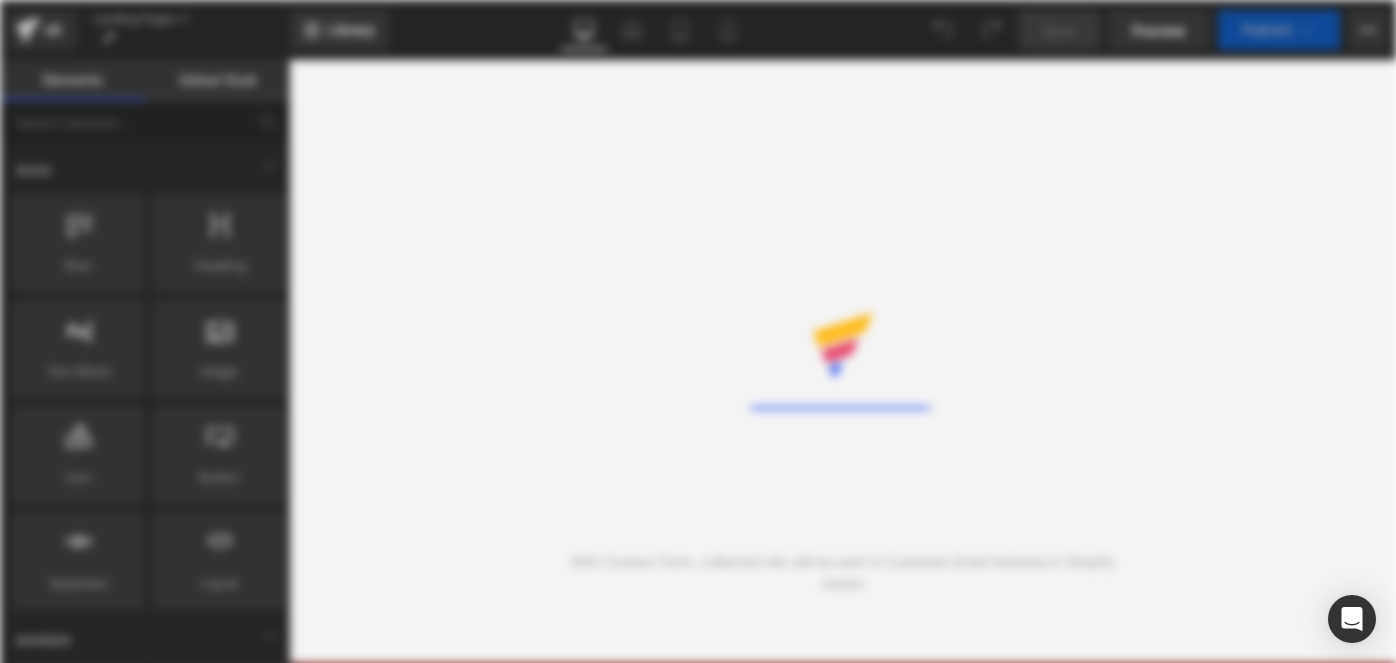 scroll, scrollTop: 0, scrollLeft: 0, axis: both 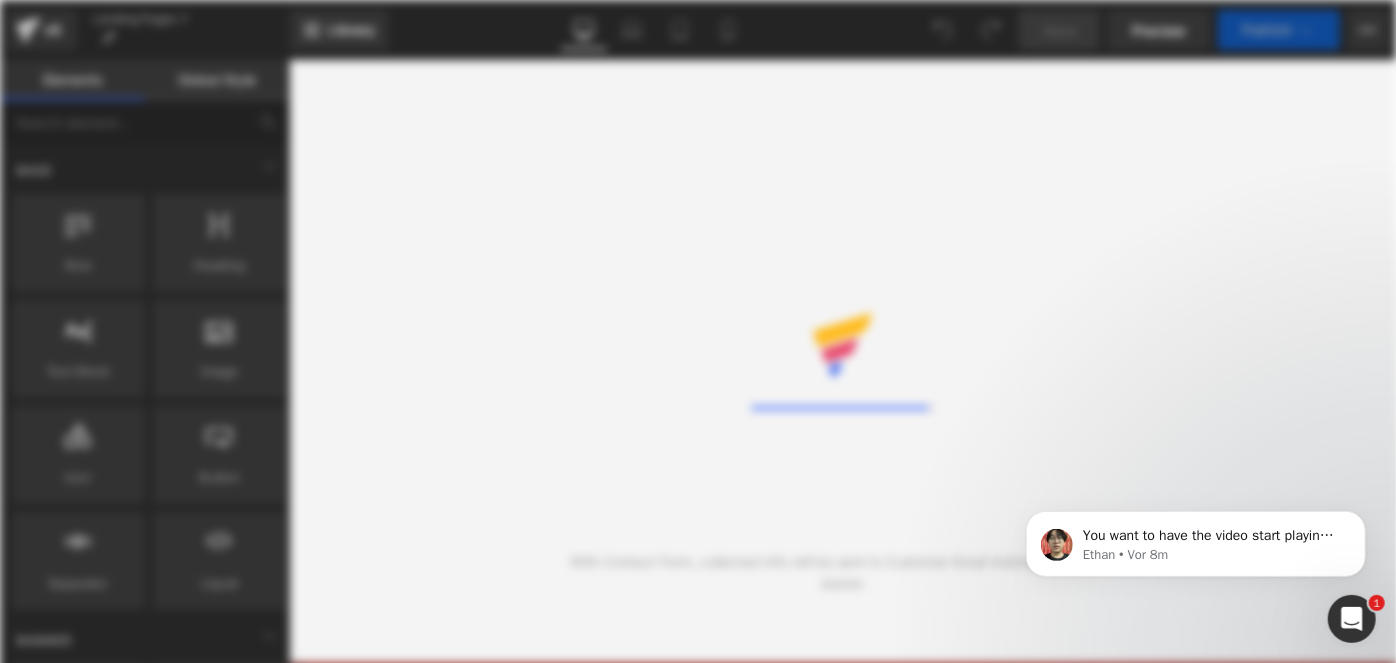 click 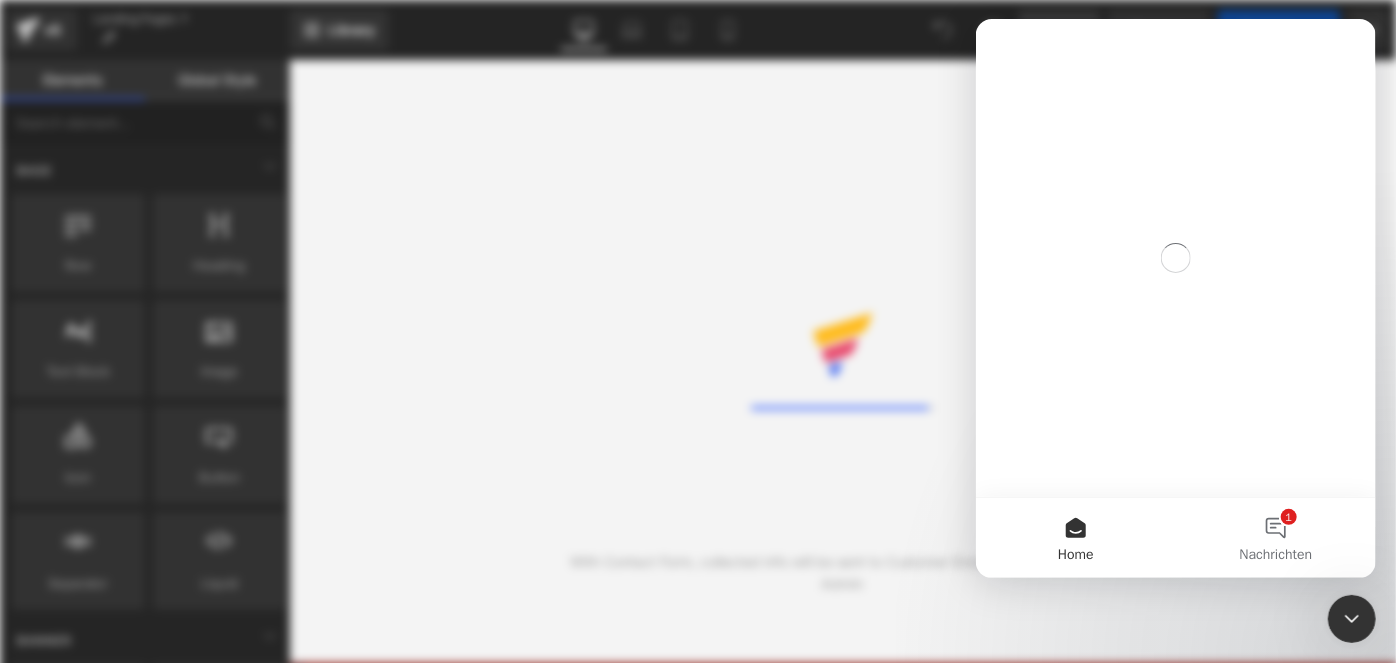 scroll, scrollTop: 0, scrollLeft: 0, axis: both 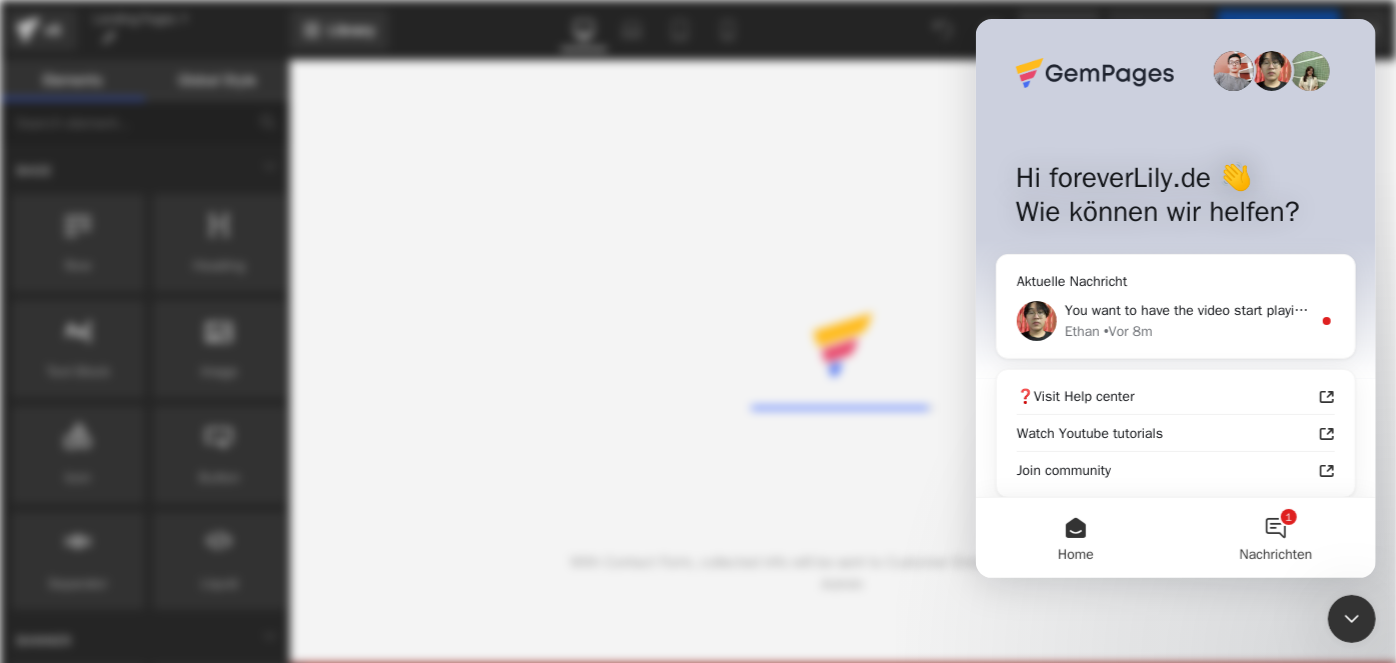 click on "Nachrichten" at bounding box center [1275, 555] 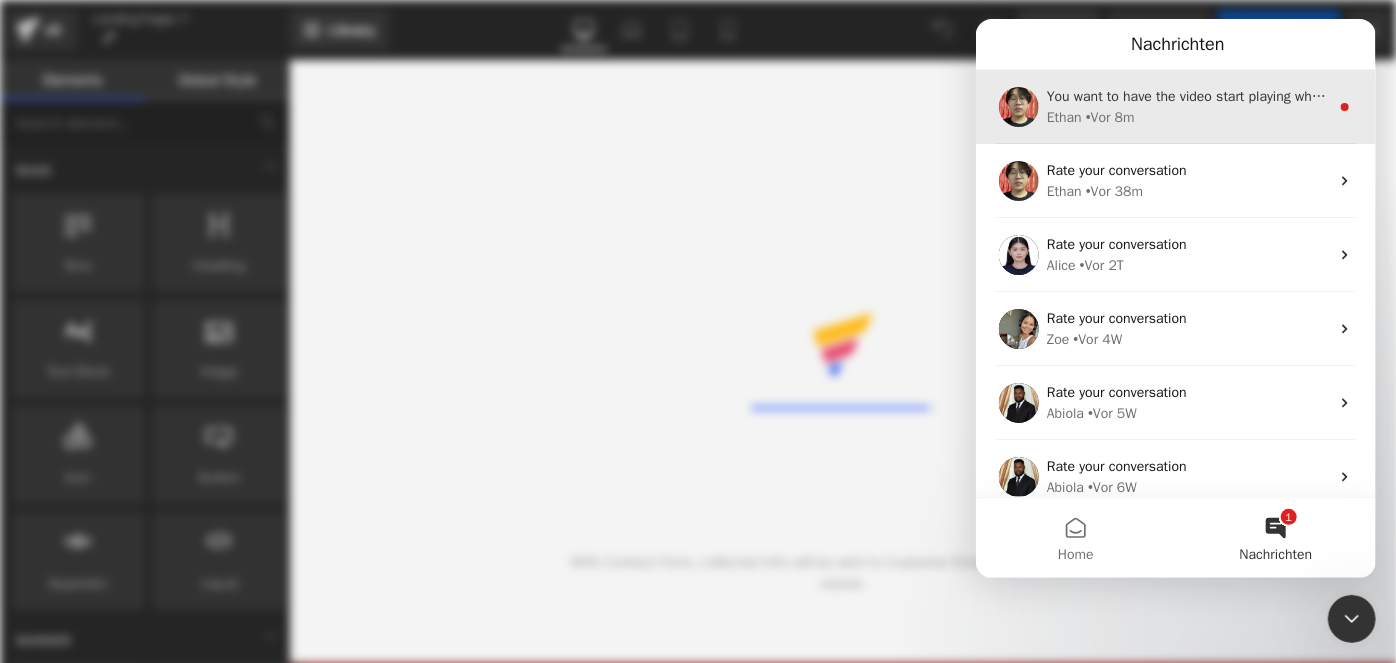 click on "You want to have the video start playing when customers scroll to the section that has the video, am I correct? Ethan •  Vor 8m" at bounding box center (1175, 107) 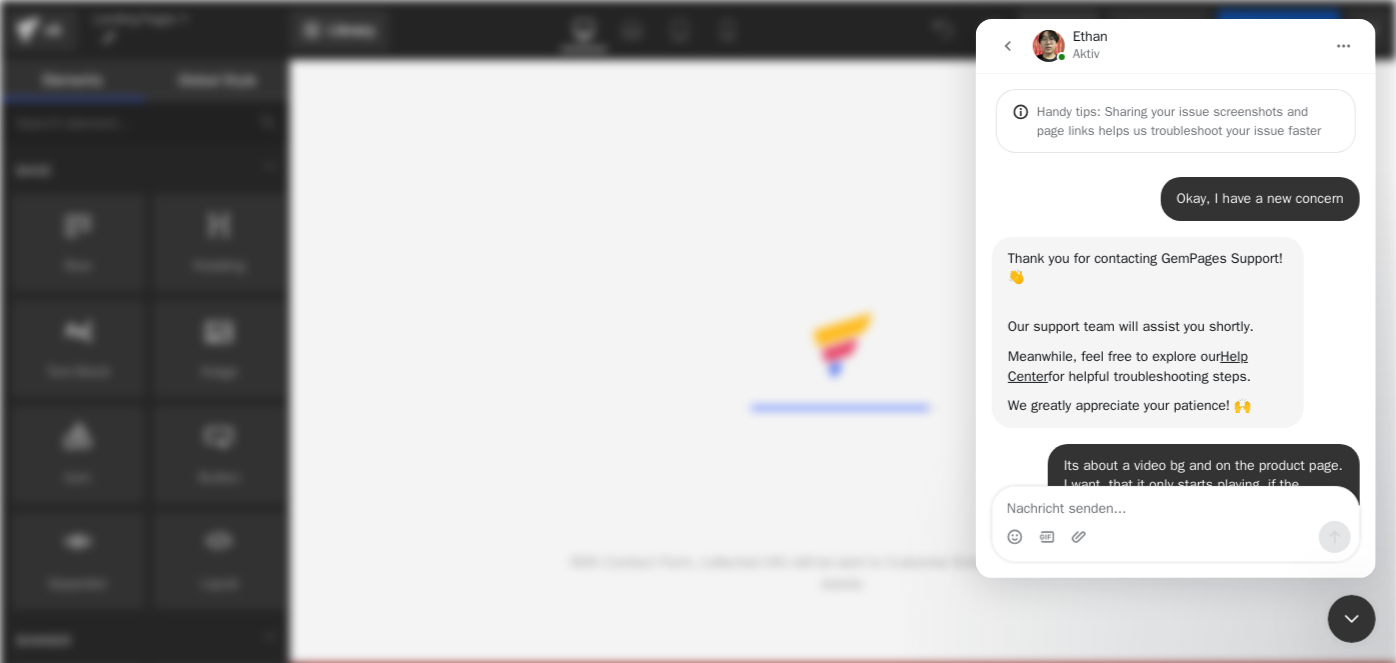 scroll, scrollTop: 2, scrollLeft: 0, axis: vertical 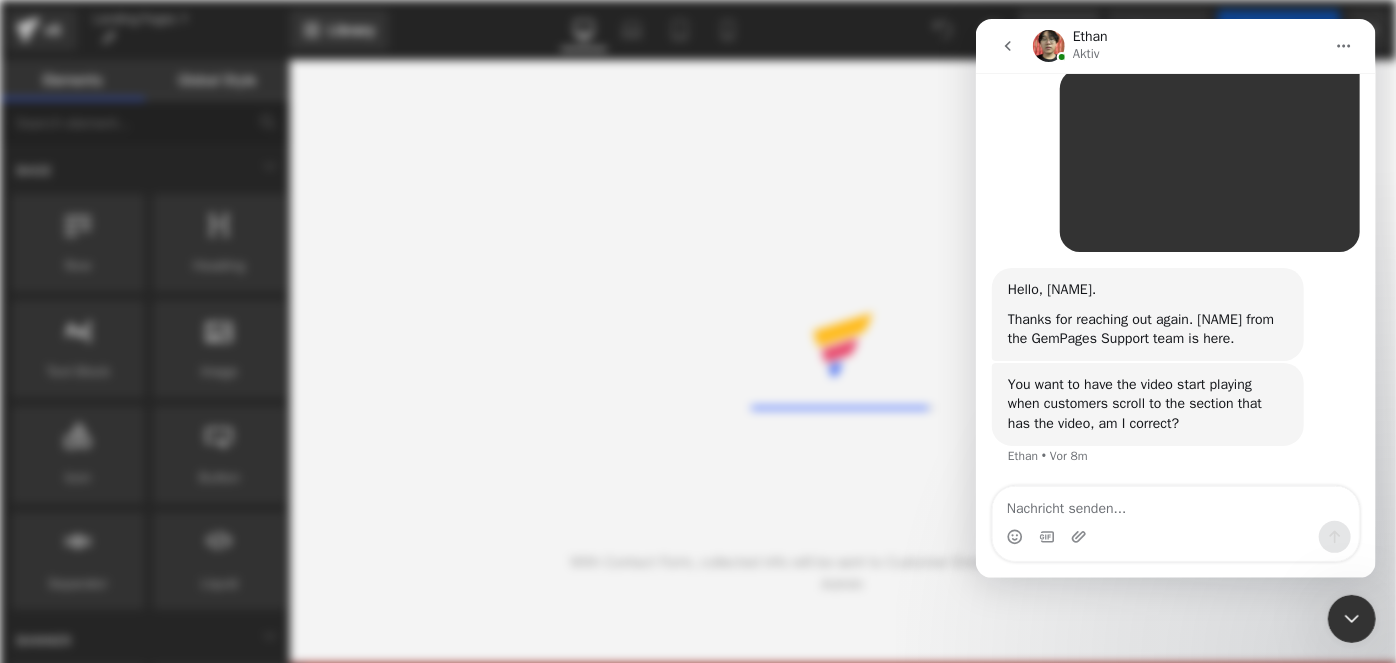 click on "You want to have the video start playing when customers scroll to the section that has the video, am I correct? Ethan    •   Vor 8m" at bounding box center (1175, 426) 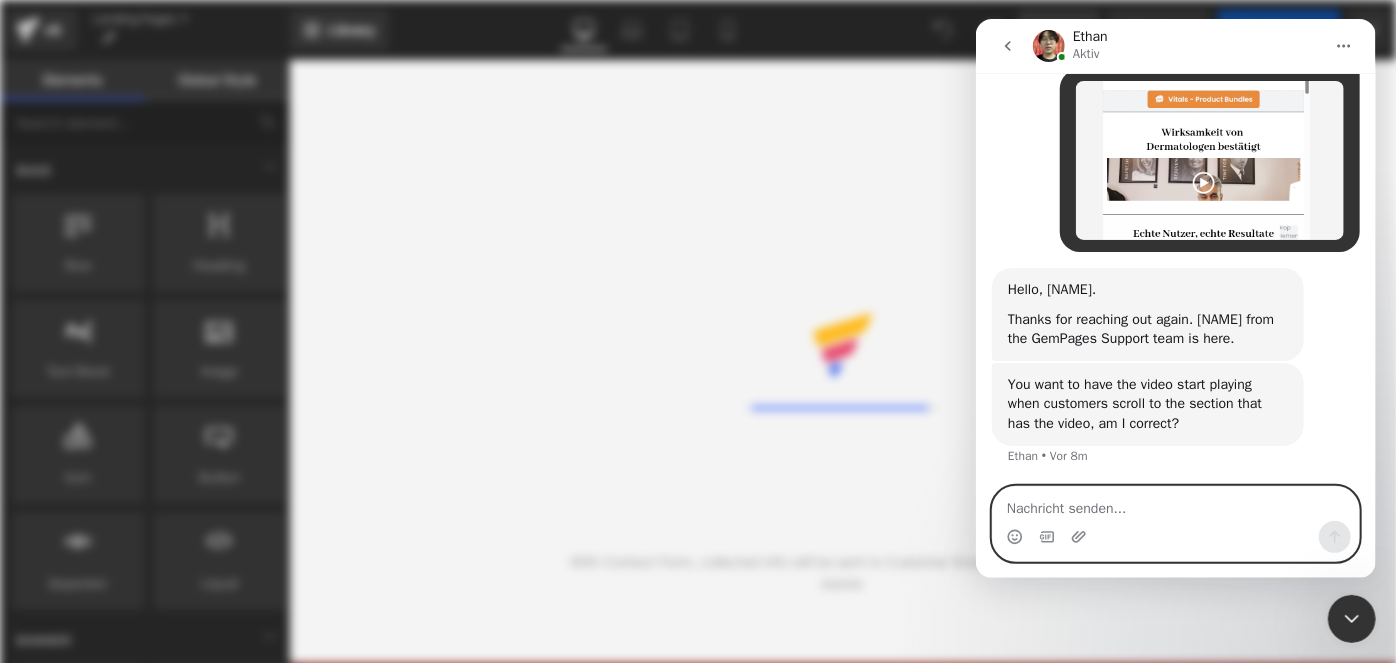 click at bounding box center [1175, 504] 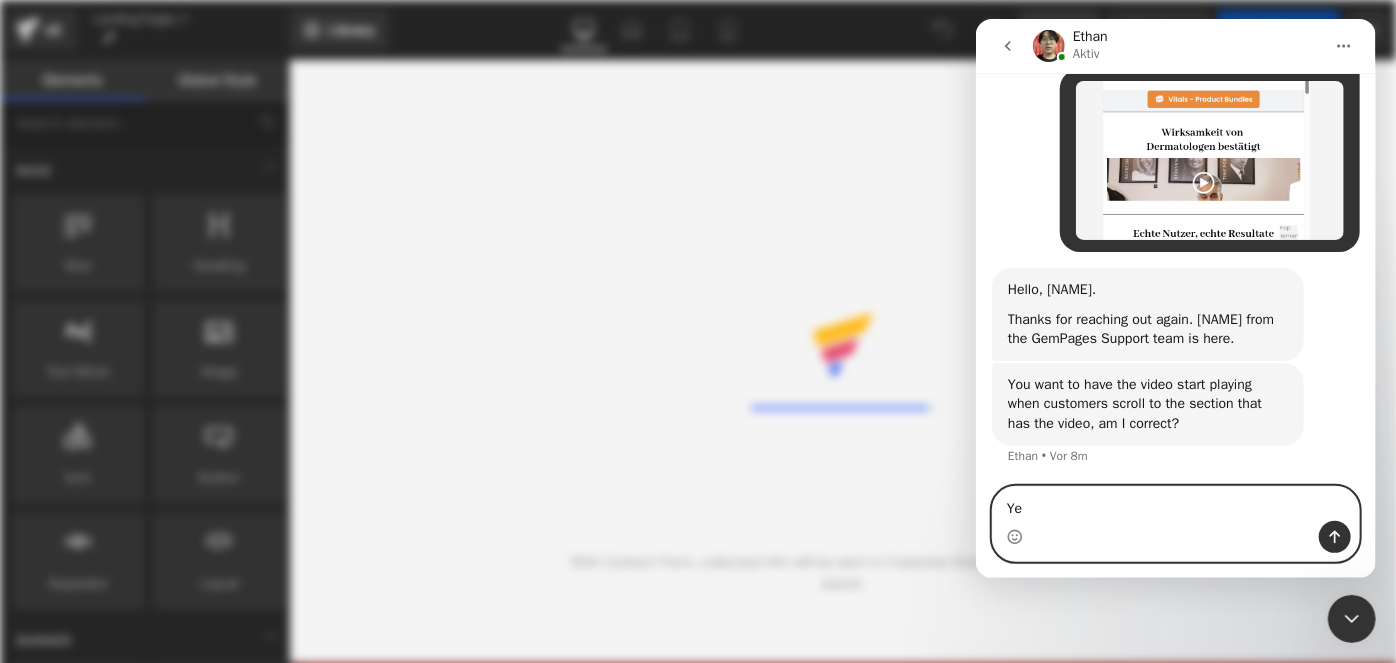 type on "Yes" 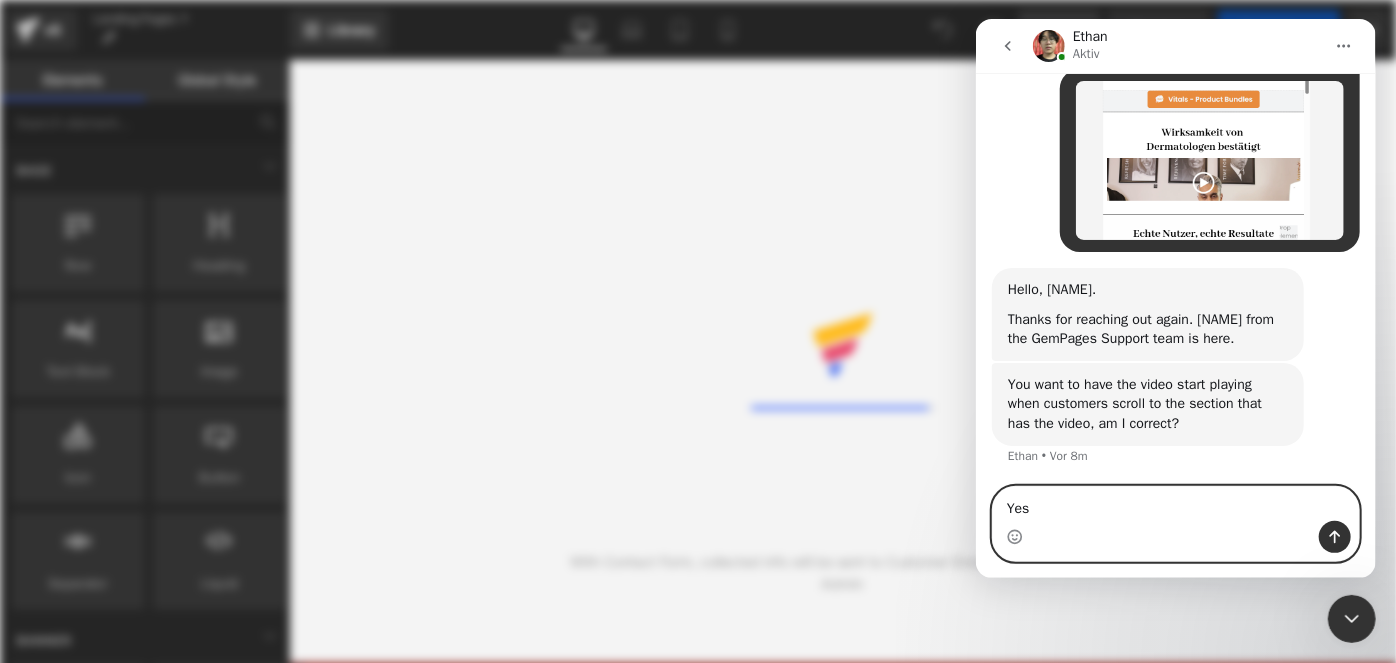 type 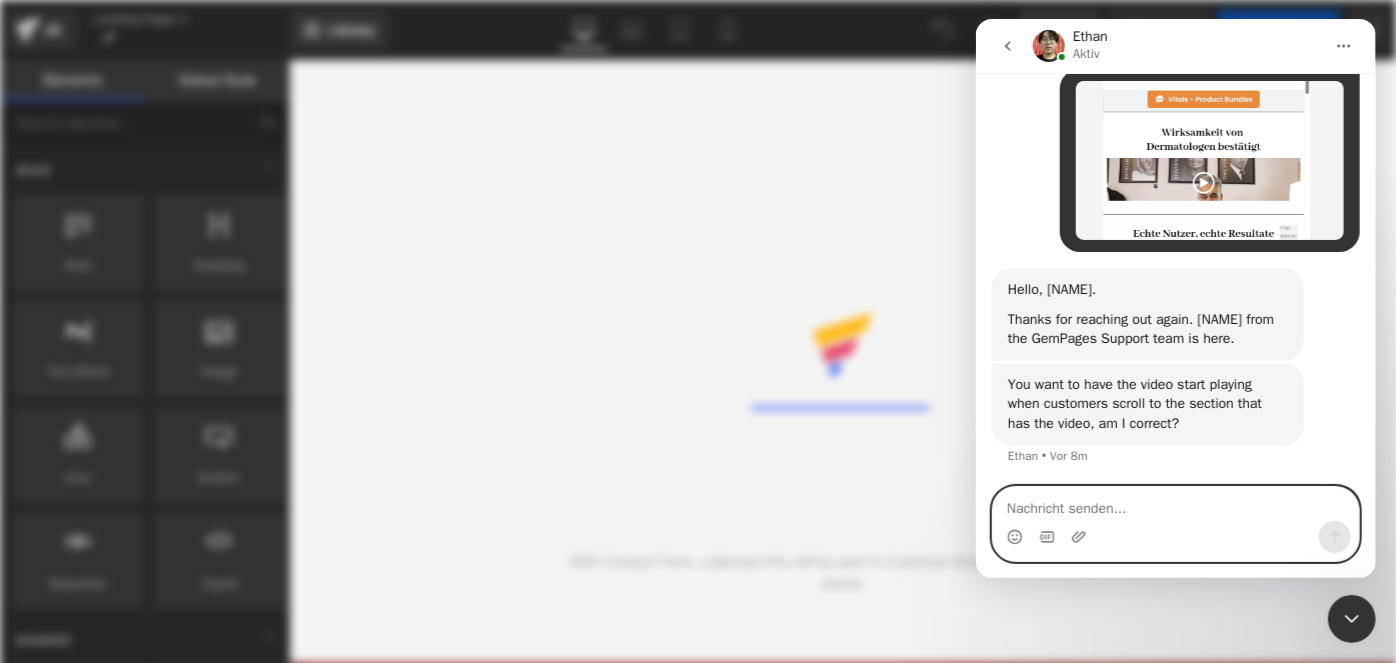scroll, scrollTop: 518, scrollLeft: 0, axis: vertical 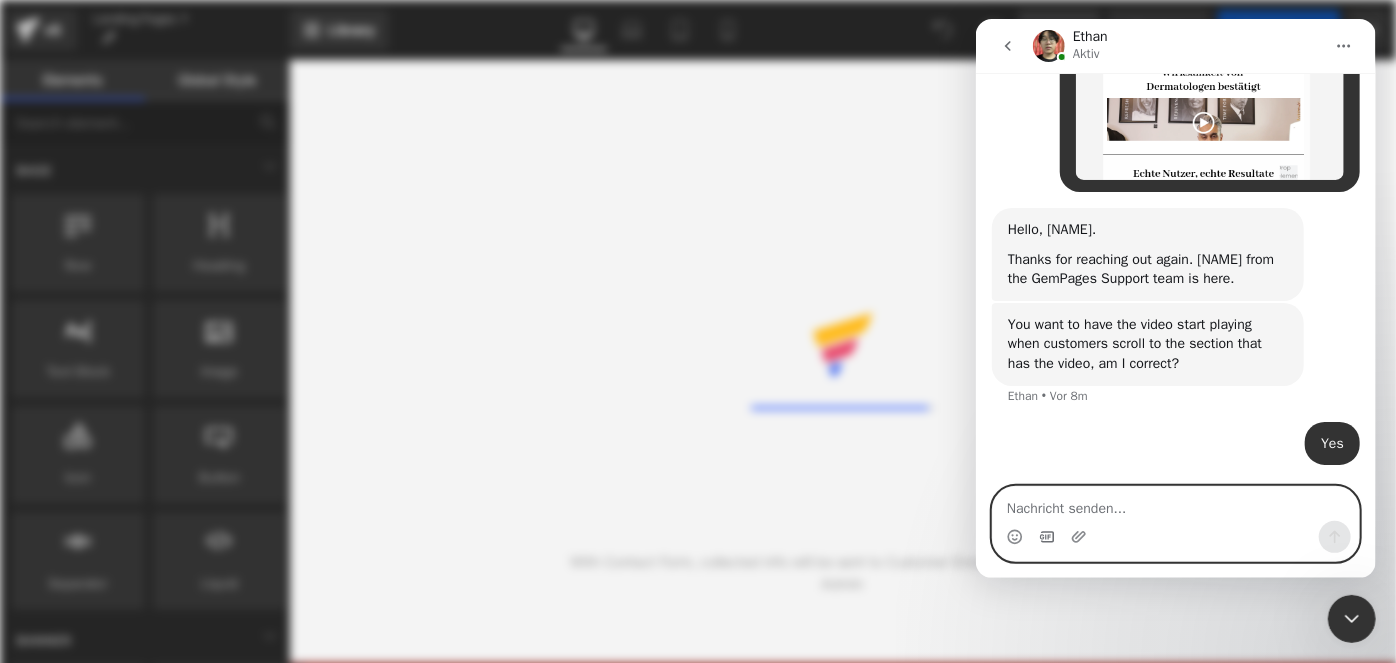 click 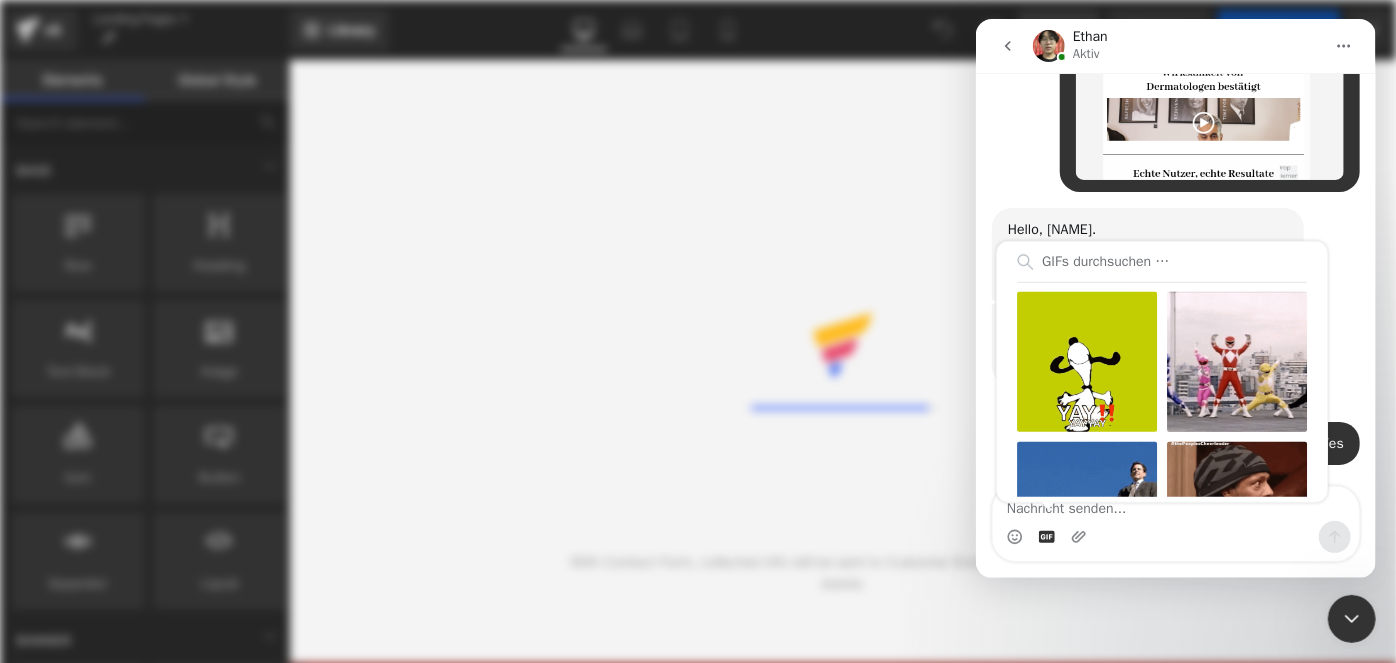 click at bounding box center (1161, 262) 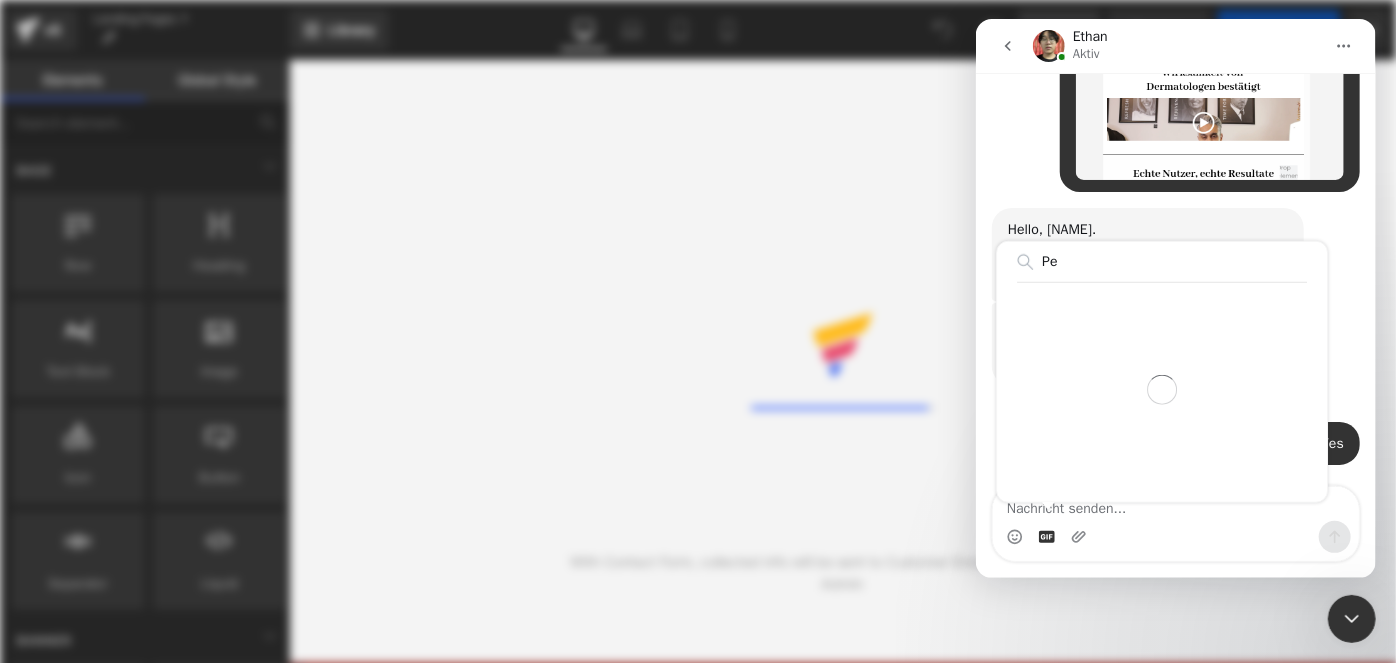type on "P" 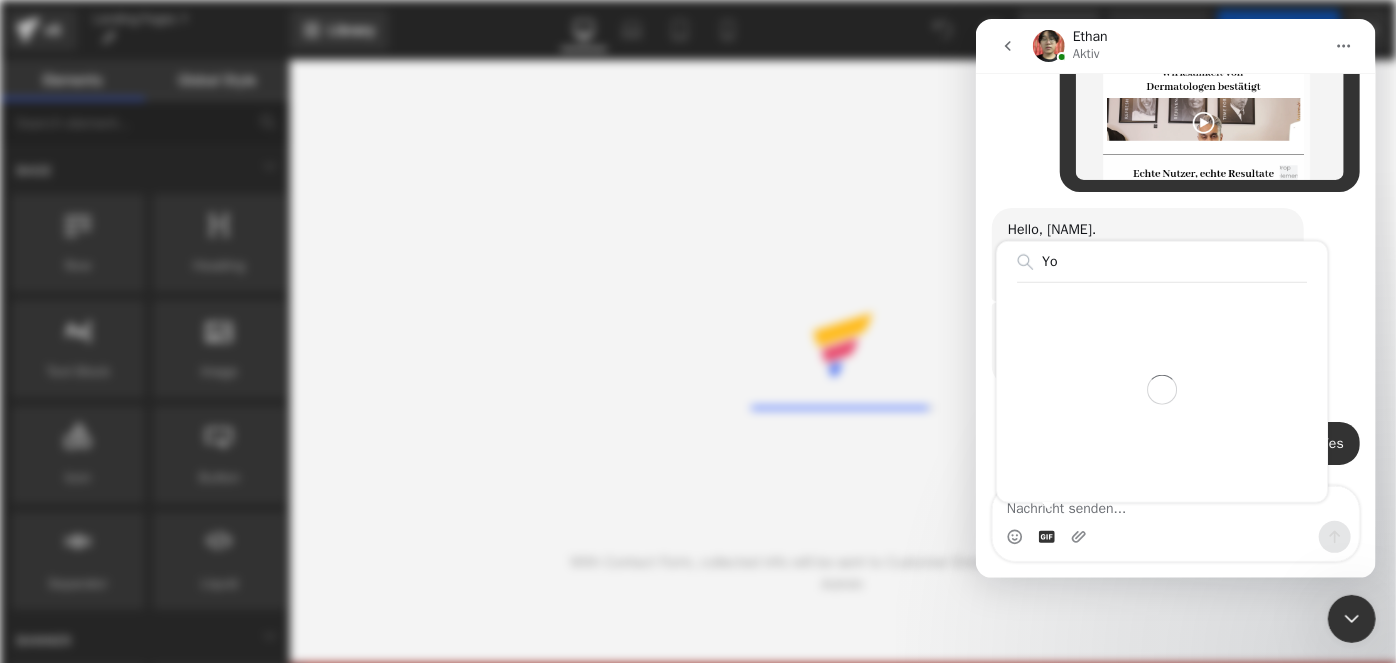 type on "Y" 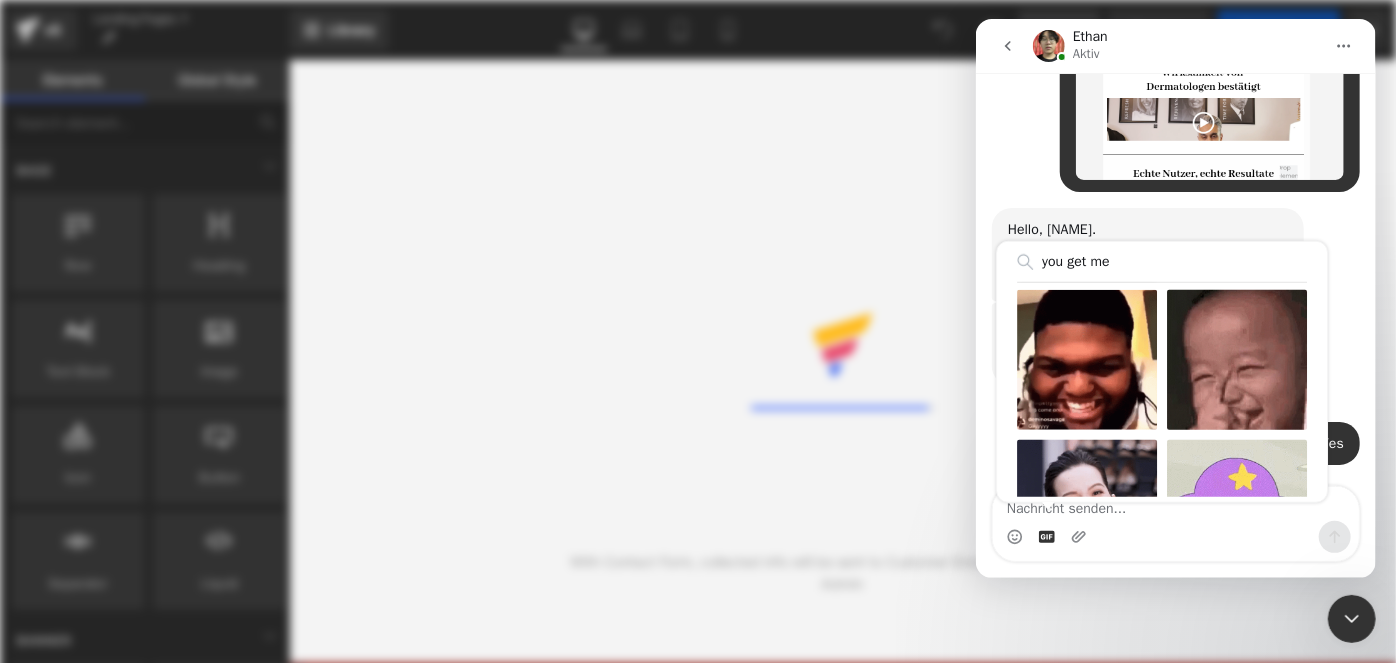 scroll, scrollTop: 454, scrollLeft: 0, axis: vertical 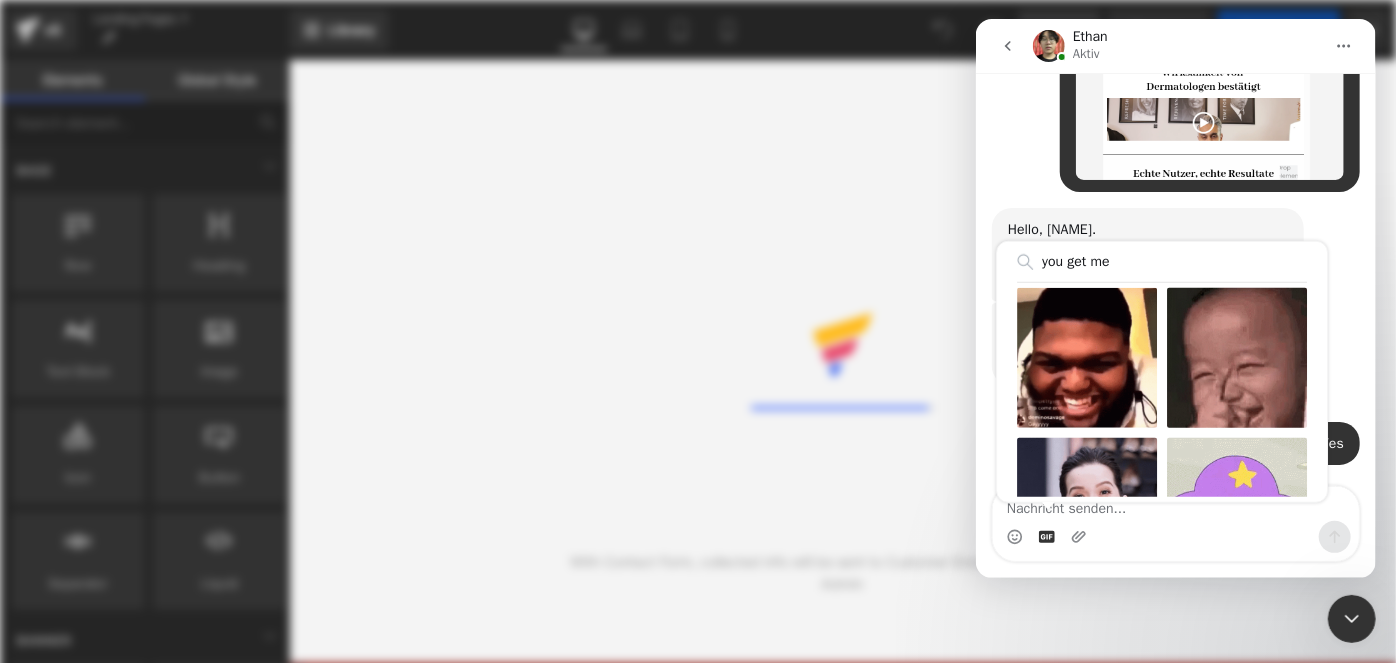 type on "you get me" 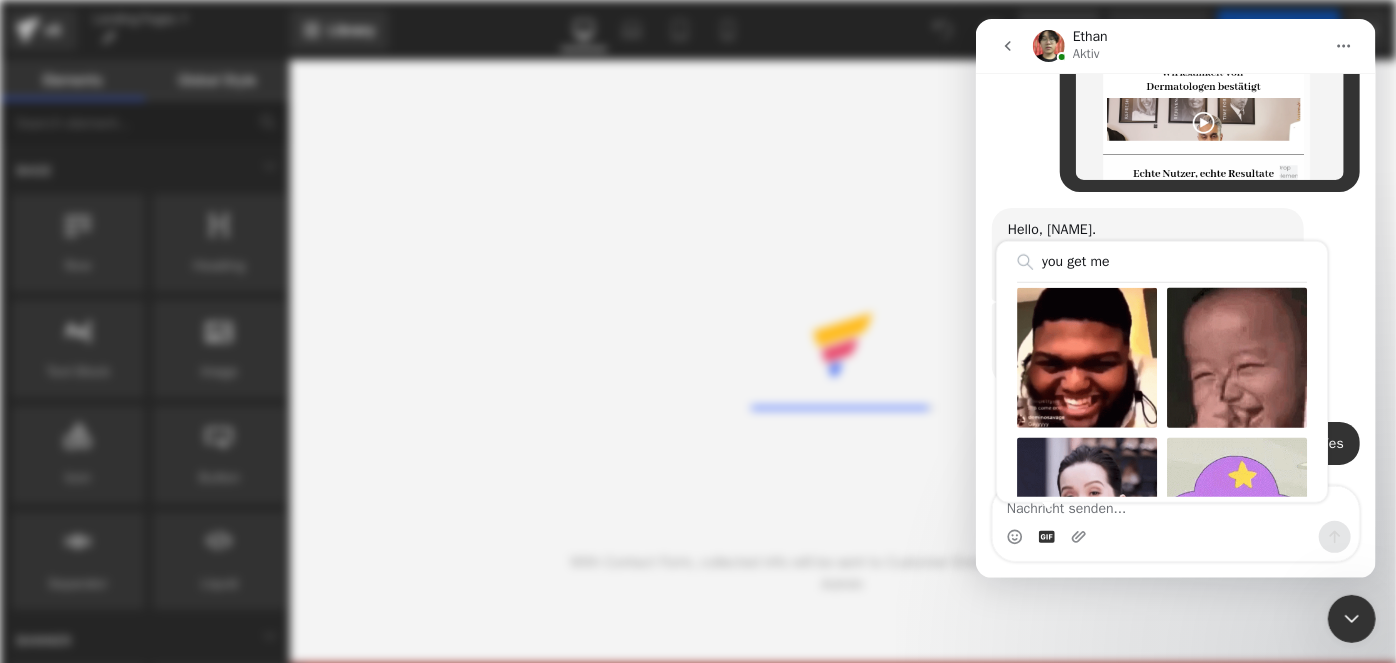 click on "foreverLily.de    •   Vor 23m" at bounding box center (1175, 108) 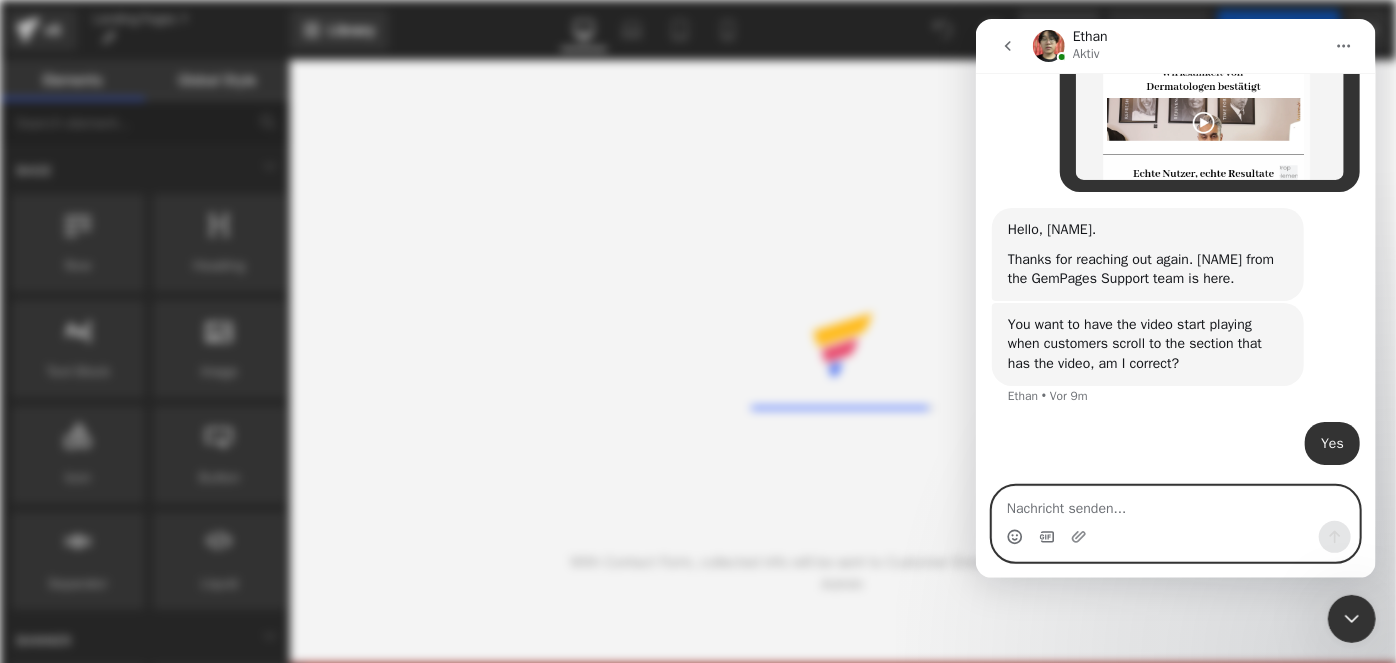 click 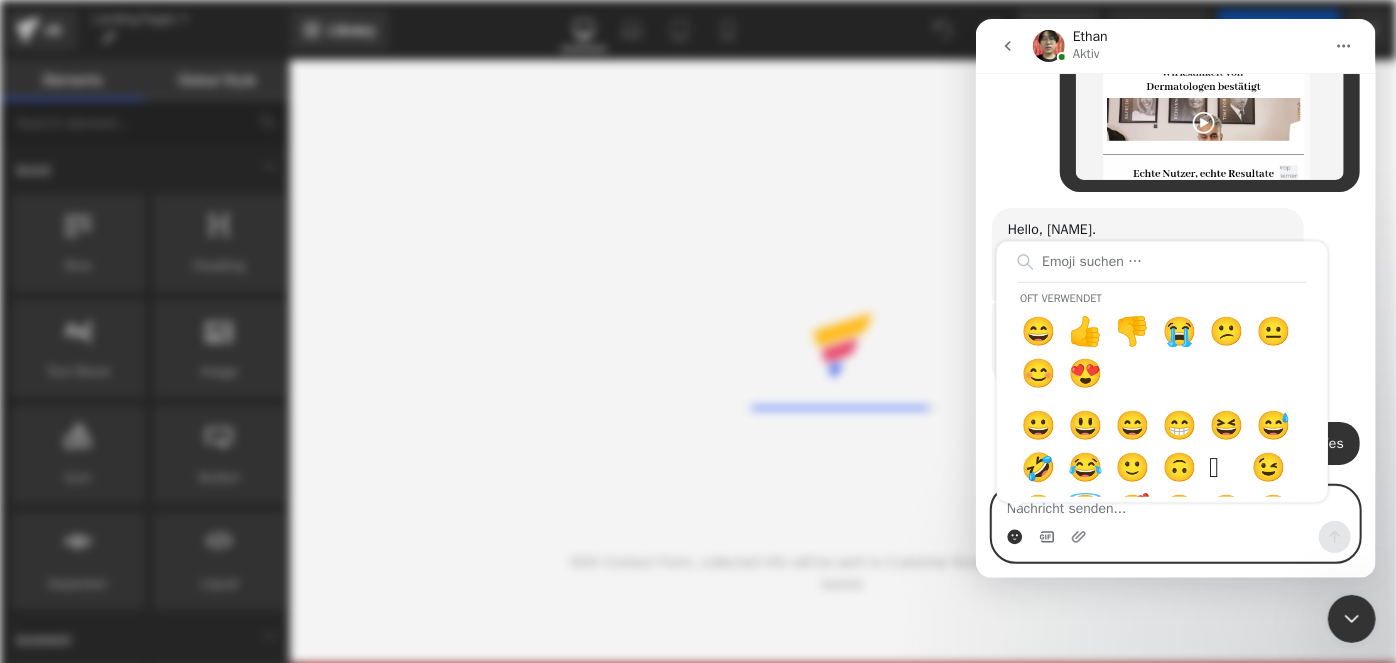 click 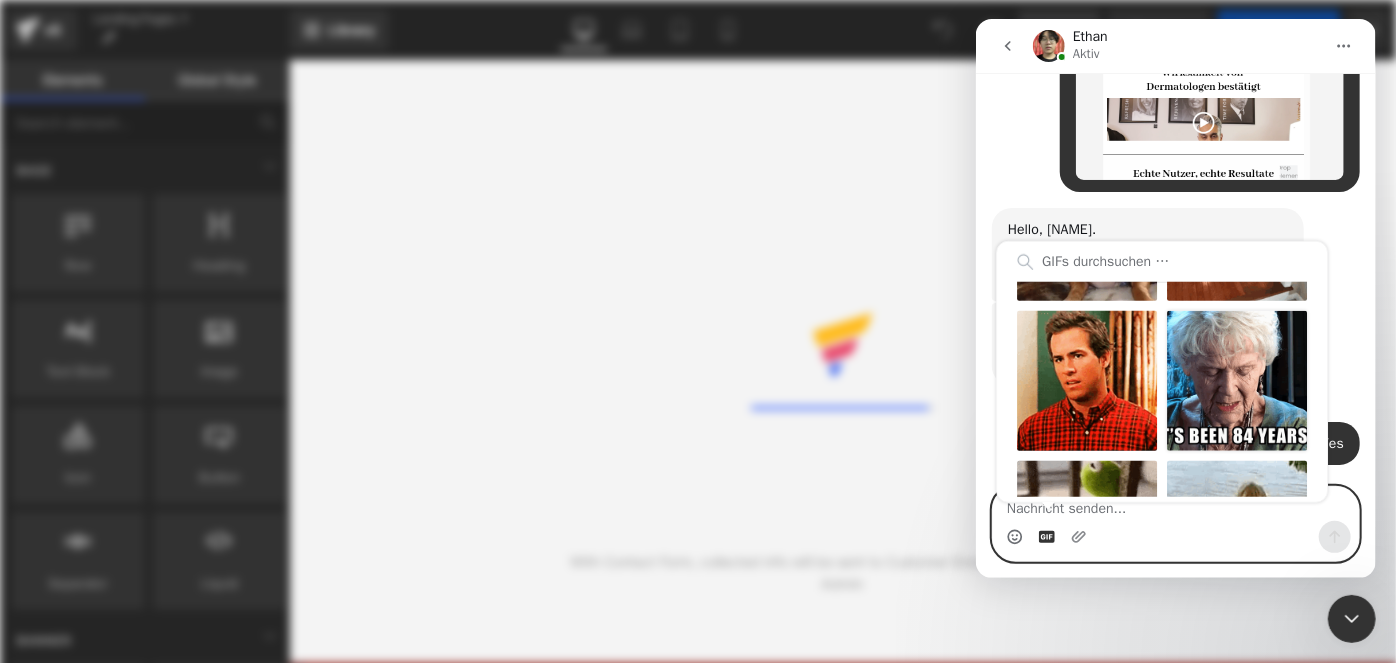 scroll, scrollTop: 1294, scrollLeft: 0, axis: vertical 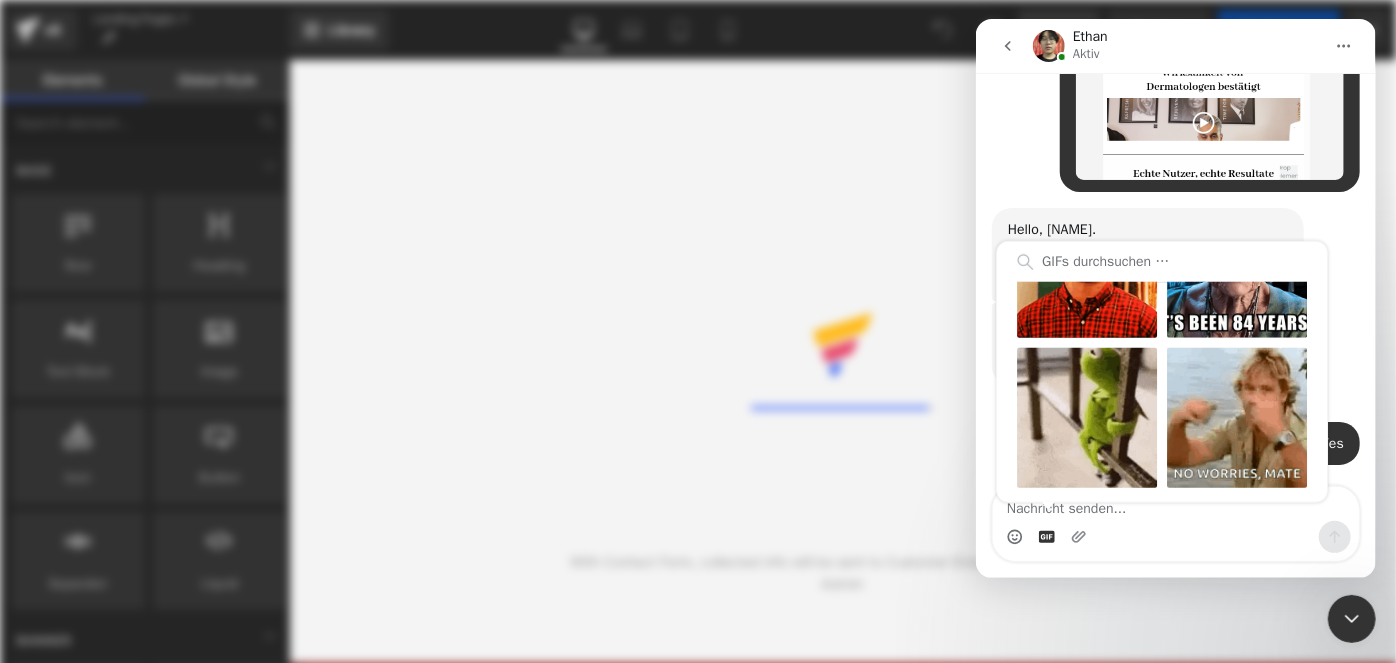 click on "foreverLily.de    •   Vor 23m" at bounding box center [1175, 108] 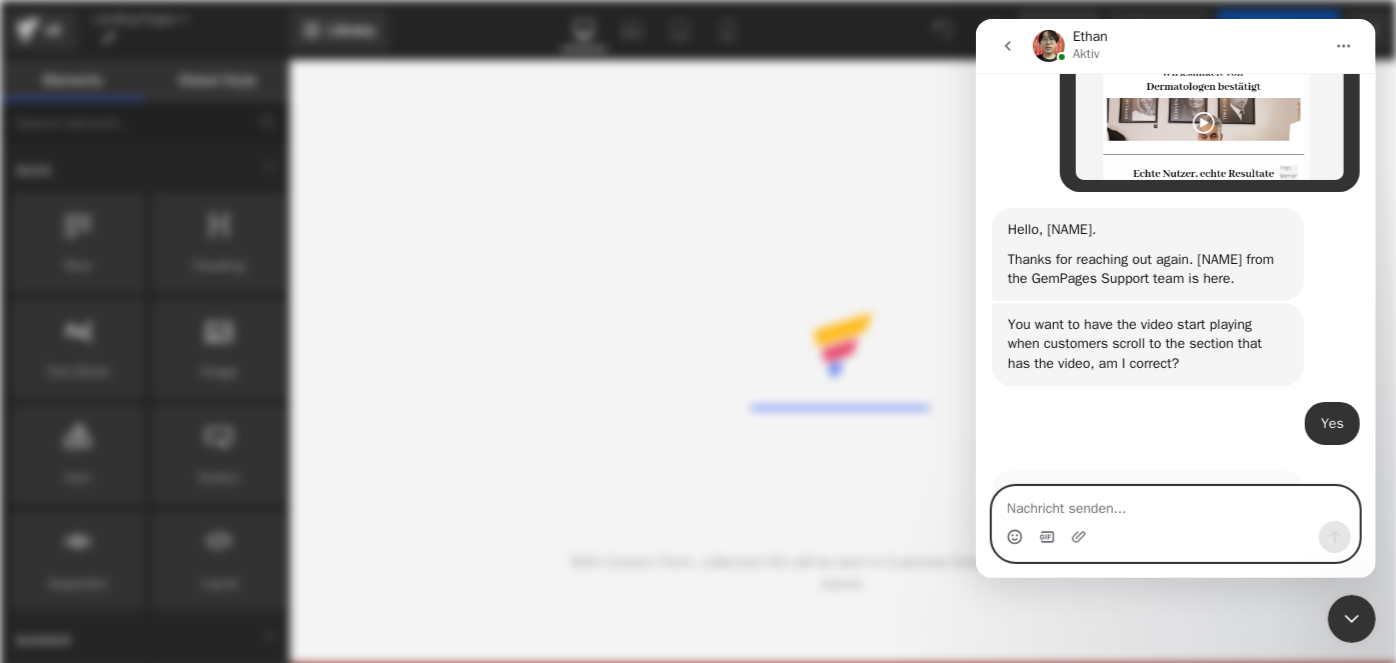 scroll, scrollTop: 597, scrollLeft: 0, axis: vertical 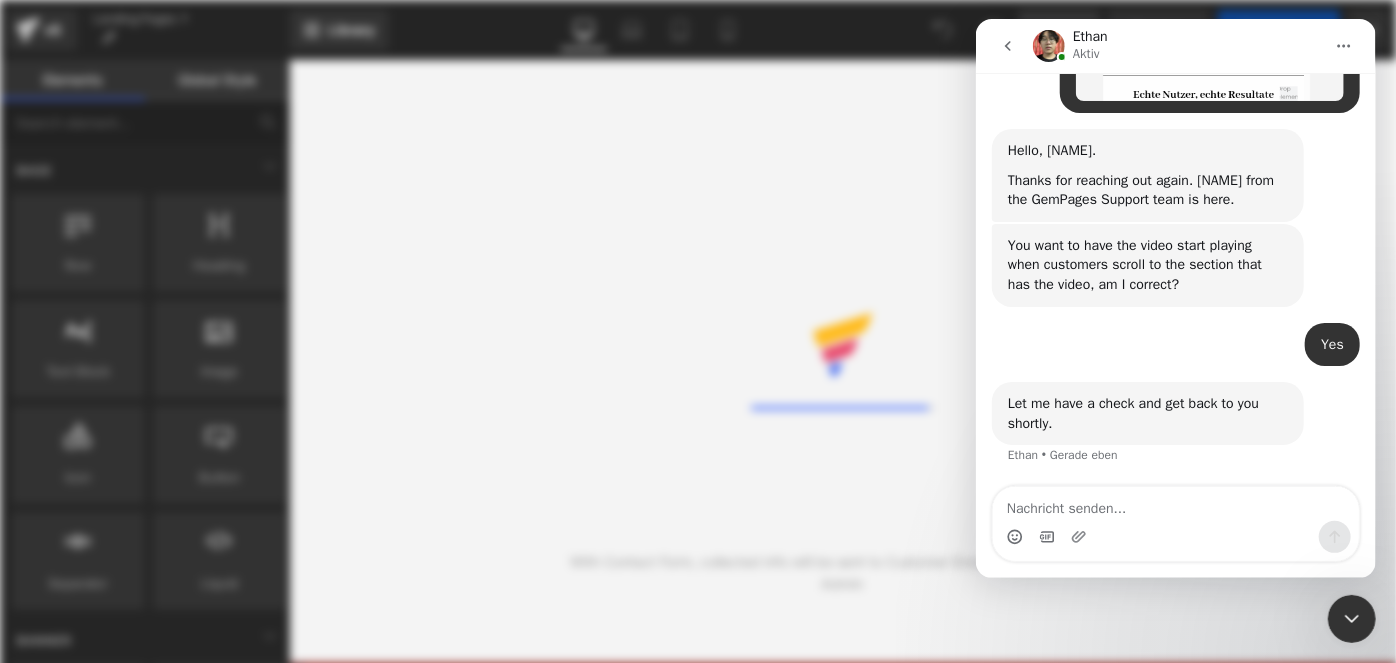 click on "Let me have a check and get back to you shortly. Ethan    •   Gerade eben" at bounding box center [1175, 435] 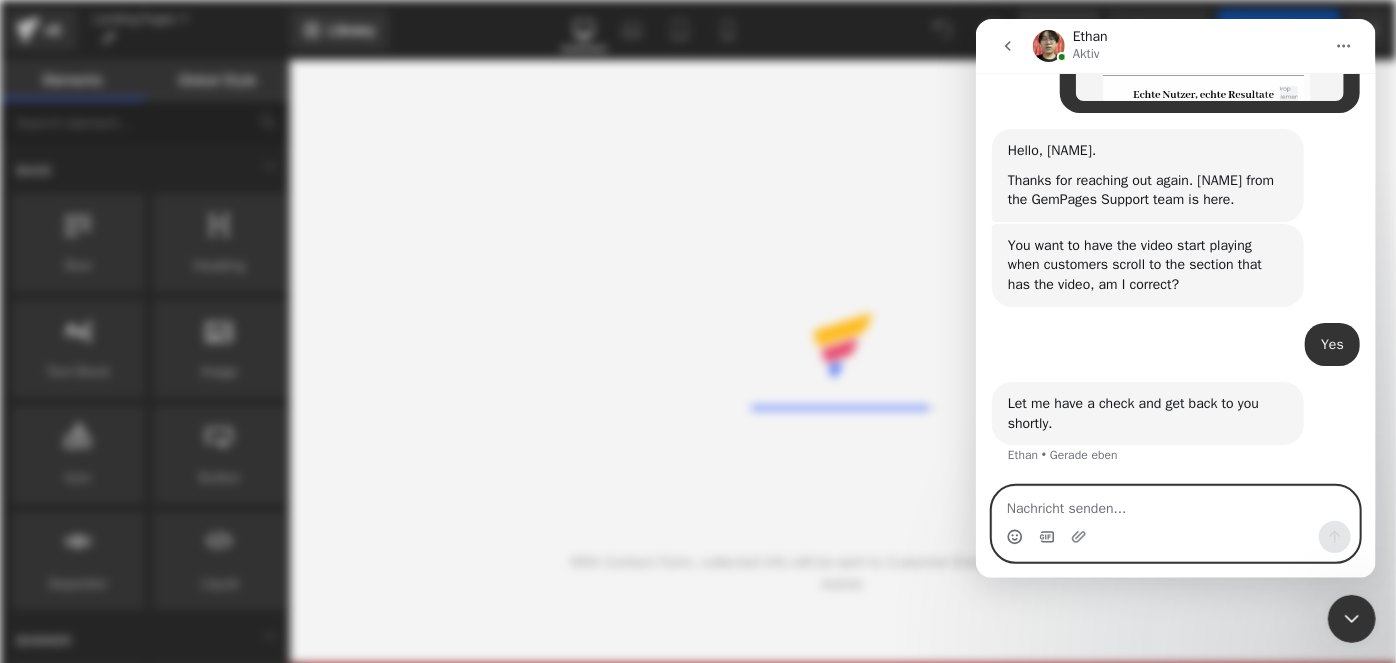 click at bounding box center [1175, 504] 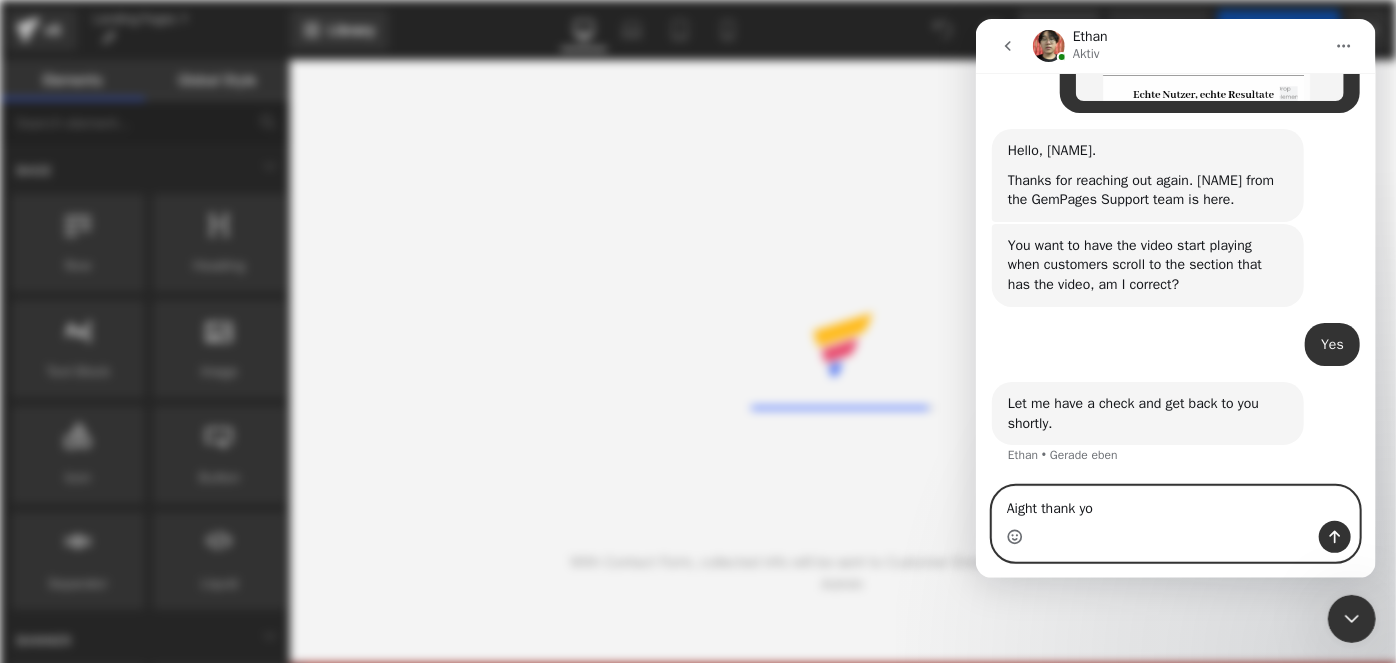 type on "Aight thank you" 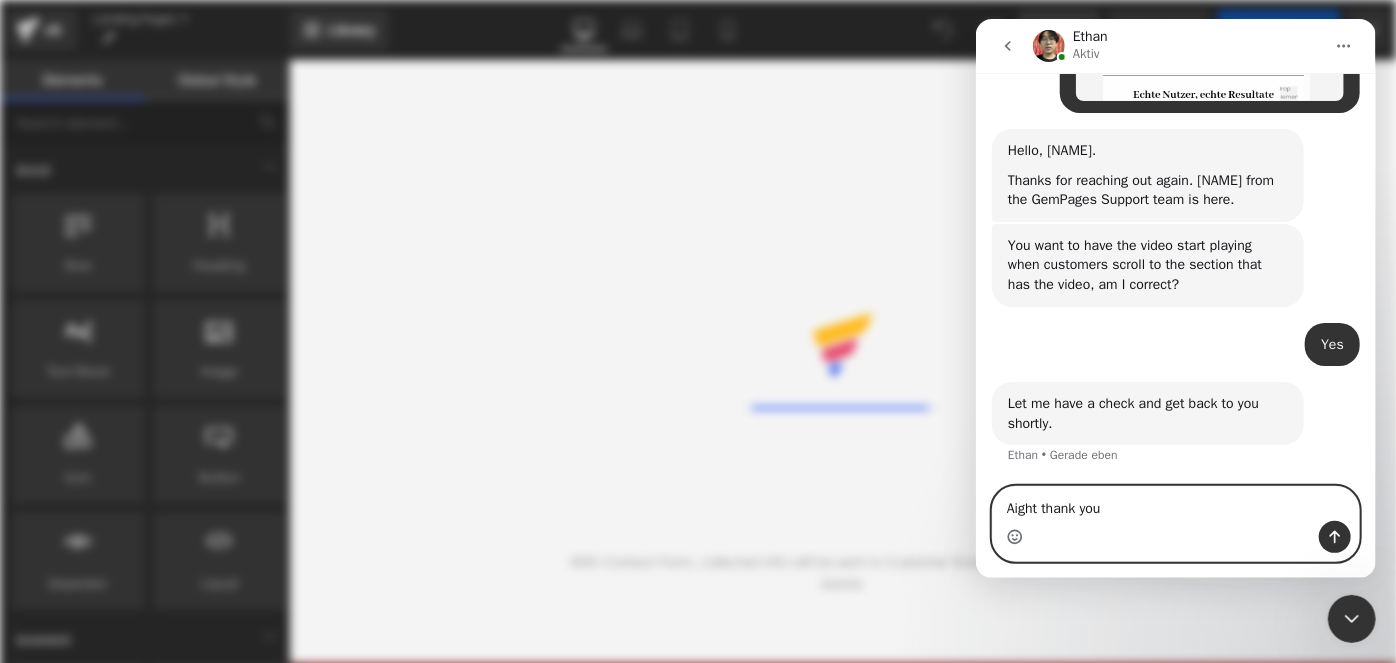 type 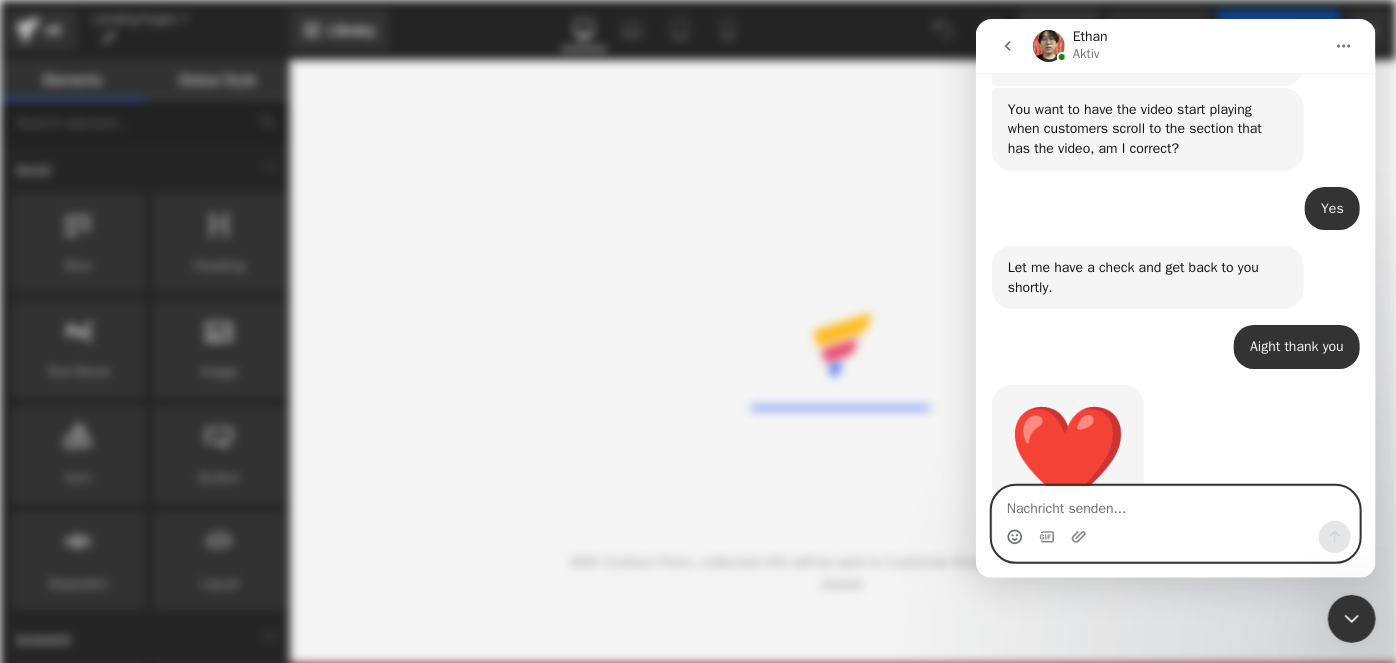 scroll, scrollTop: 805, scrollLeft: 0, axis: vertical 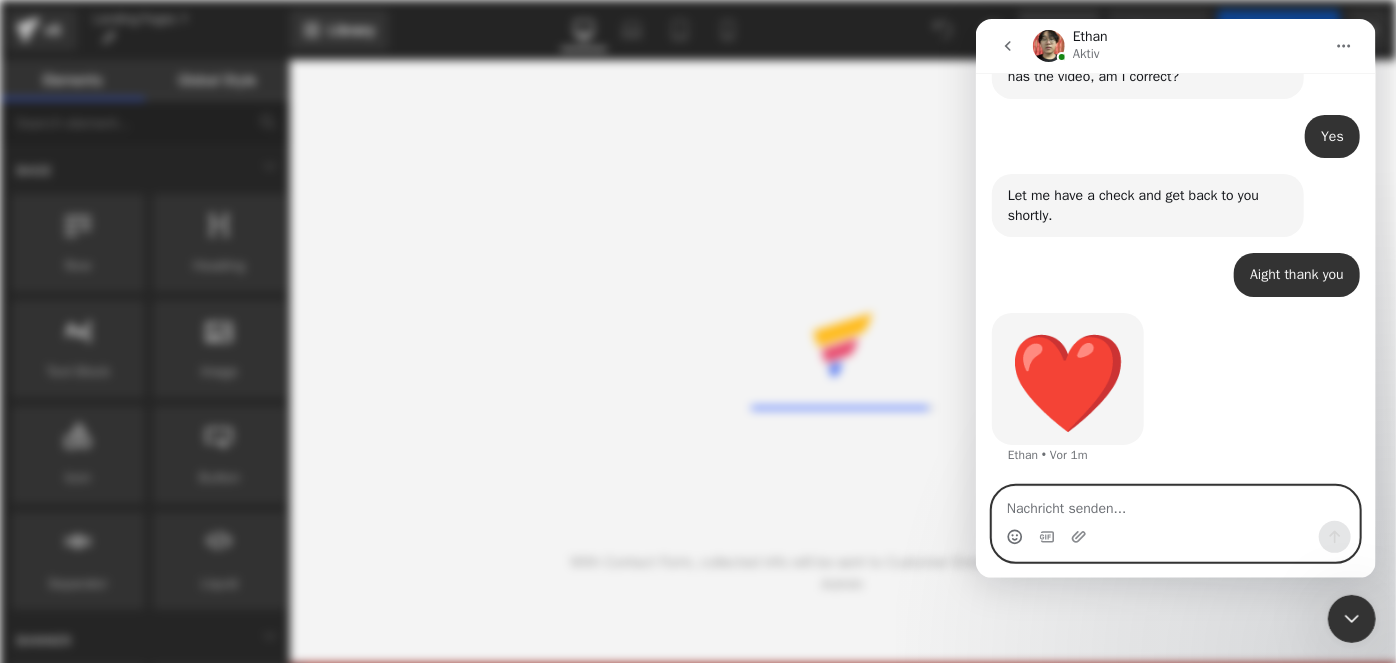 click 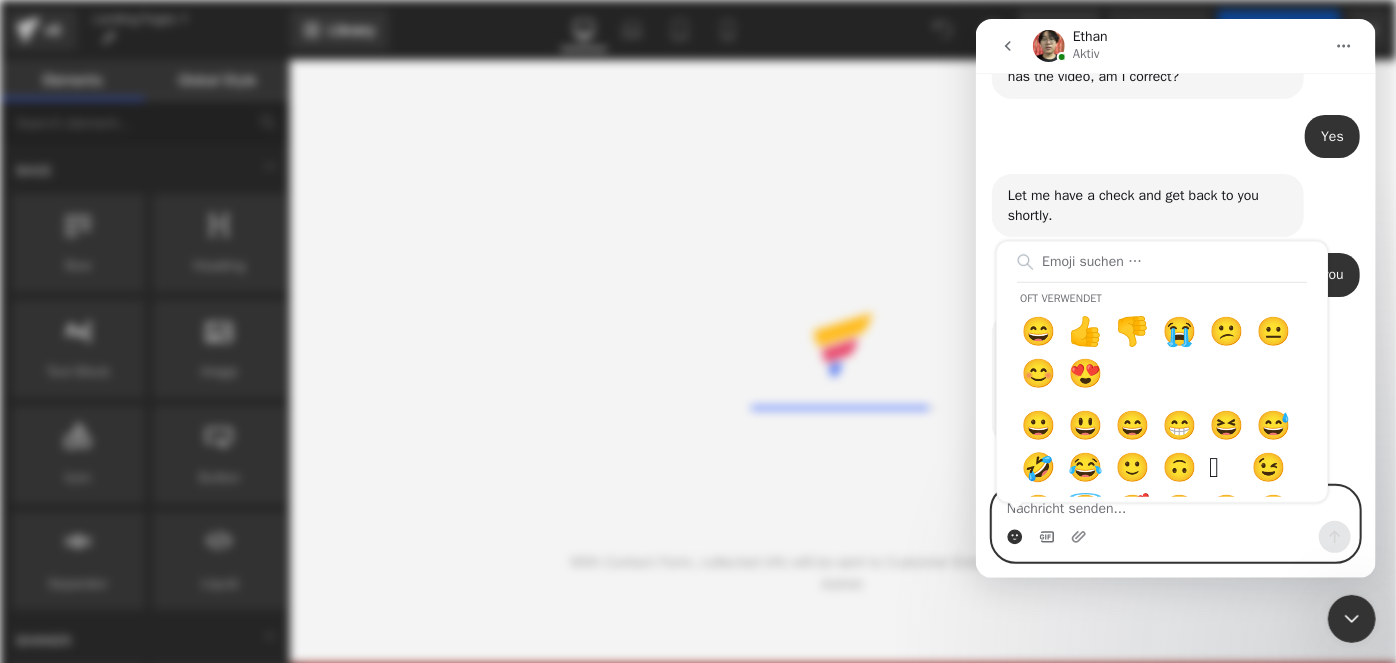 click 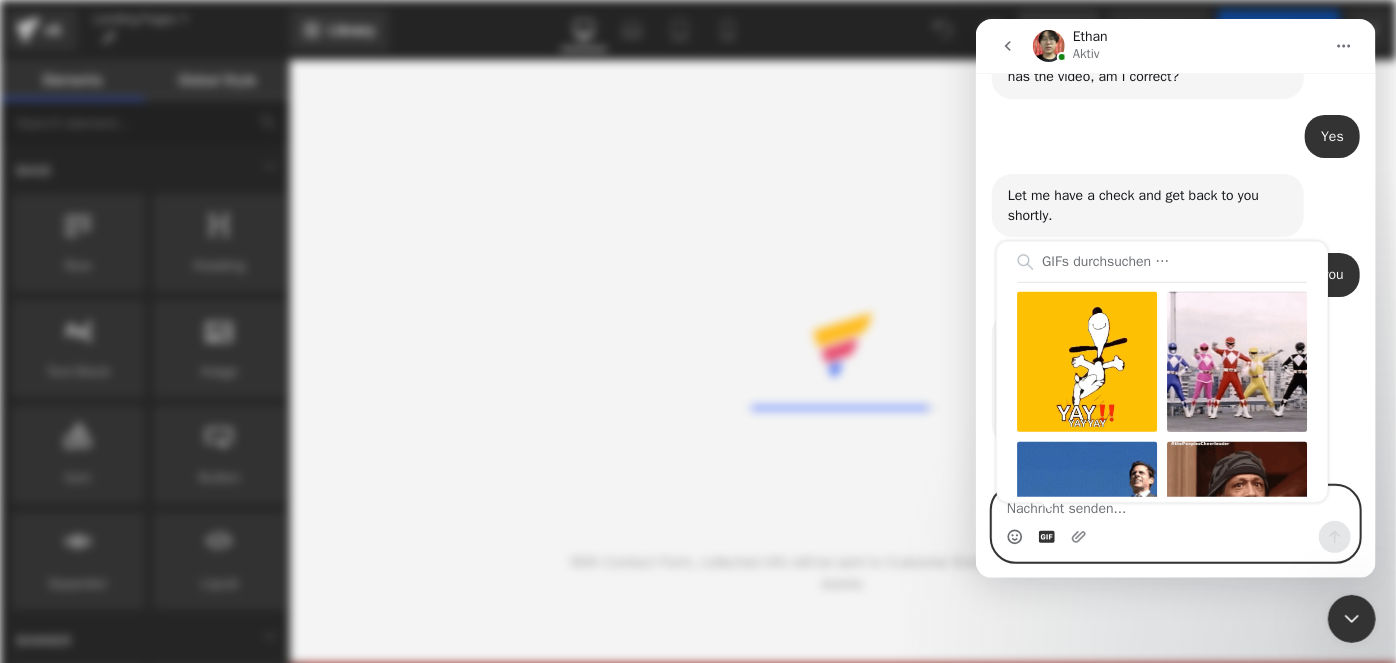 click at bounding box center [1161, 262] 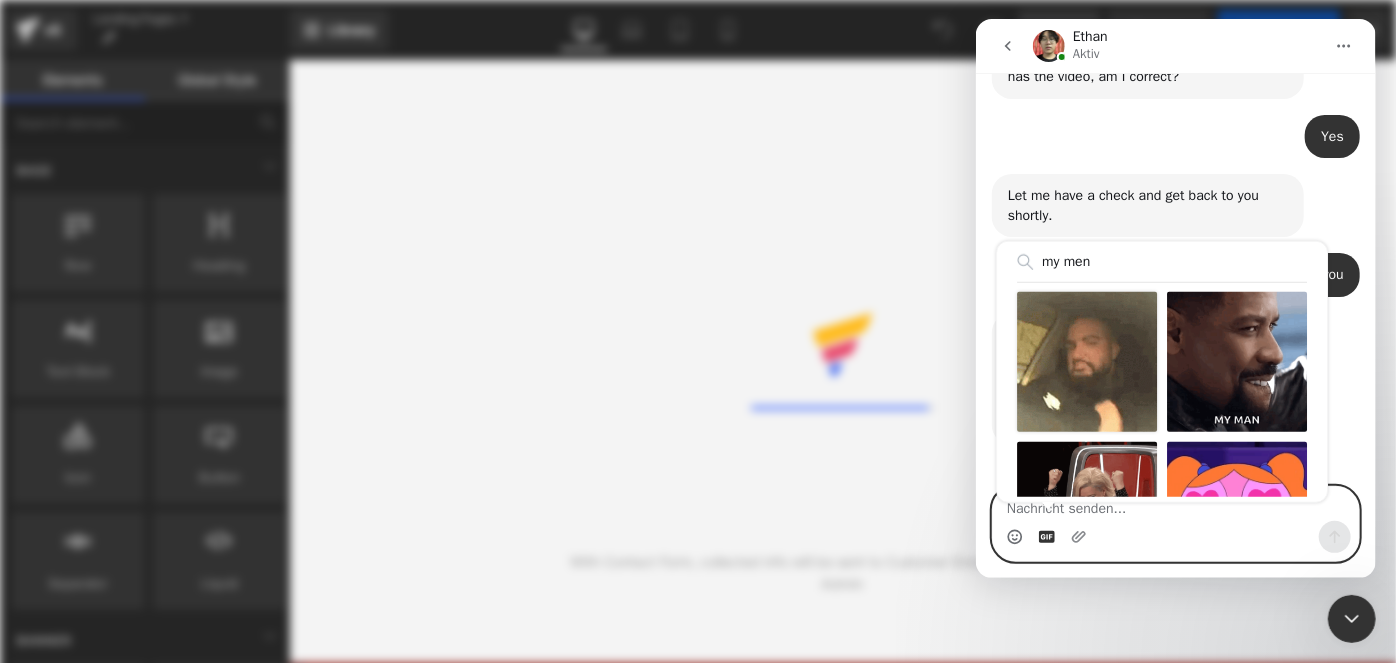 type on "my men" 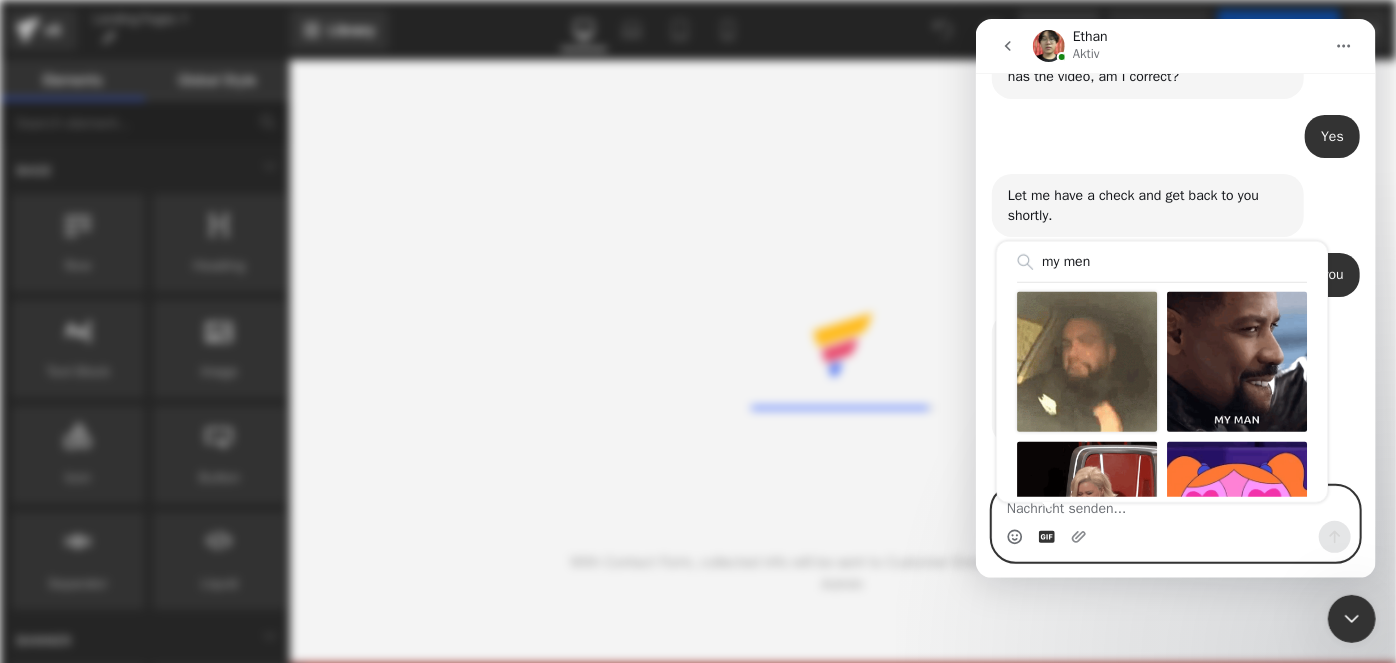 click at bounding box center [1086, 362] 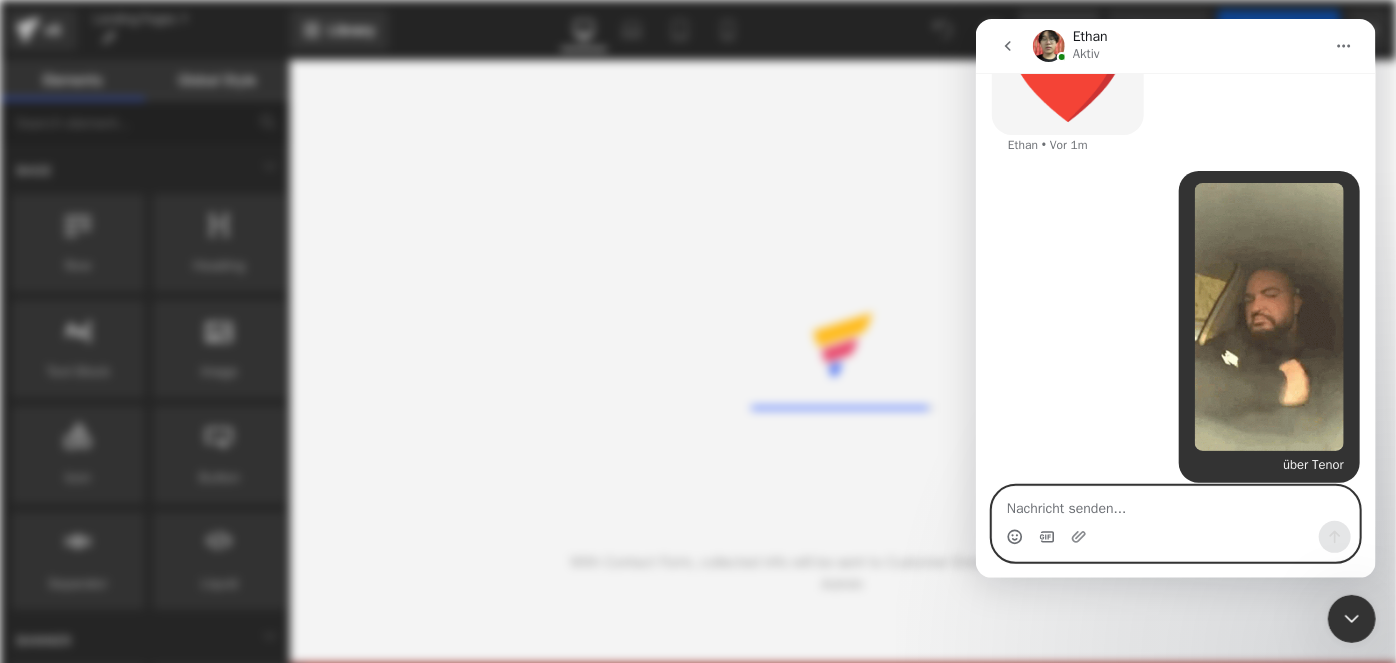 scroll, scrollTop: 1133, scrollLeft: 0, axis: vertical 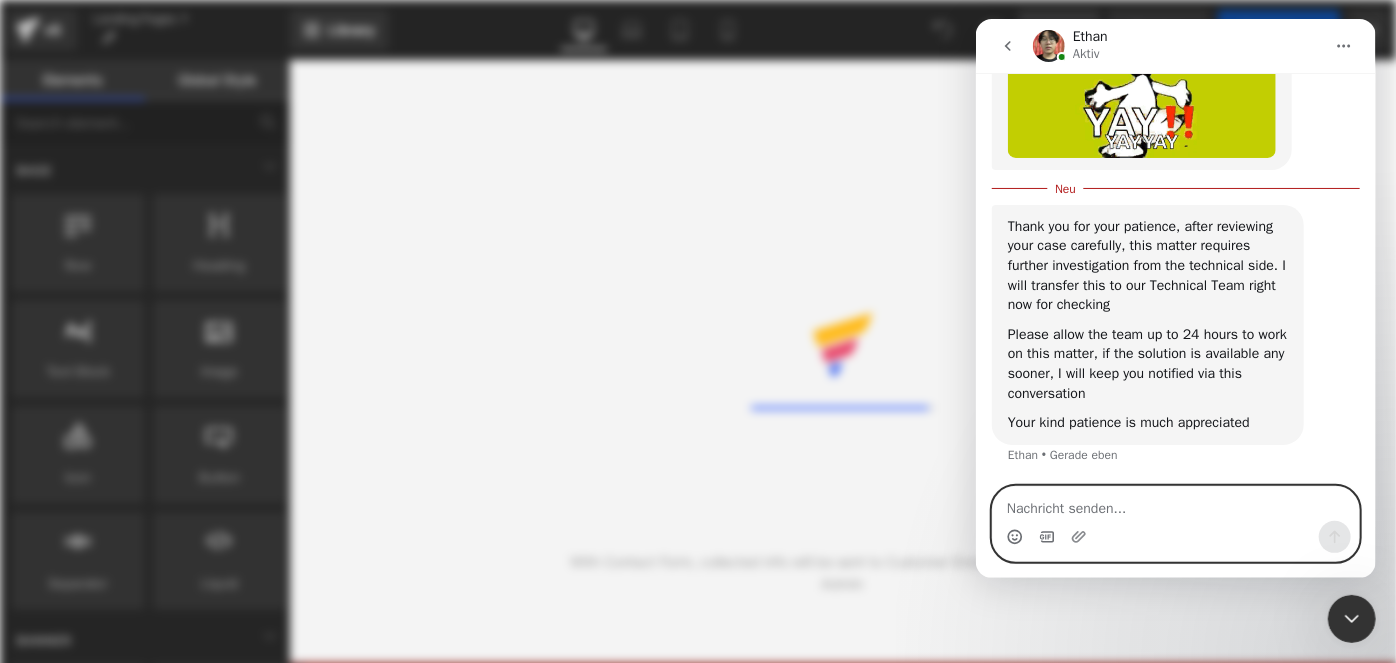 click at bounding box center [1175, 504] 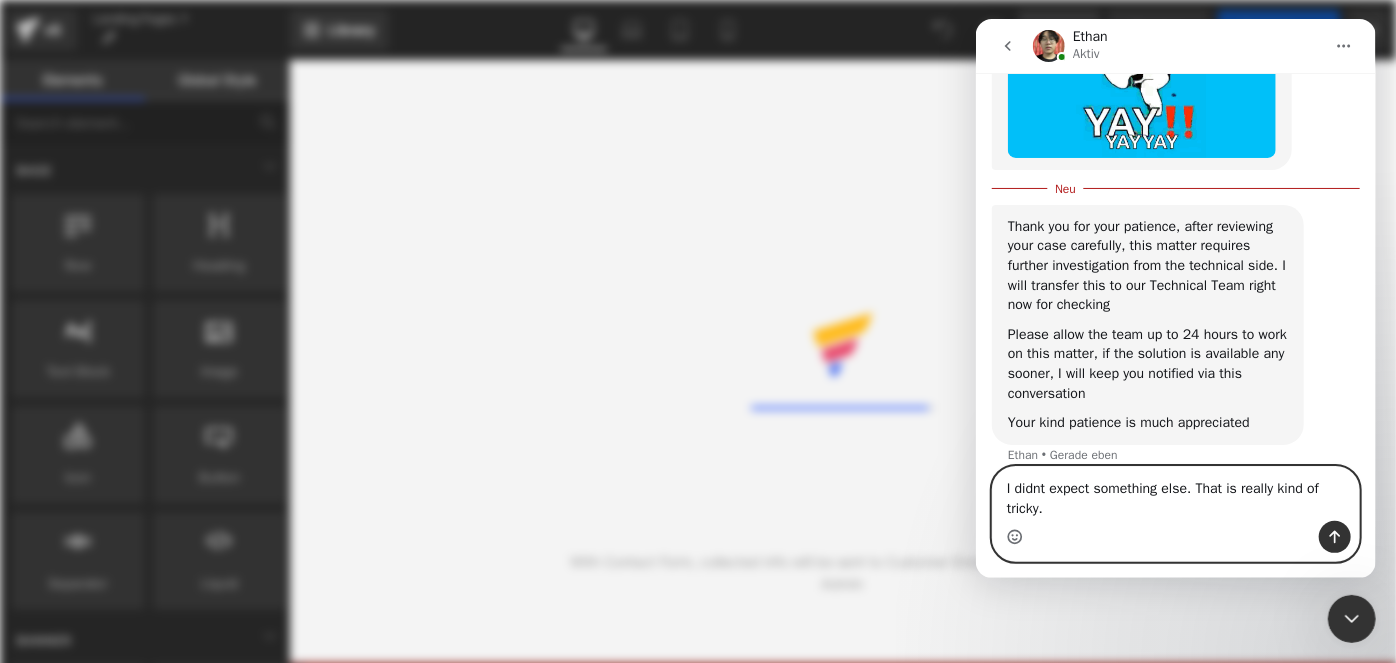 scroll, scrollTop: 1736, scrollLeft: 0, axis: vertical 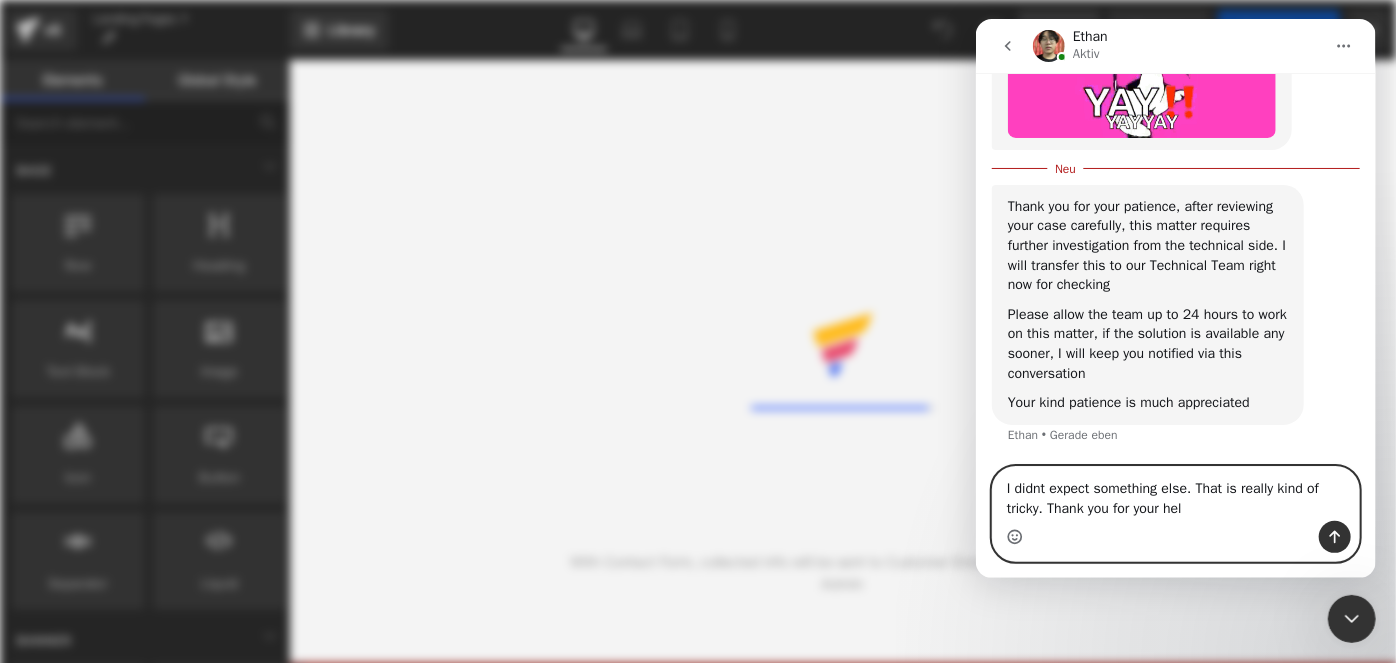 type on "I didnt expect something else. That is really kind of tricky. Thank you for your help" 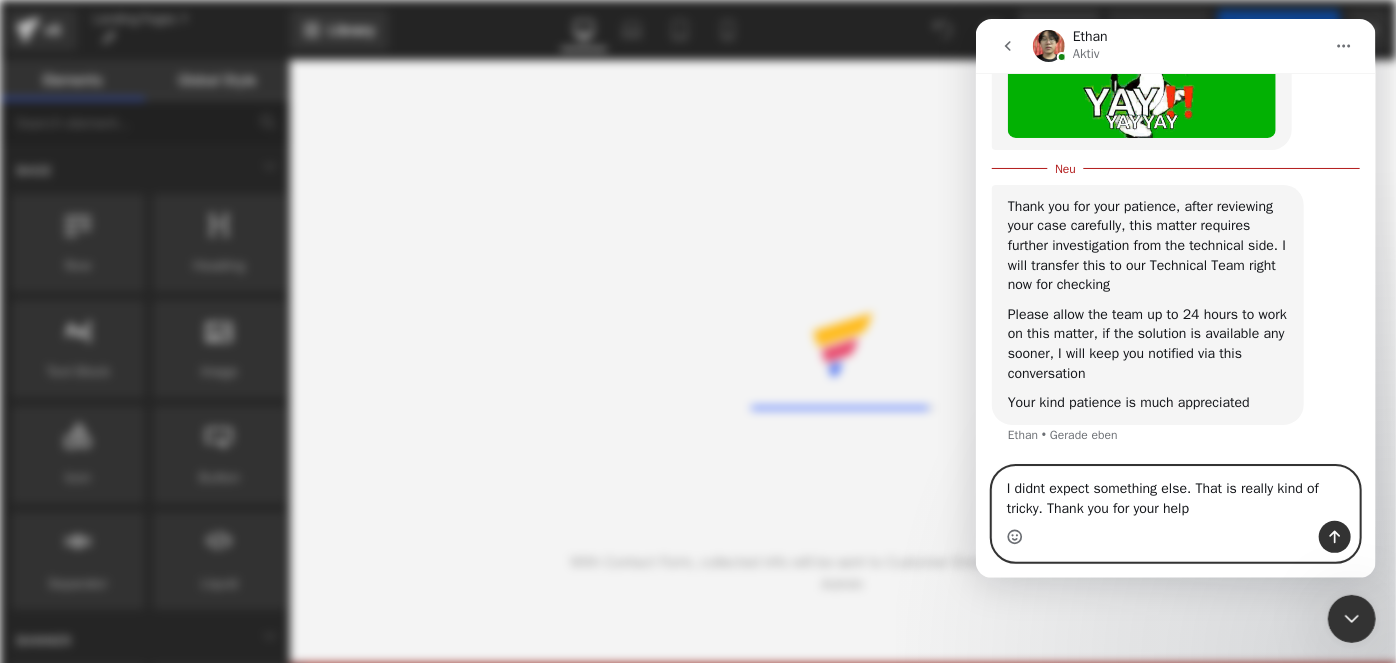 type 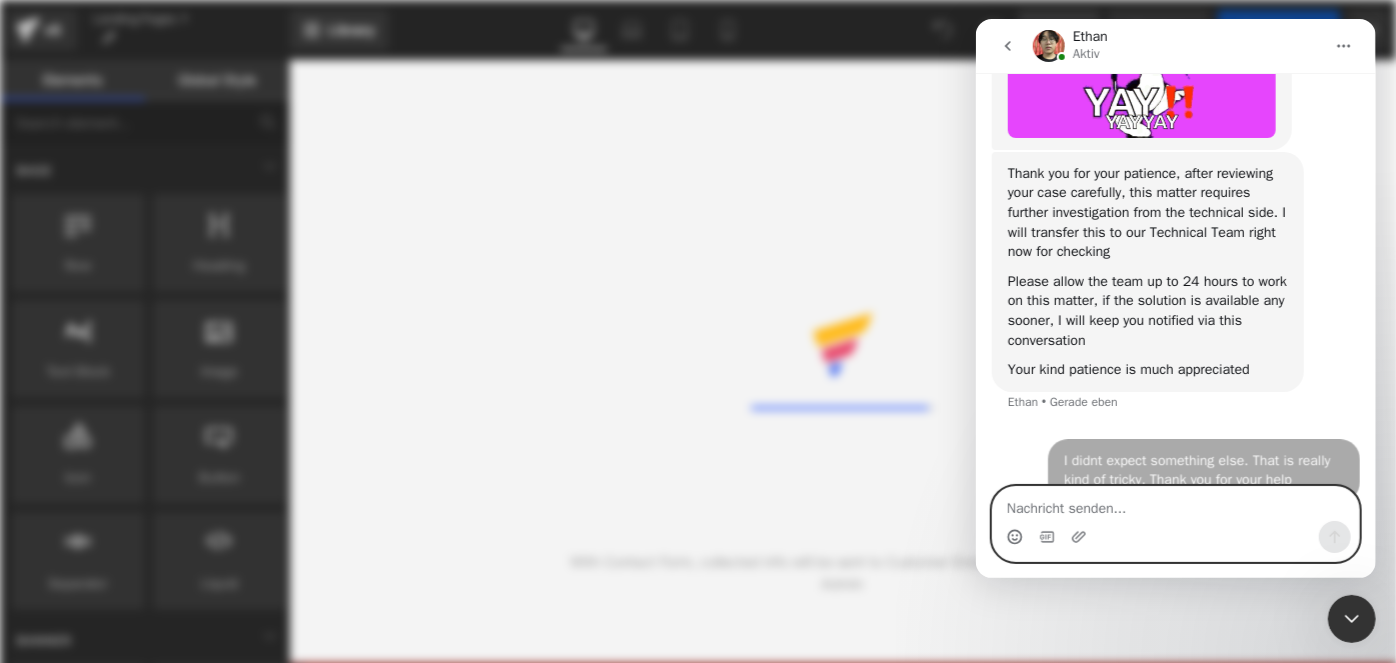 scroll, scrollTop: 1762, scrollLeft: 0, axis: vertical 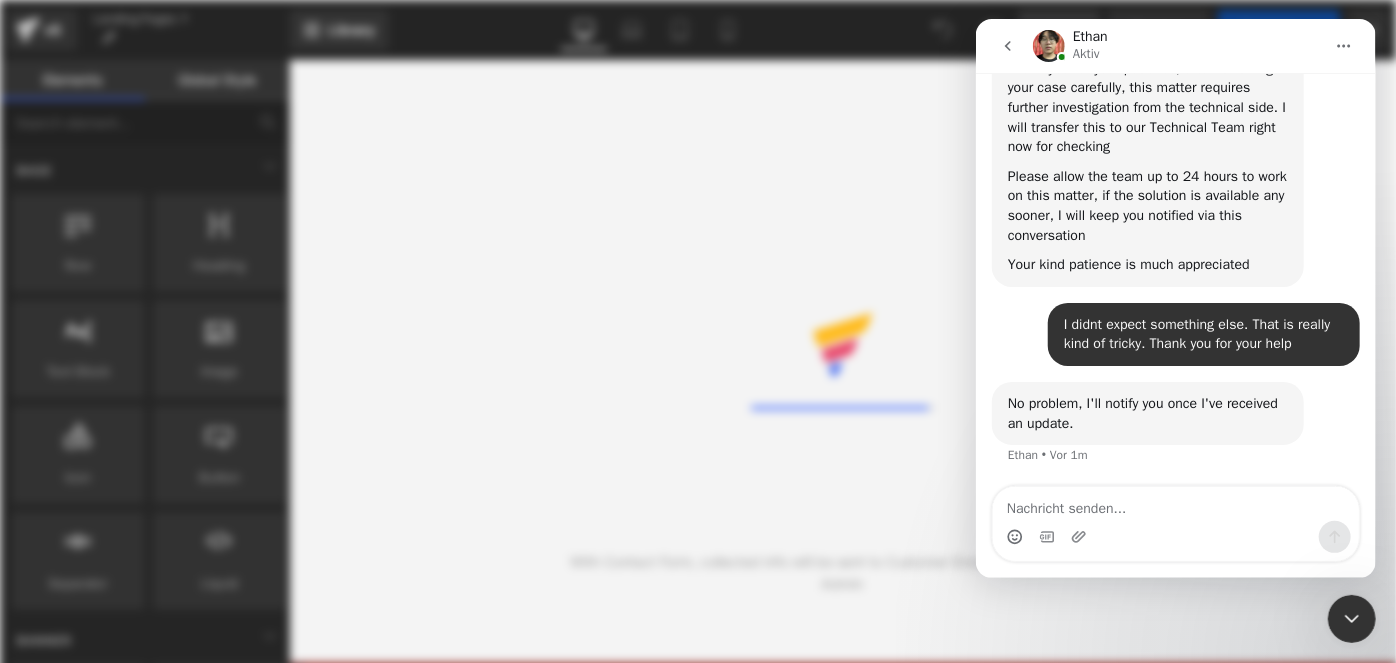 click 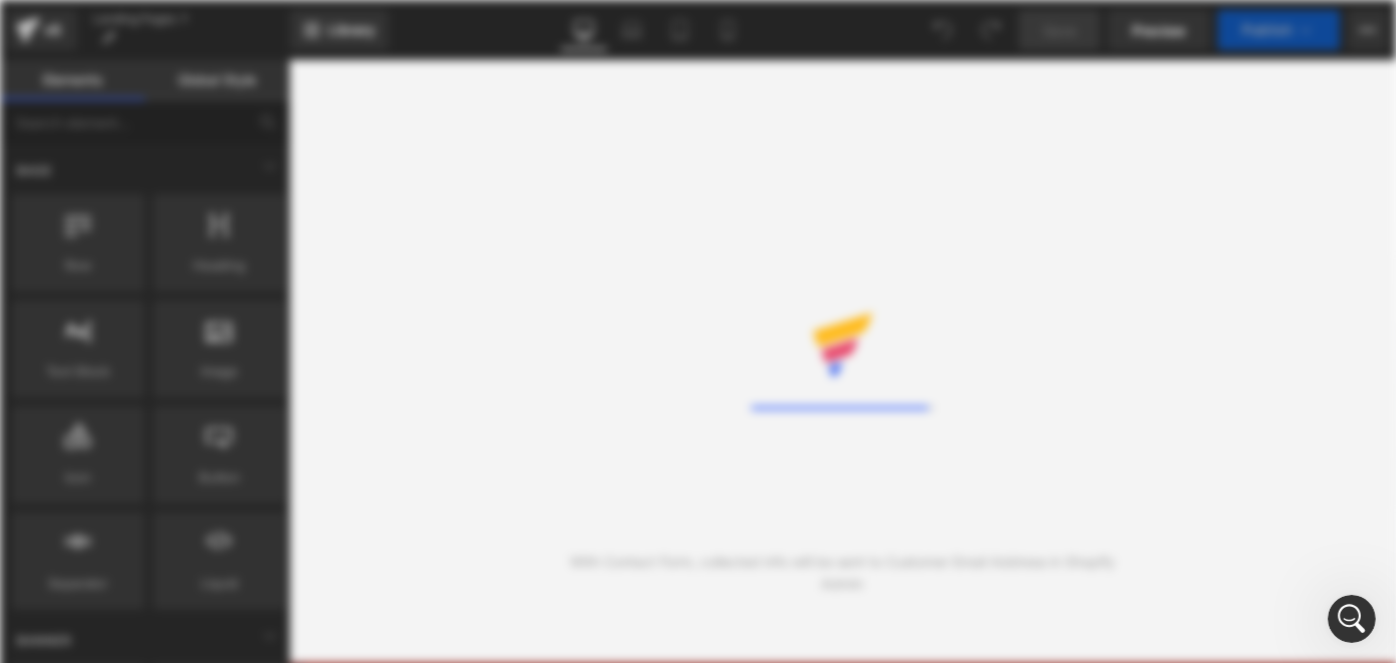 scroll, scrollTop: 0, scrollLeft: 0, axis: both 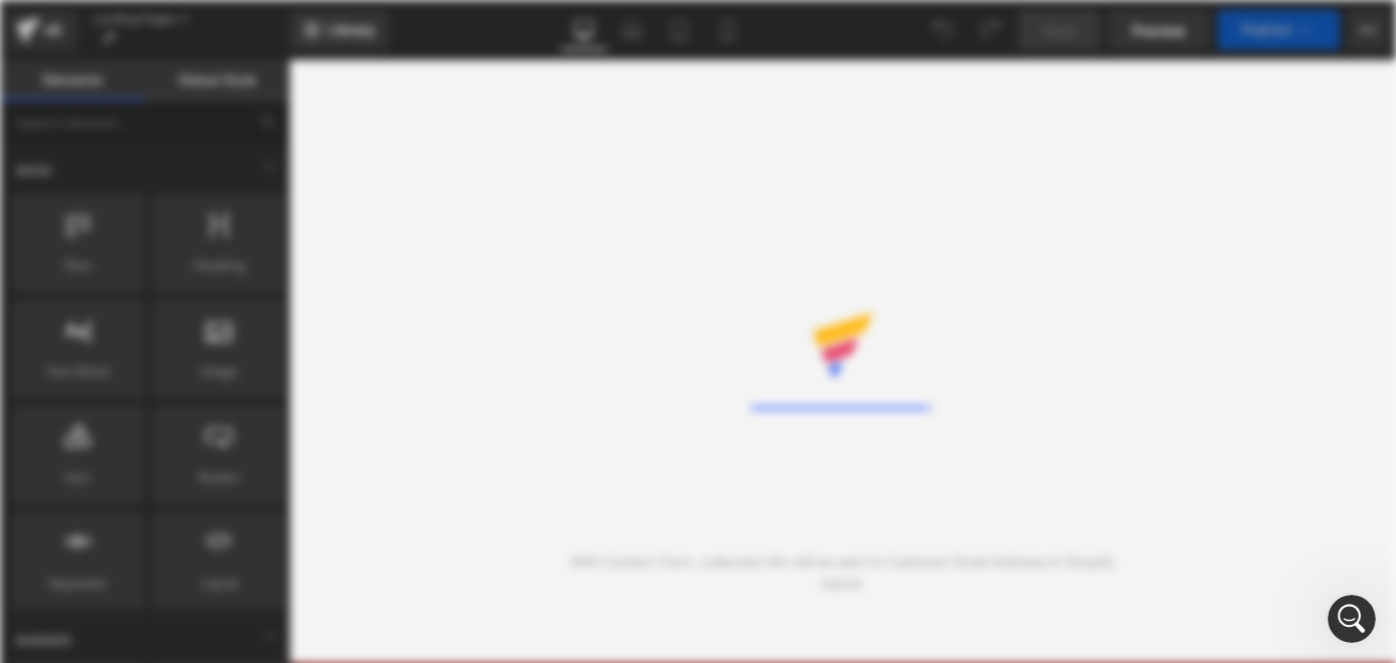 click on "Rendering Content" at bounding box center (698, 331) 